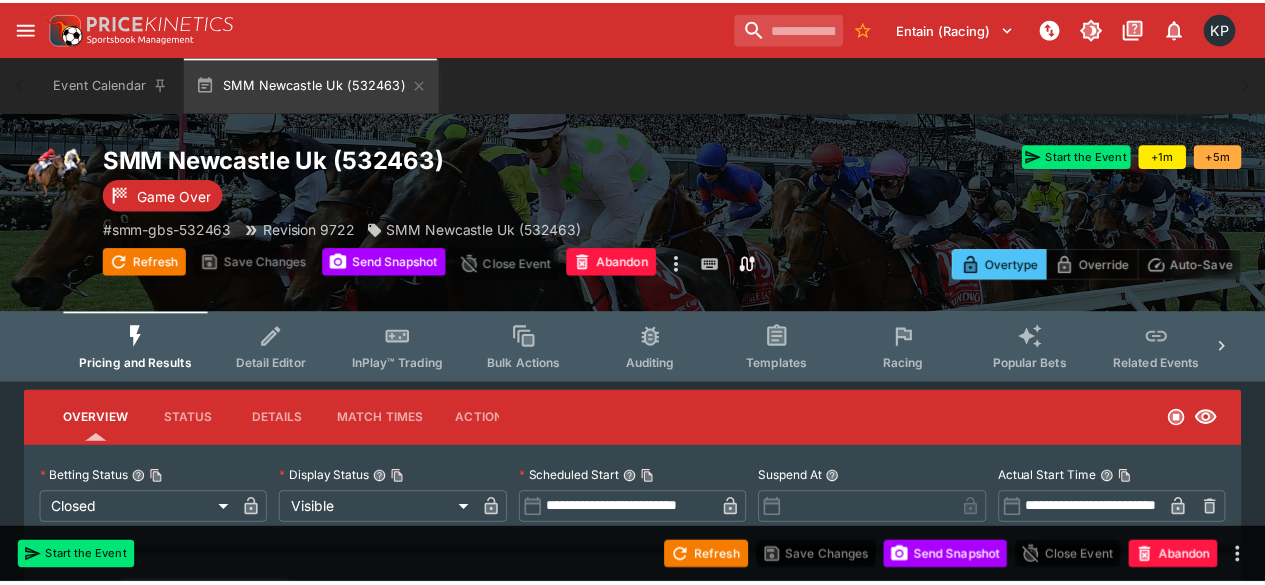 scroll, scrollTop: 0, scrollLeft: 0, axis: both 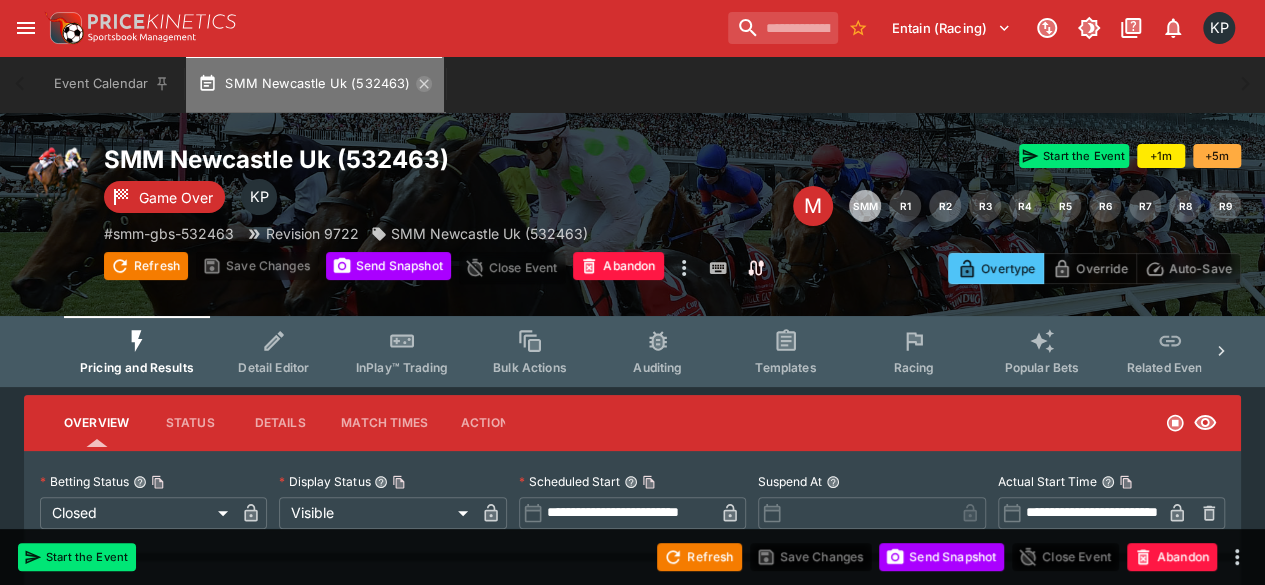 click 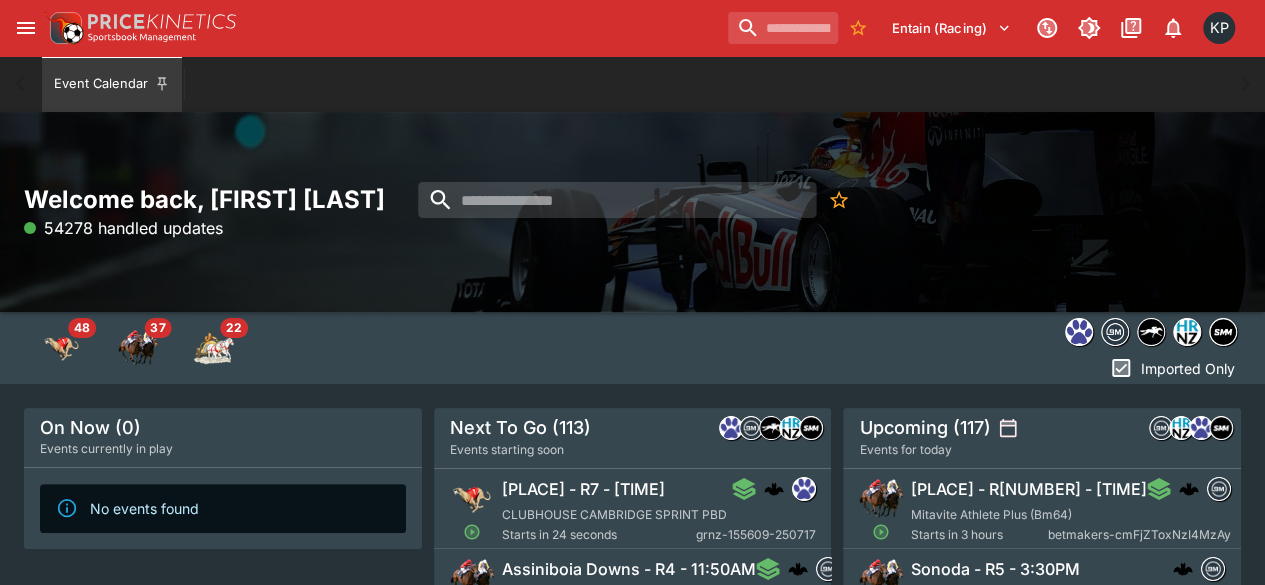 click on "[CITY] - R7 - [TIME] CLUBHOUSE [CITY] SPRINT PBD Starts in 24 seconds grnz-155609-250717" at bounding box center [659, 511] 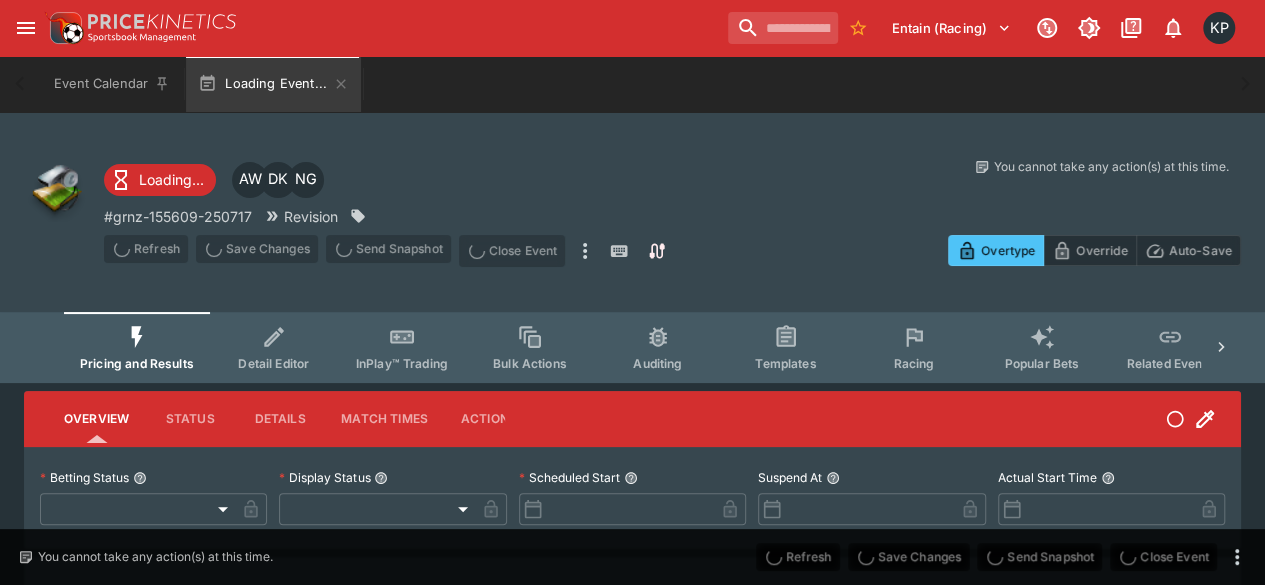 type on "**********" 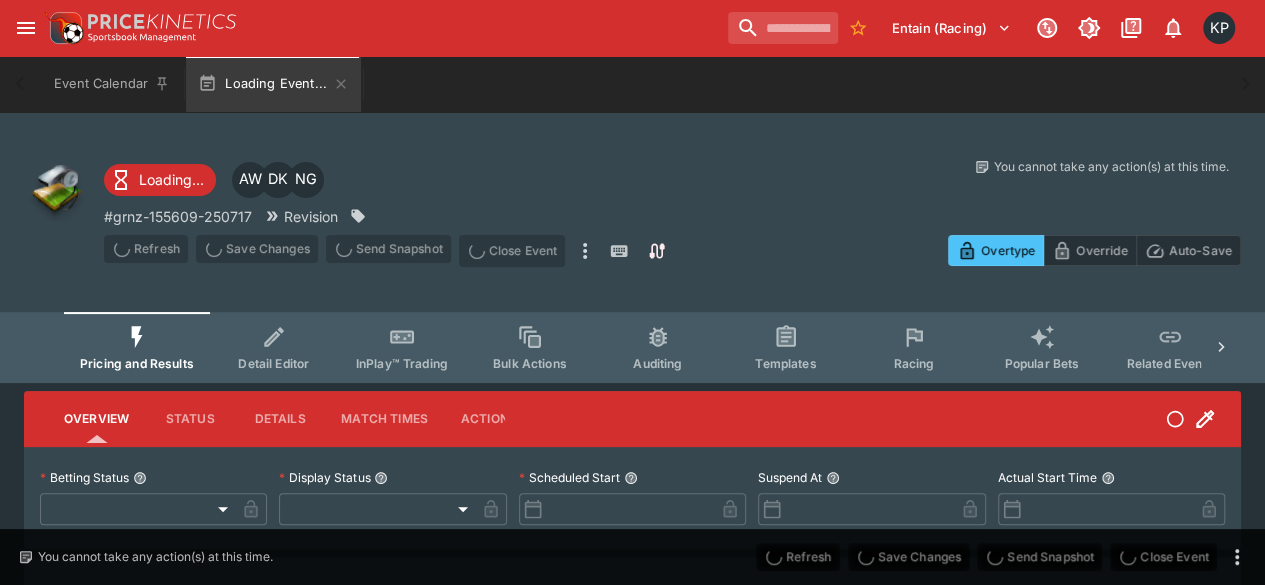 type on "*******" 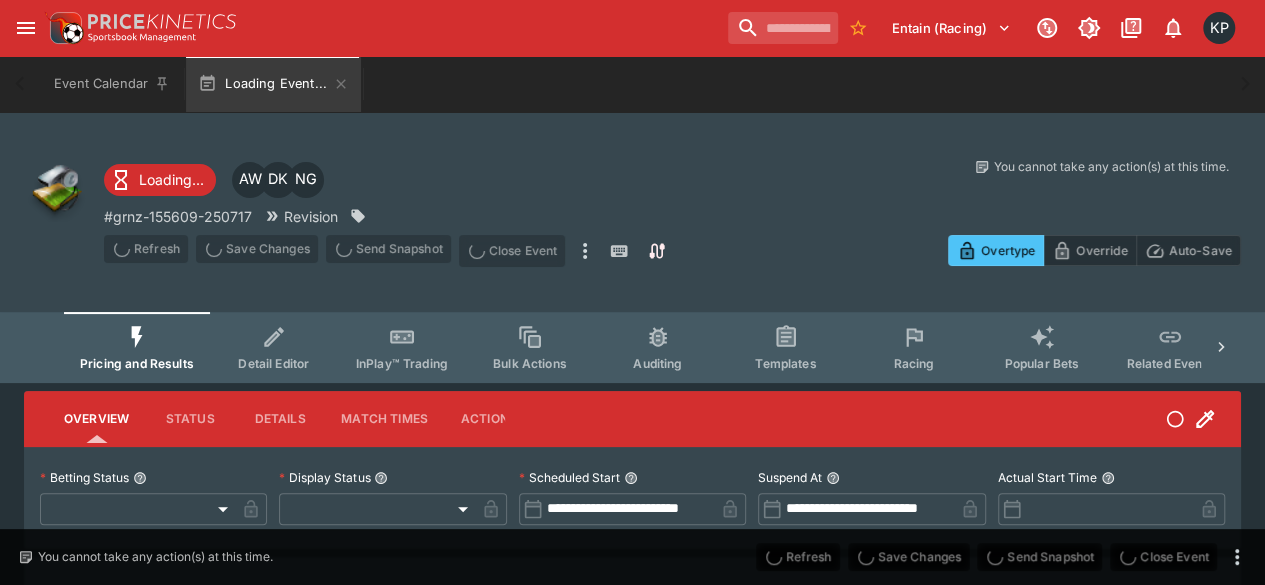 type on "**********" 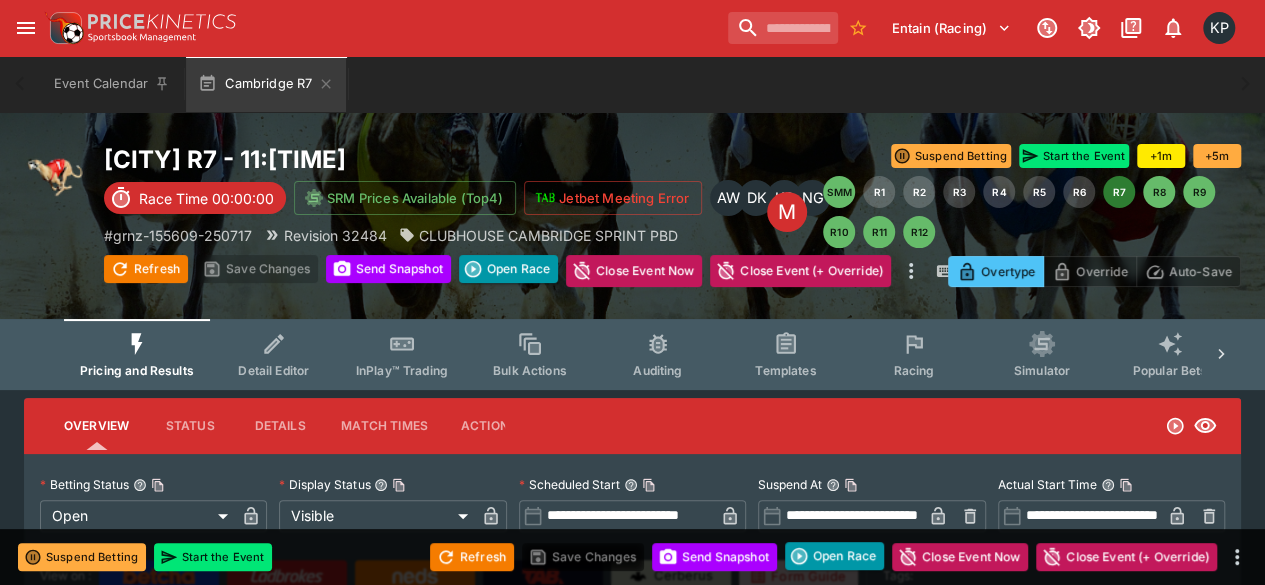 type on "*****" 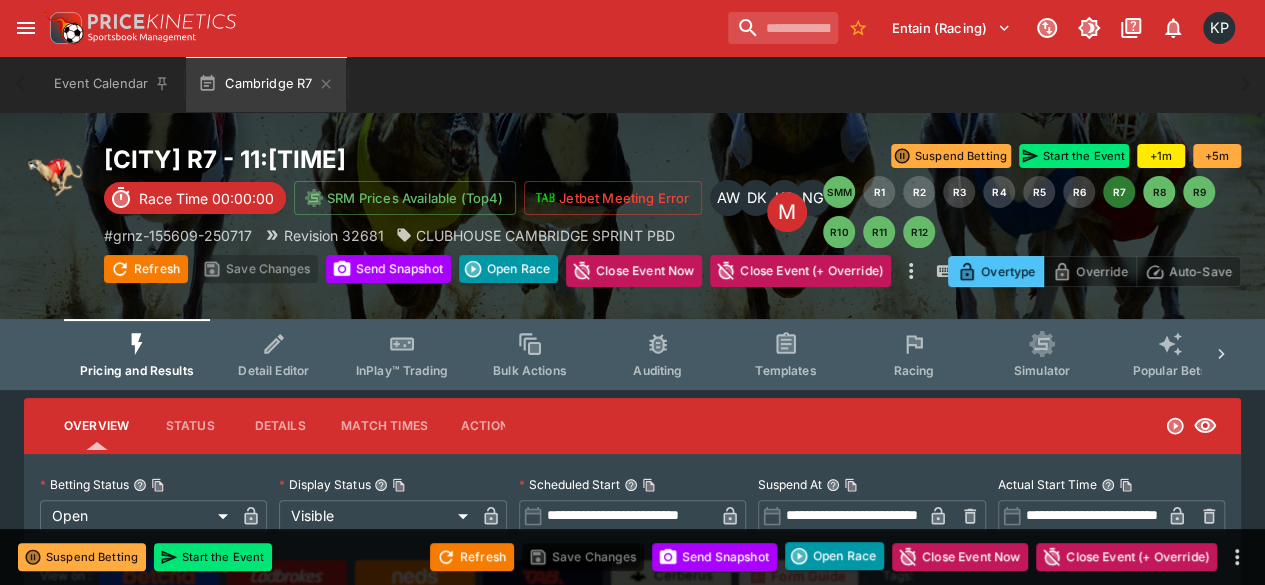 type on "**********" 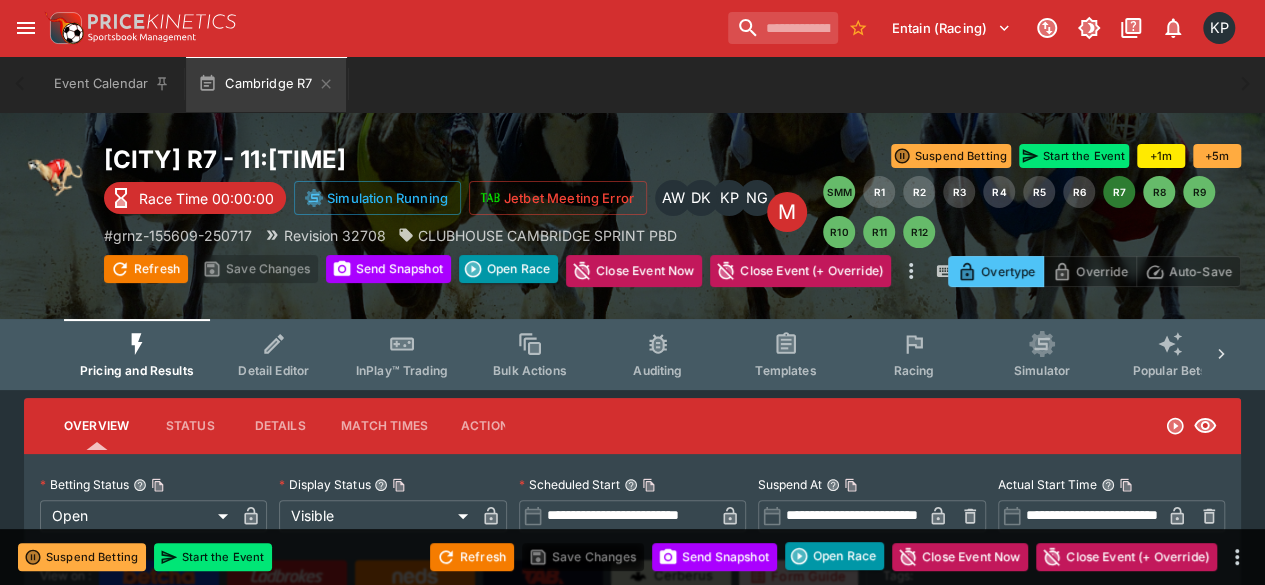 type on "*****" 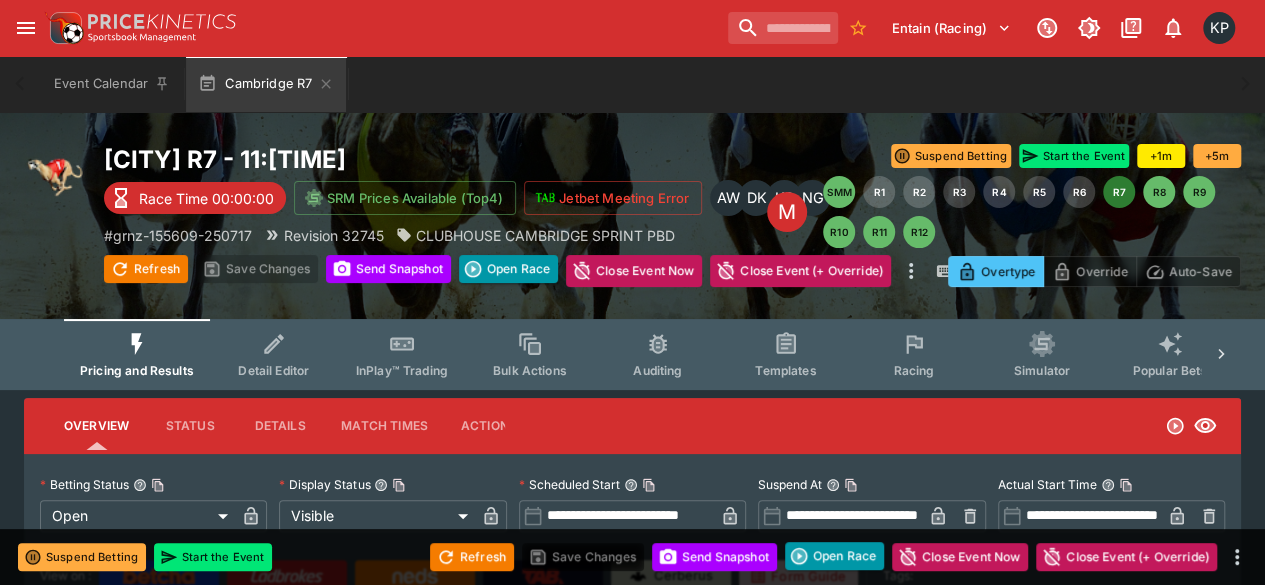 type on "*****" 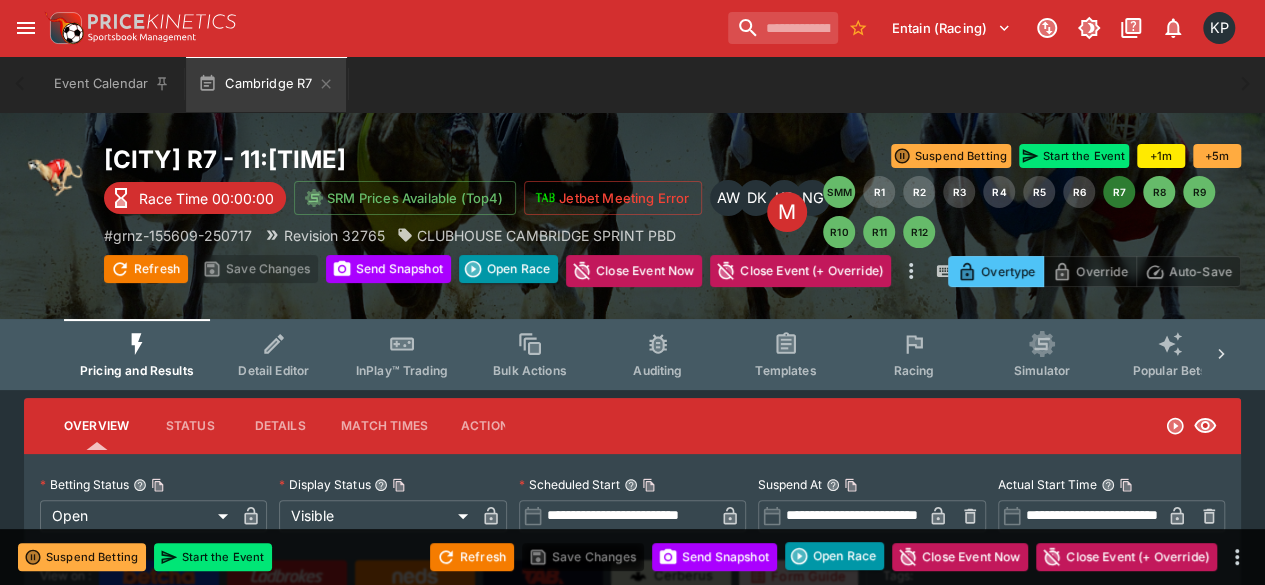 type on "*****" 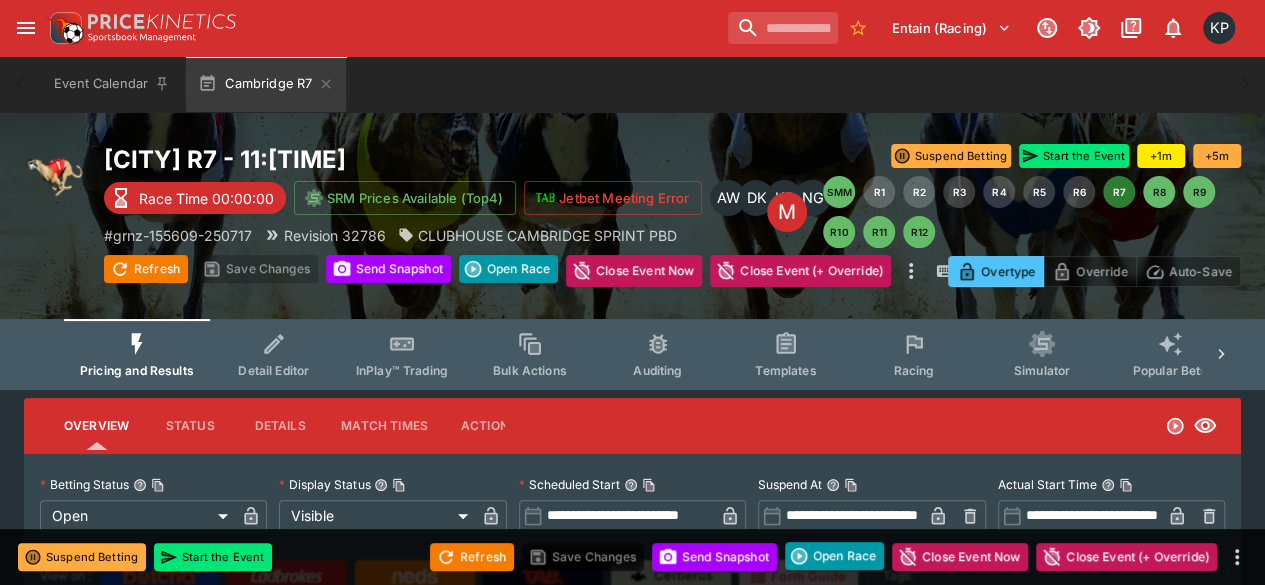 type on "*****" 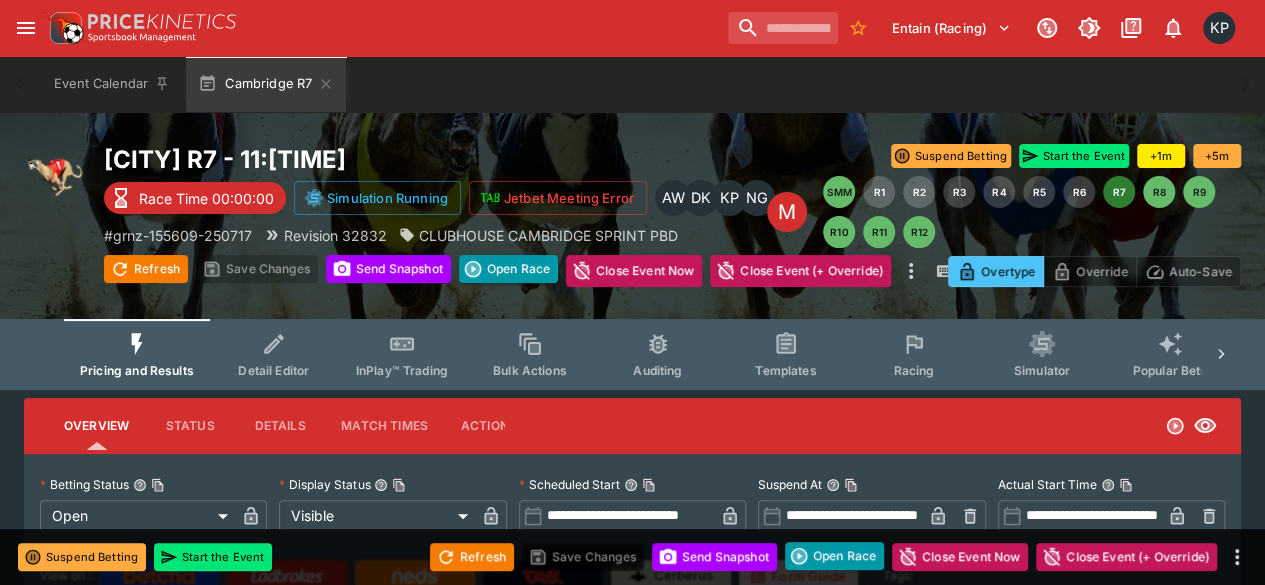 type on "**********" 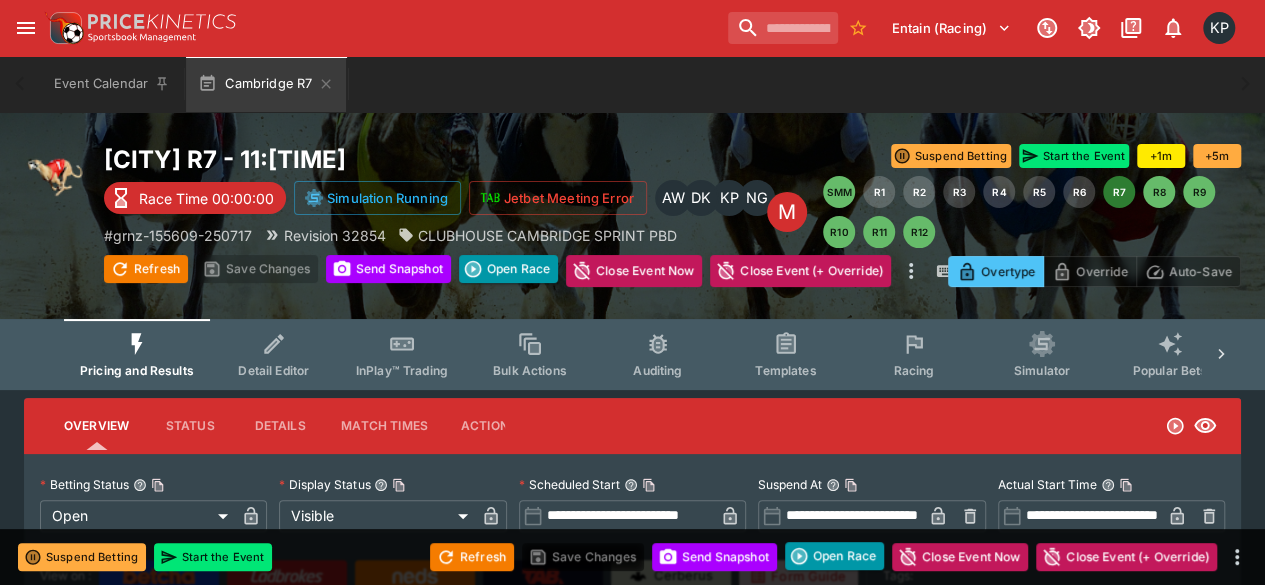 type on "*****" 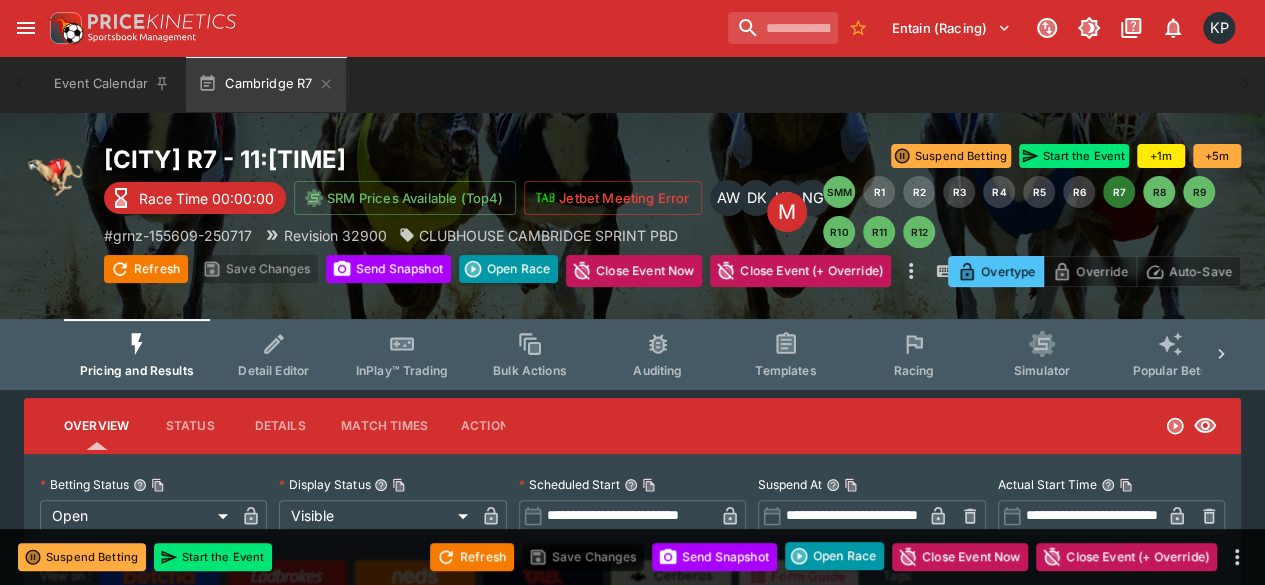 type on "*****" 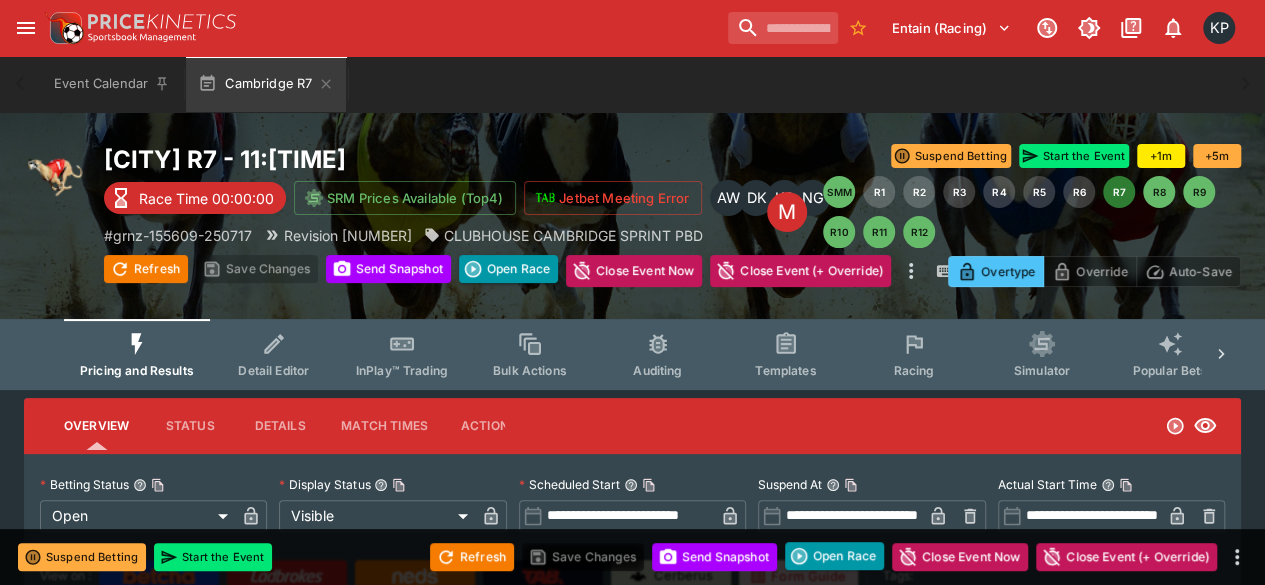 type on "*****" 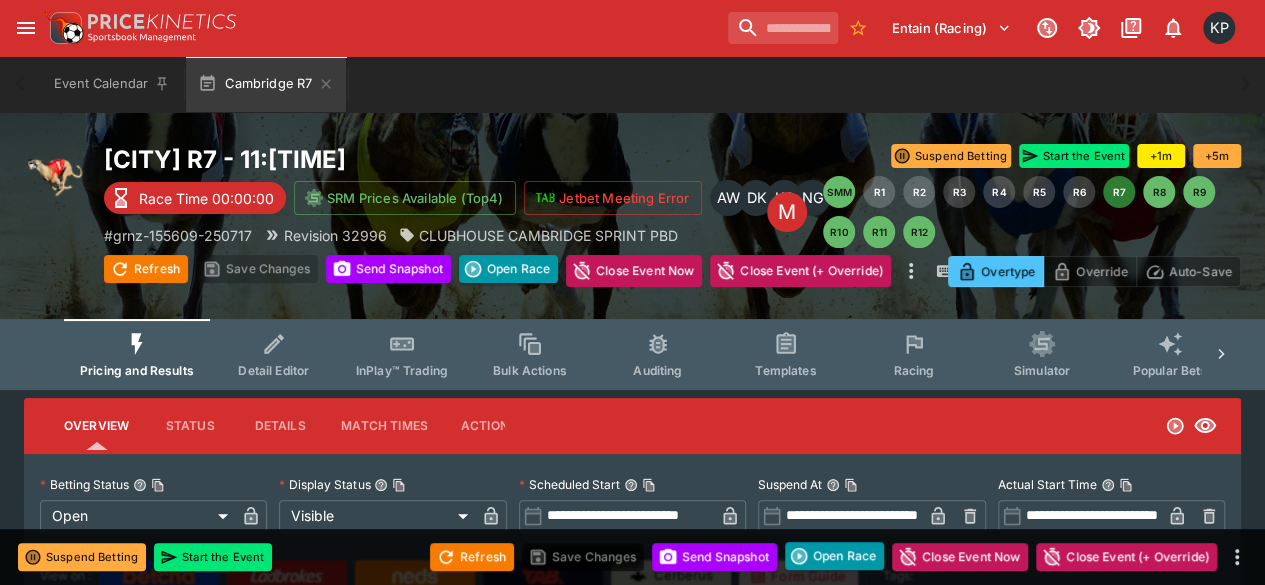type on "**********" 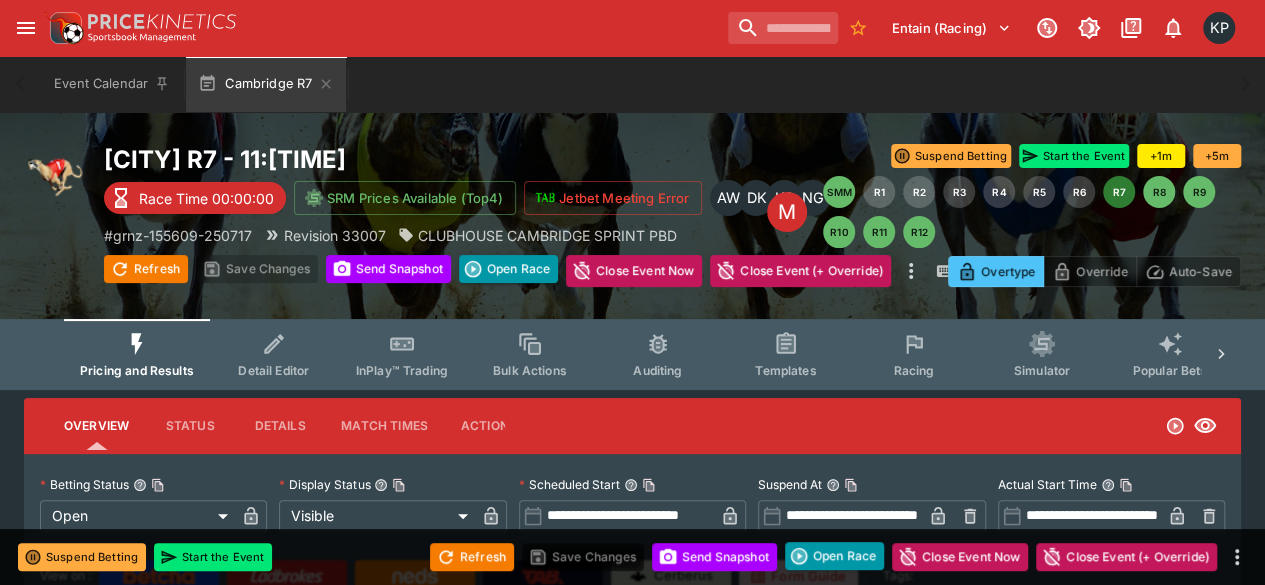 type on "****" 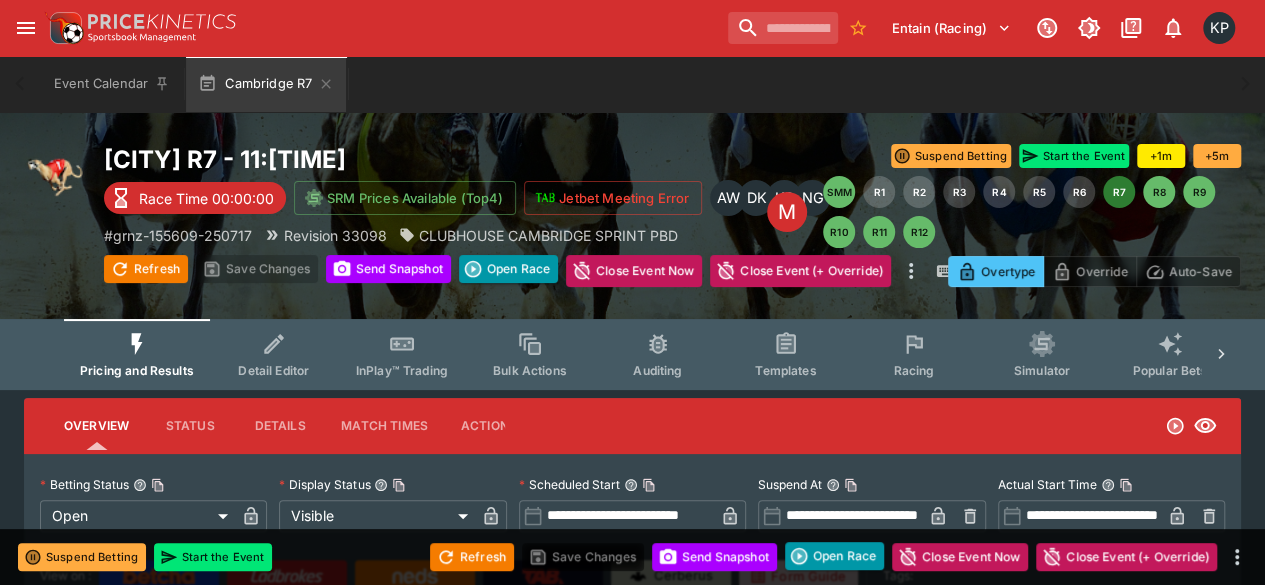 type on "*****" 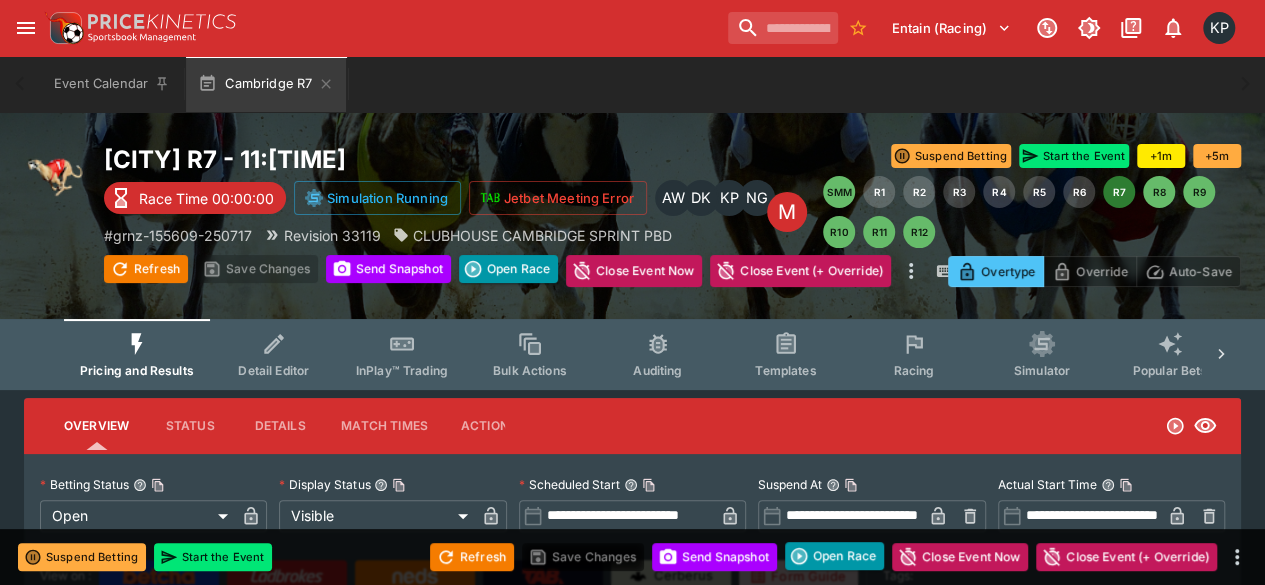 type on "*****" 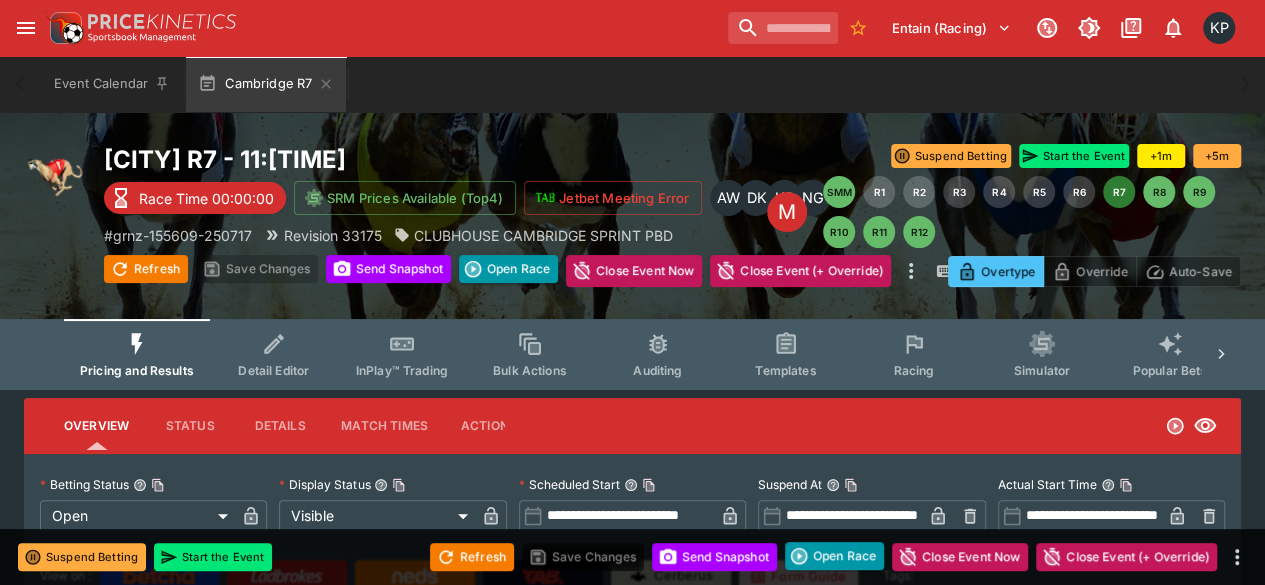 type on "**********" 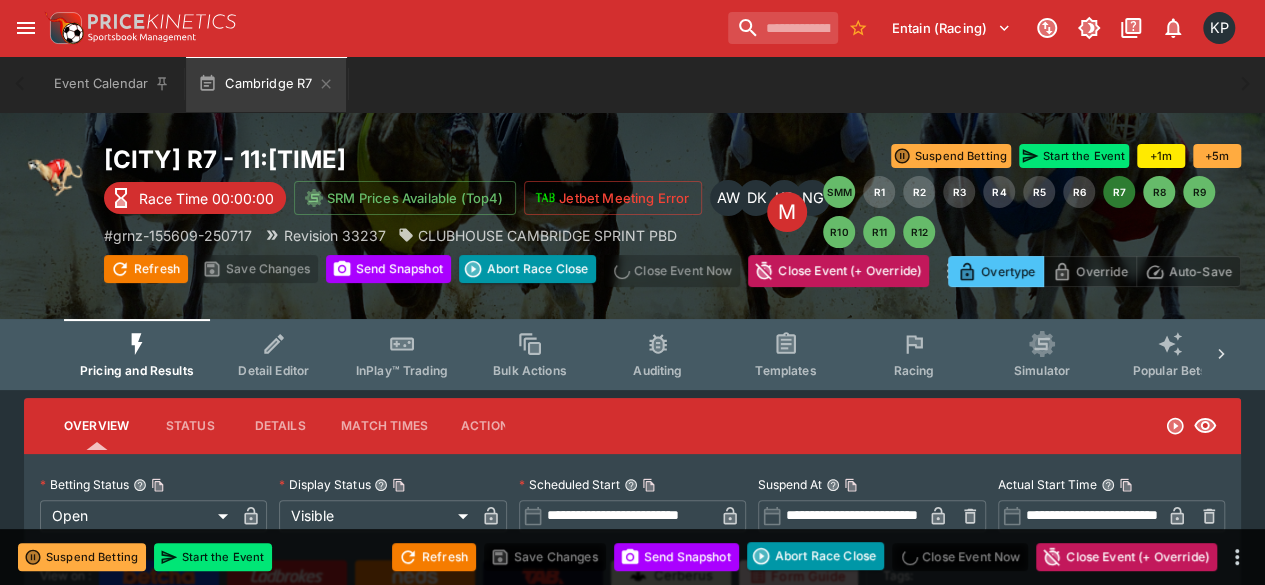 type on "**********" 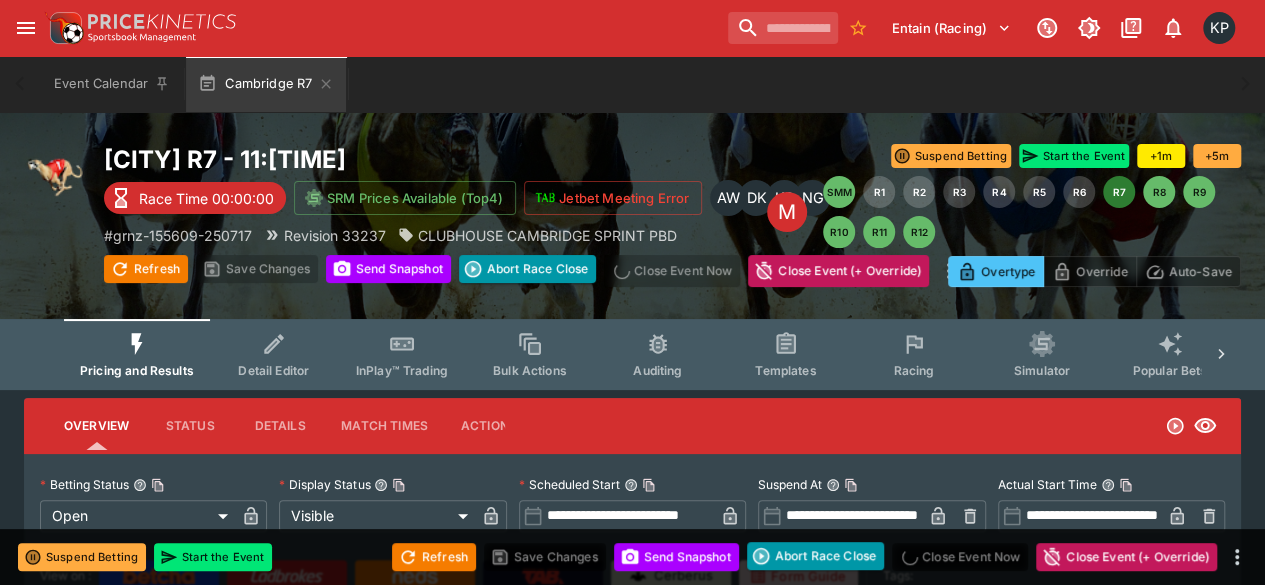 type on "**********" 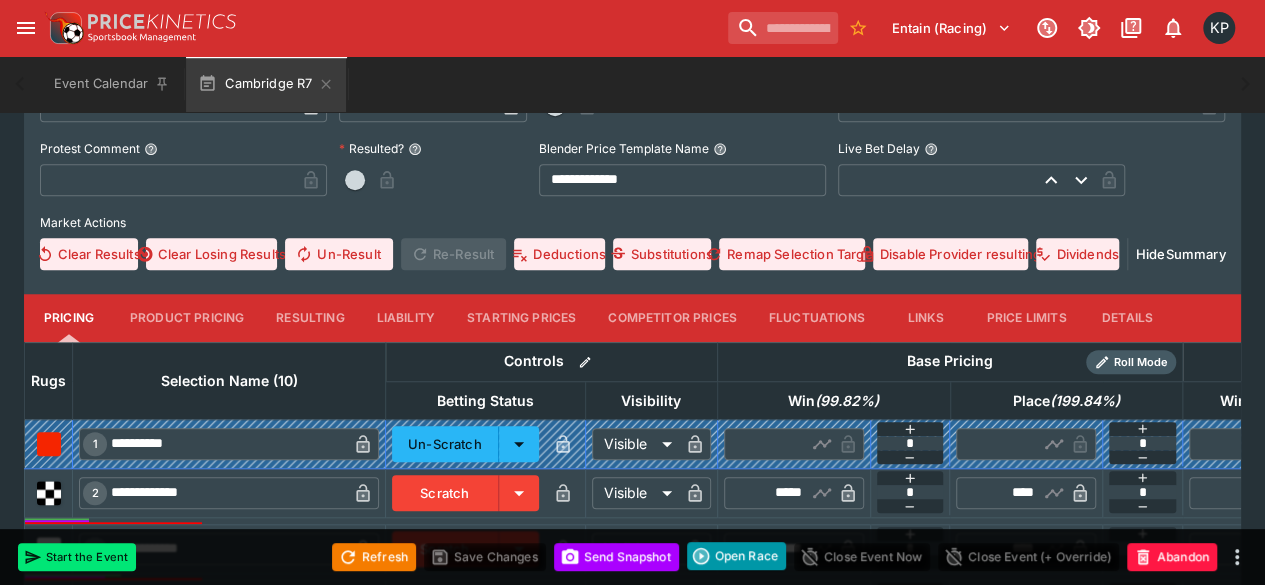 scroll, scrollTop: 723, scrollLeft: 0, axis: vertical 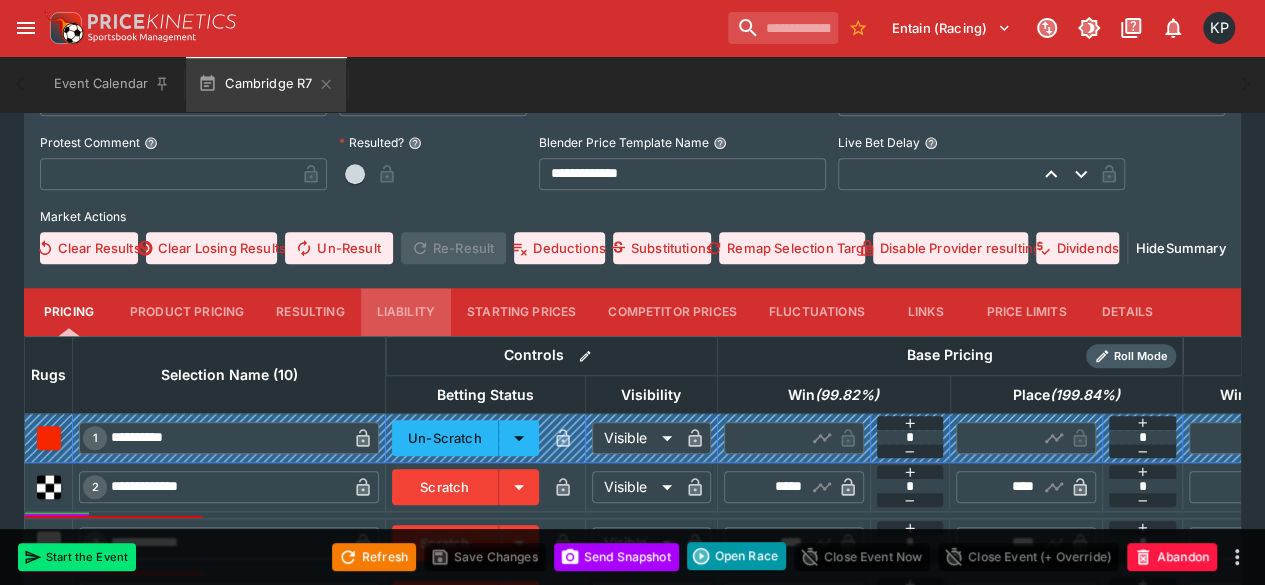click on "Liability" at bounding box center (406, 312) 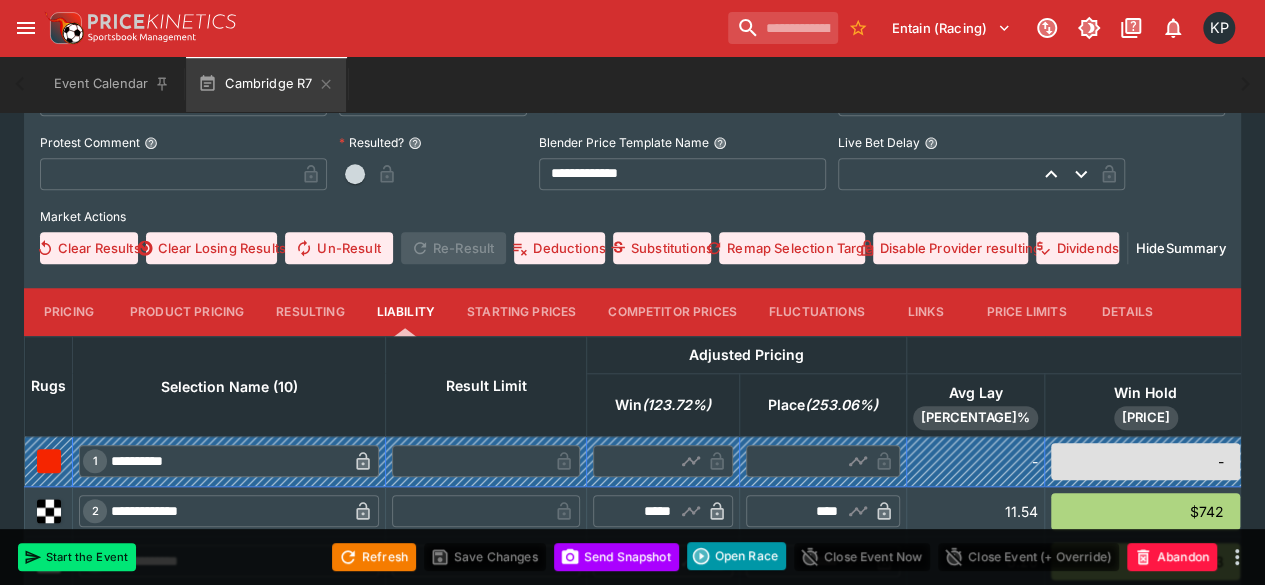 scroll, scrollTop: 715, scrollLeft: 0, axis: vertical 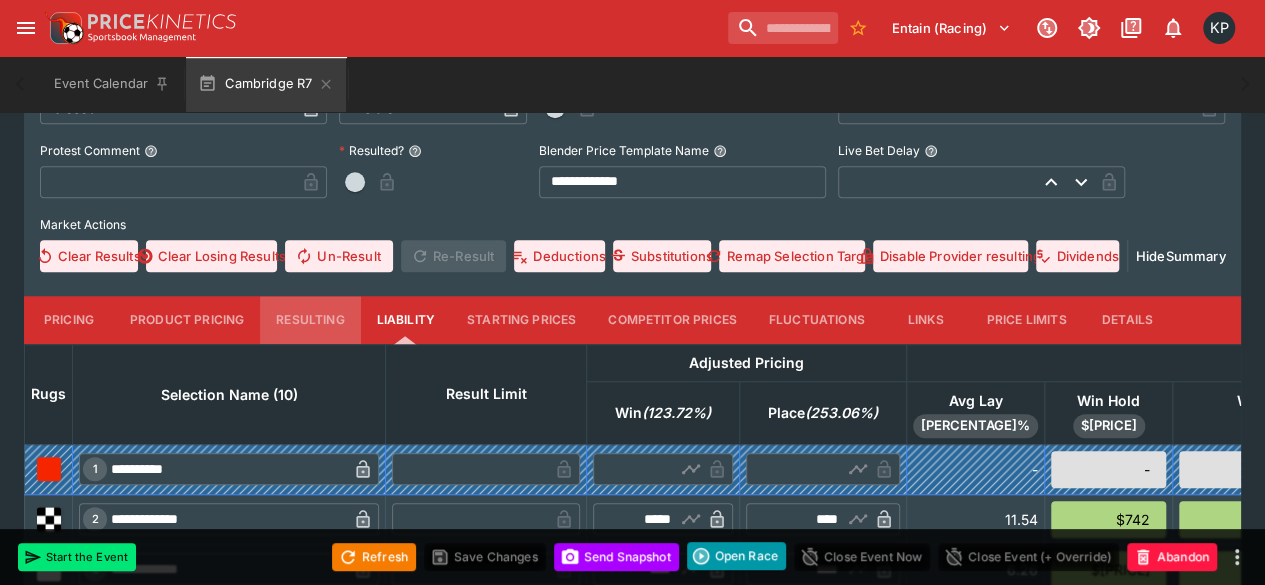 click on "Resulting" at bounding box center [310, 320] 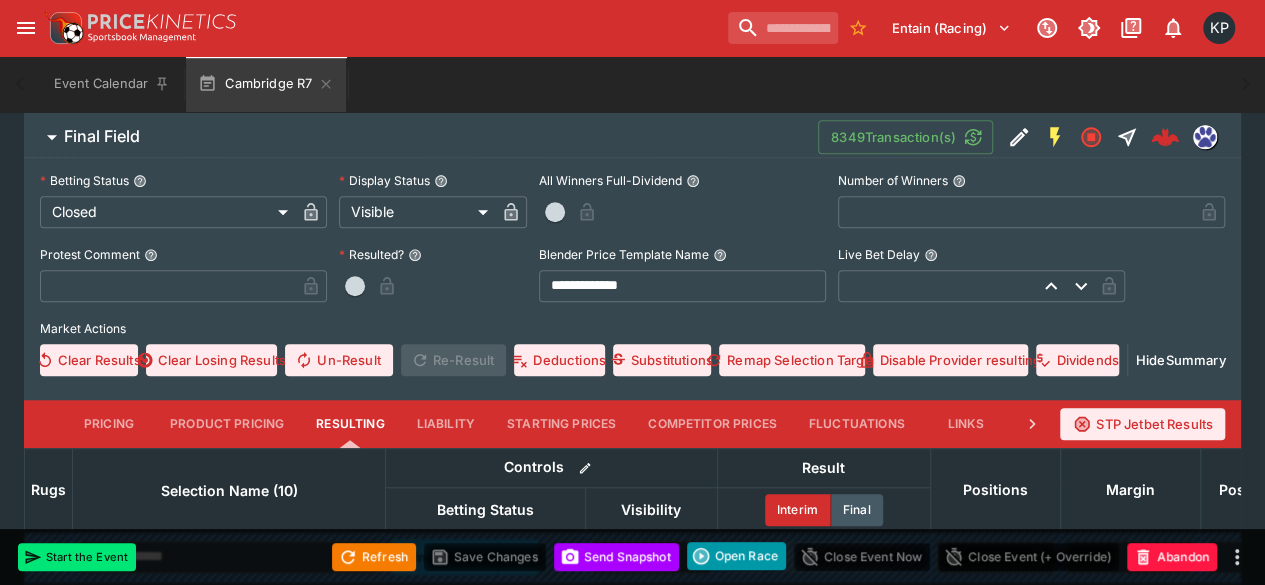 scroll, scrollTop: 969, scrollLeft: 0, axis: vertical 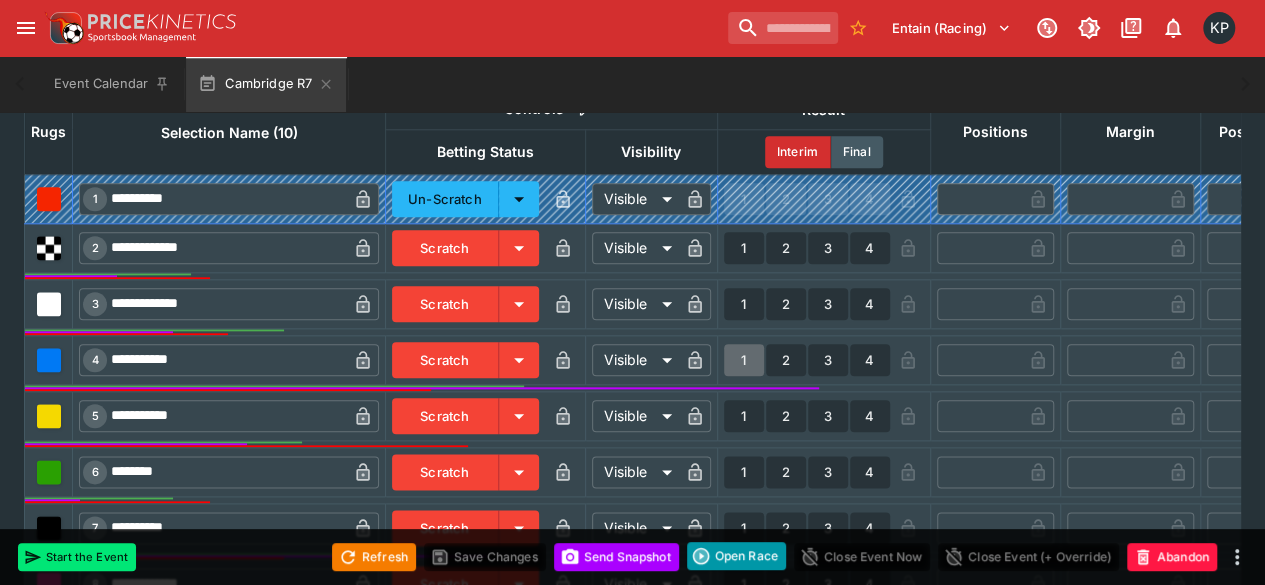 click on "1" at bounding box center (744, 360) 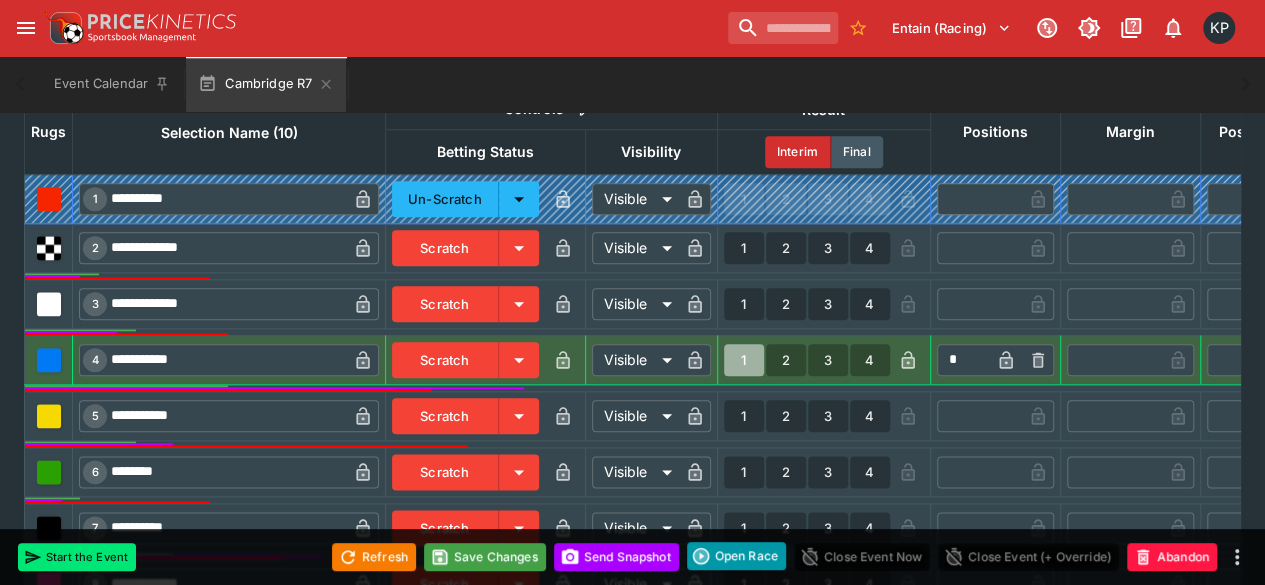 type on "*" 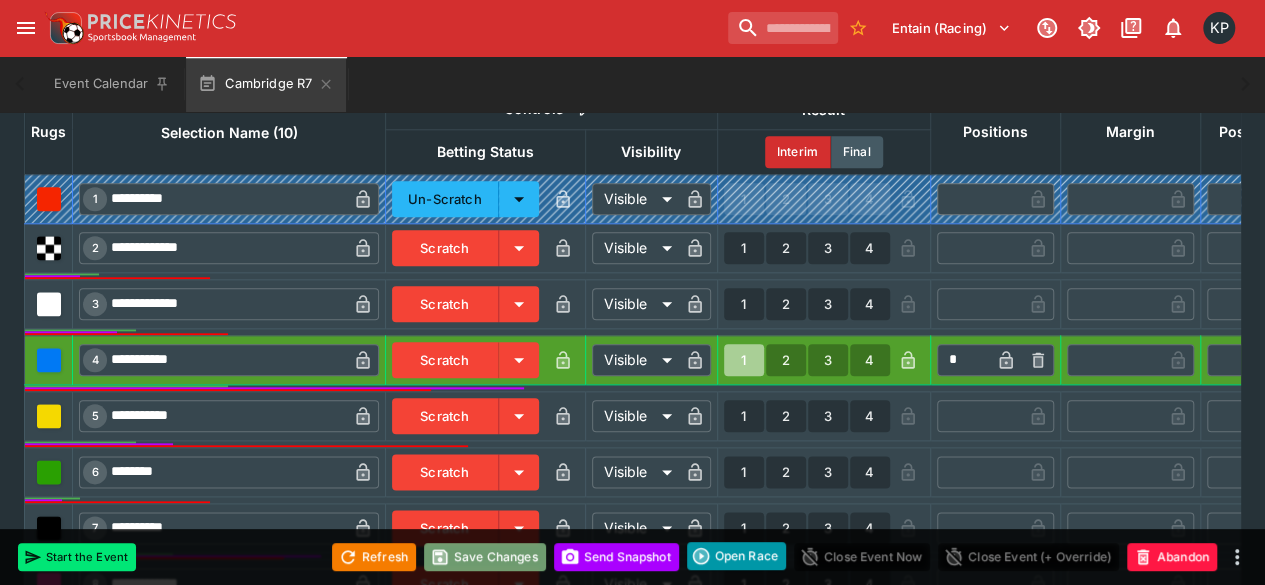 click on "Save Changes" at bounding box center [485, 557] 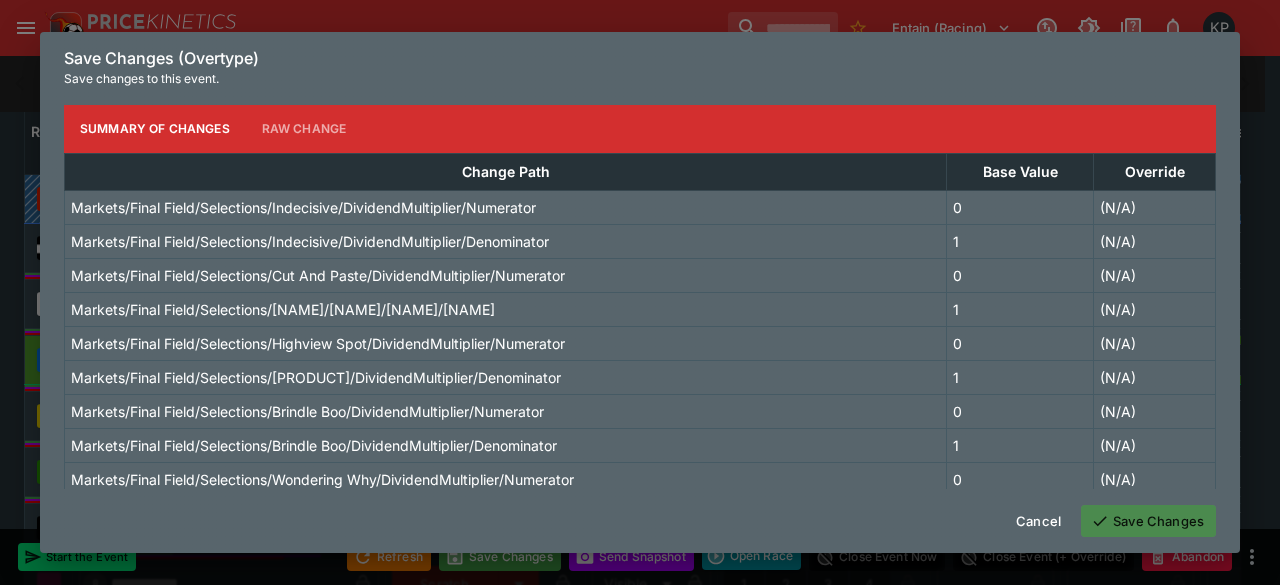 click on "Save Changes" at bounding box center (1148, 521) 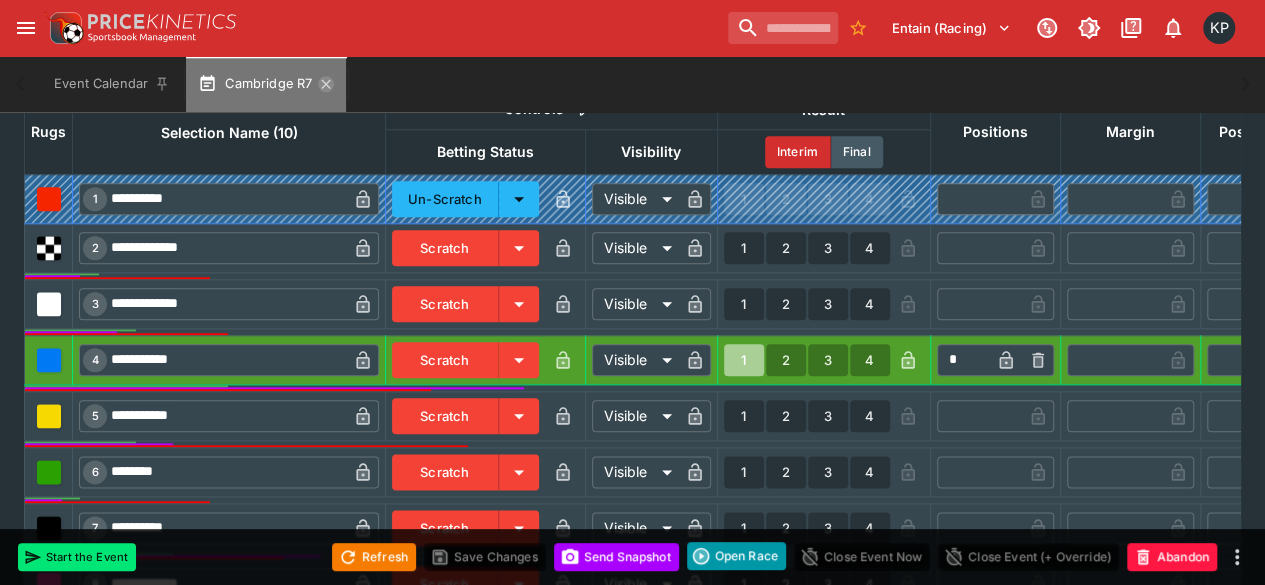 click 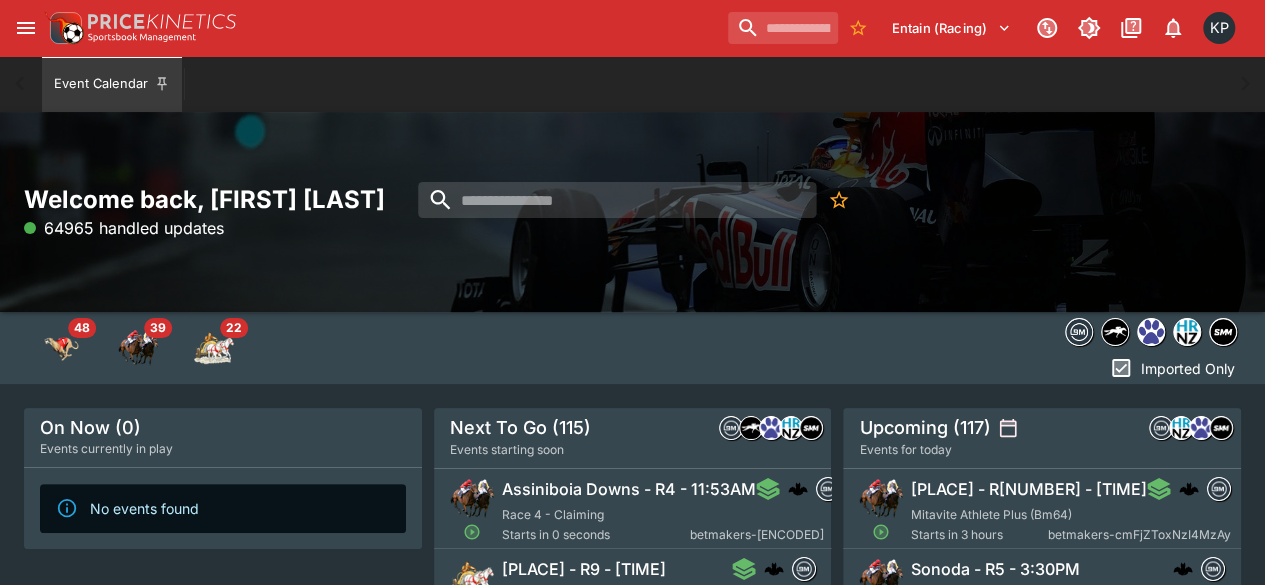 click on "Welcome back, Kedar Pandit 64965 handled updates" at bounding box center (632, 212) 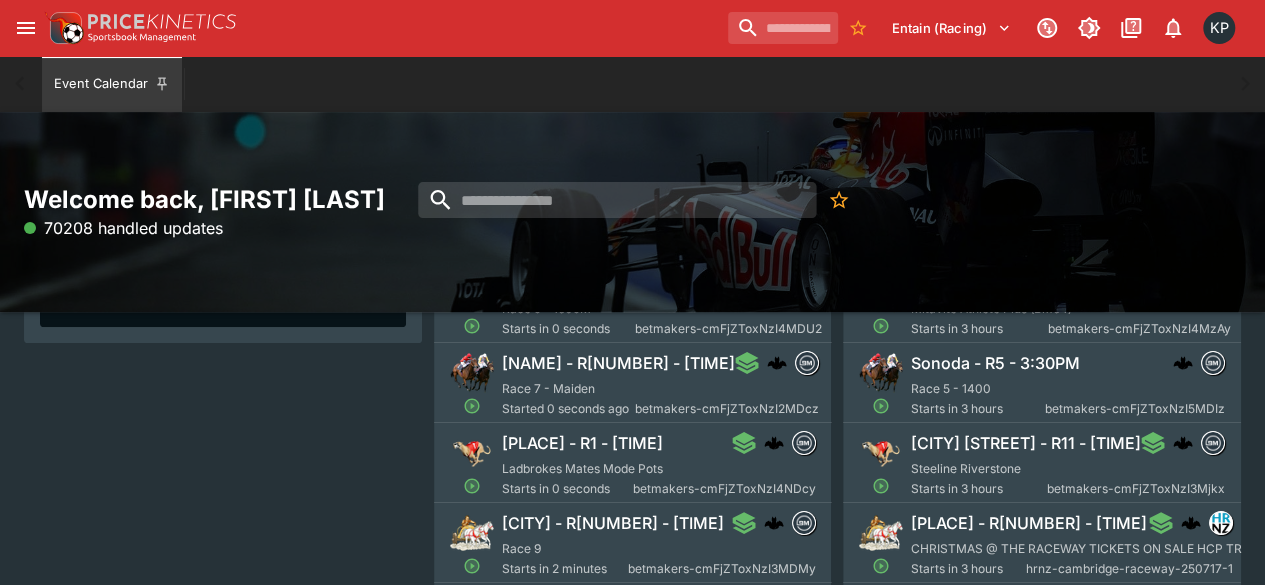 scroll, scrollTop: 219, scrollLeft: 0, axis: vertical 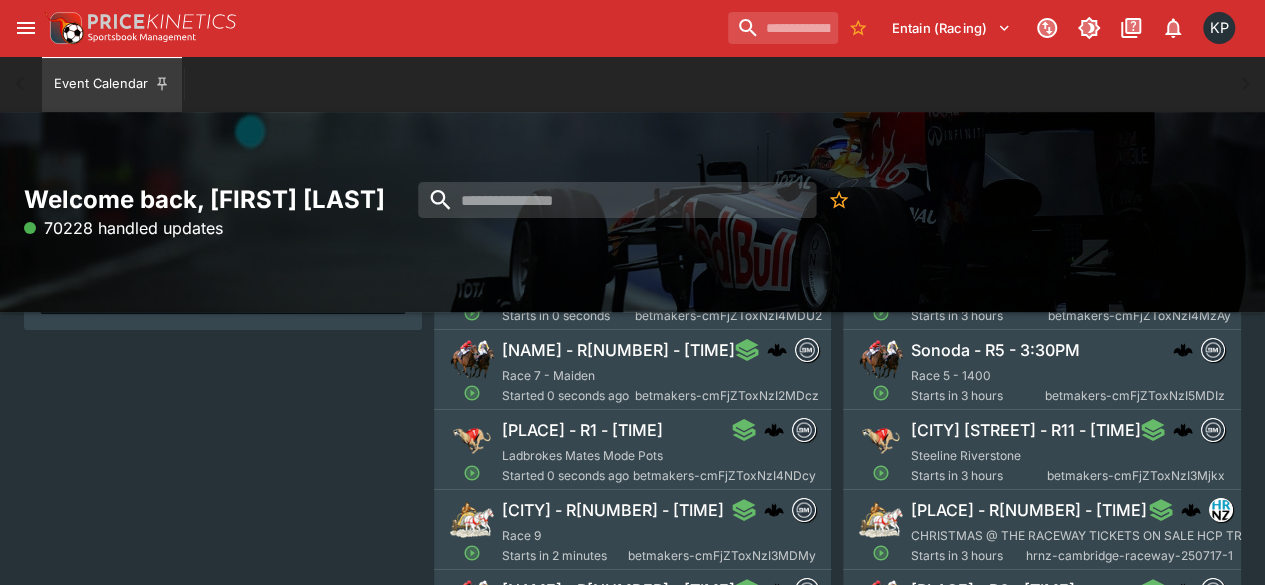 click on "Ladbrokes Mates Mode Pots" at bounding box center (582, 455) 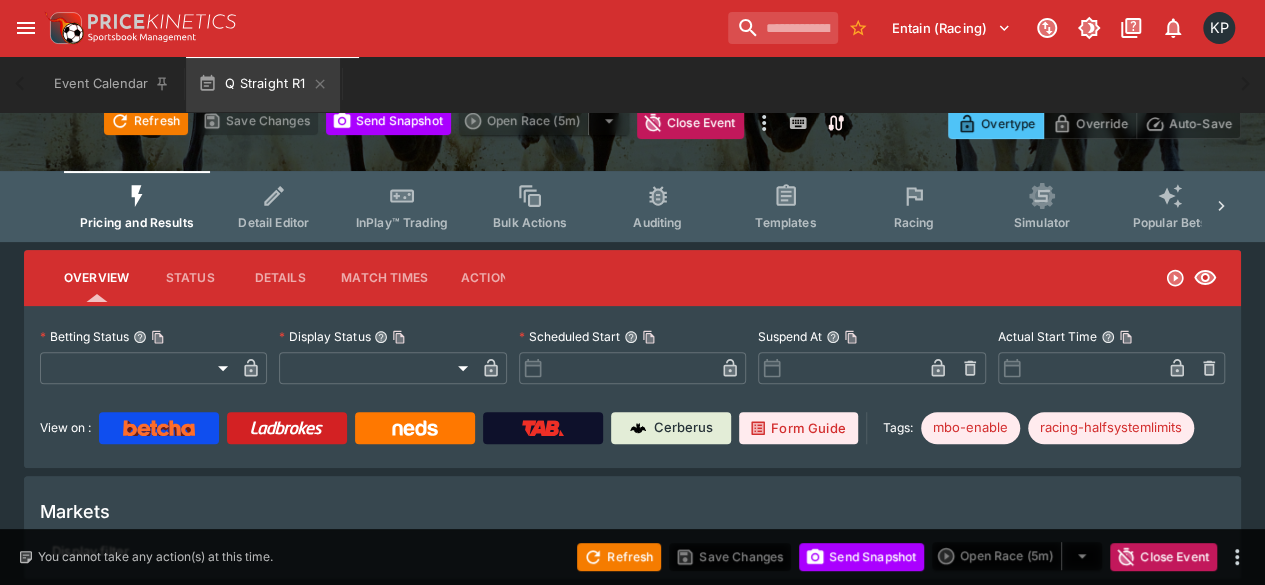 type on "**********" 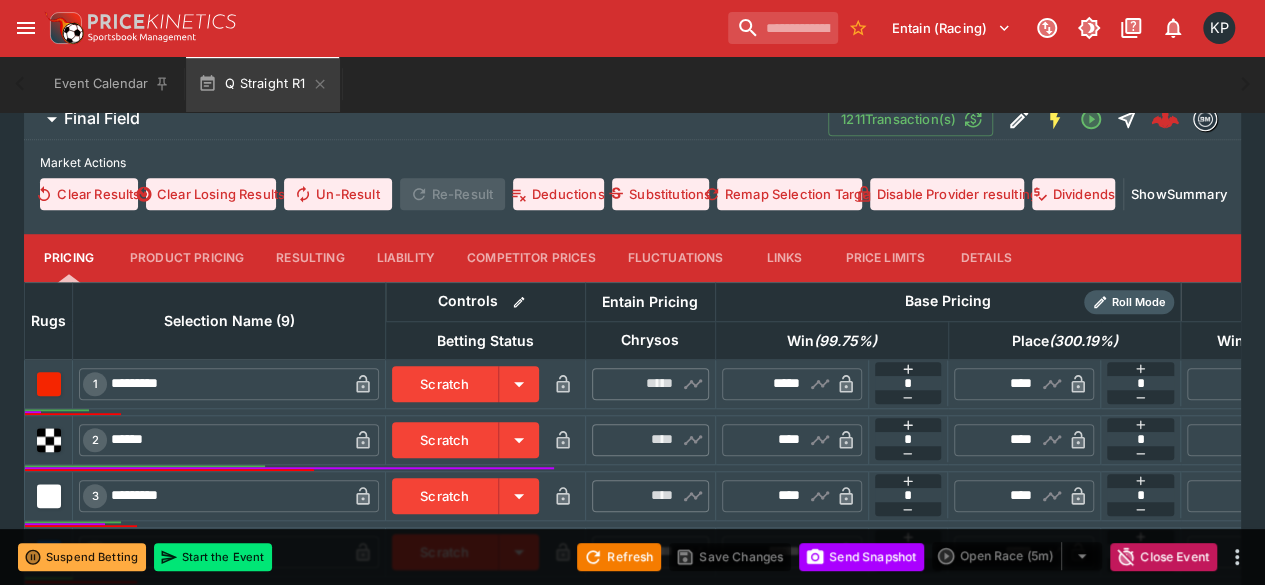 scroll, scrollTop: 686, scrollLeft: 0, axis: vertical 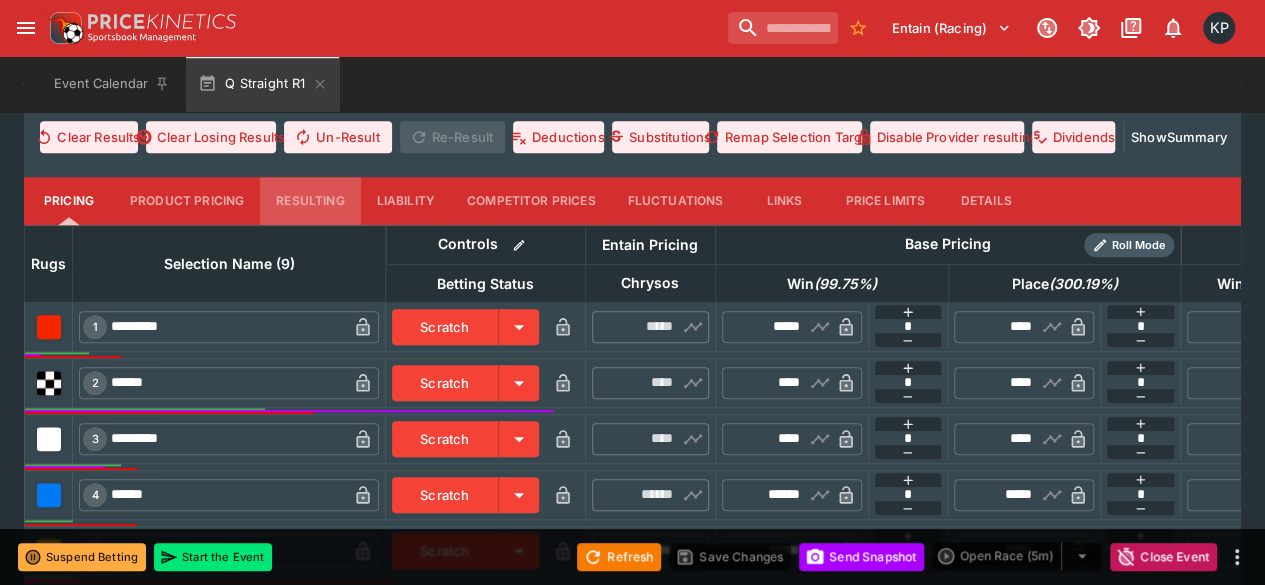 click on "Resulting" at bounding box center (310, 201) 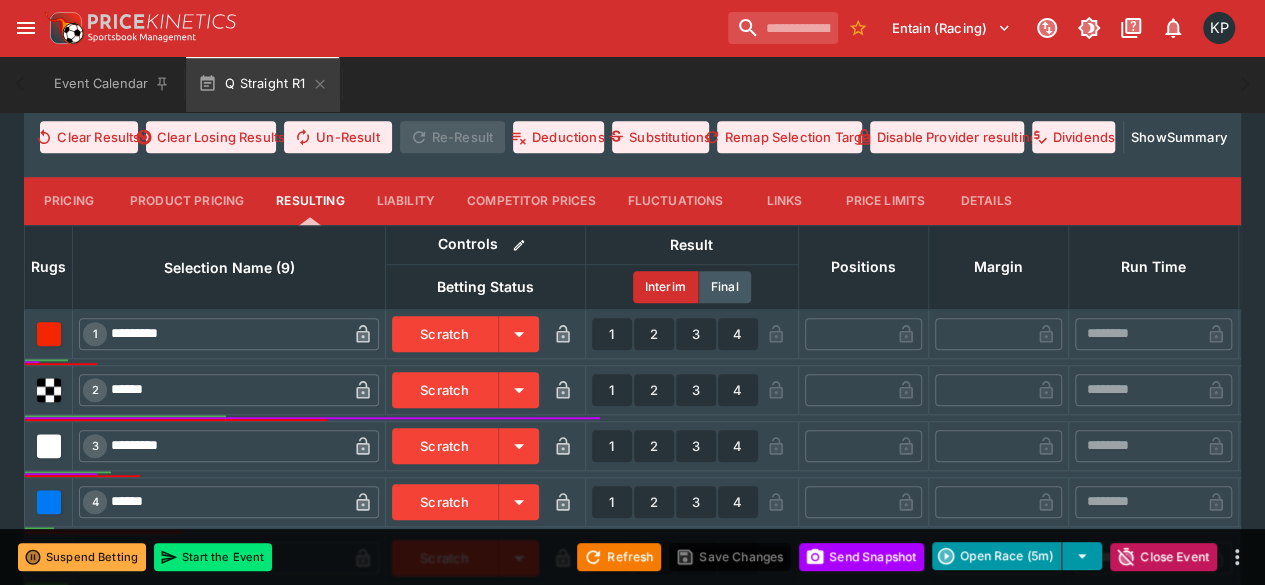 type on "**********" 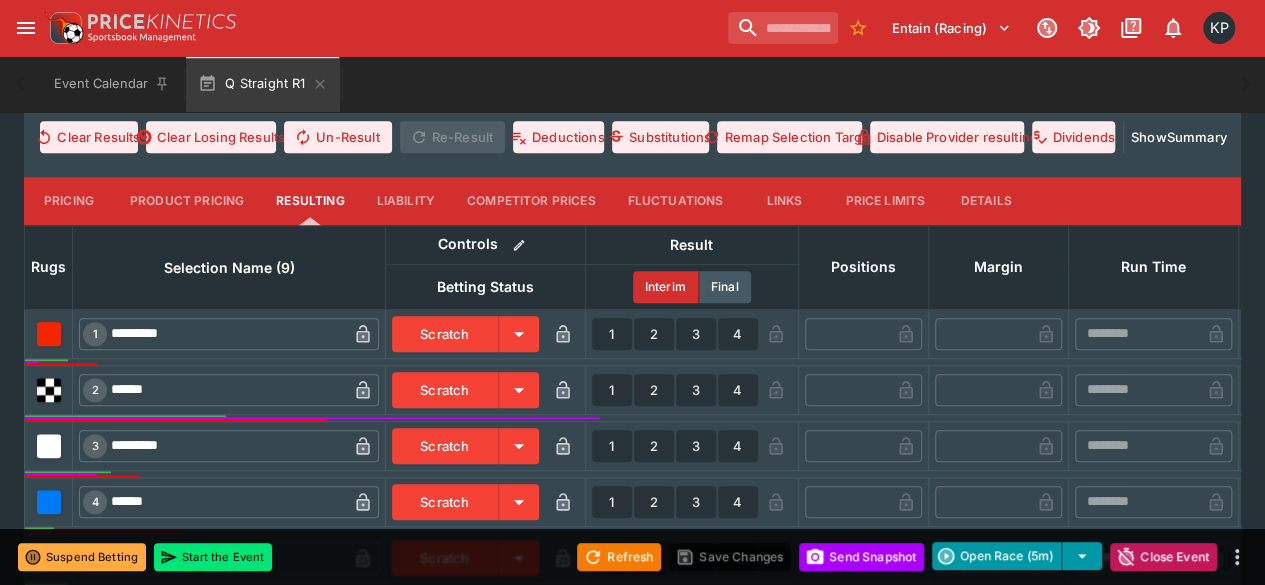 type on "**********" 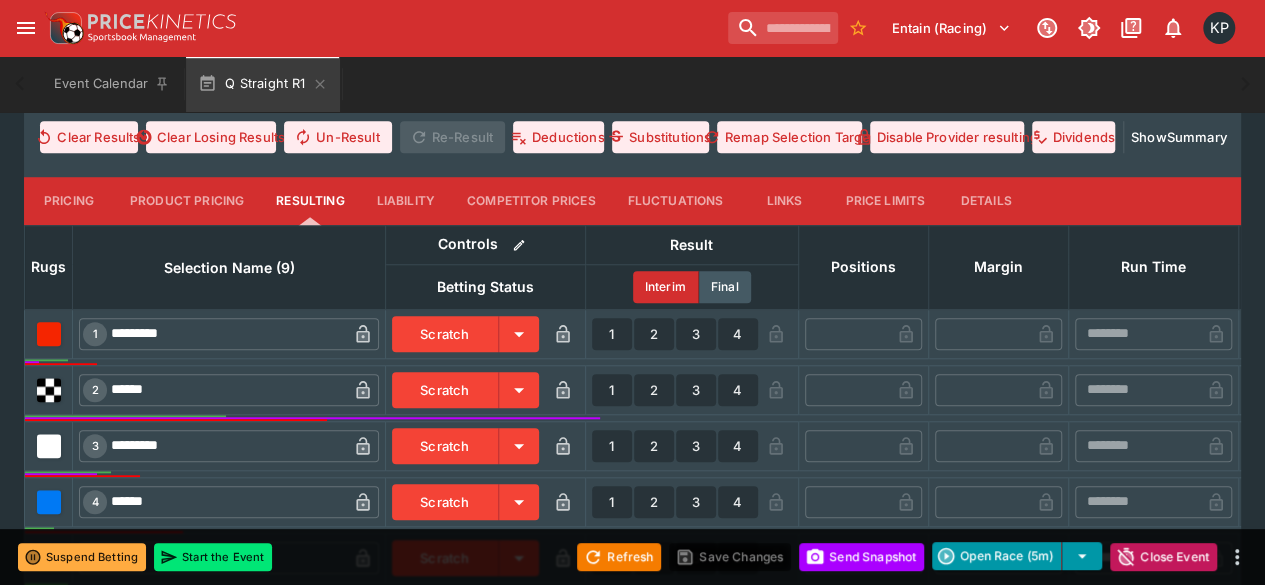 type on "**********" 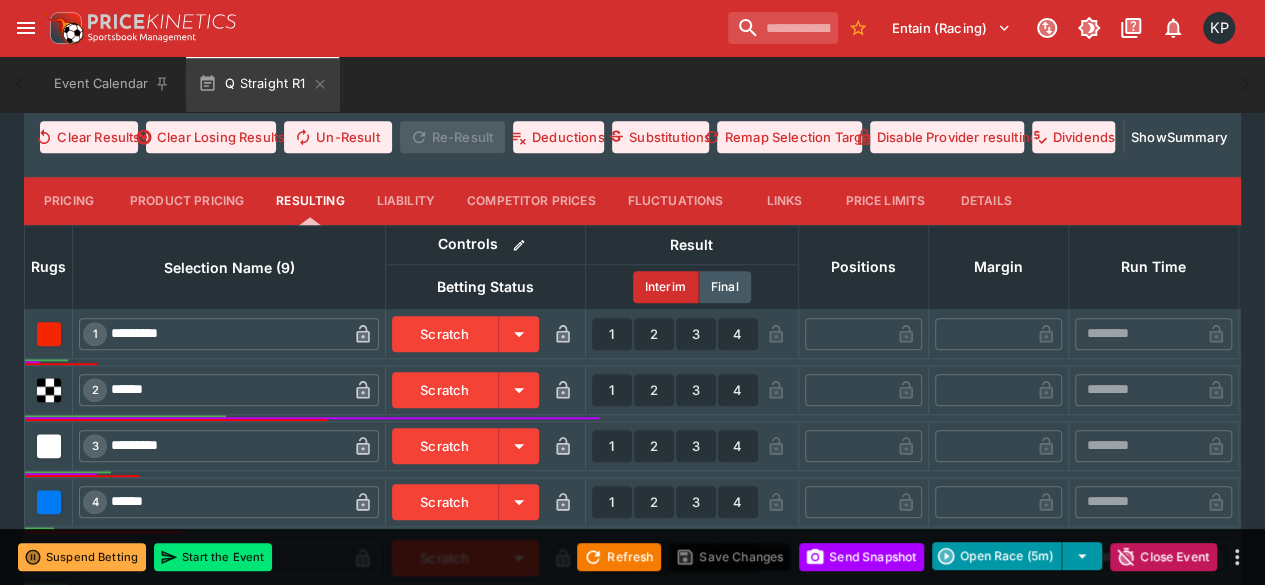 type on "**********" 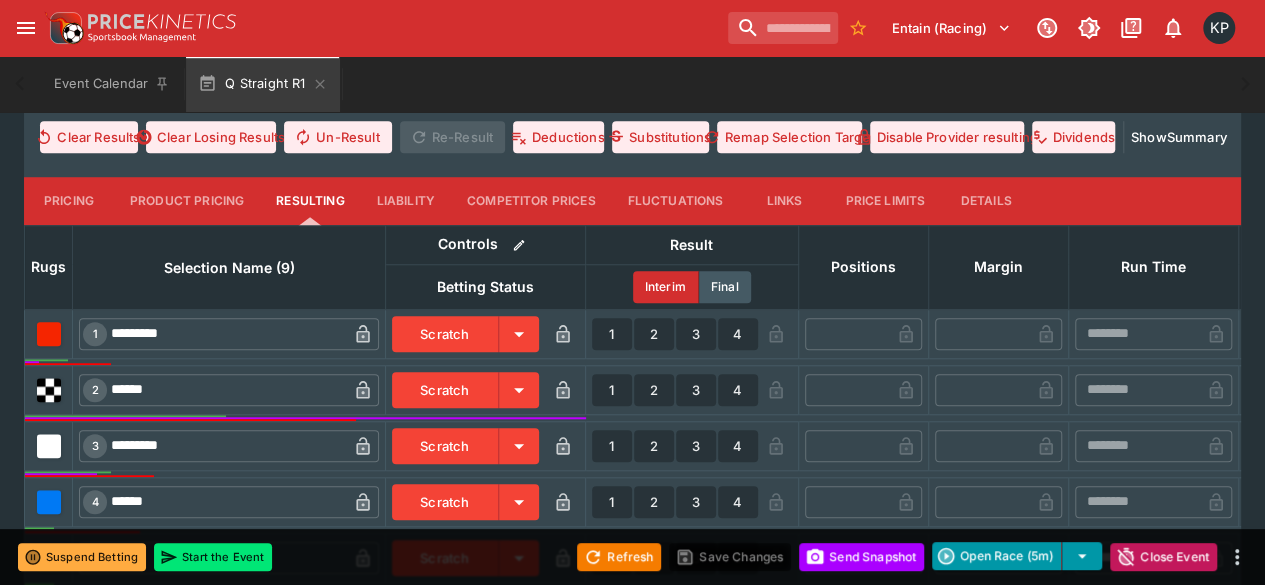 type on "**********" 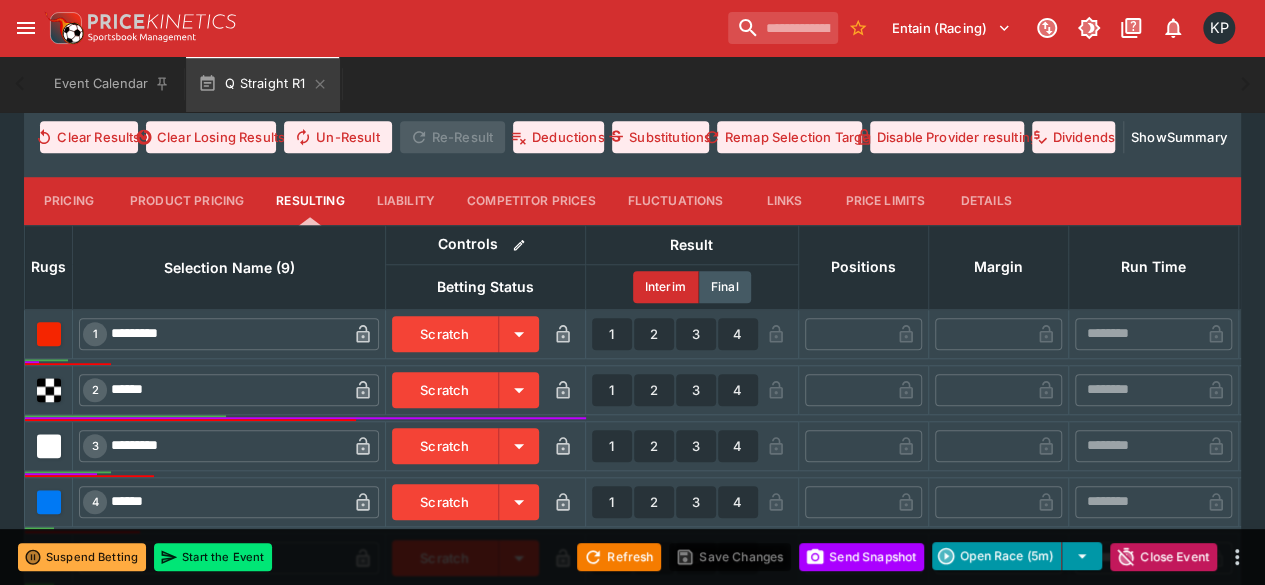 type on "**********" 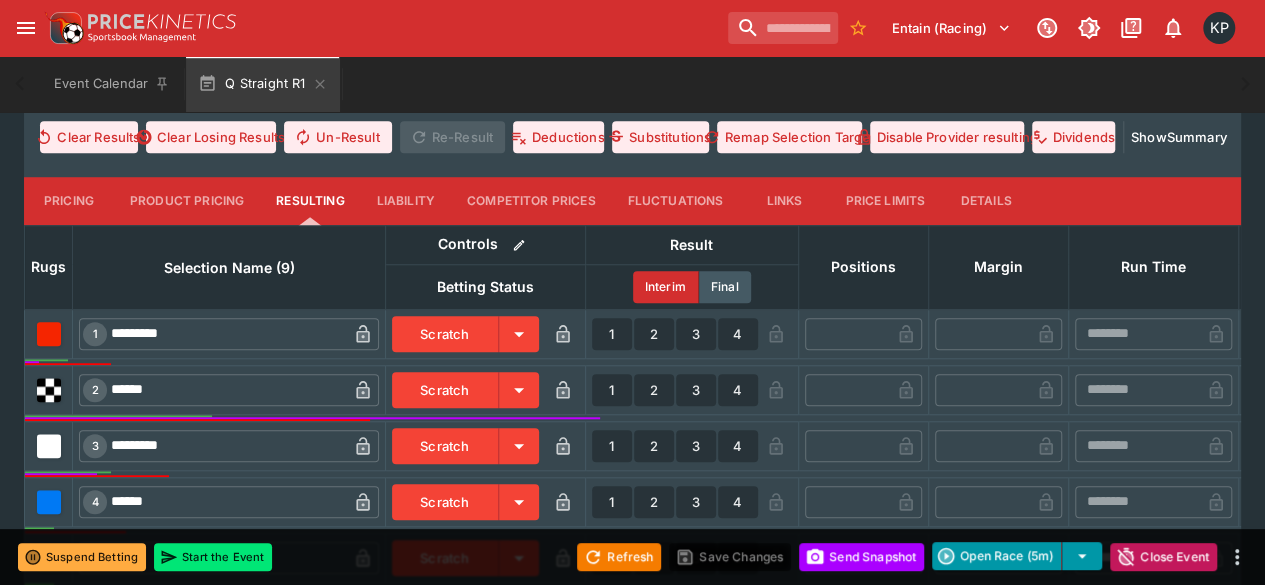 type on "**********" 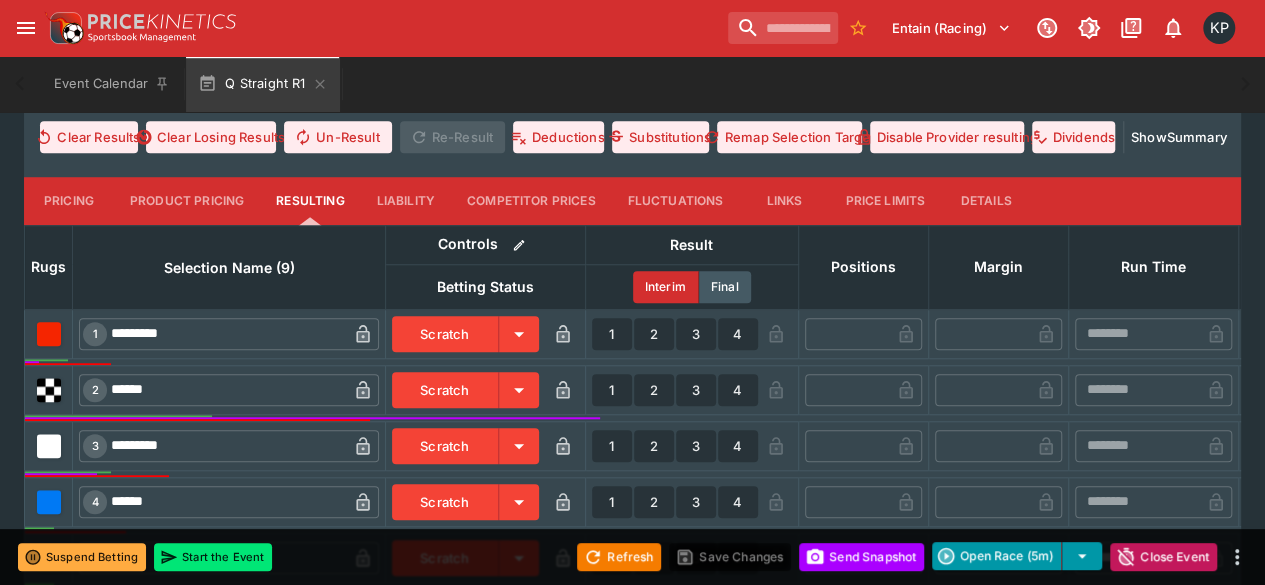 type on "**********" 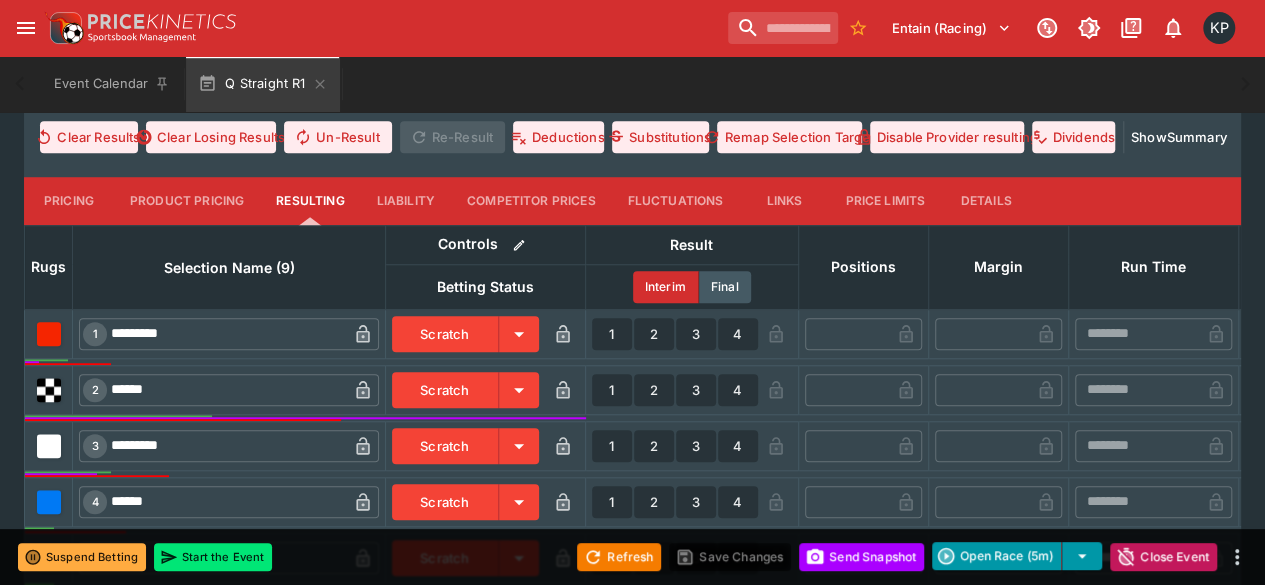 type on "**********" 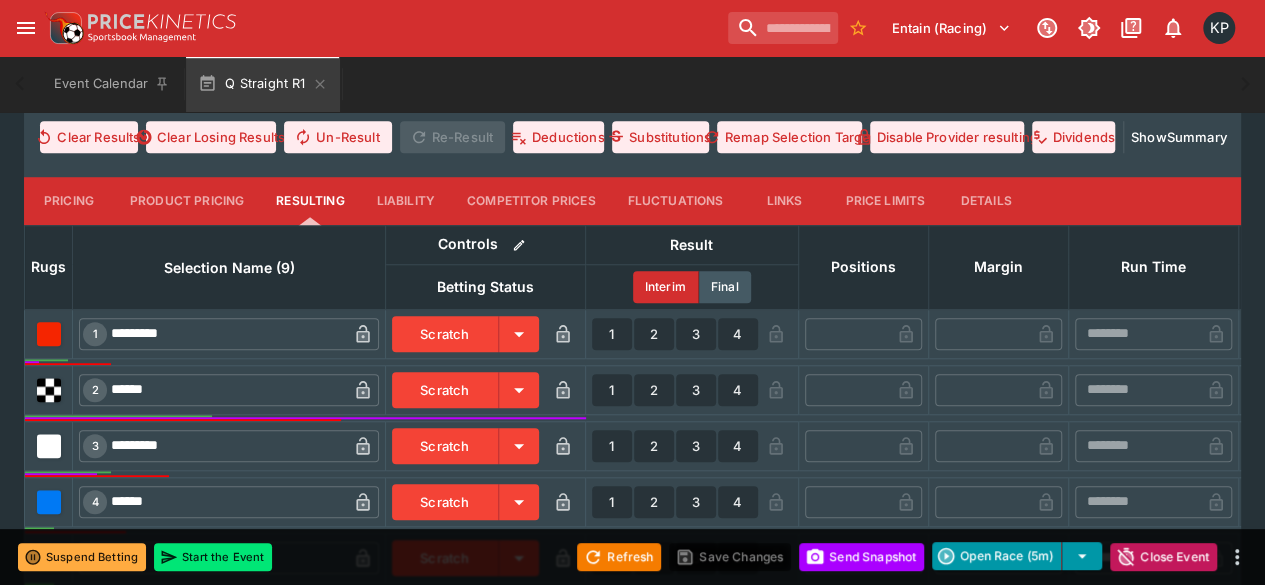 type on "**********" 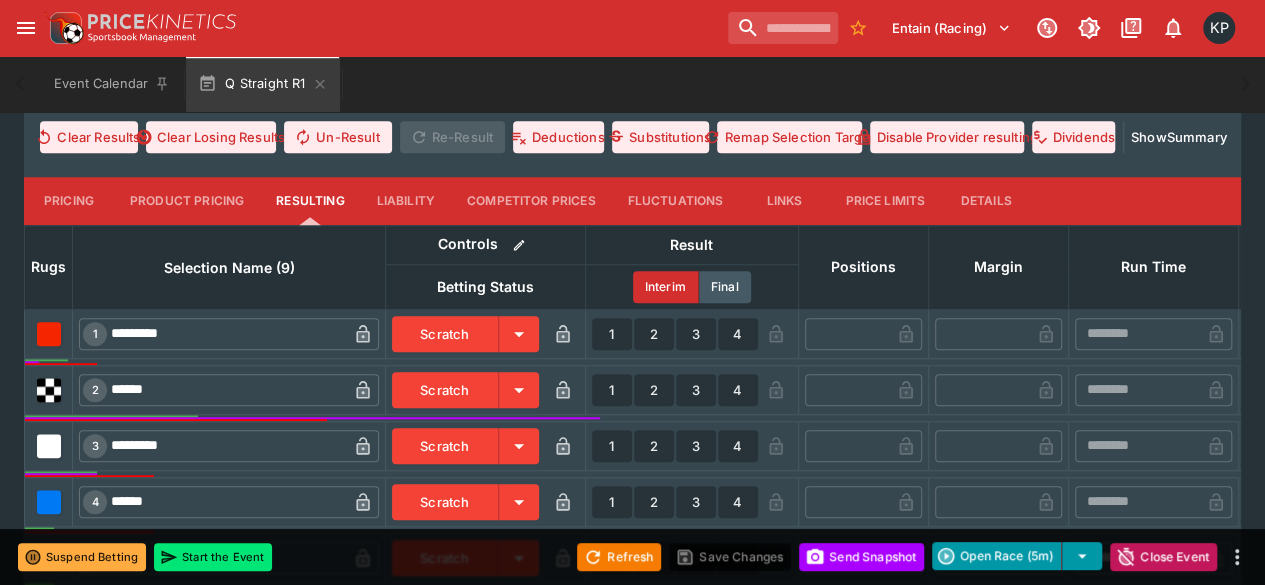 type on "**********" 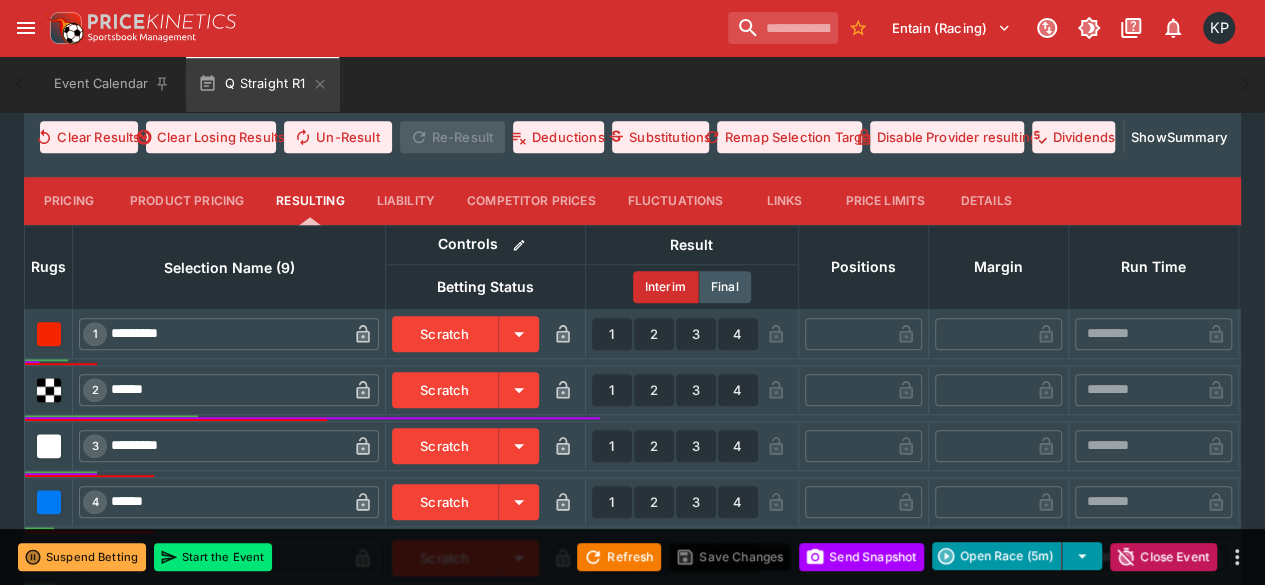 type on "**********" 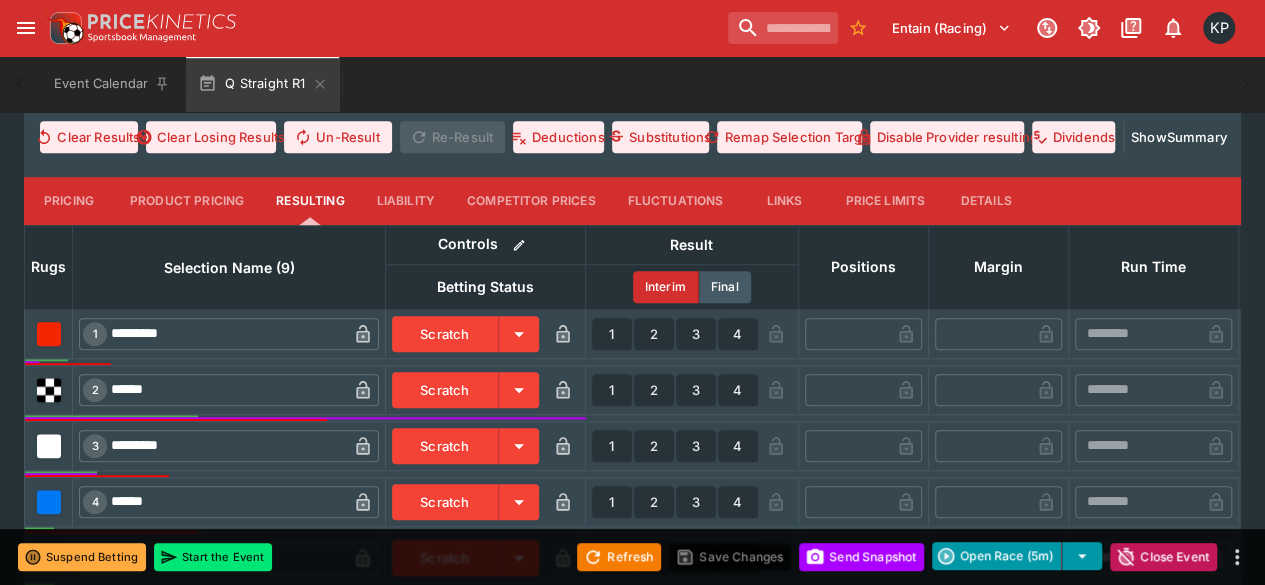type on "**********" 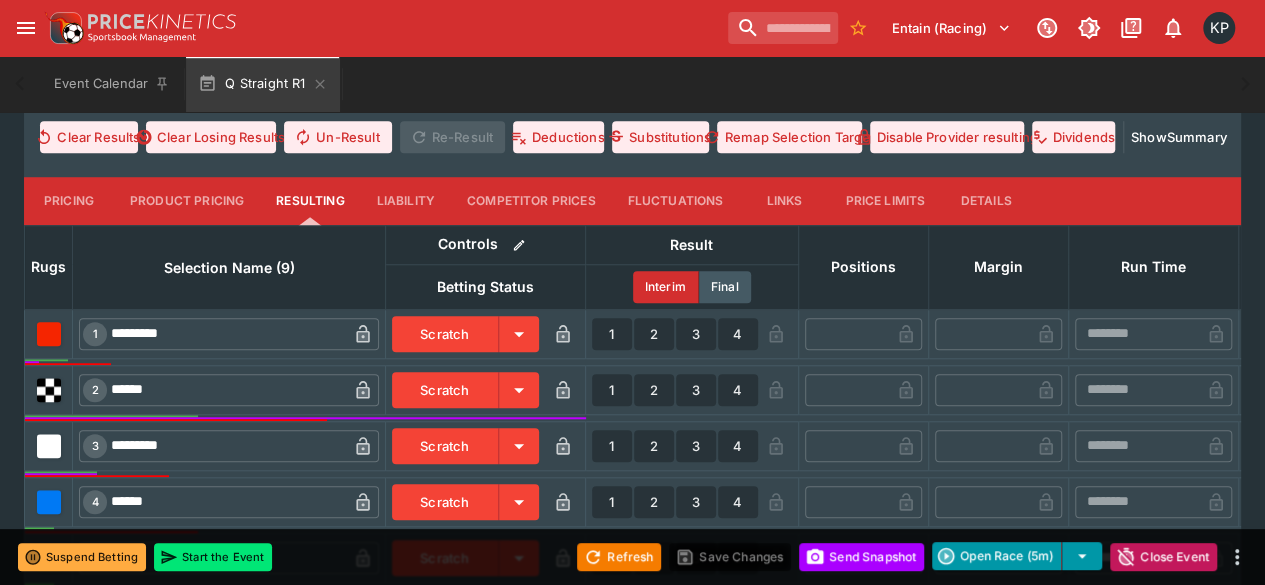type on "**********" 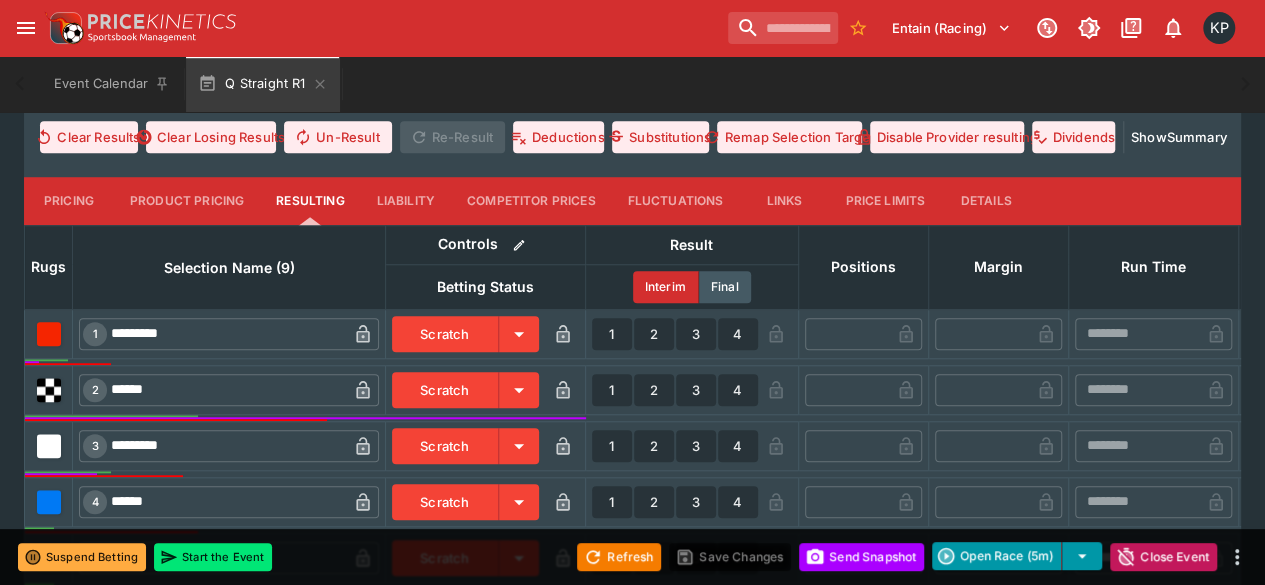 type on "**********" 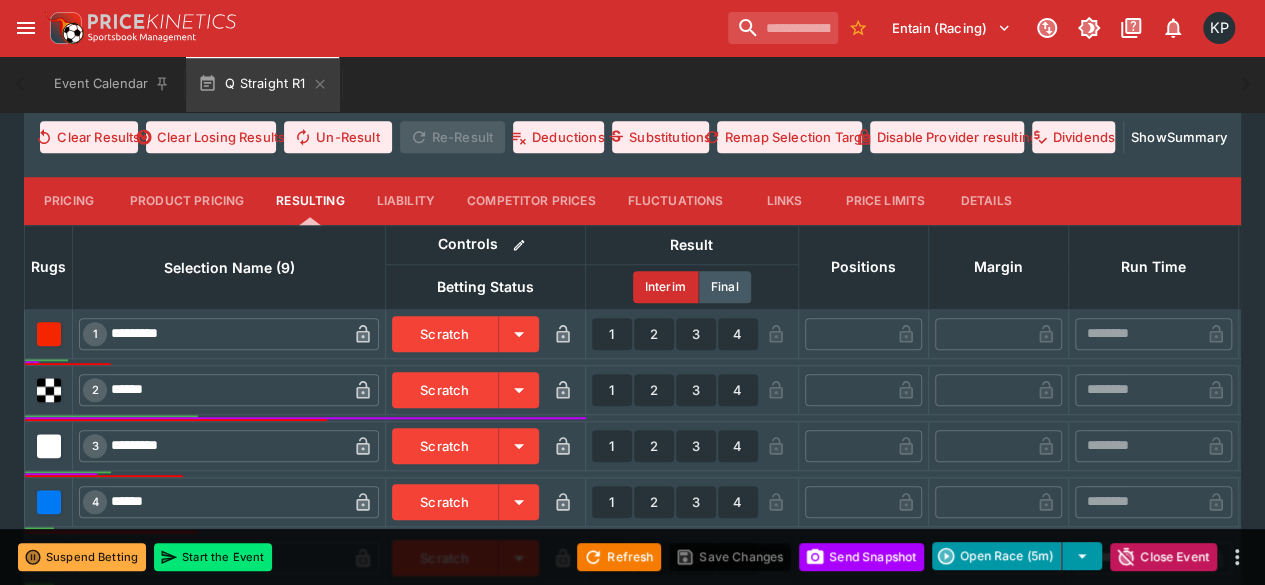 type on "**********" 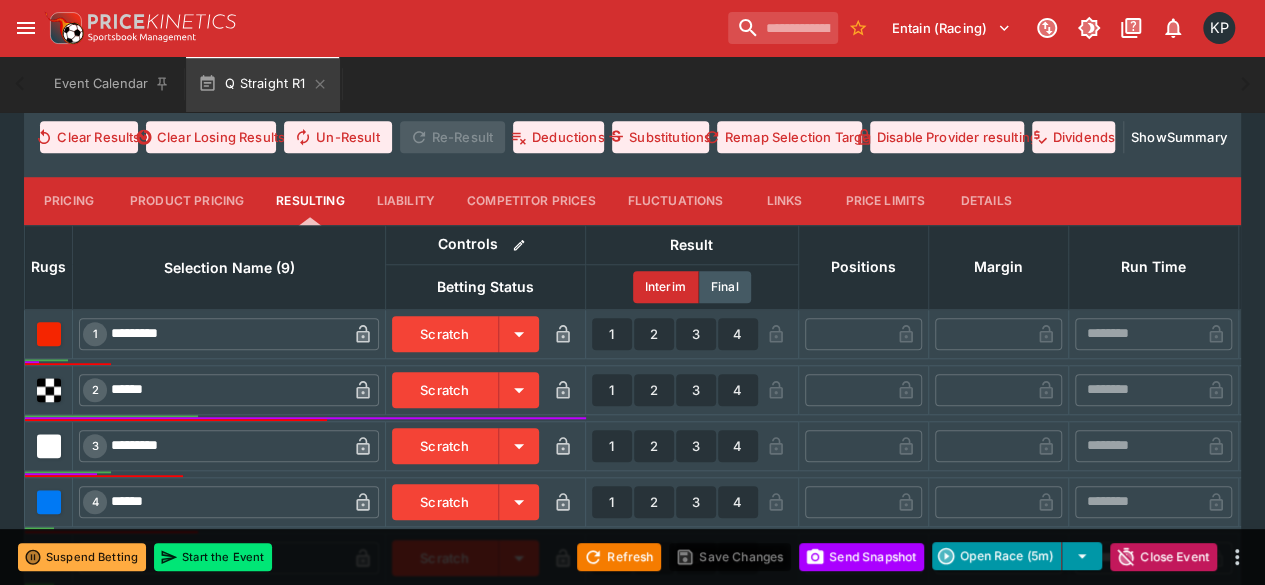 type on "**********" 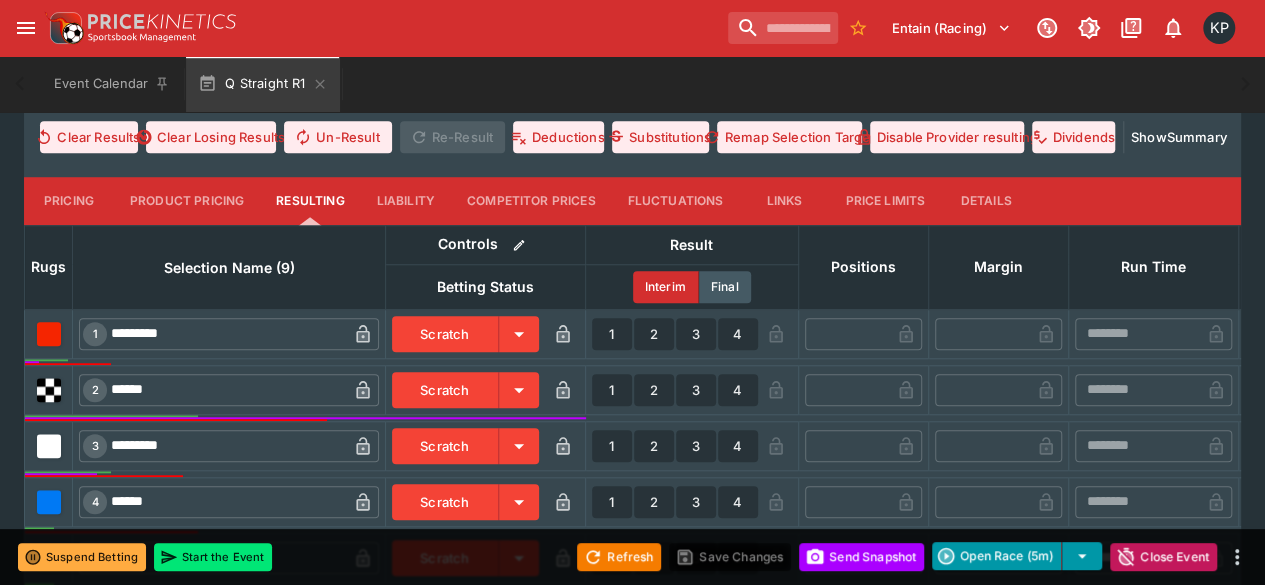 type on "**********" 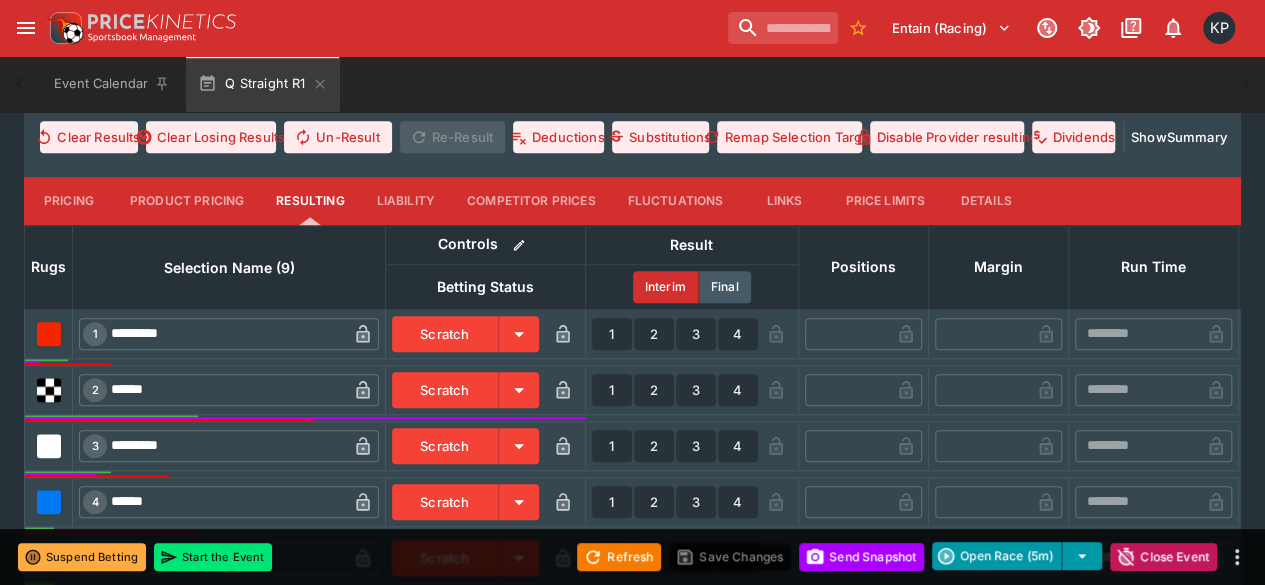 type on "**********" 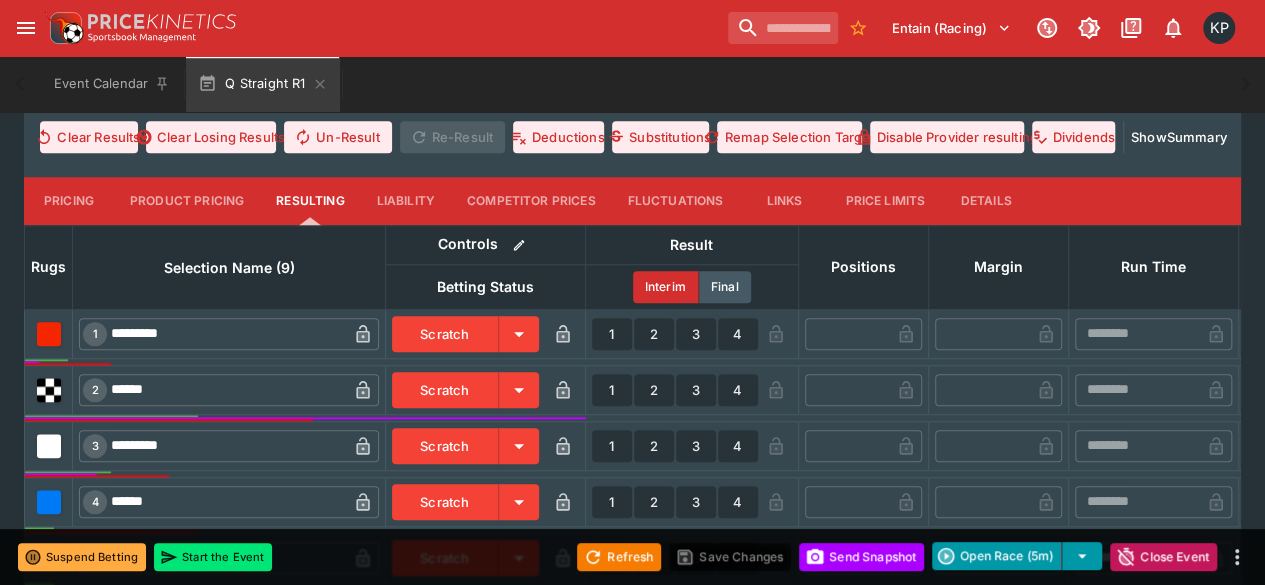 type on "**********" 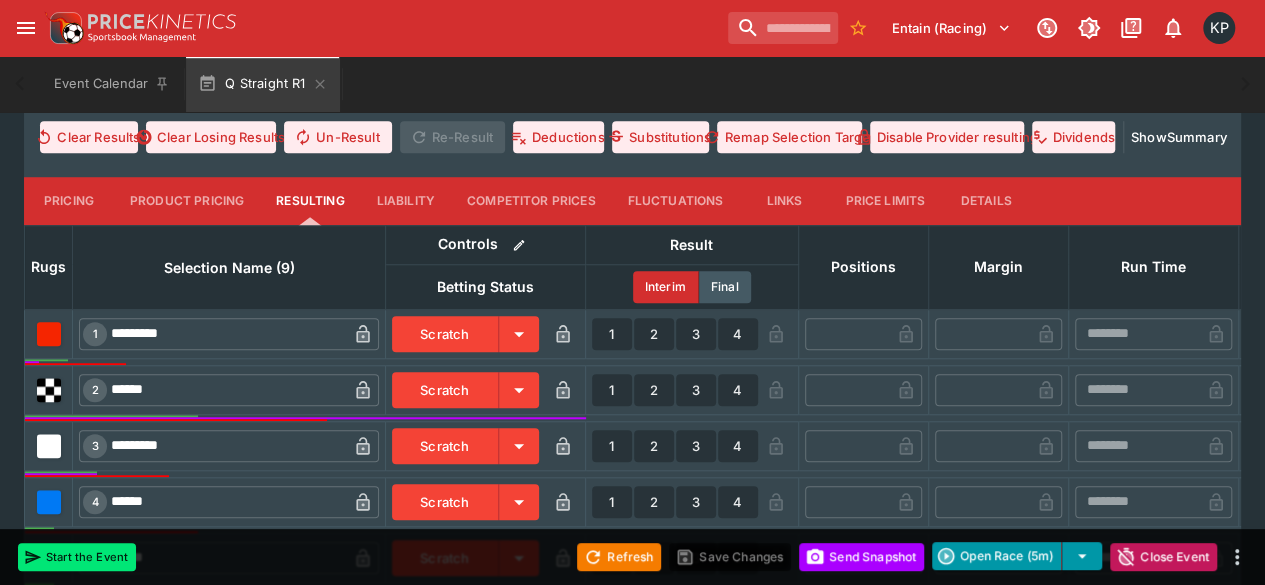 type on "**********" 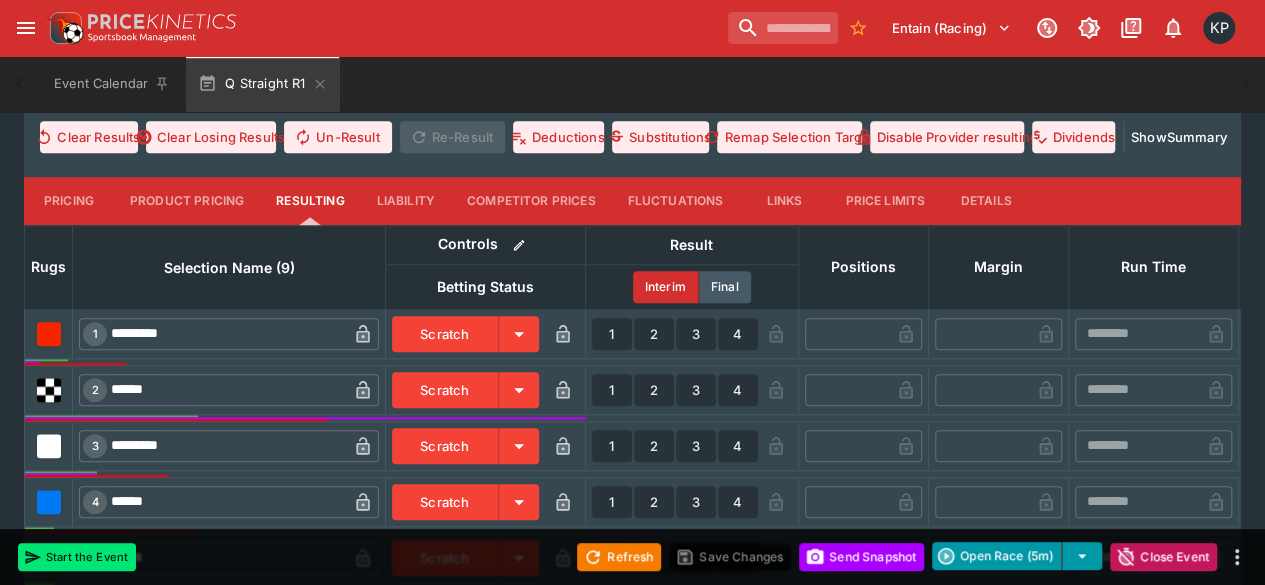 type on "**********" 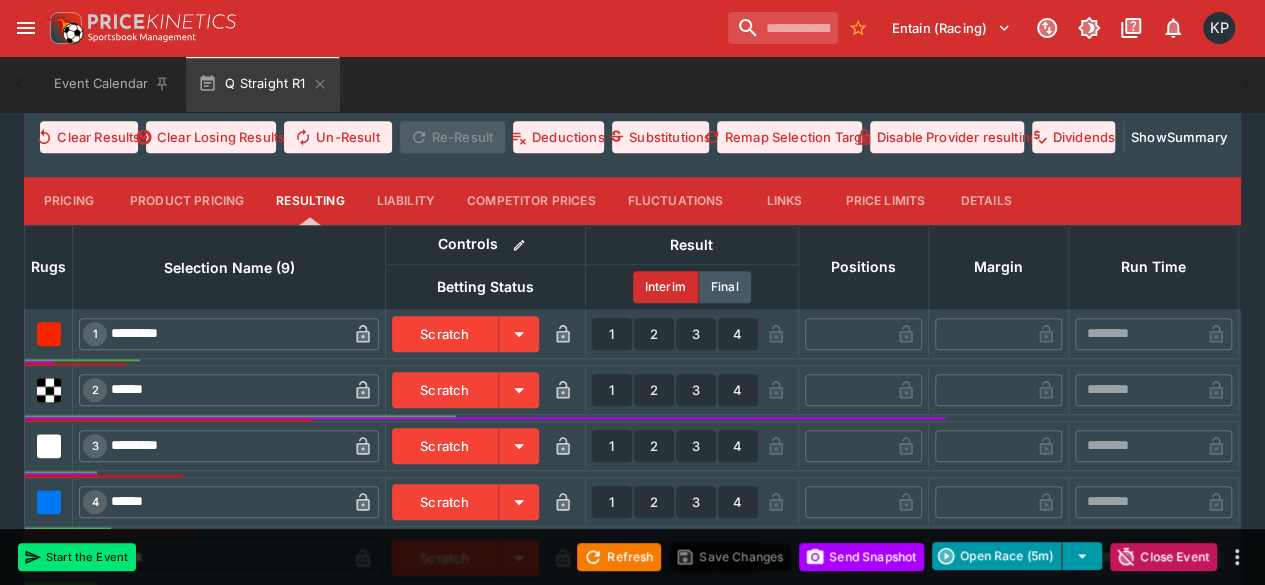 type on "**********" 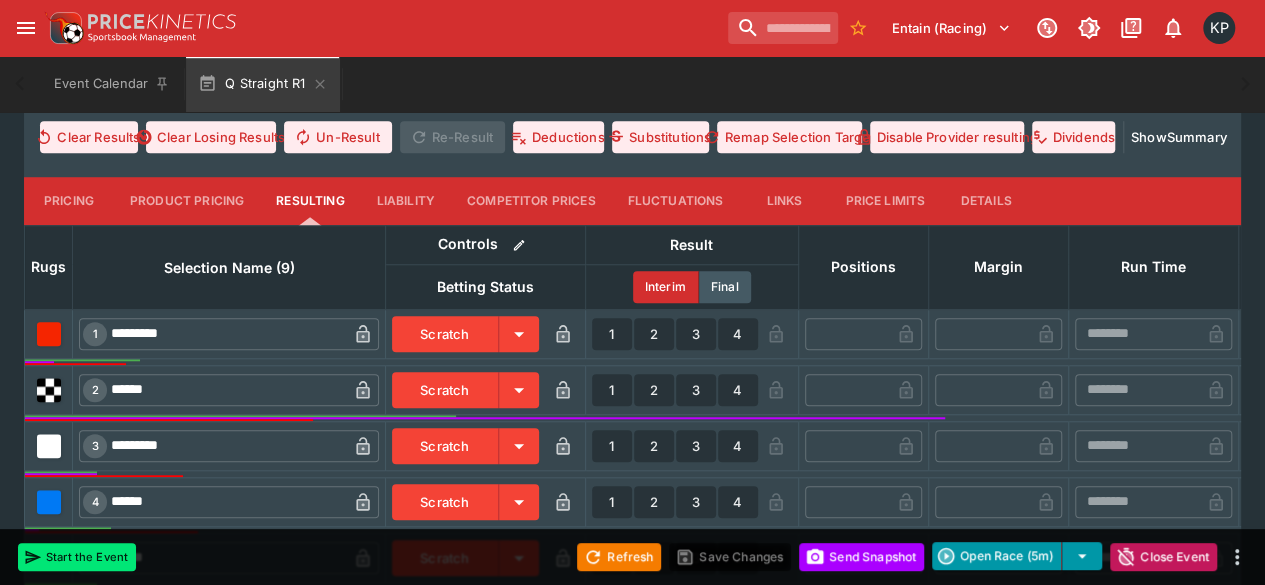 type on "**********" 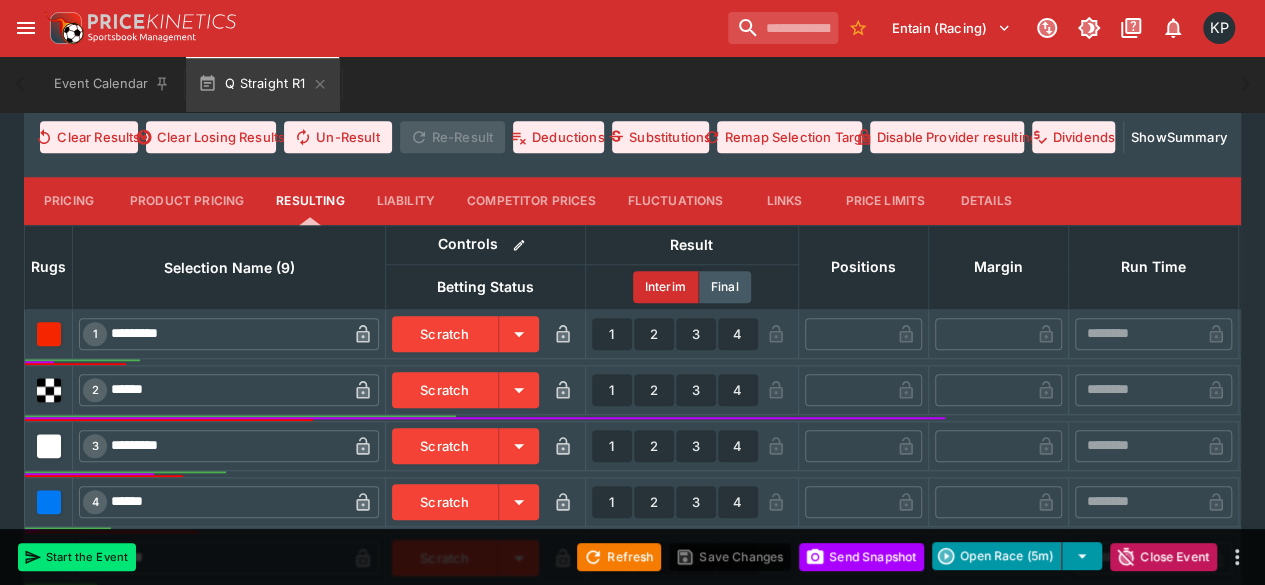 type on "**********" 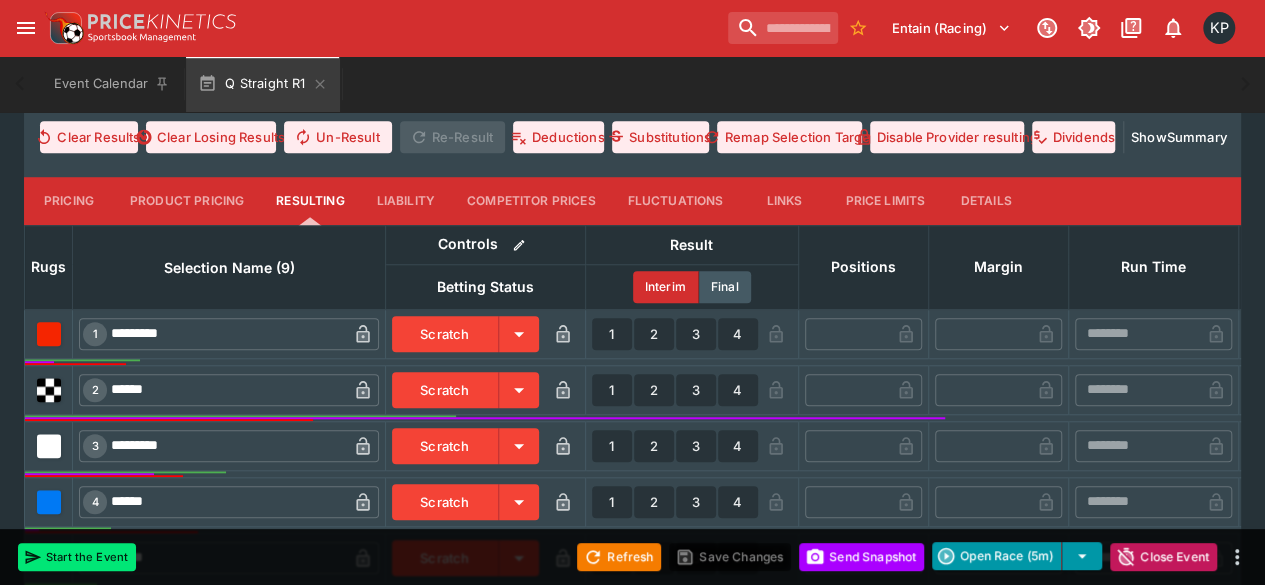 type on "**********" 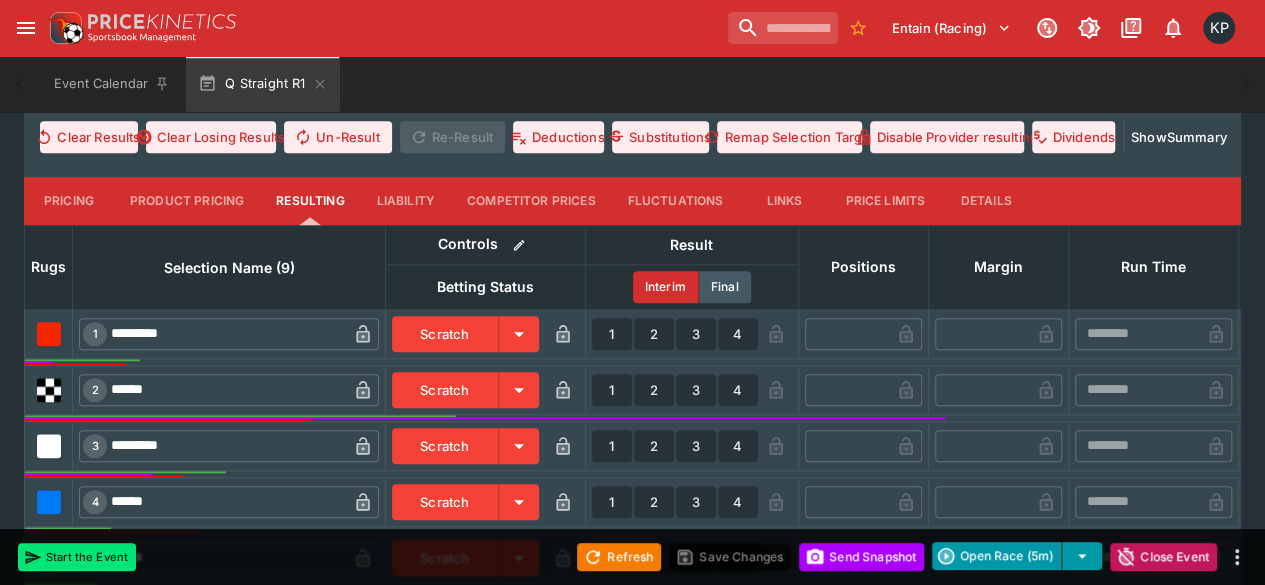 type on "**********" 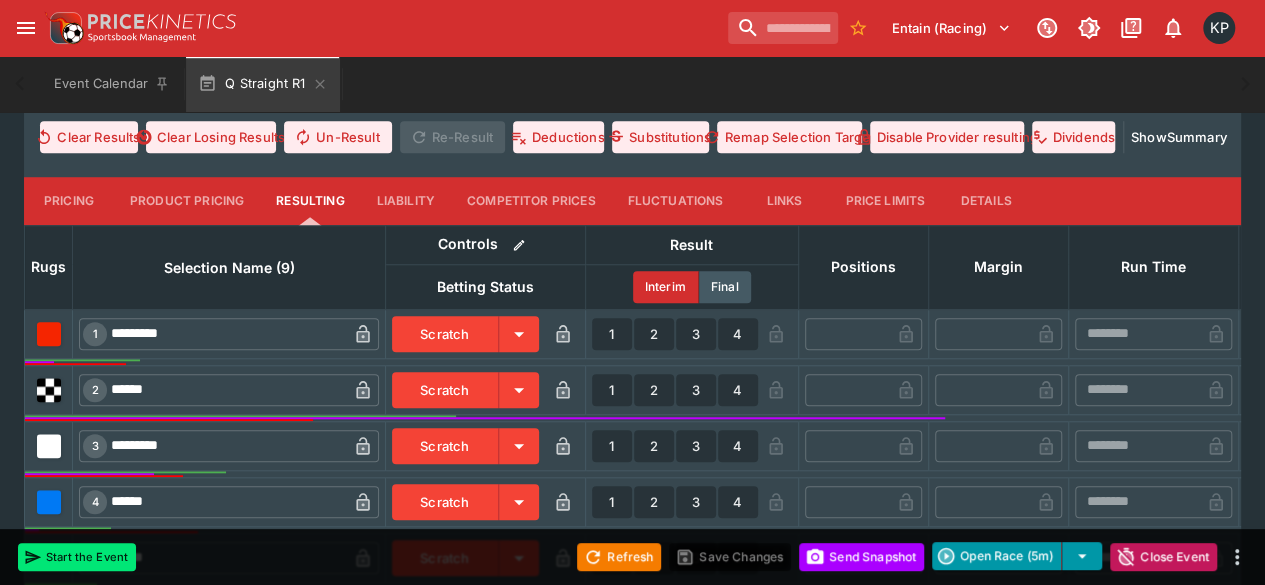 type on "**********" 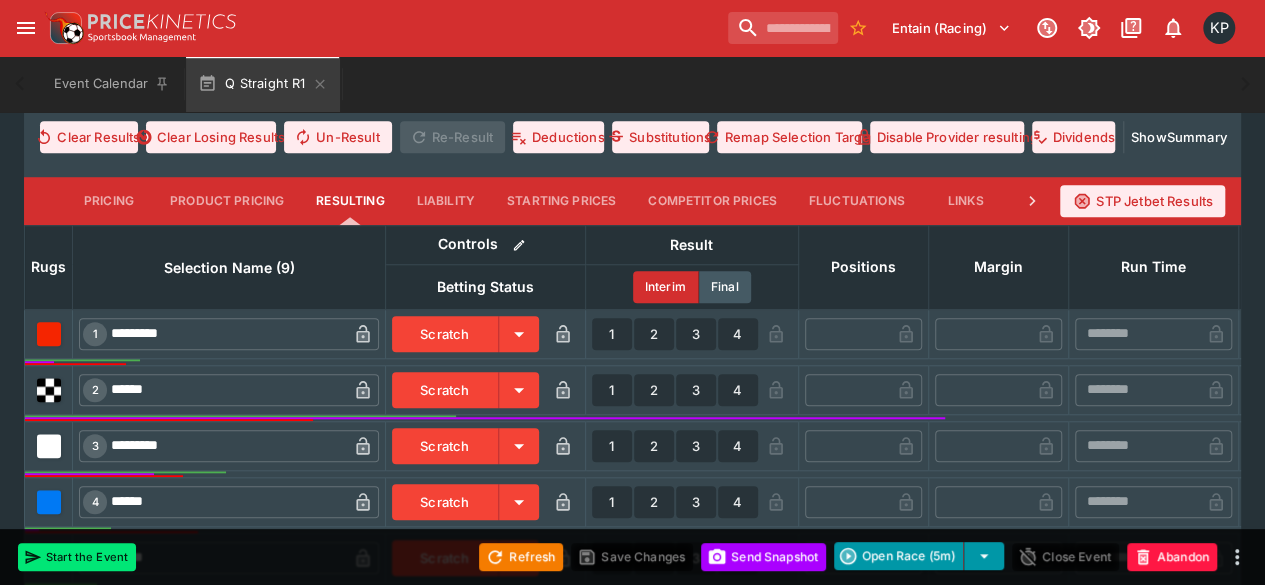 scroll, scrollTop: 0, scrollLeft: 0, axis: both 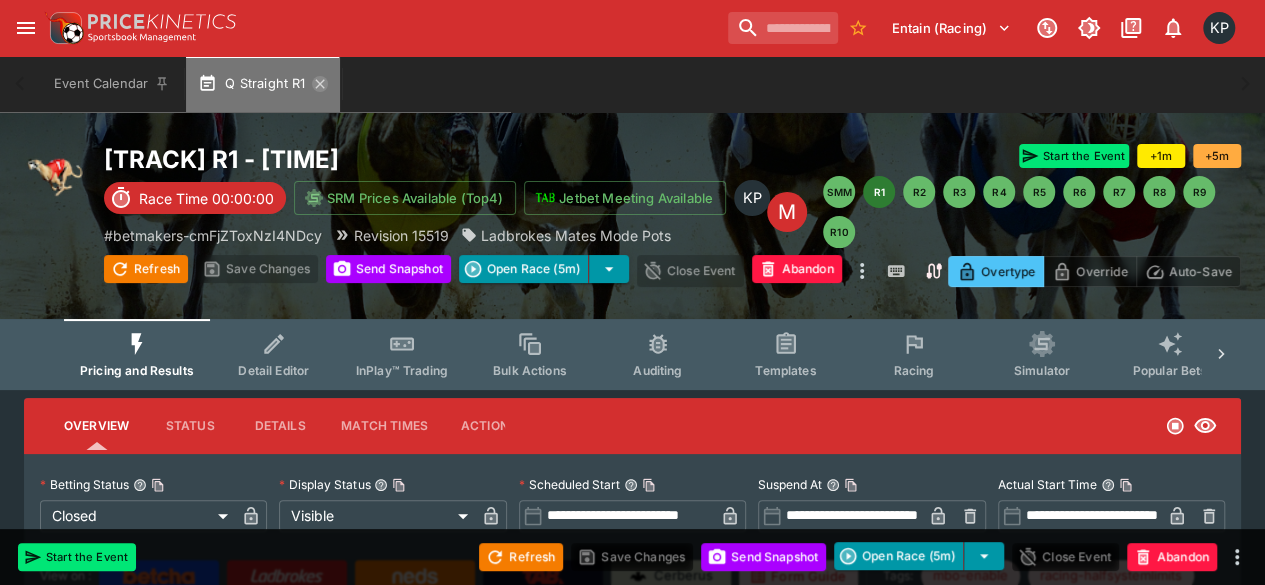 click 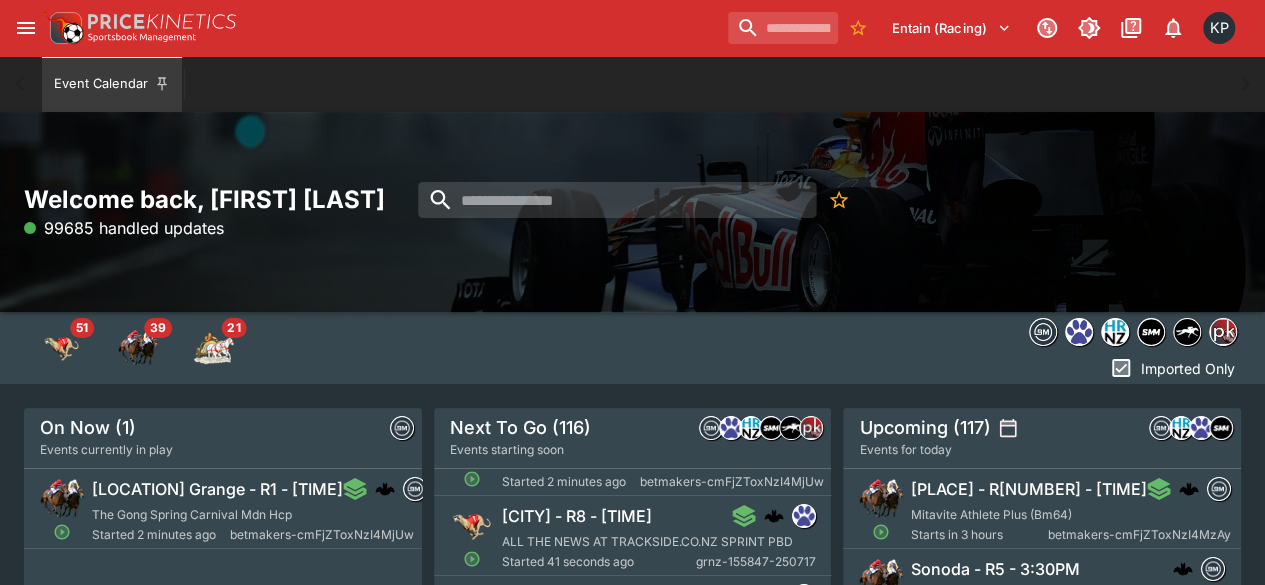 scroll, scrollTop: 54, scrollLeft: 0, axis: vertical 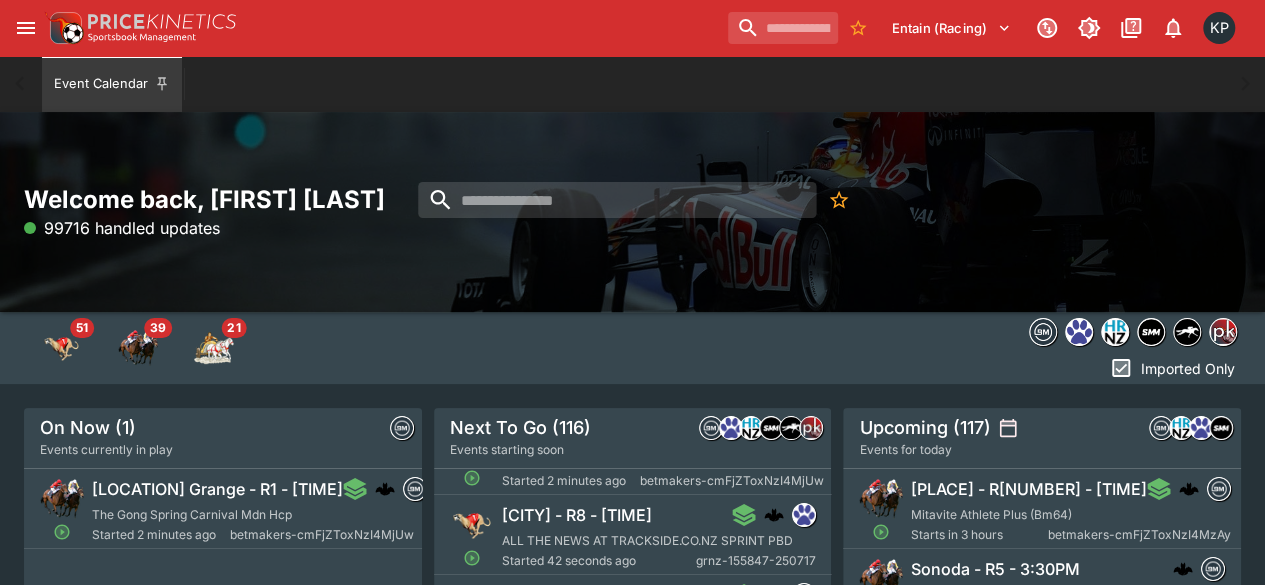 click on "Cambridge - R8 - 12:07PM ALL THE NEWS AT TRACKSIDE.CO.NZ SPRINT PBD Started 42 seconds ago grnz-155847-250717" at bounding box center (659, 537) 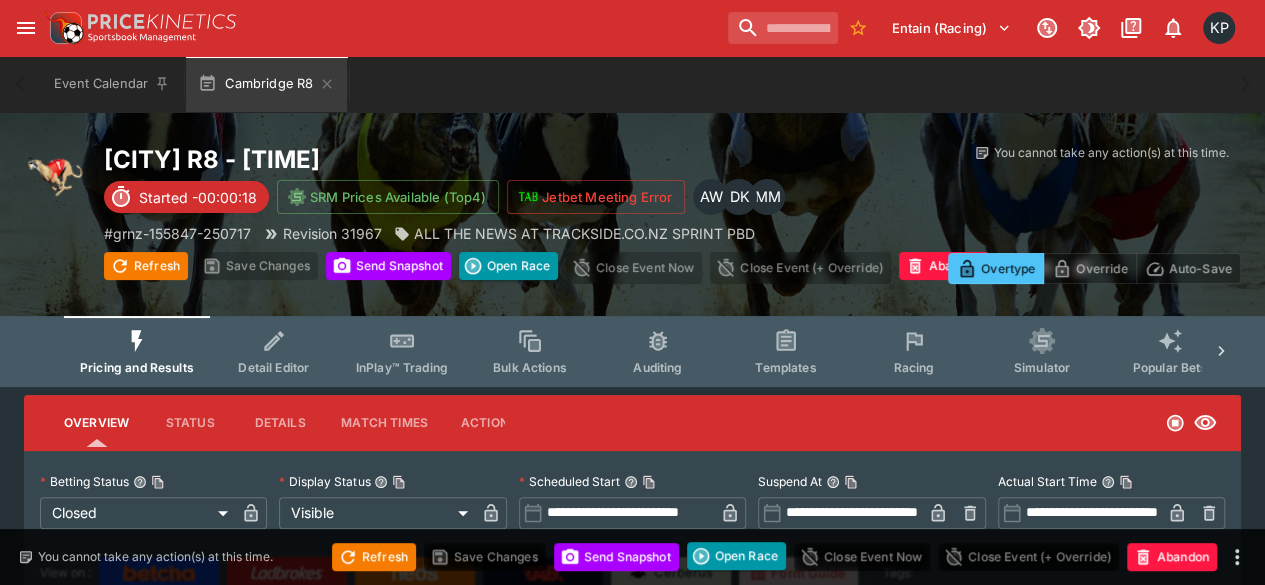 type on "**********" 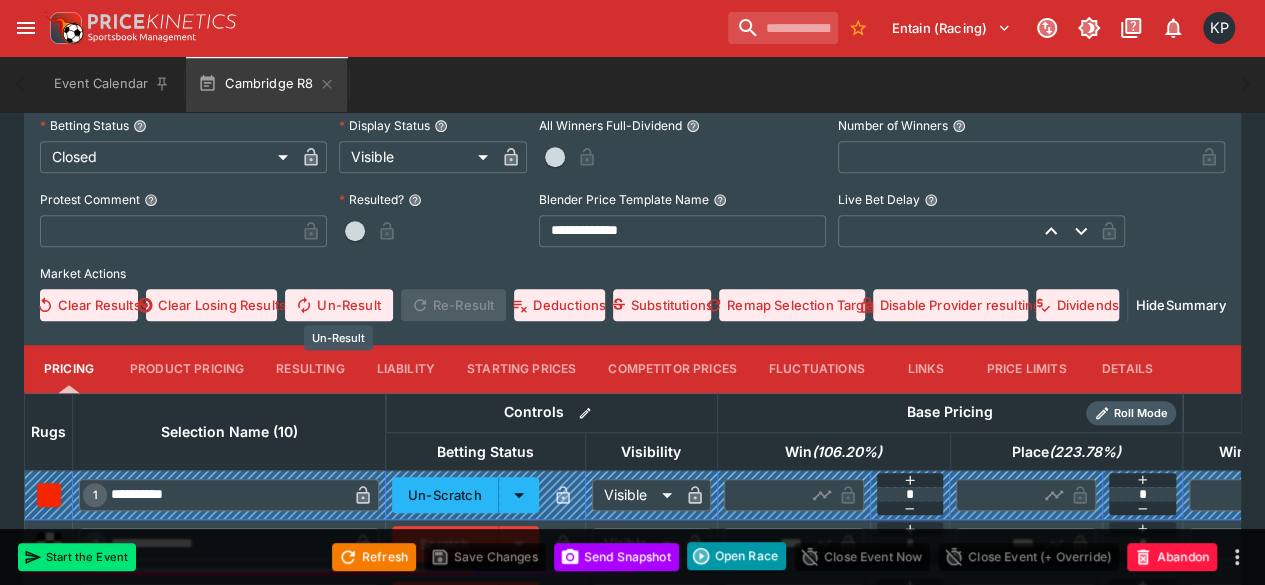 scroll, scrollTop: 672, scrollLeft: 0, axis: vertical 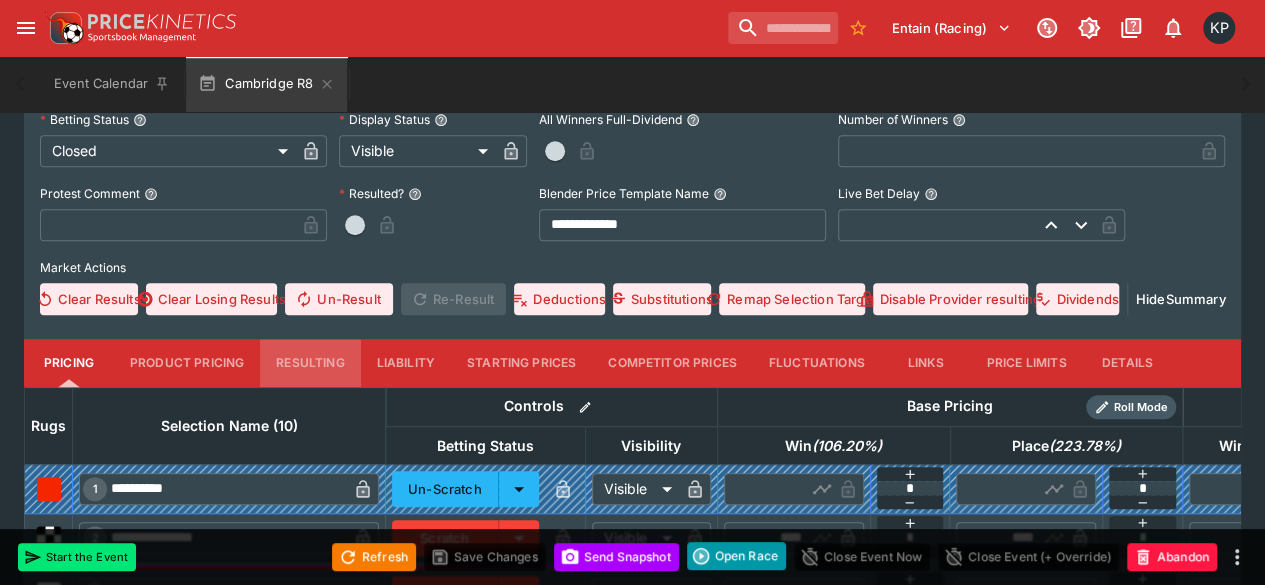 click on "Resulting" at bounding box center (310, 363) 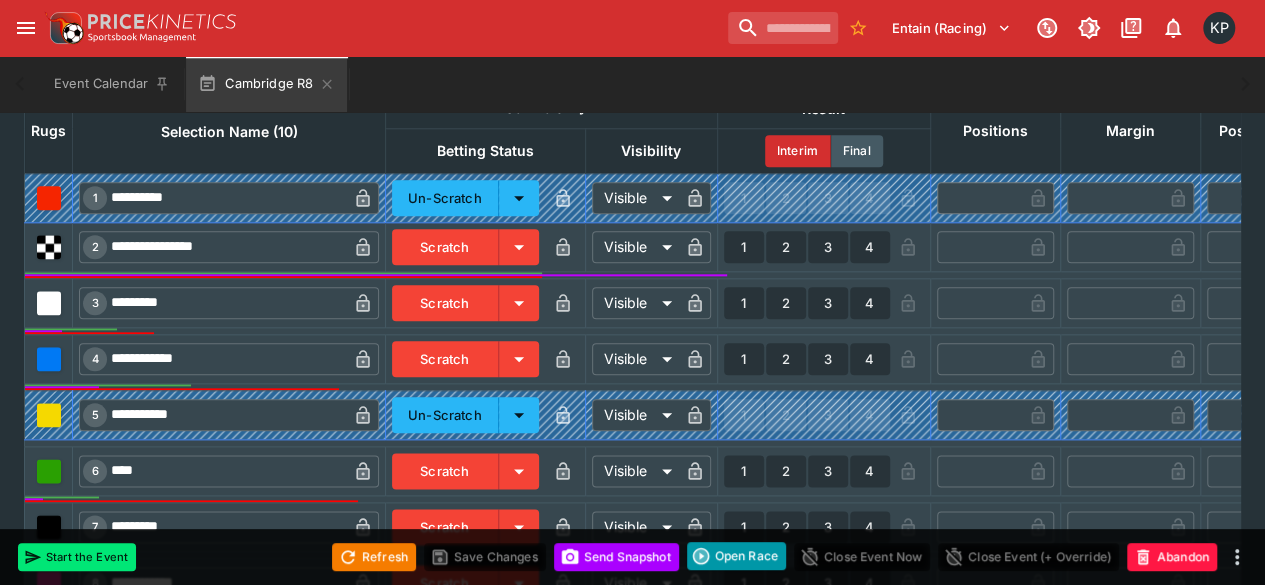 scroll, scrollTop: 1049, scrollLeft: 0, axis: vertical 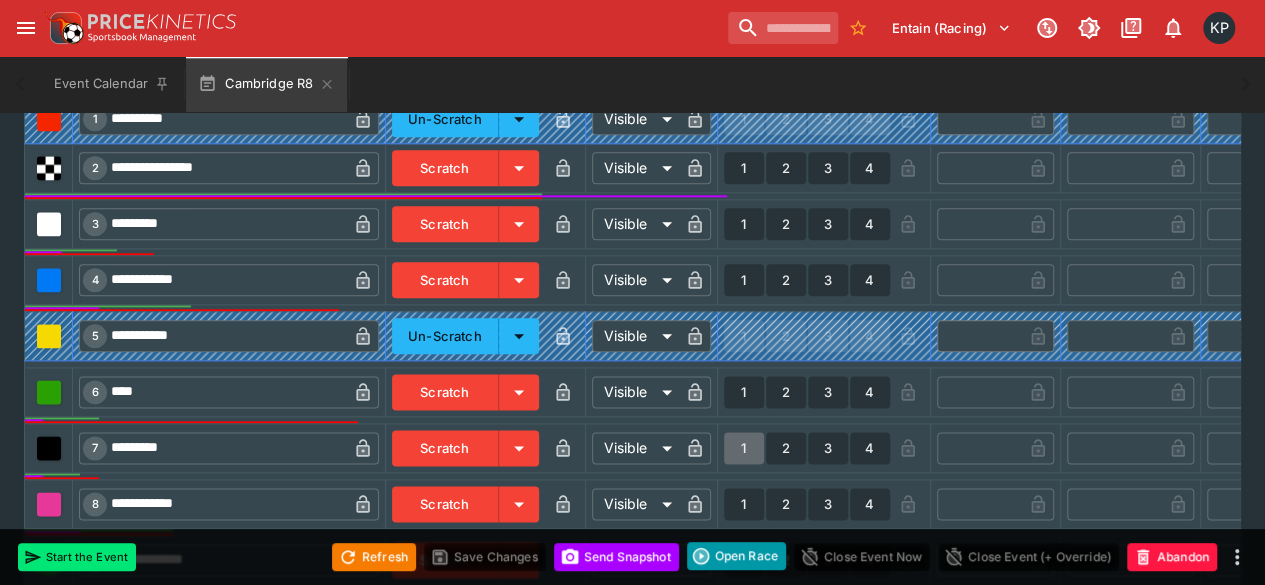 click on "1" at bounding box center (744, 448) 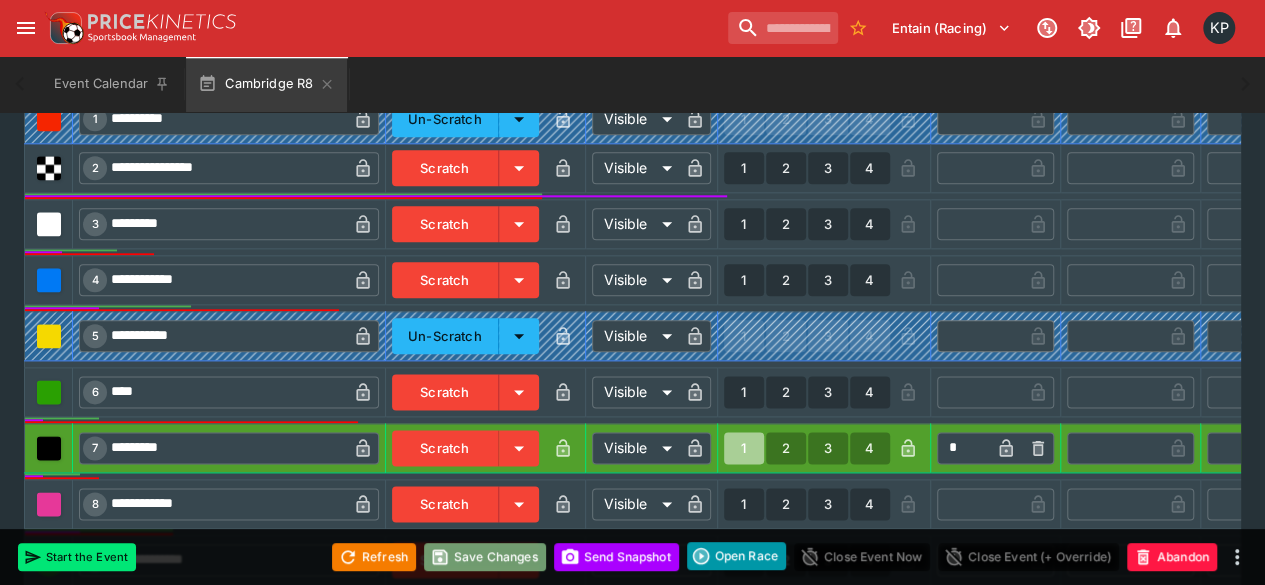 click on "Save Changes" at bounding box center (485, 557) 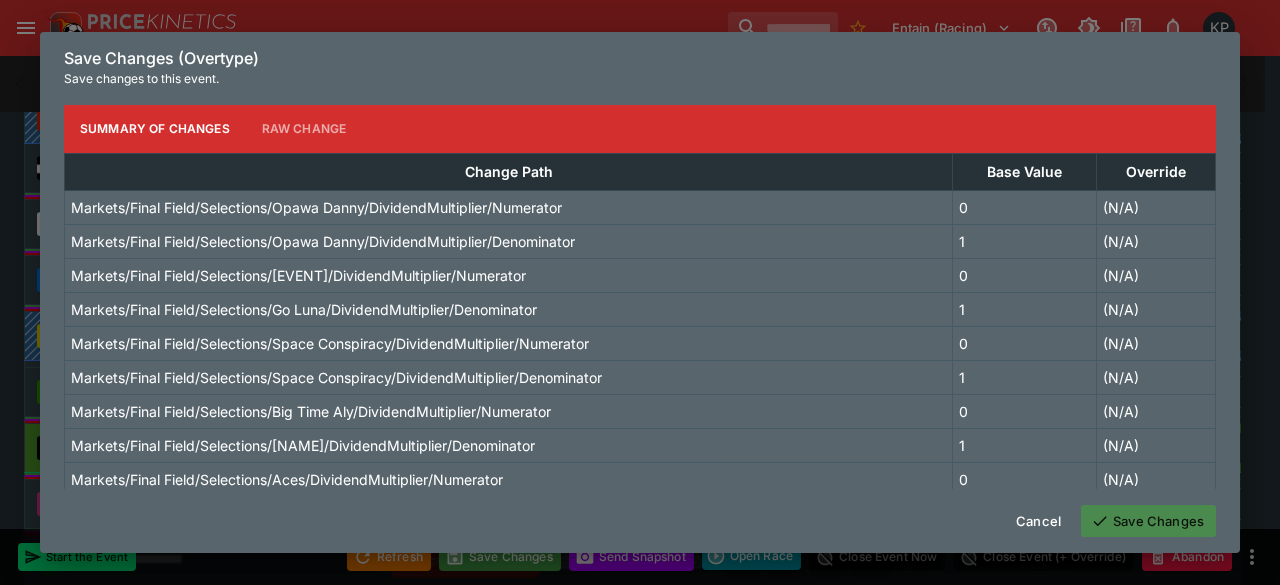 click on "Save Changes" at bounding box center [1148, 521] 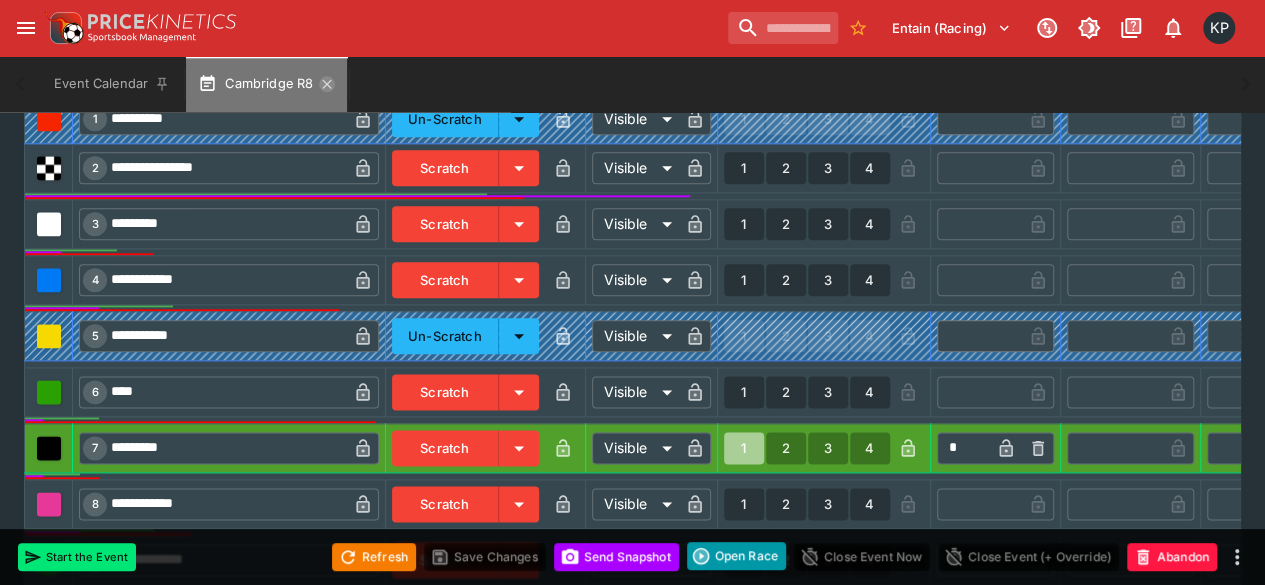 click 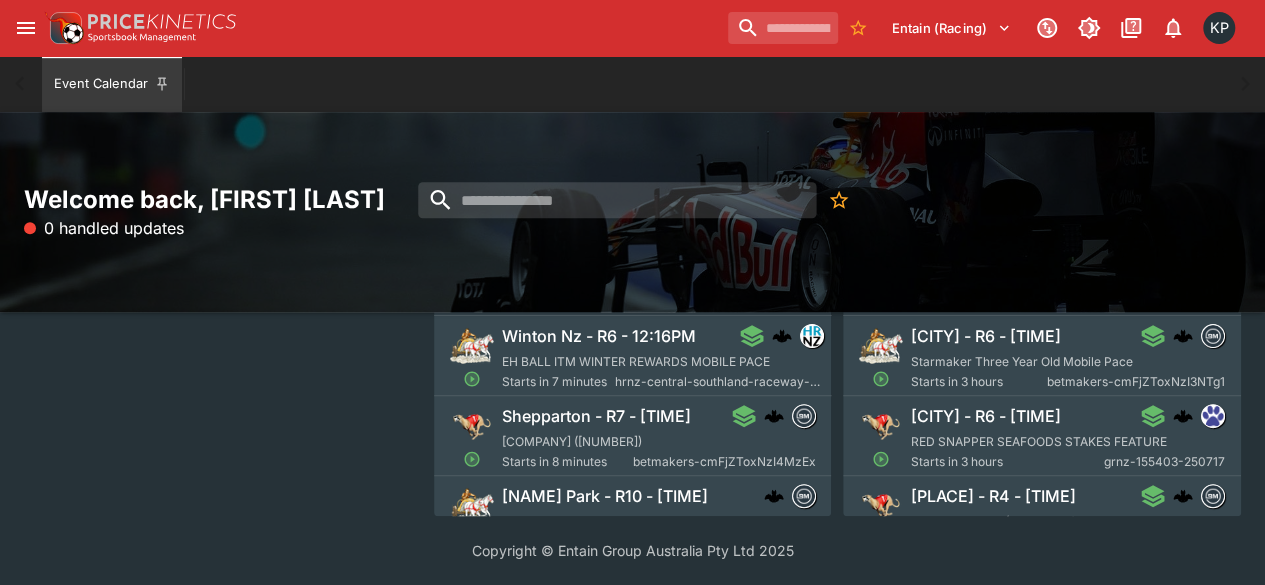 scroll, scrollTop: 0, scrollLeft: 0, axis: both 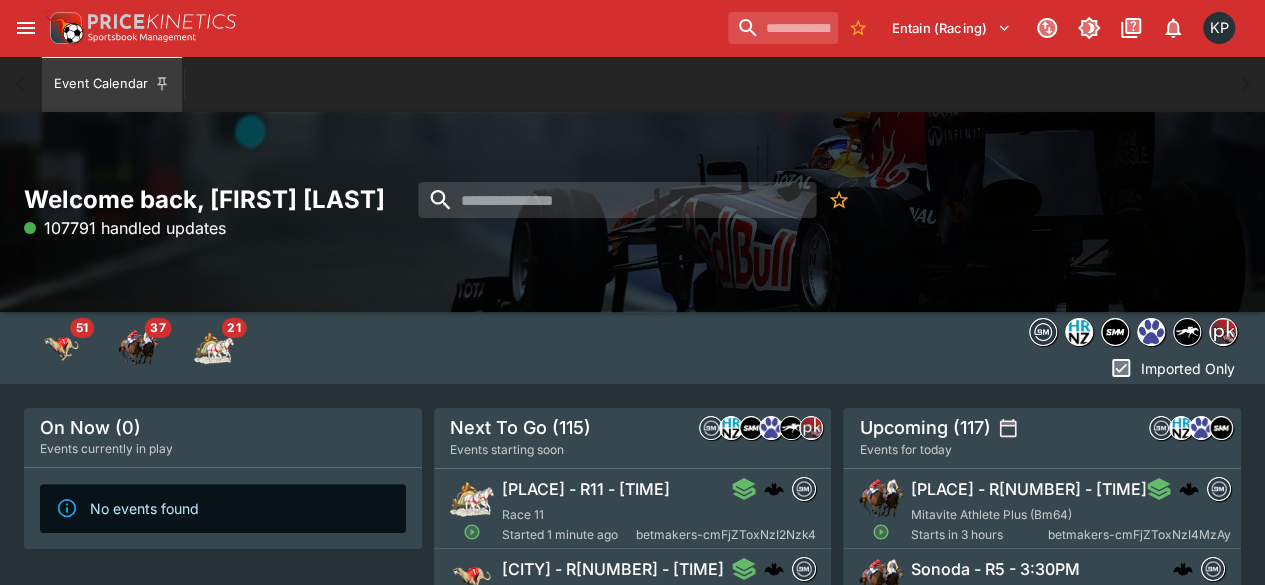 click on "Welcome back, Kedar Pandit 107791 handled updates" at bounding box center (632, 212) 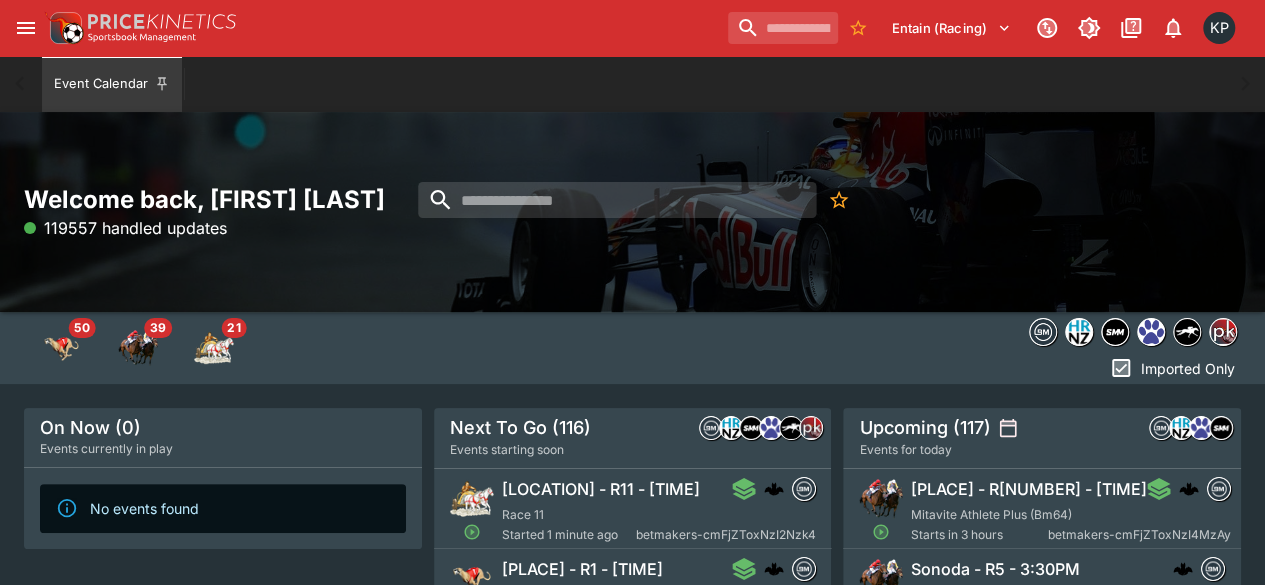 scroll, scrollTop: 183, scrollLeft: 0, axis: vertical 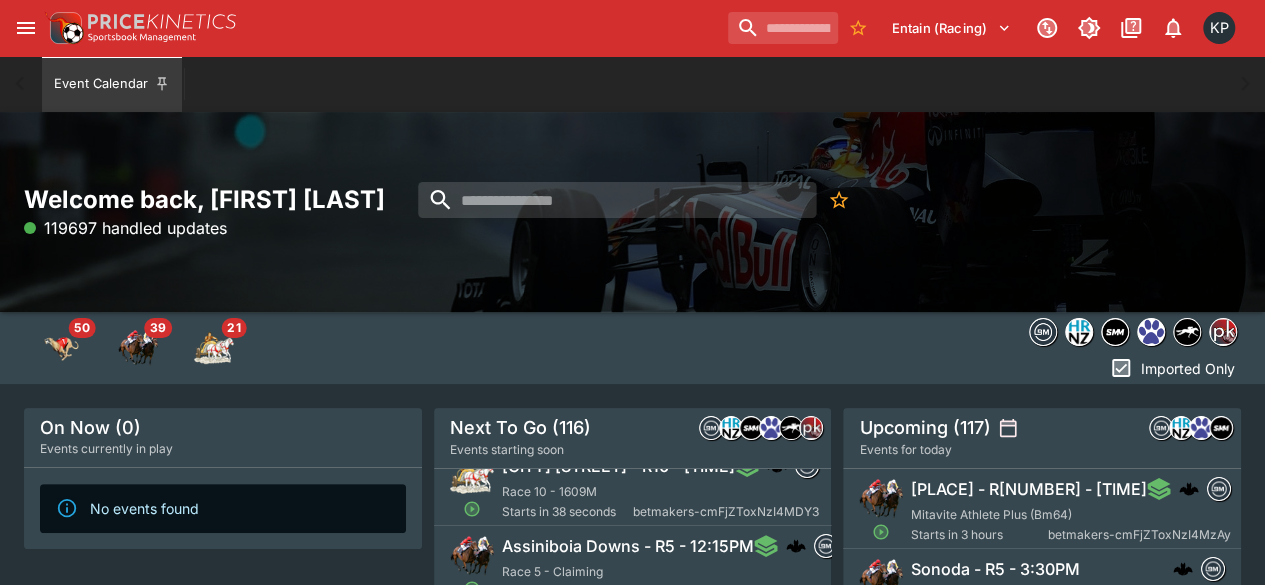 click on "Northfield Park - R10 - 12:14PM Race 10 - 1609M Starts in 38 seconds betmakers-cmFjZToxNzI4MDY3" at bounding box center (660, 488) 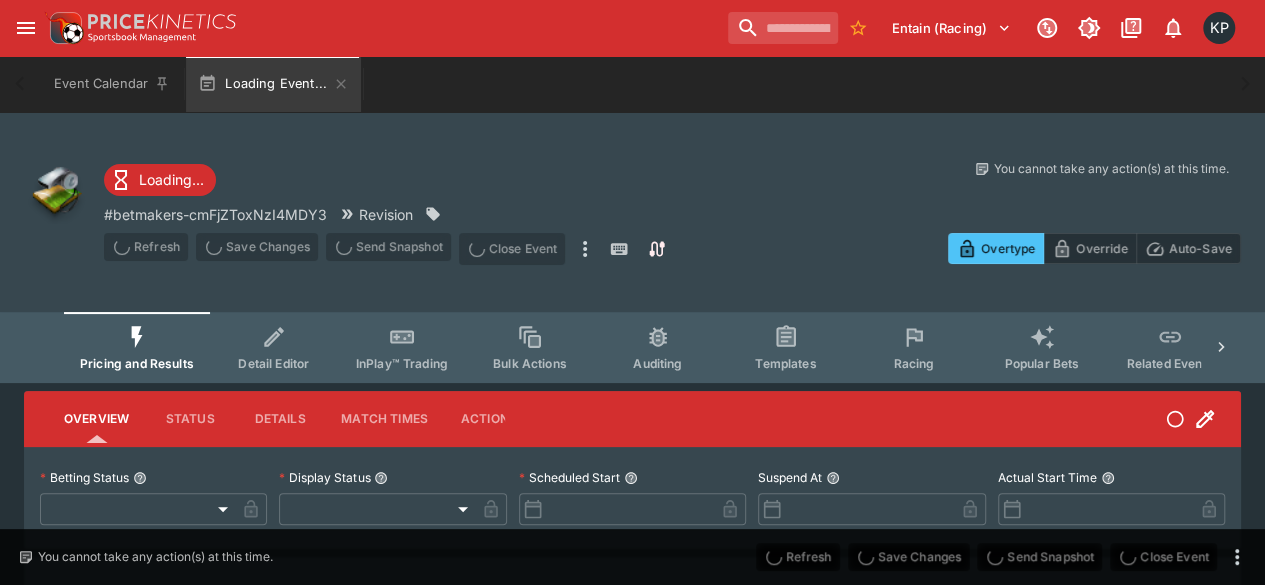 type on "**********" 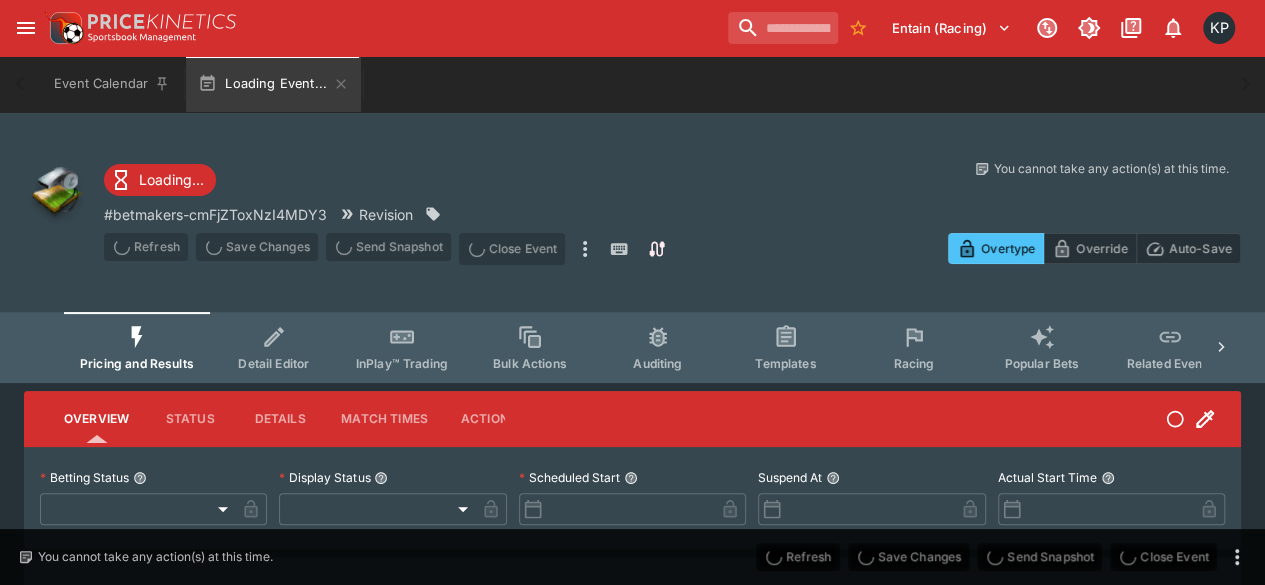 type on "*******" 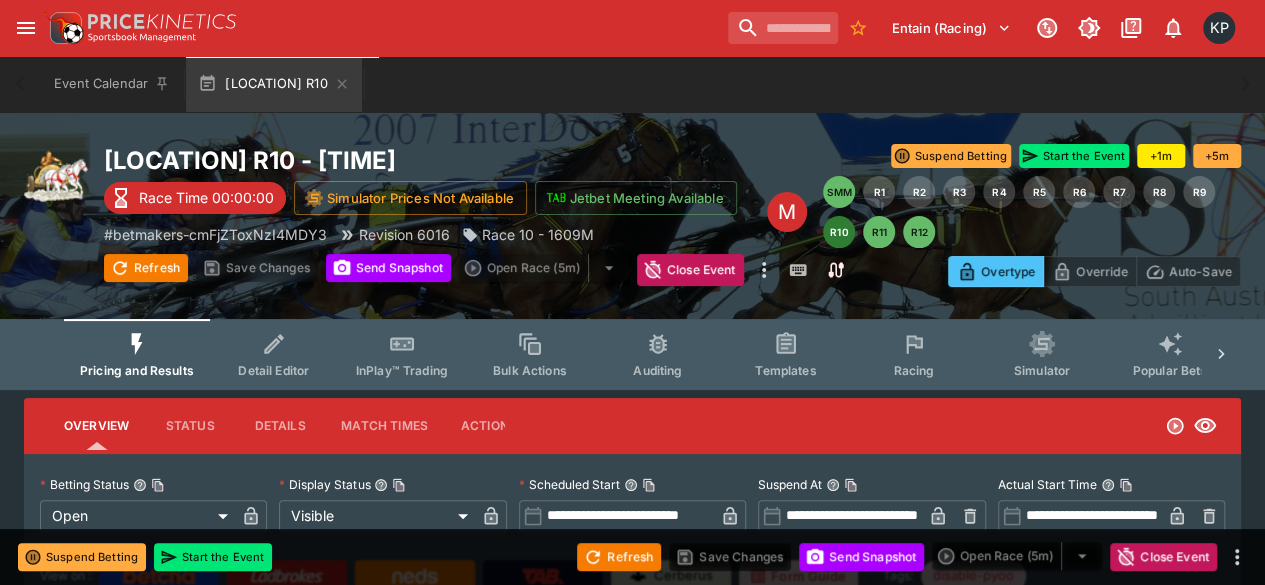 type on "*****" 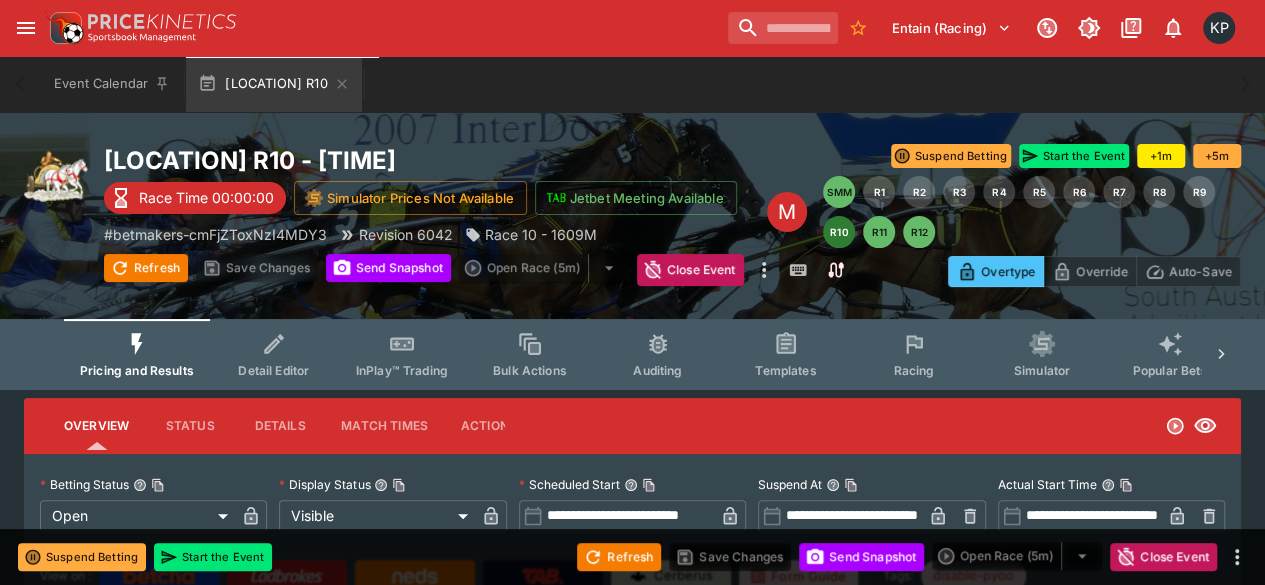 type on "**********" 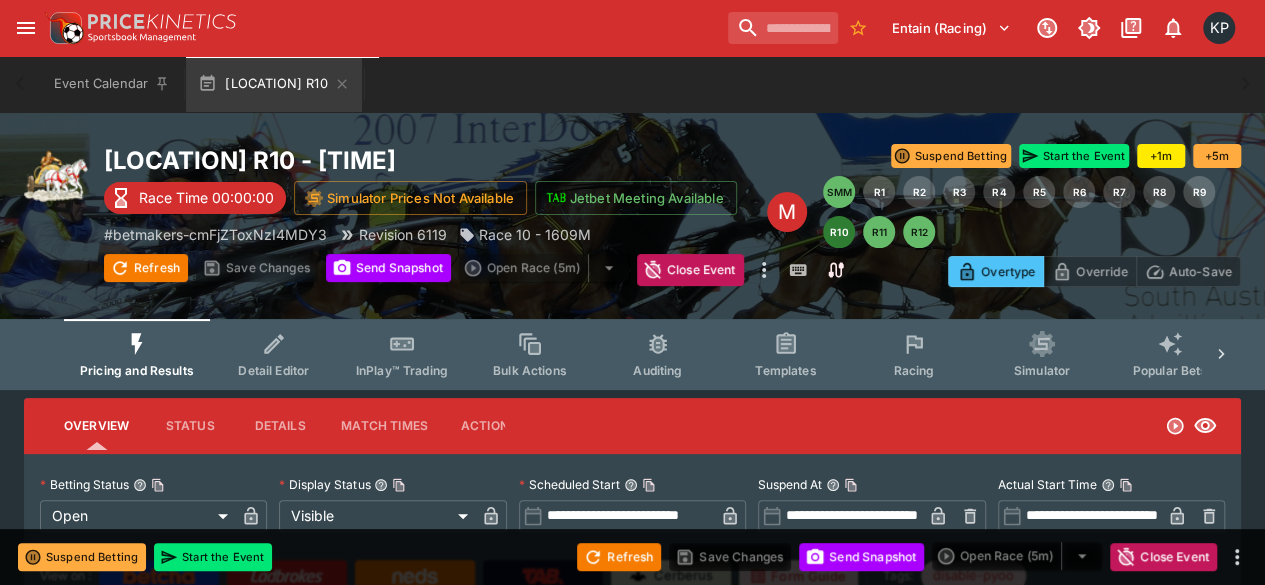 type on "*****" 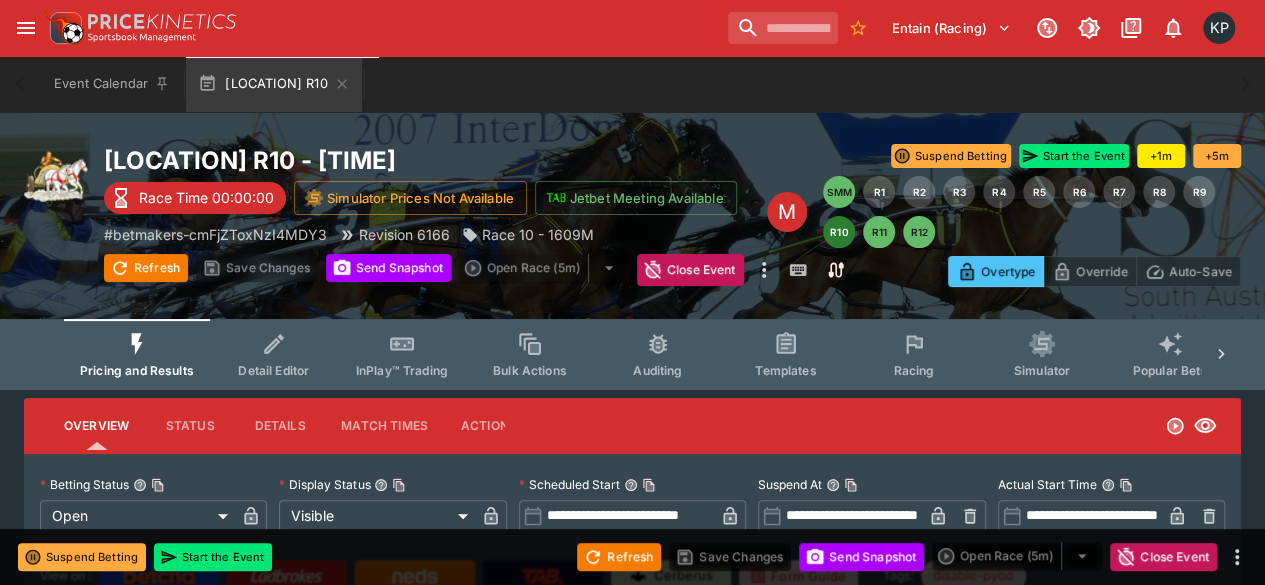 type on "**********" 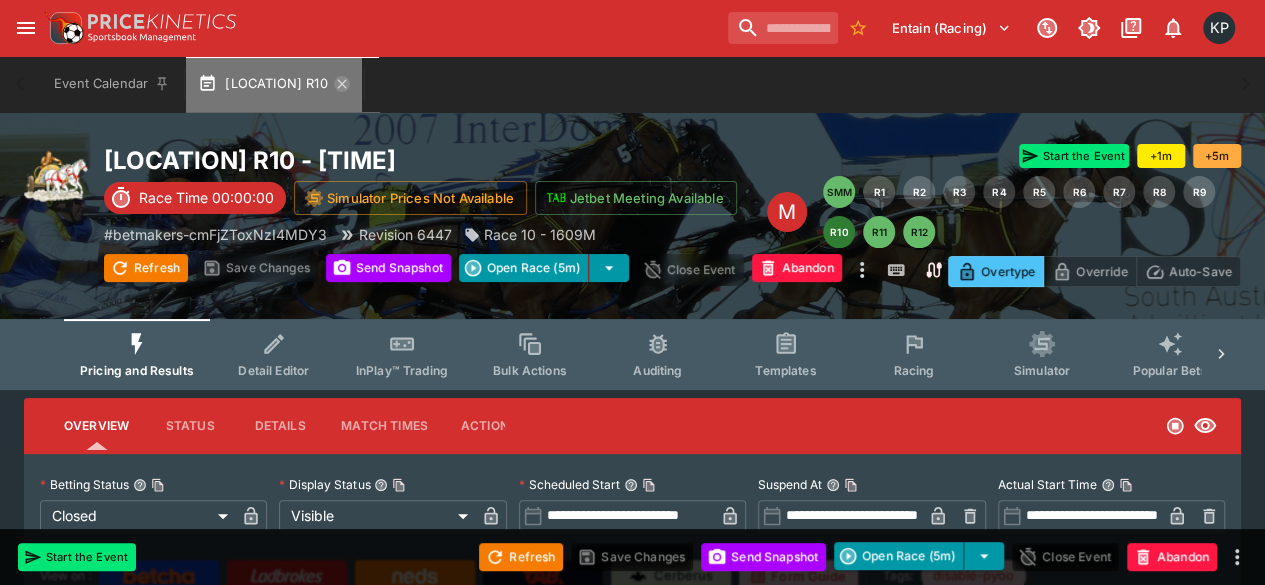 click 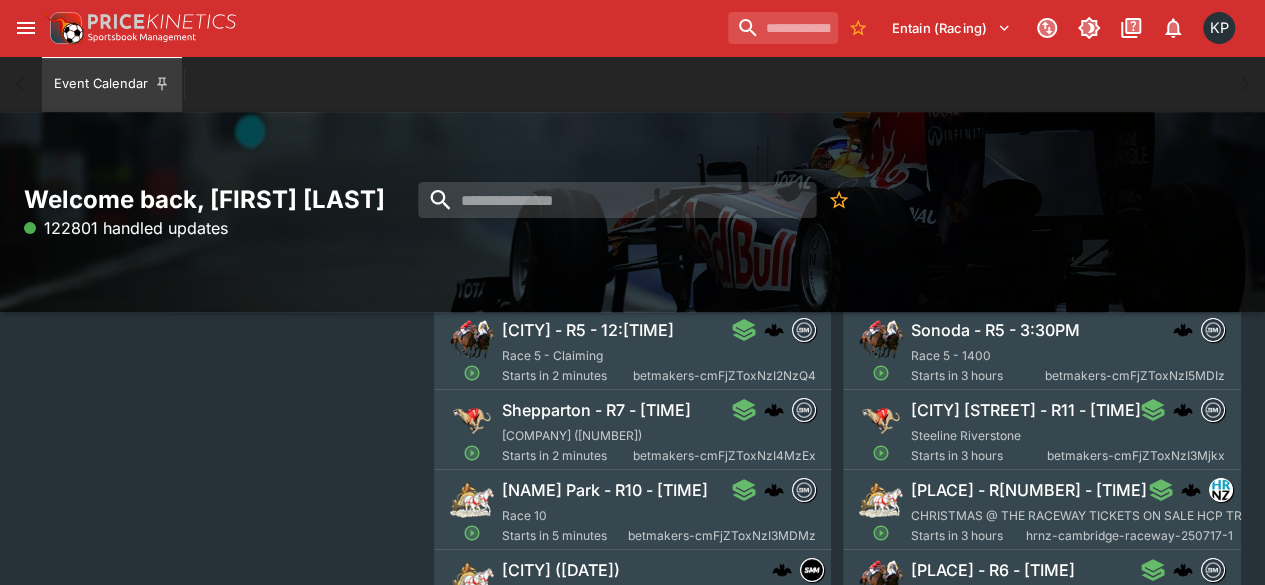 click on "Shepparton - R7 - 12:17PM Shepparton Workwear And Safety (300+) Starts in 2 minutes betmakers-cmFjZToxNzI4MzEx" at bounding box center [659, 432] 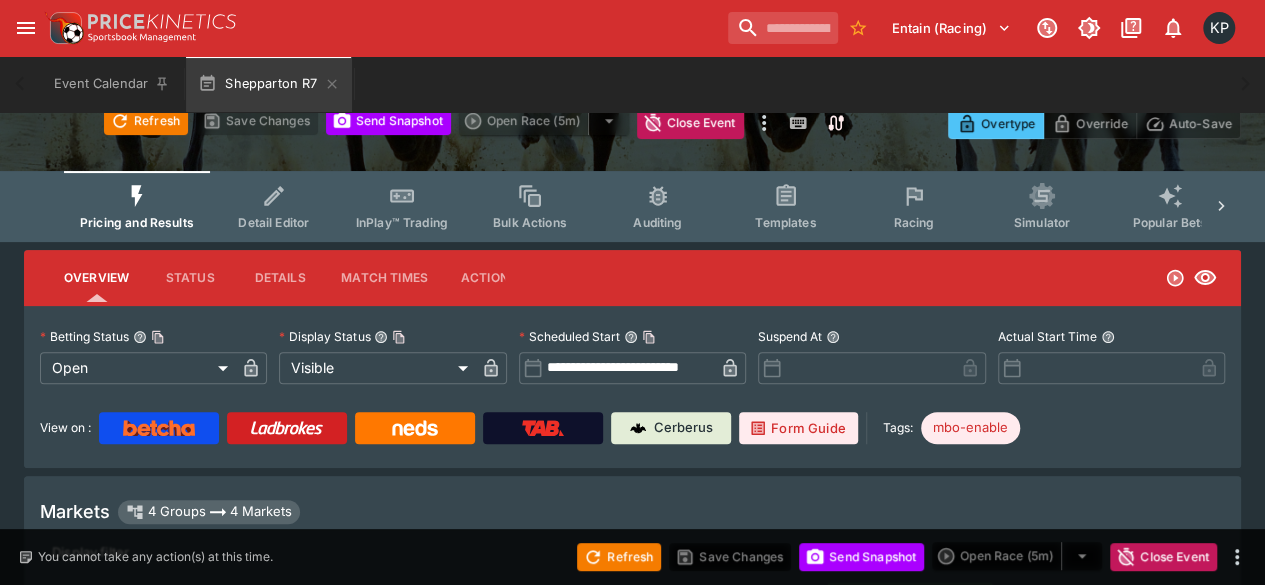 scroll, scrollTop: 239, scrollLeft: 0, axis: vertical 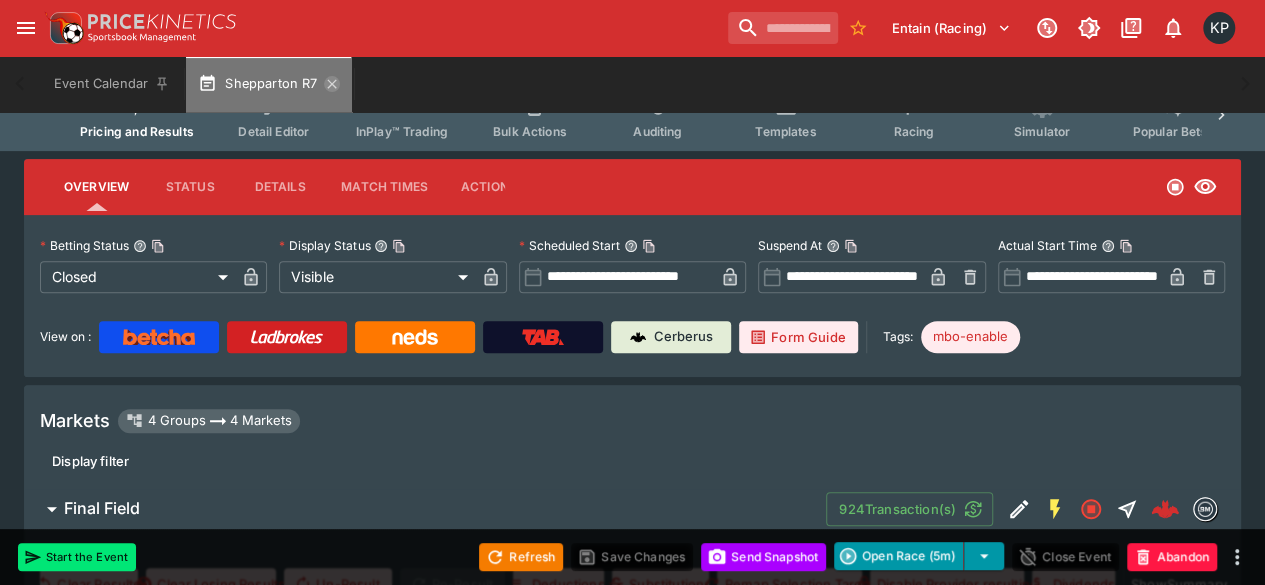 click 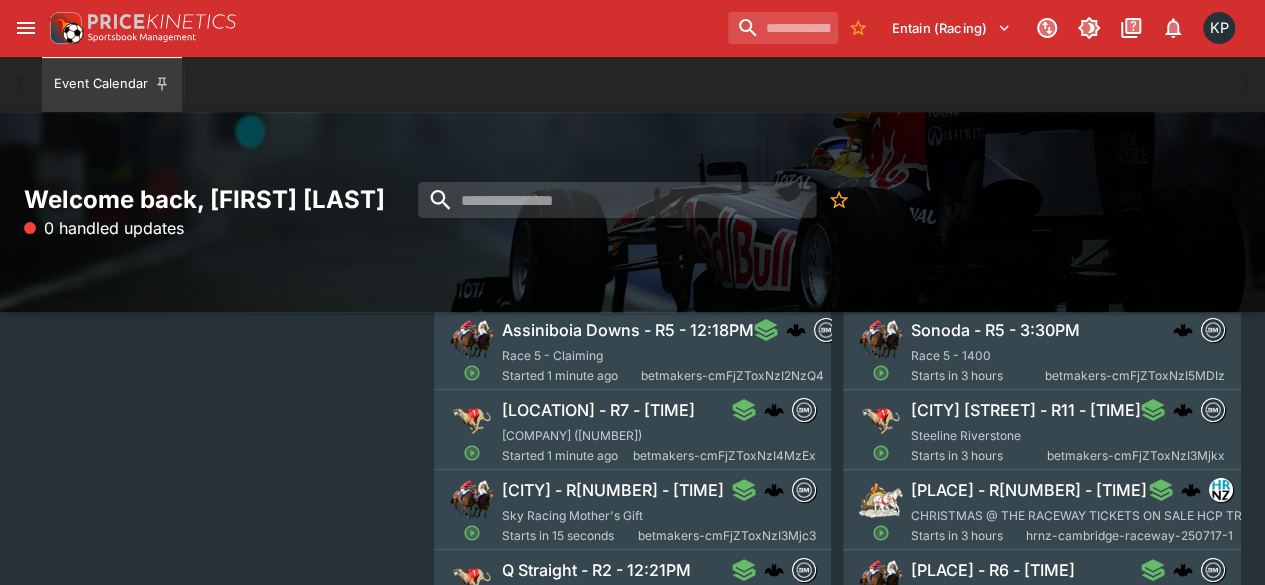 scroll, scrollTop: 0, scrollLeft: 0, axis: both 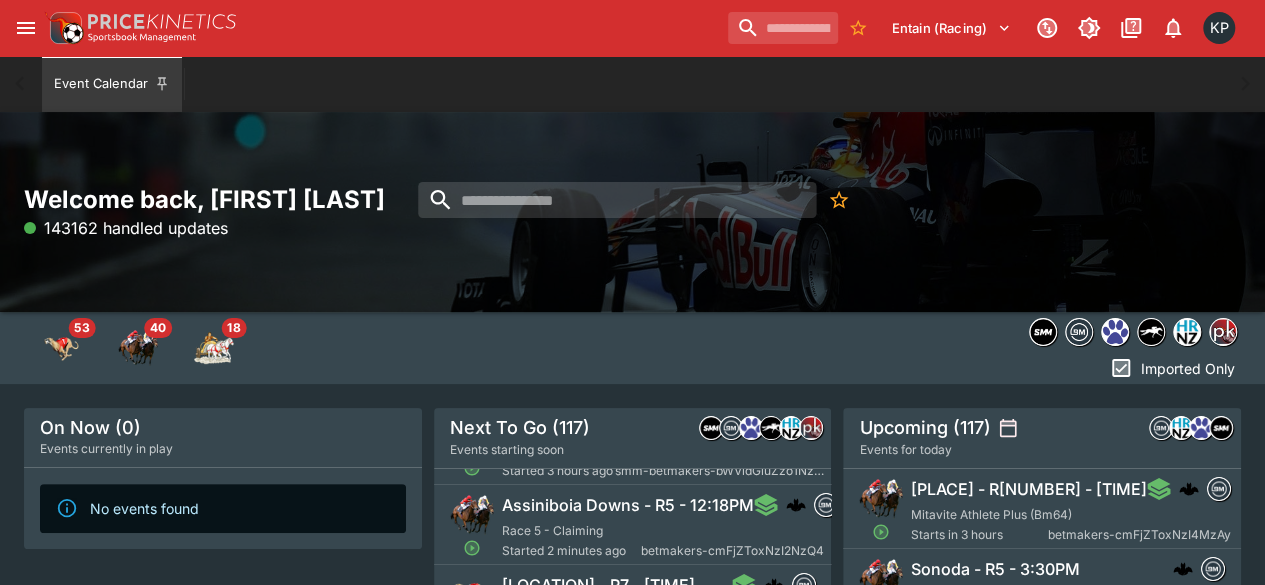 click on "Assiniboia Downs - R5 - 12:18PM Race 5 - Claiming Started 2 minutes ago betmakers-cmFjZToxNzI2NzQ4" at bounding box center [663, 527] 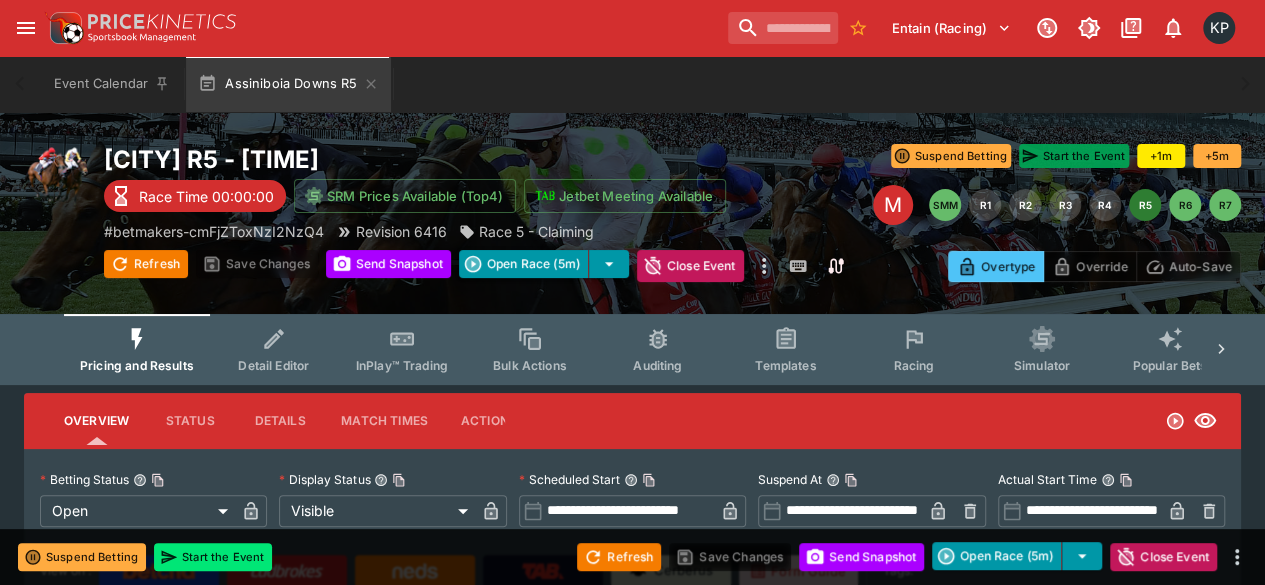 click on "Start the Event" at bounding box center [1074, 156] 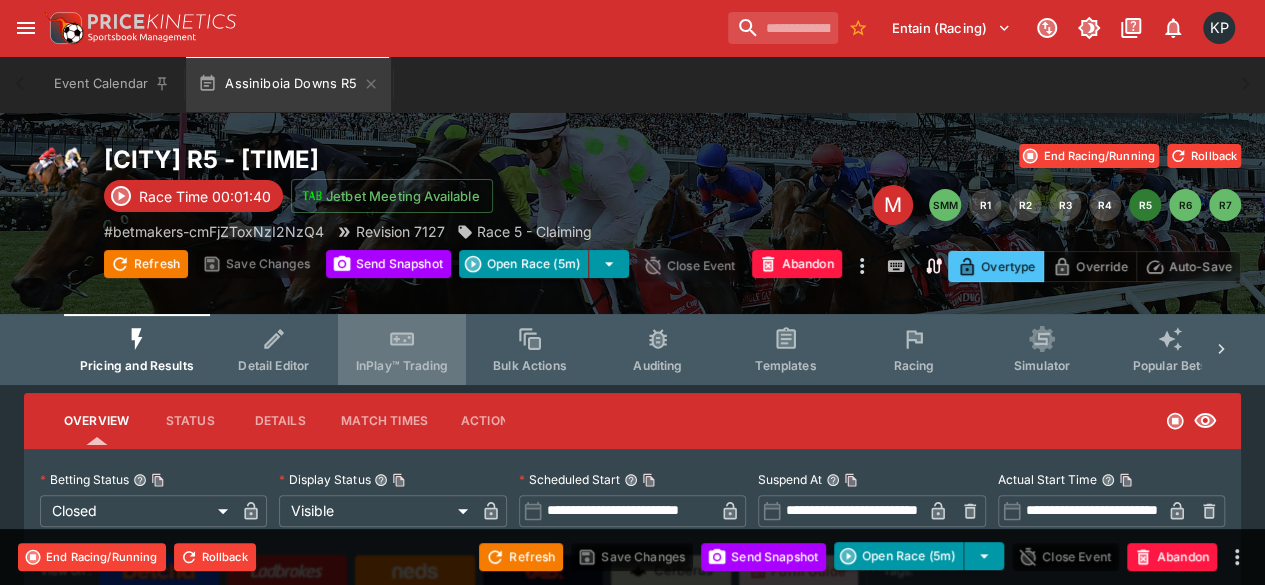 click on "InPlay™ Trading" at bounding box center [402, 365] 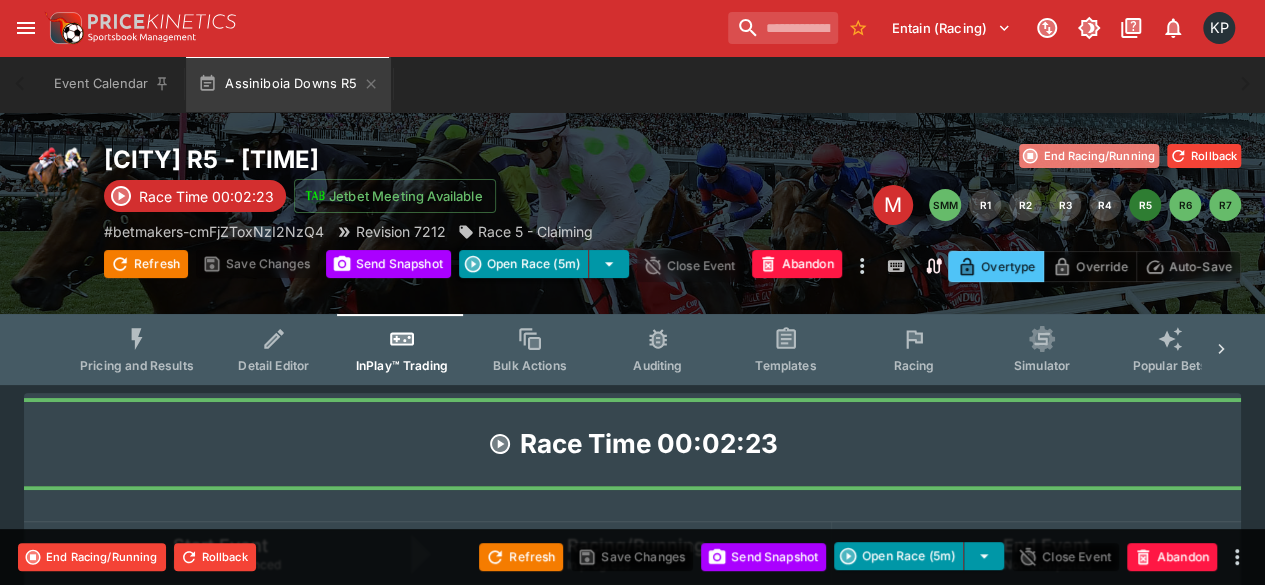 click on "End Racing/Running" at bounding box center [1089, 156] 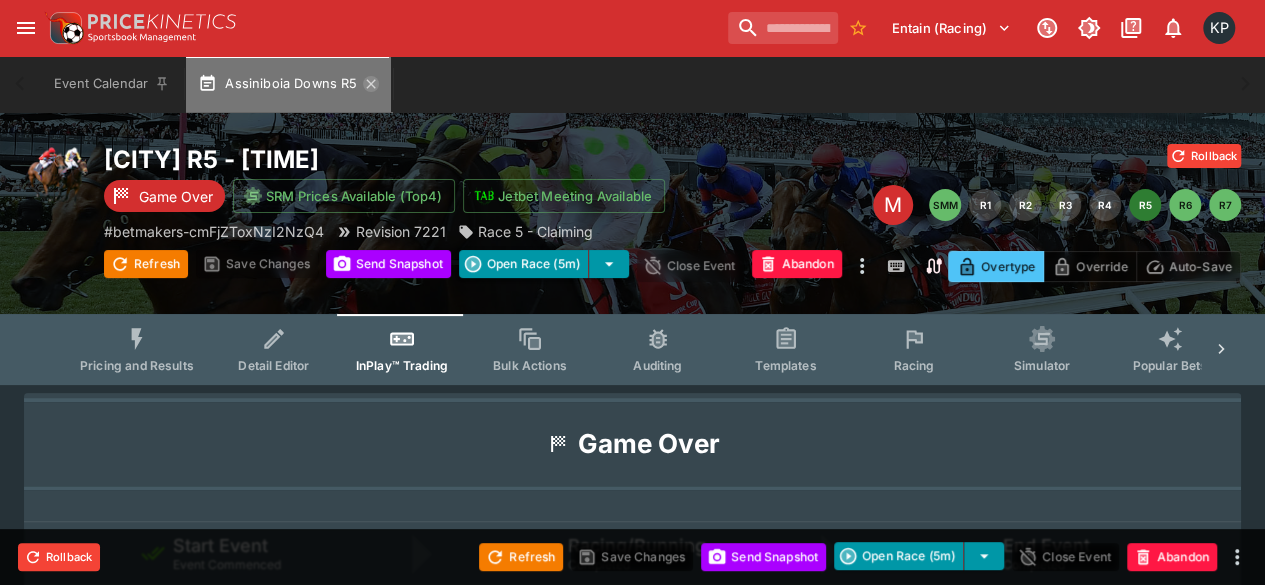 click 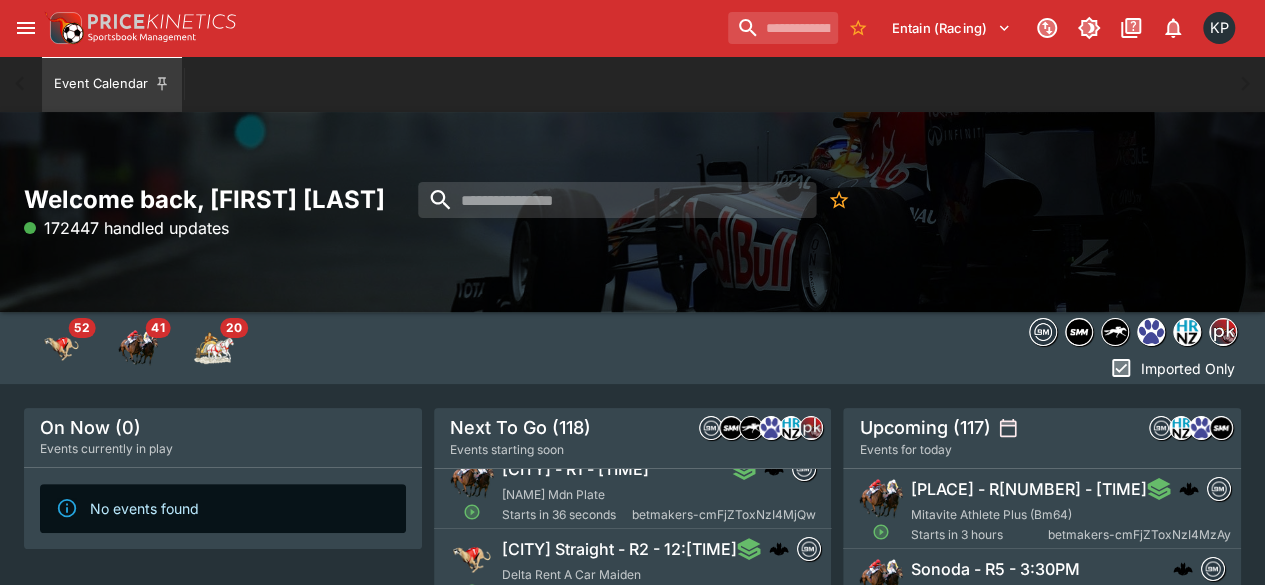 scroll, scrollTop: 190, scrollLeft: 0, axis: vertical 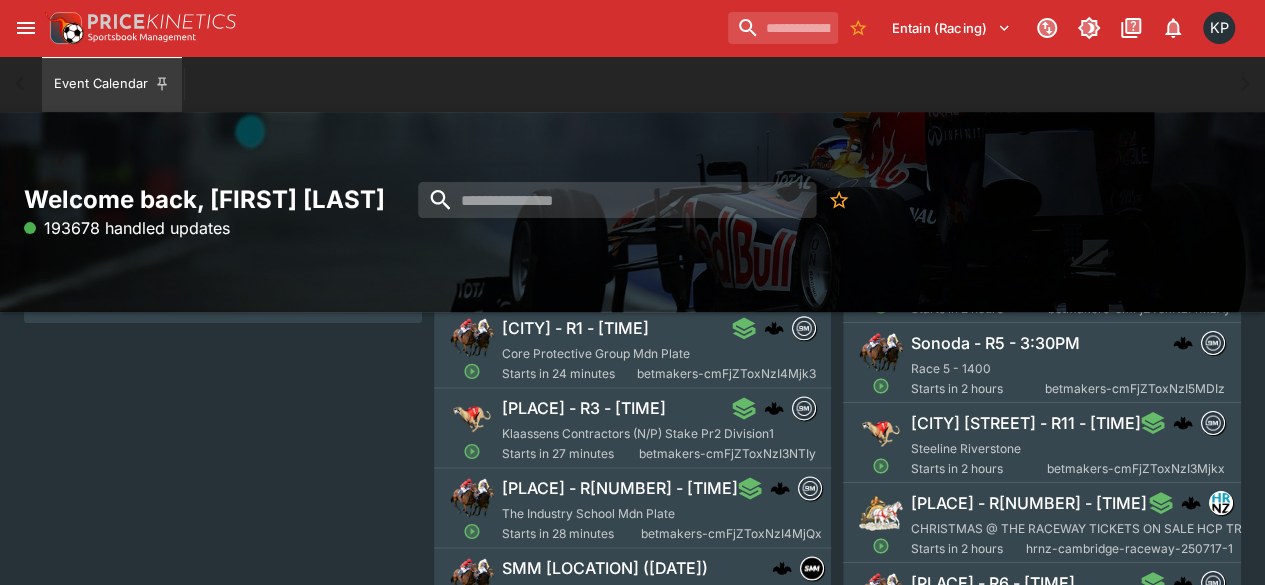 click on "Mount Gambier - R3 - 1:03PM" at bounding box center (584, 408) 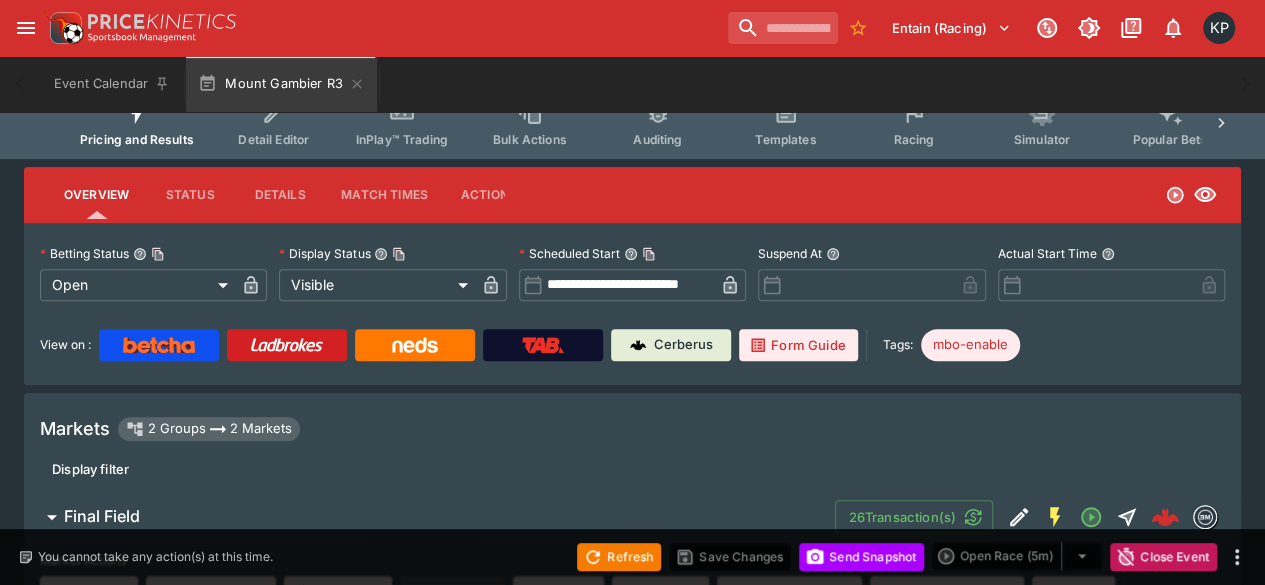 scroll, scrollTop: 0, scrollLeft: 0, axis: both 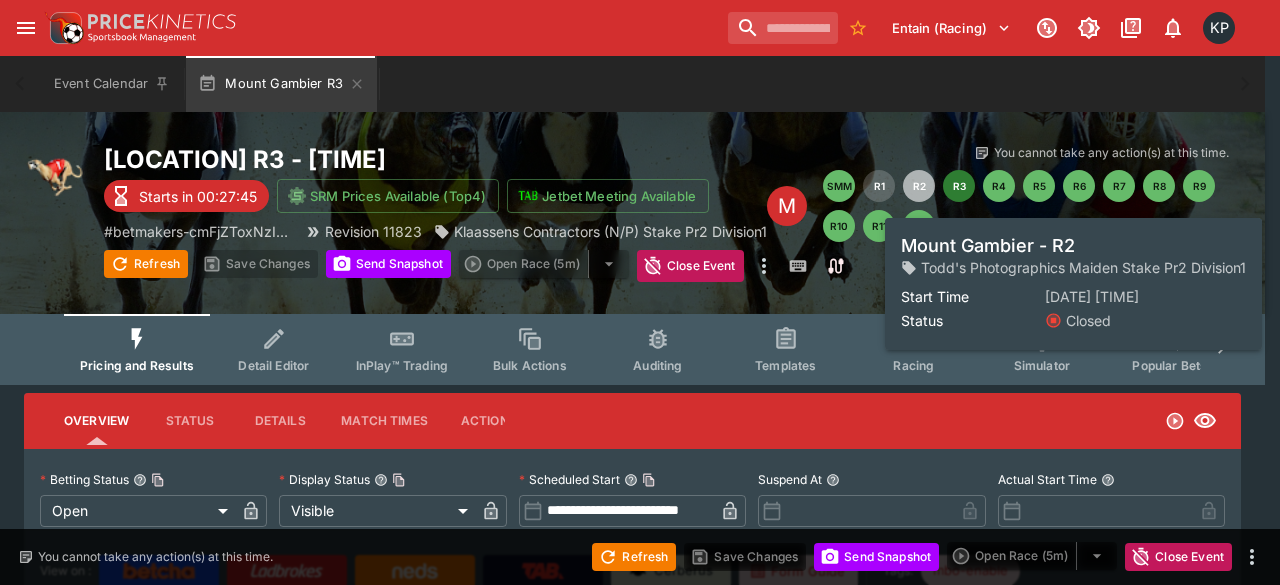 click on "R2" at bounding box center (919, 186) 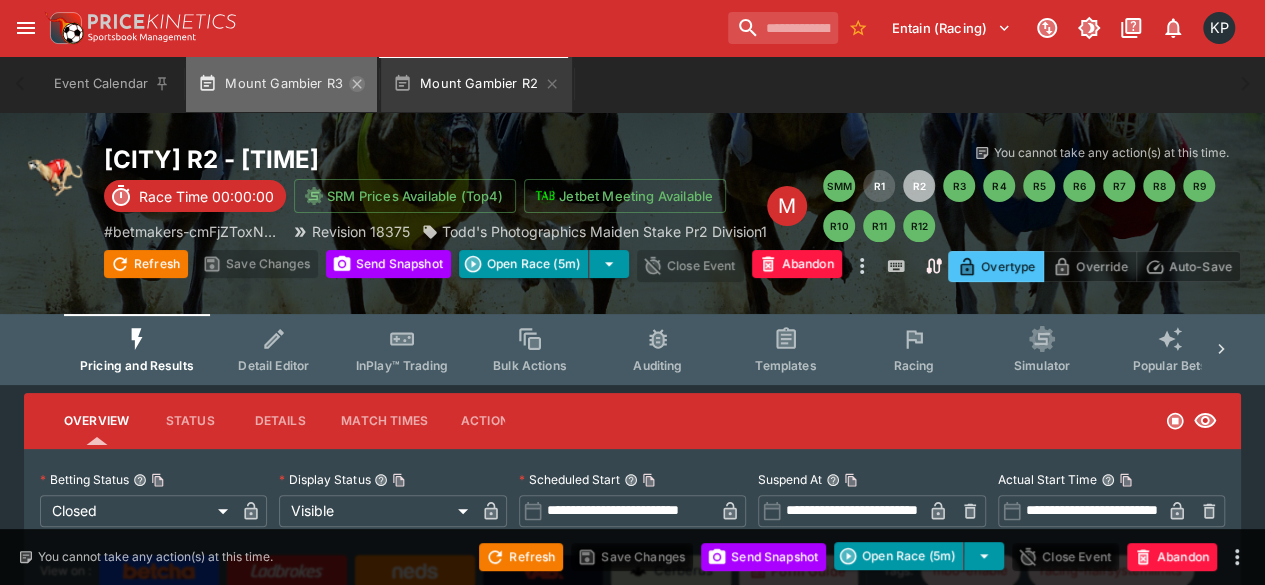 click 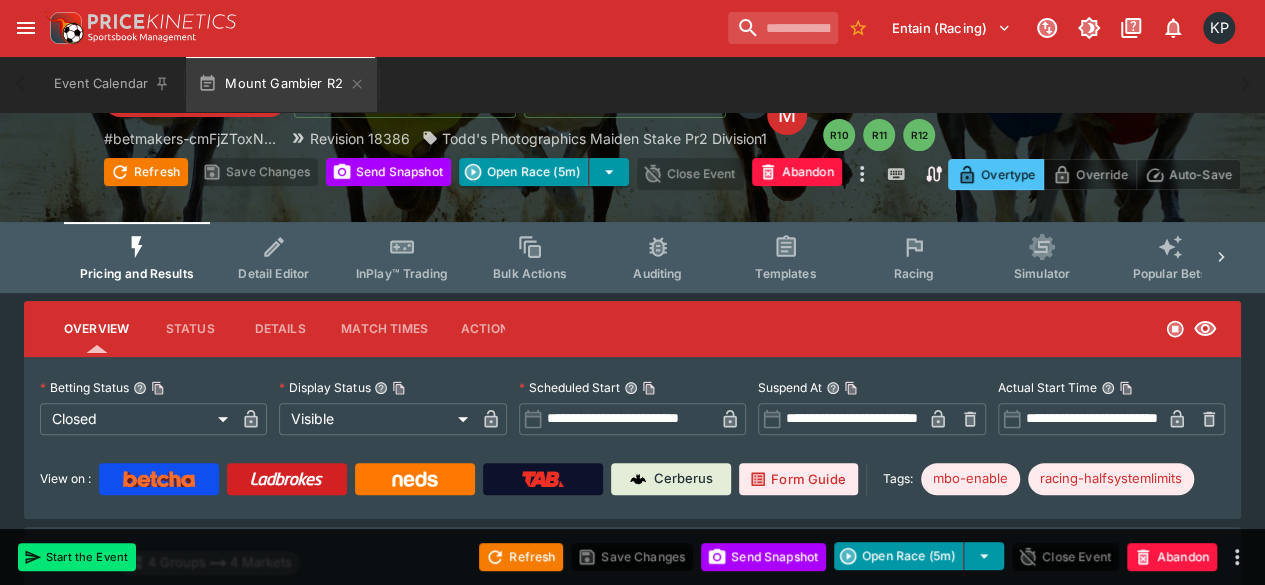 scroll, scrollTop: 99, scrollLeft: 0, axis: vertical 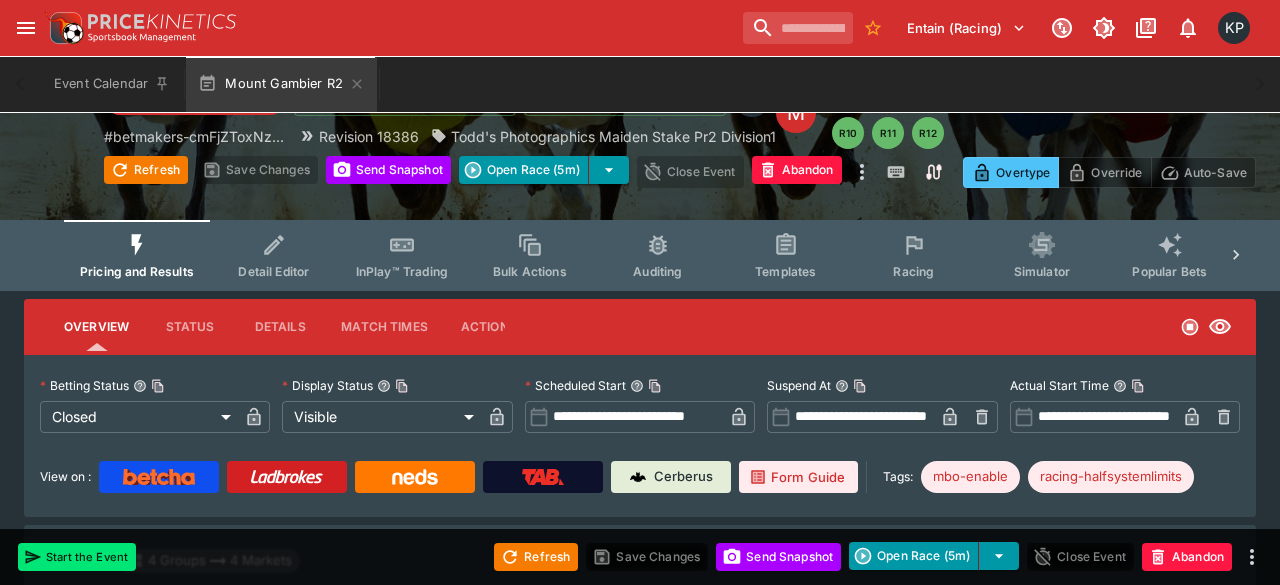 click on "**********" at bounding box center [640, 754] 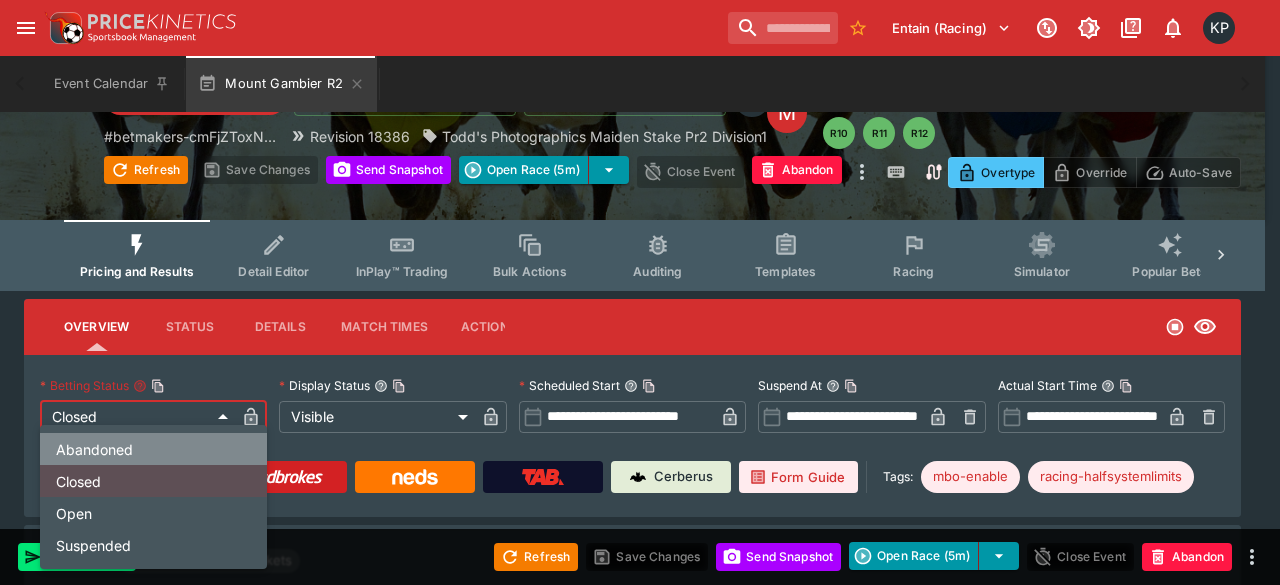 click on "Abandoned" at bounding box center [153, 449] 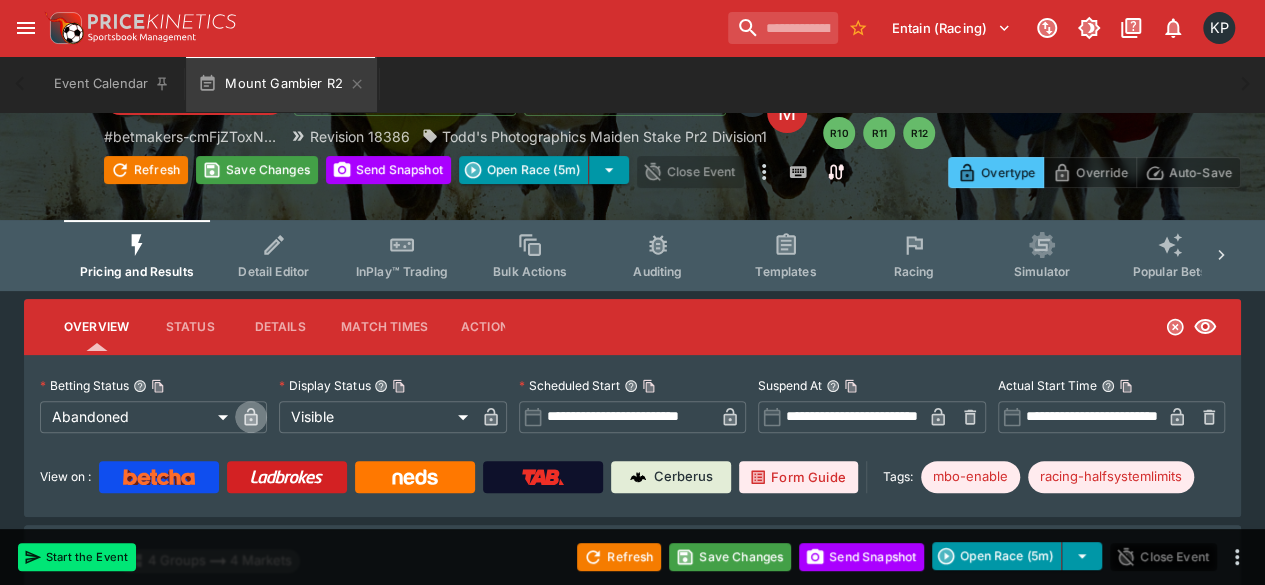 click 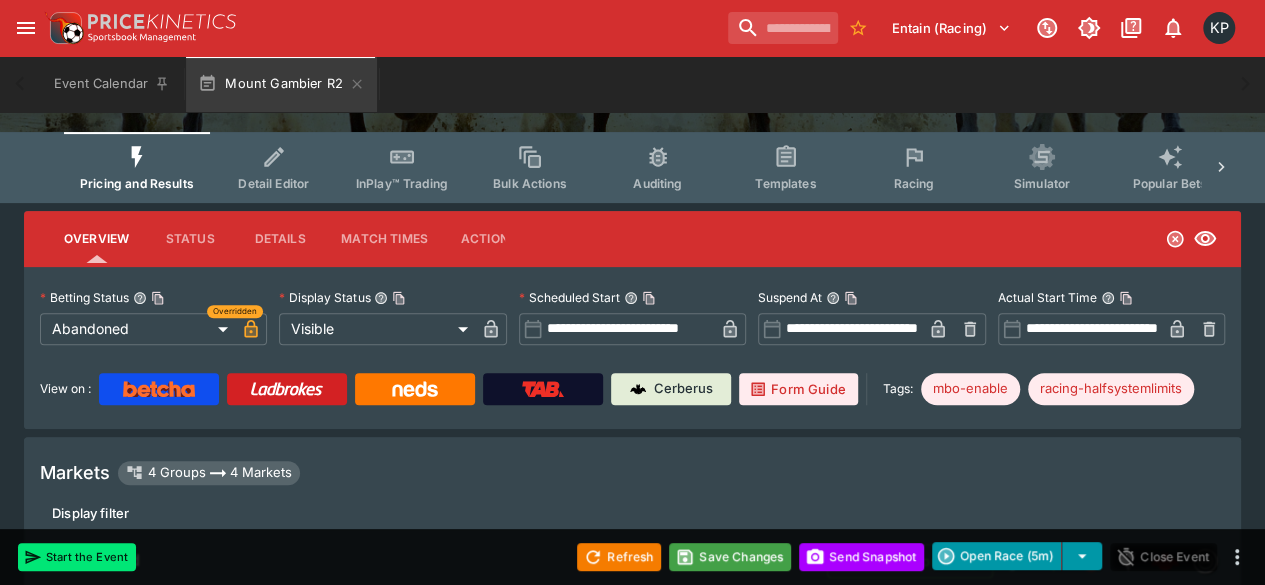 scroll, scrollTop: 0, scrollLeft: 0, axis: both 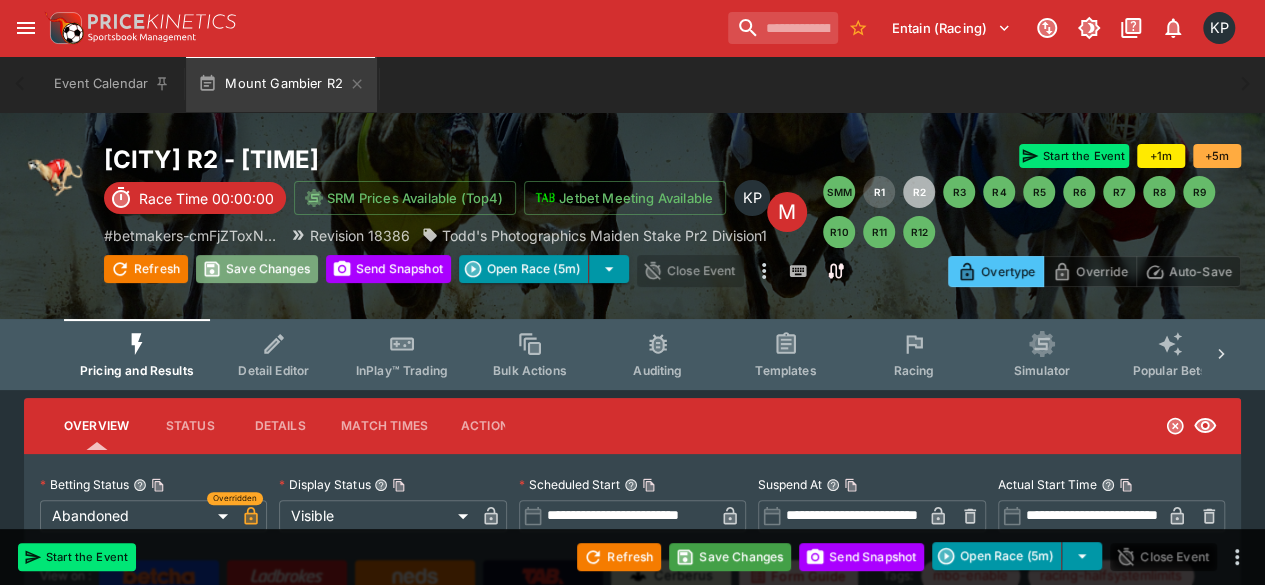 click on "Save Changes" at bounding box center [257, 269] 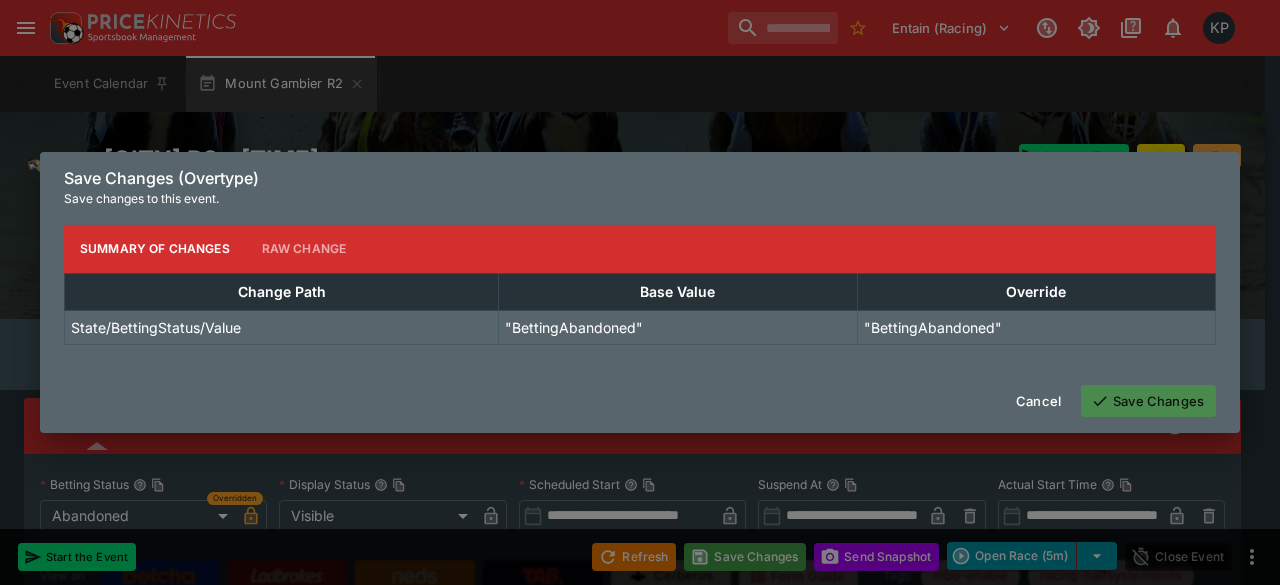 click on "Save Changes" at bounding box center (1148, 401) 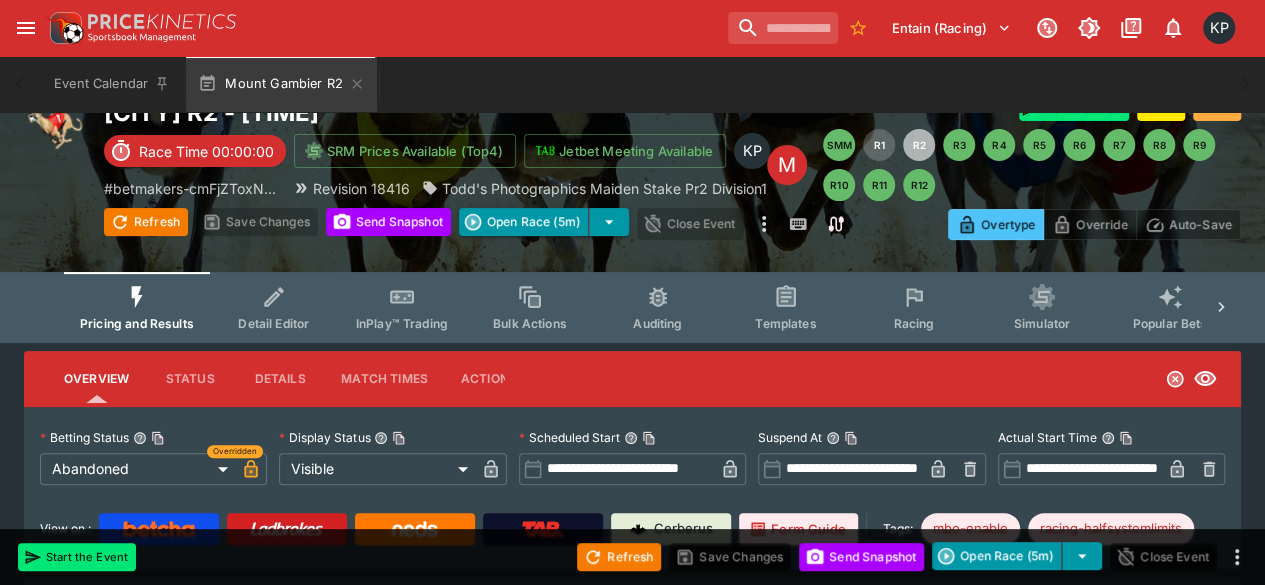 scroll, scrollTop: 0, scrollLeft: 0, axis: both 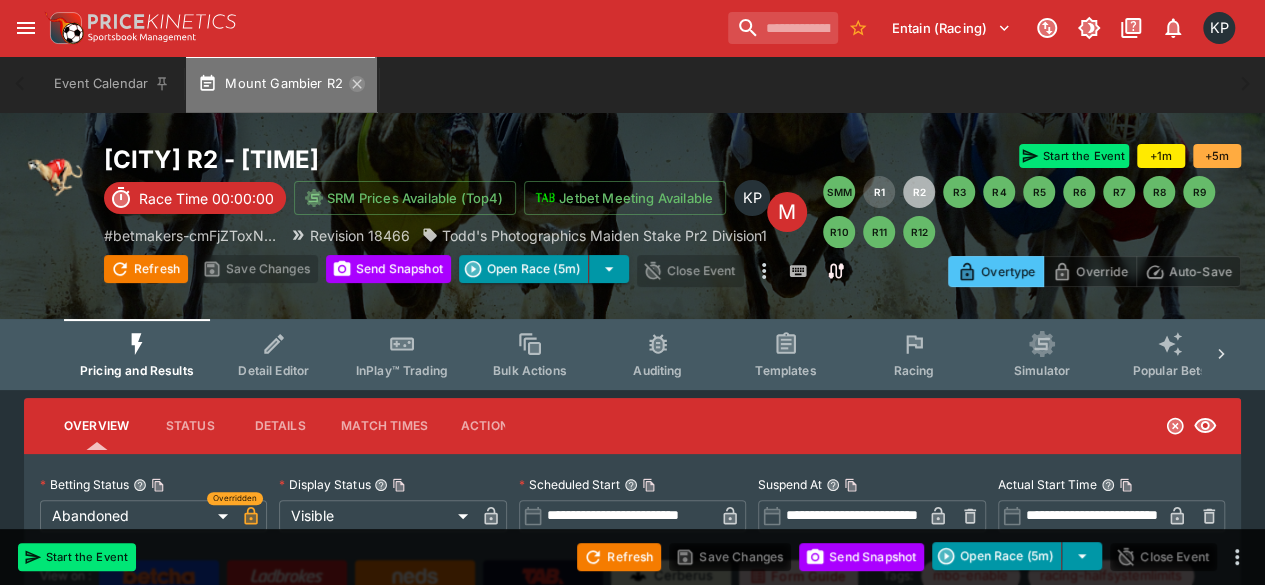 click 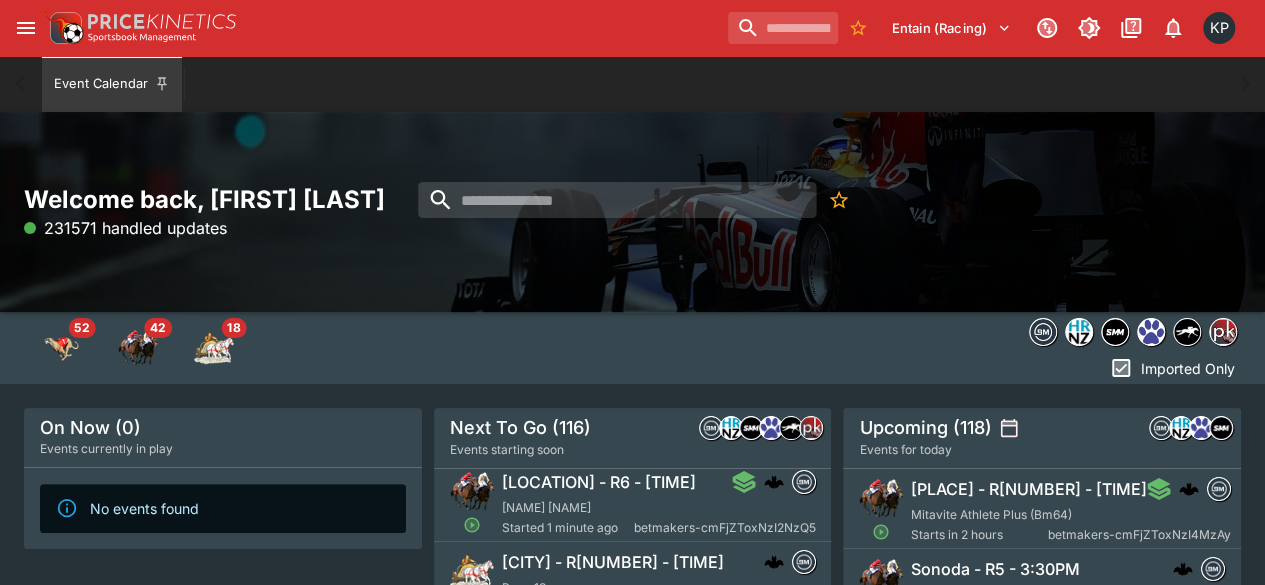 scroll, scrollTop: 88, scrollLeft: 0, axis: vertical 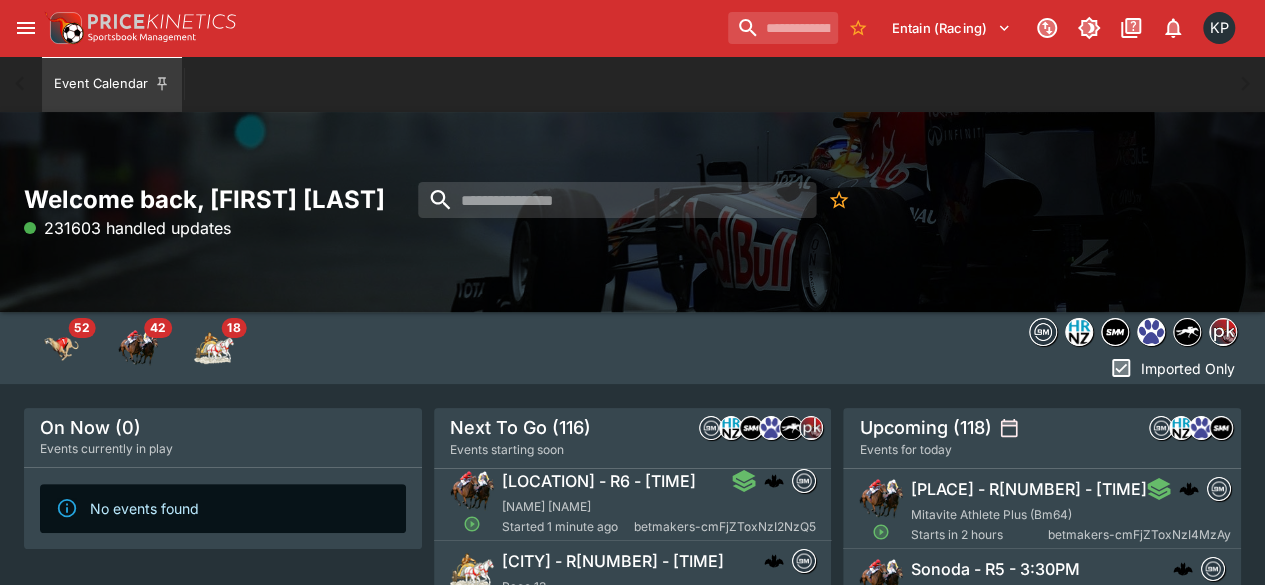 click on "Assiniboia Downs - R6 - 12:45PM" at bounding box center (599, 481) 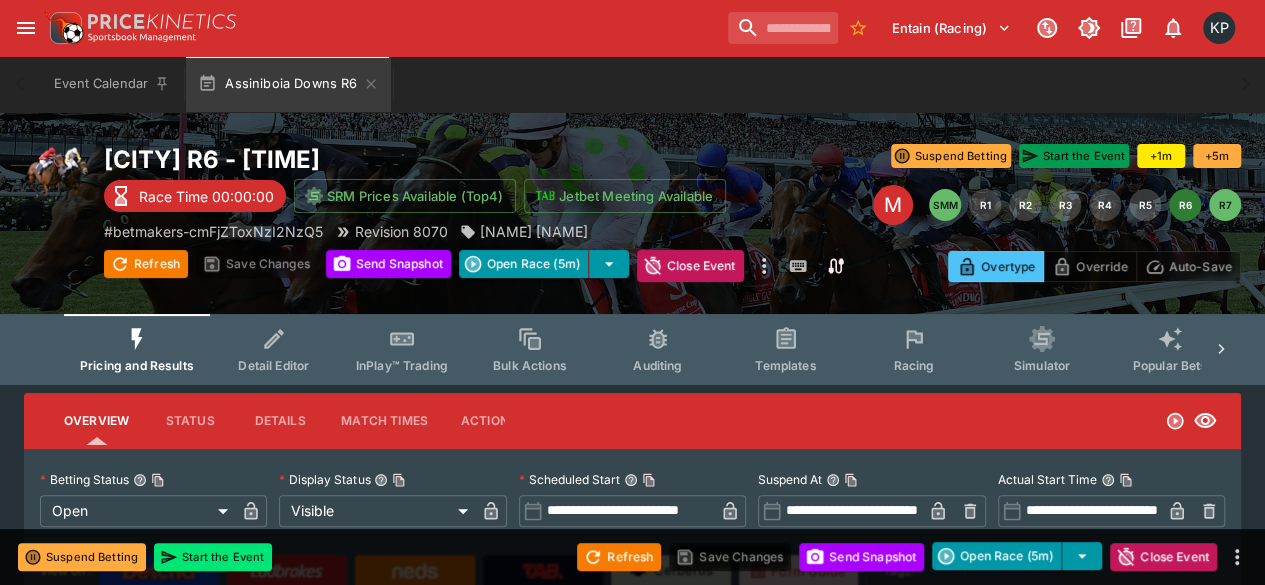 click on "Start the Event" at bounding box center (1074, 156) 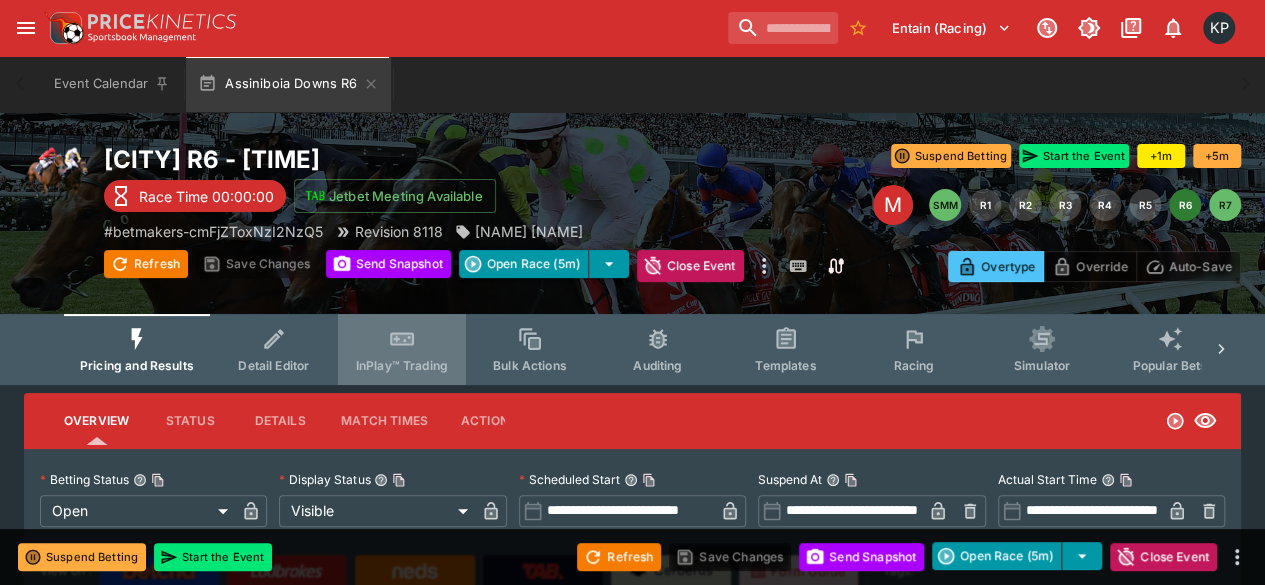 click on "InPlay™ Trading" at bounding box center (402, 349) 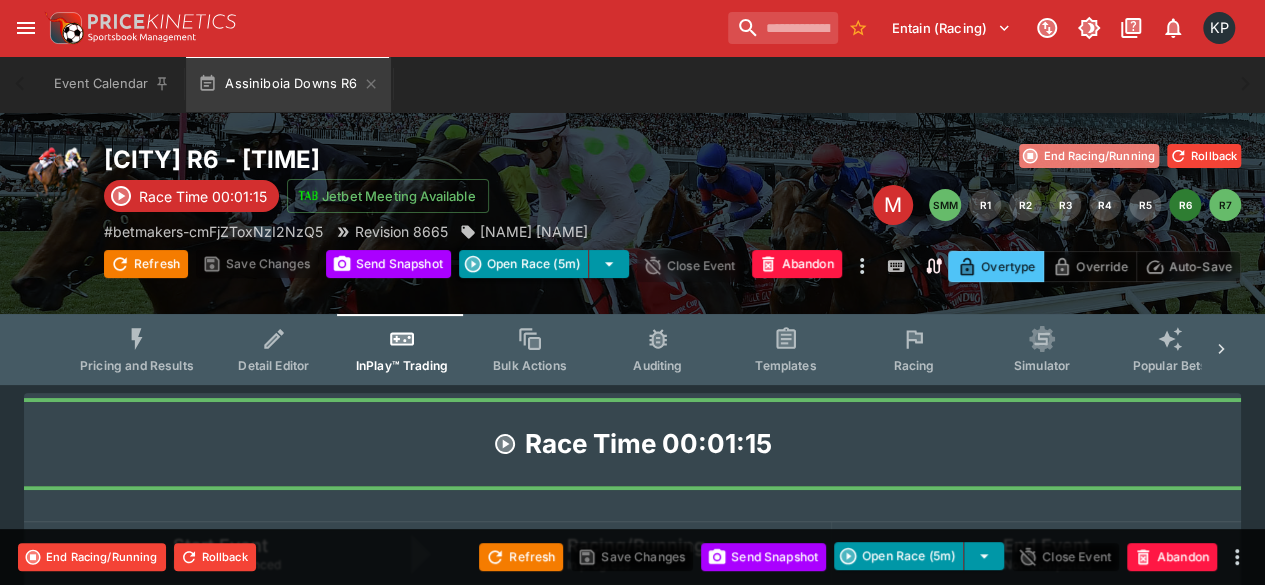 click on "End Racing/Running" at bounding box center [1089, 156] 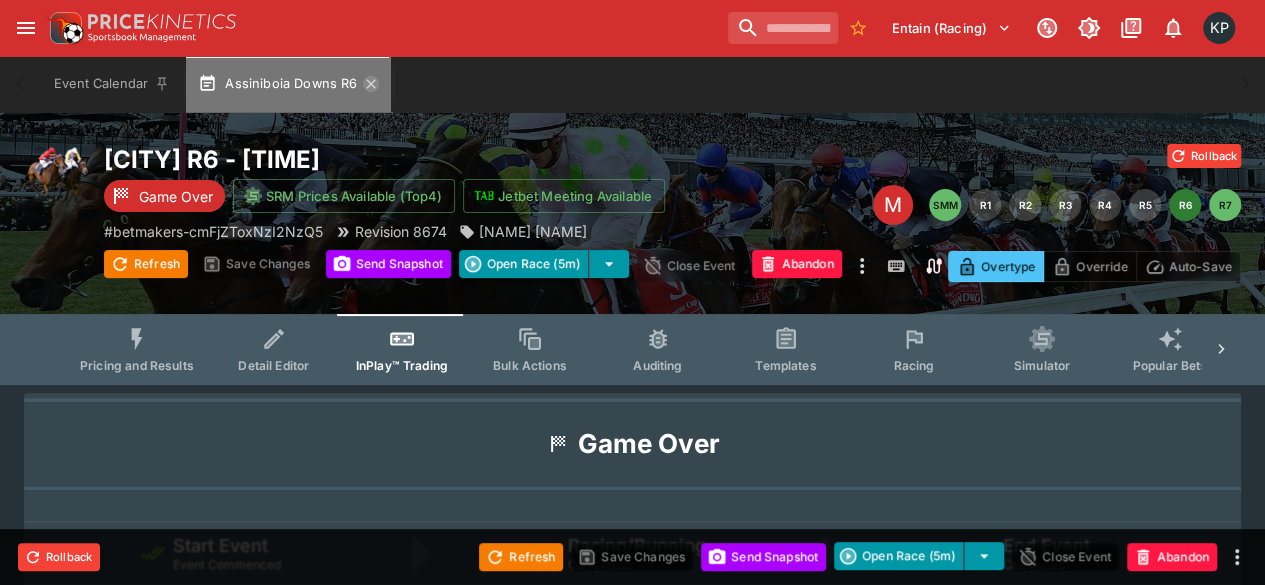 click 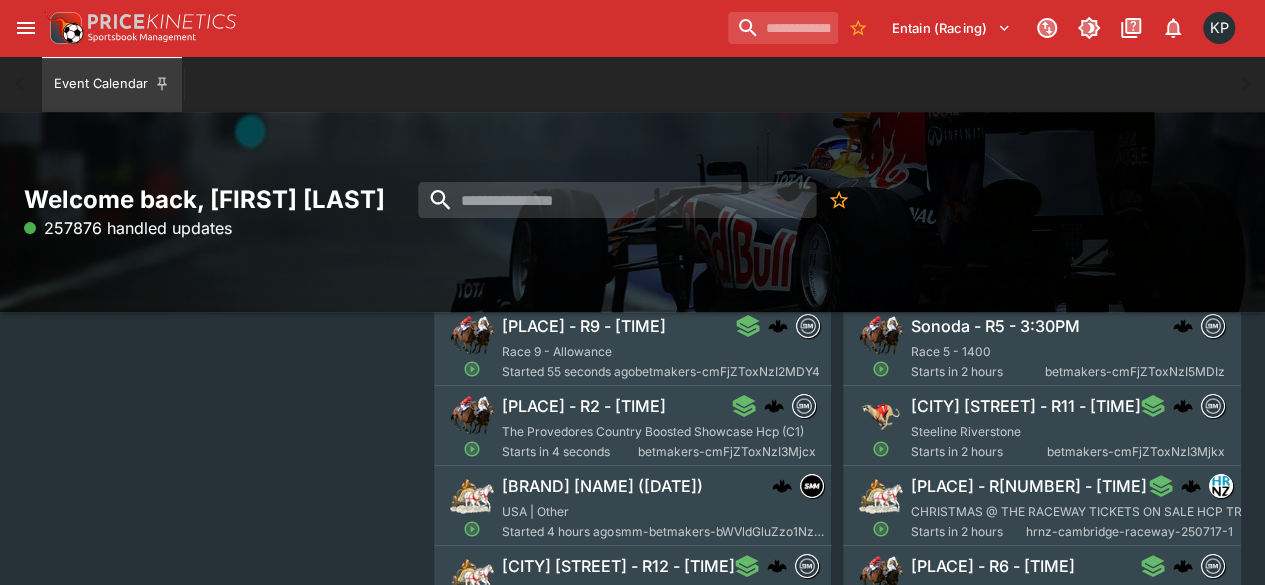 scroll, scrollTop: 244, scrollLeft: 0, axis: vertical 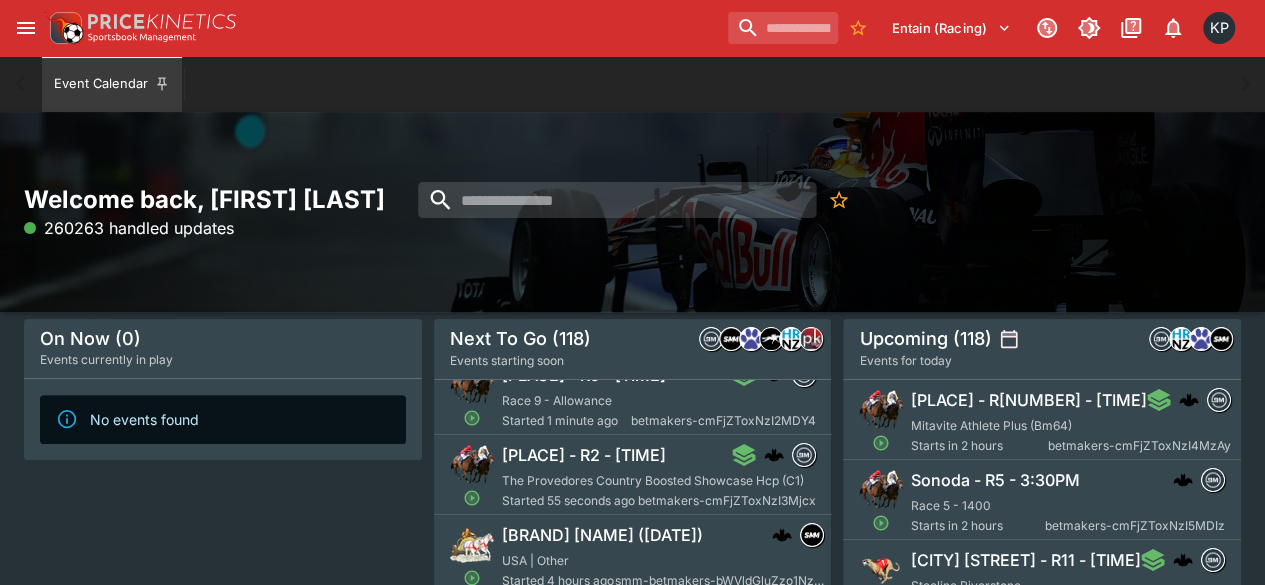 click on "Grafton - R2 - 12:55PM" at bounding box center (584, 455) 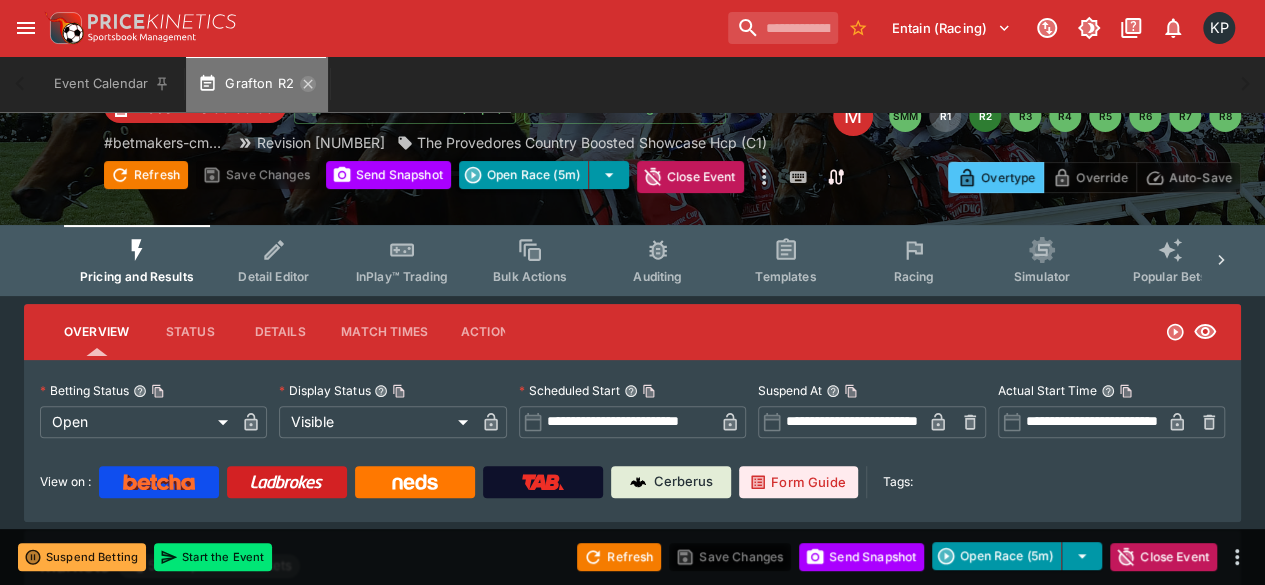 click 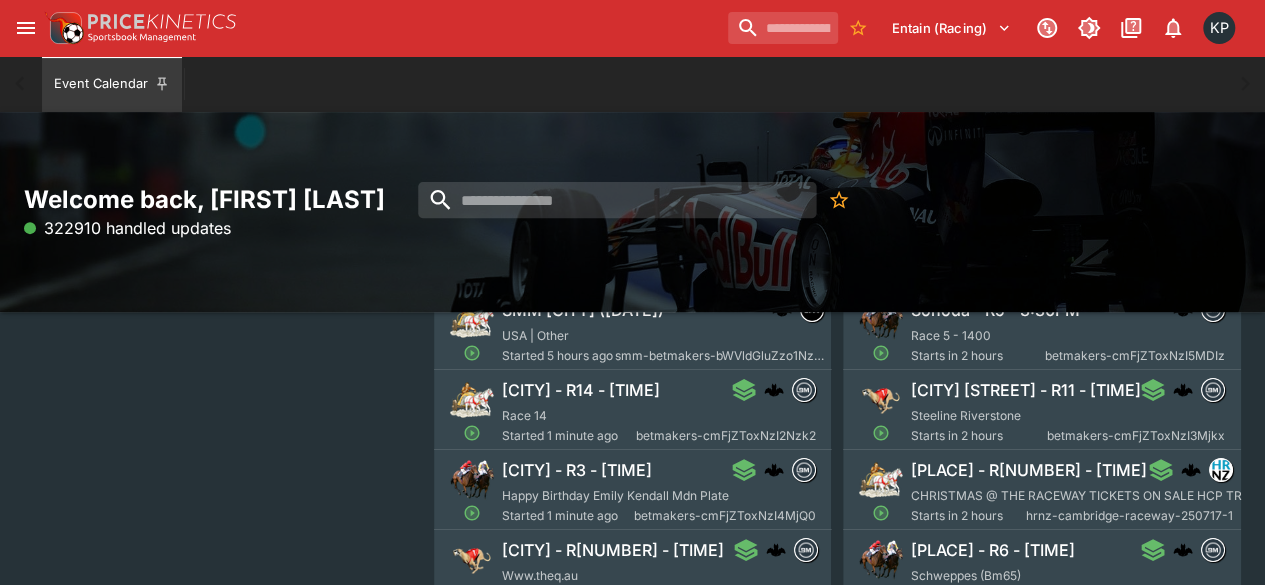 scroll, scrollTop: 260, scrollLeft: 0, axis: vertical 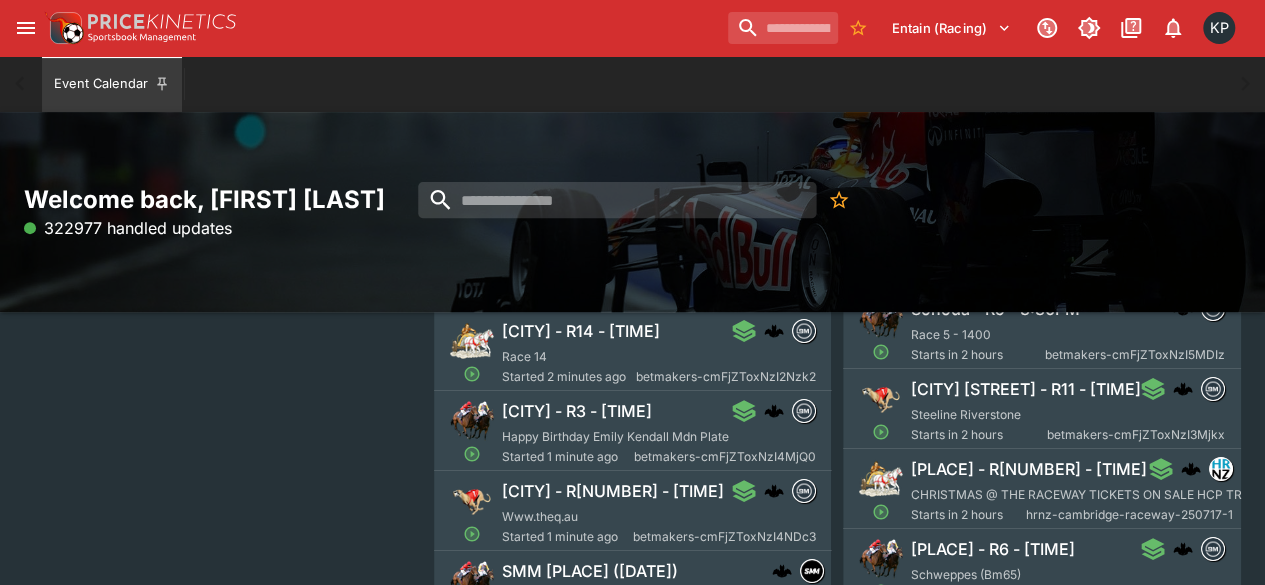 click on "Q Straight - R5 - 1:16PM" at bounding box center [613, 491] 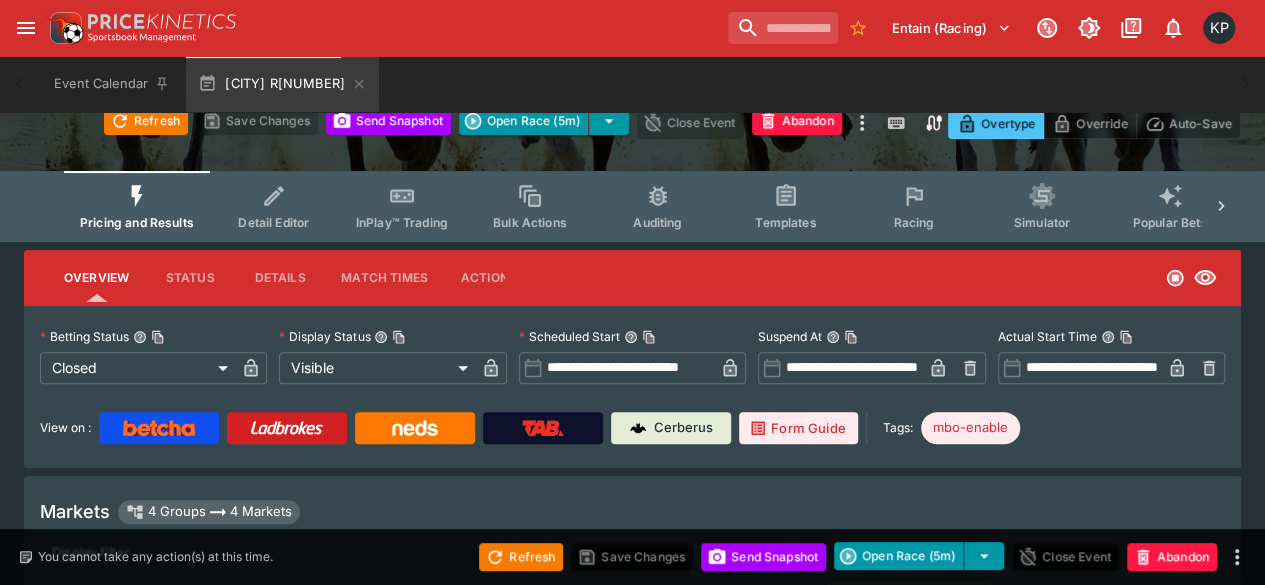 scroll, scrollTop: 260, scrollLeft: 0, axis: vertical 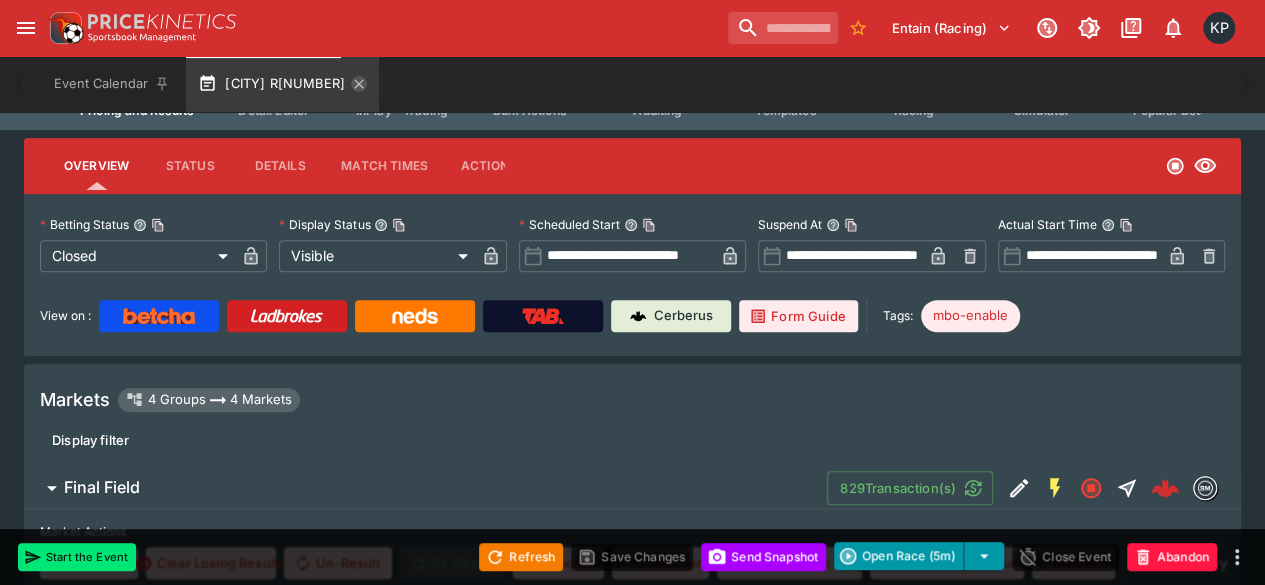 click 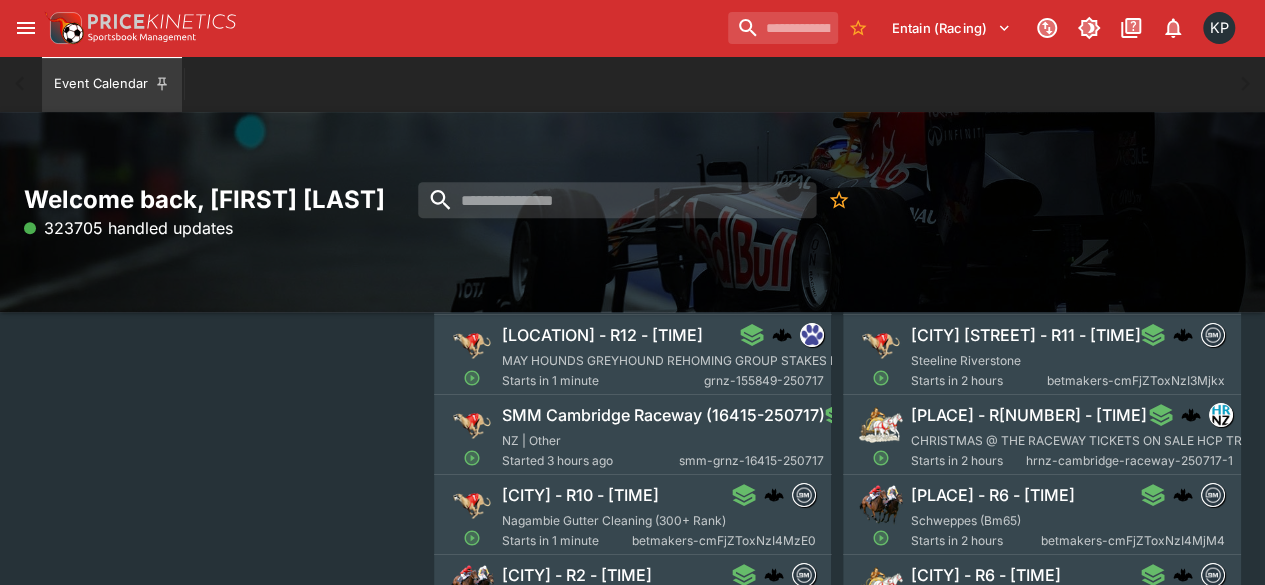 scroll, scrollTop: 327, scrollLeft: 0, axis: vertical 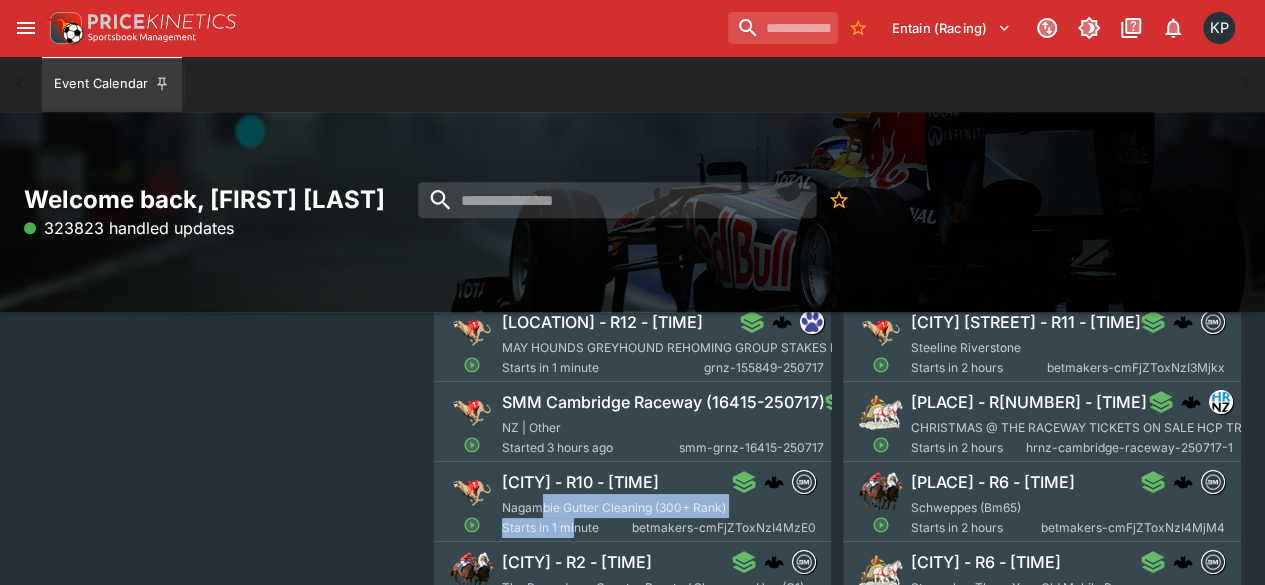 drag, startPoint x: 576, startPoint y: 534, endPoint x: 542, endPoint y: 506, distance: 44.04543 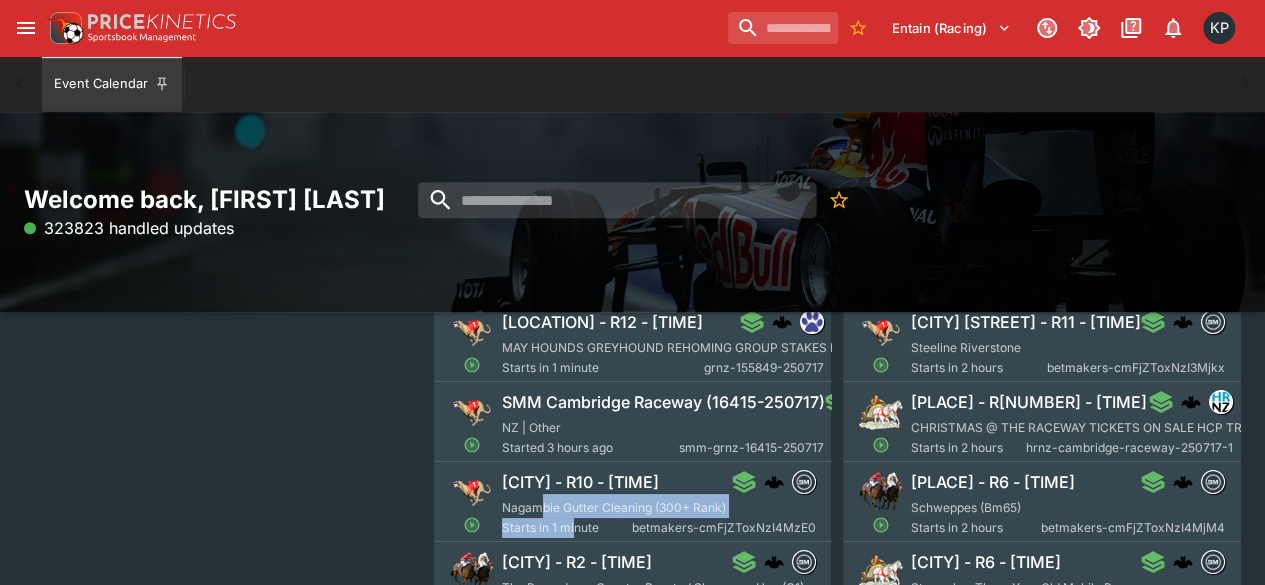 click on "Shepparton - R10 - 1:19PM Nagambie Gutter Cleaning (300+ Rank) Starts in 1 minute betmakers-cmFjZToxNzI4MzE0" at bounding box center [659, 504] 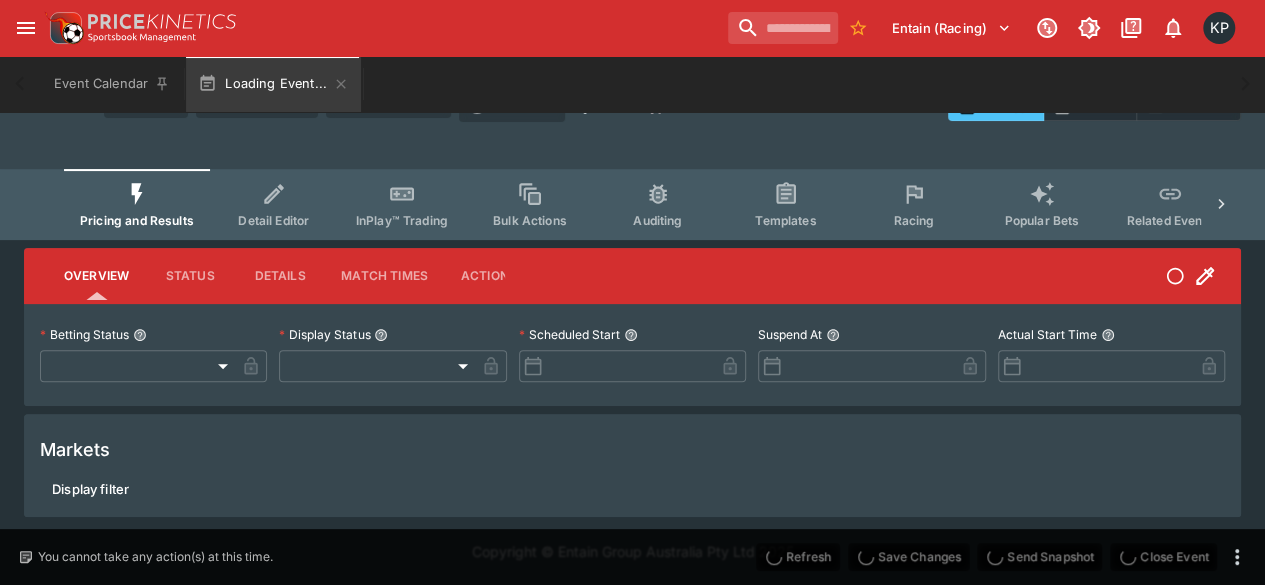 click on "Markets Display filter" at bounding box center (632, 465) 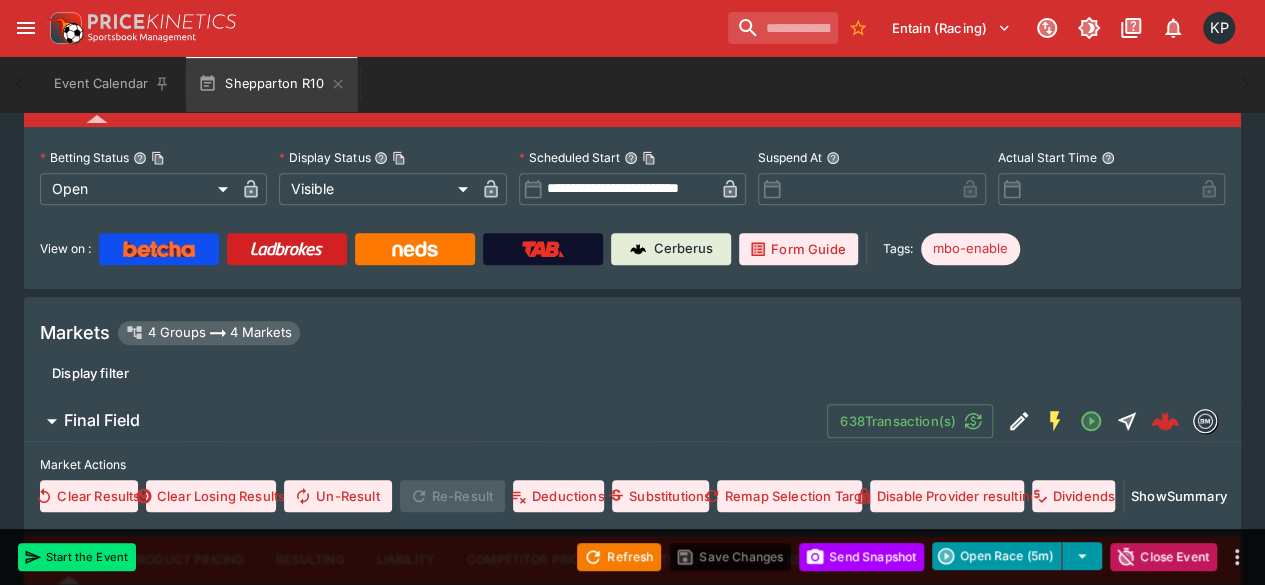 scroll, scrollTop: 0, scrollLeft: 0, axis: both 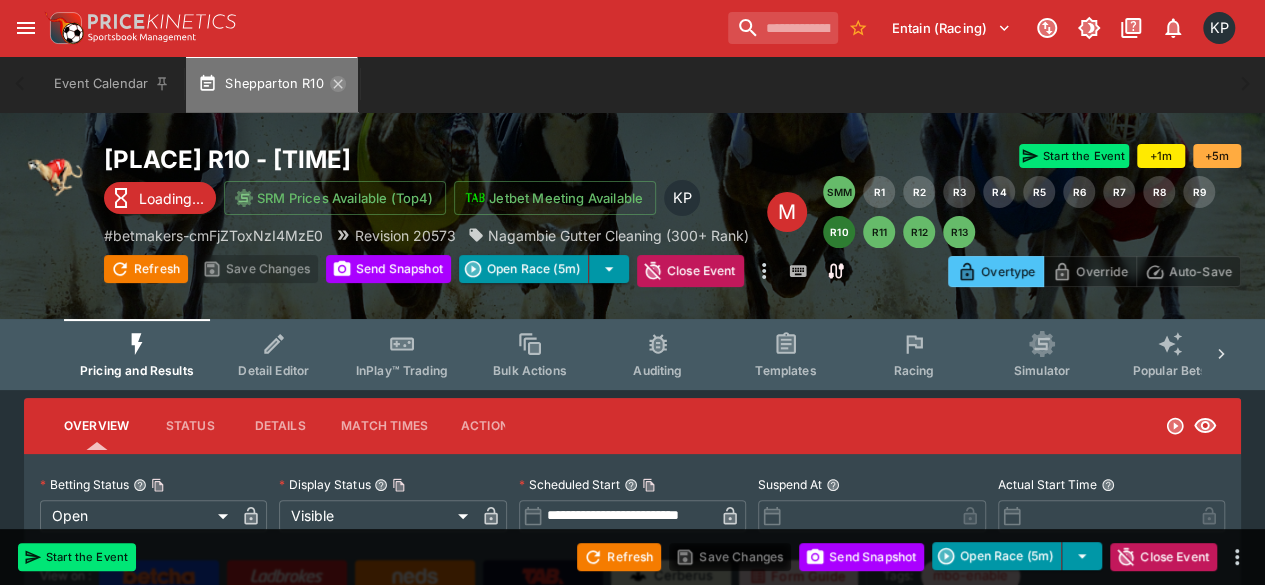 click 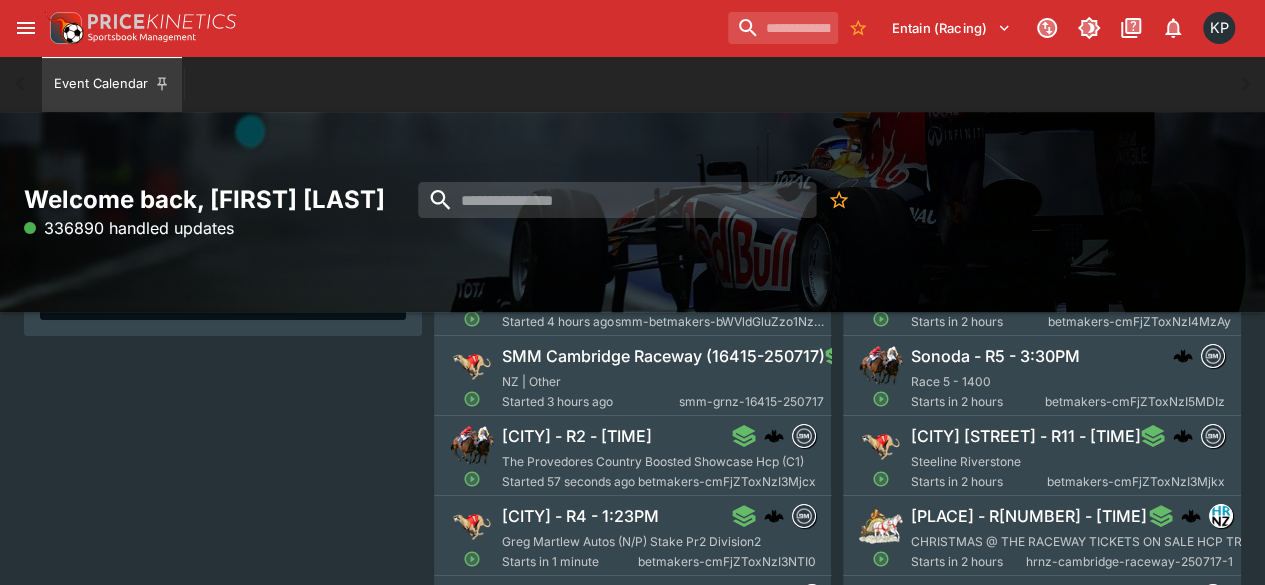 scroll, scrollTop: 221, scrollLeft: 0, axis: vertical 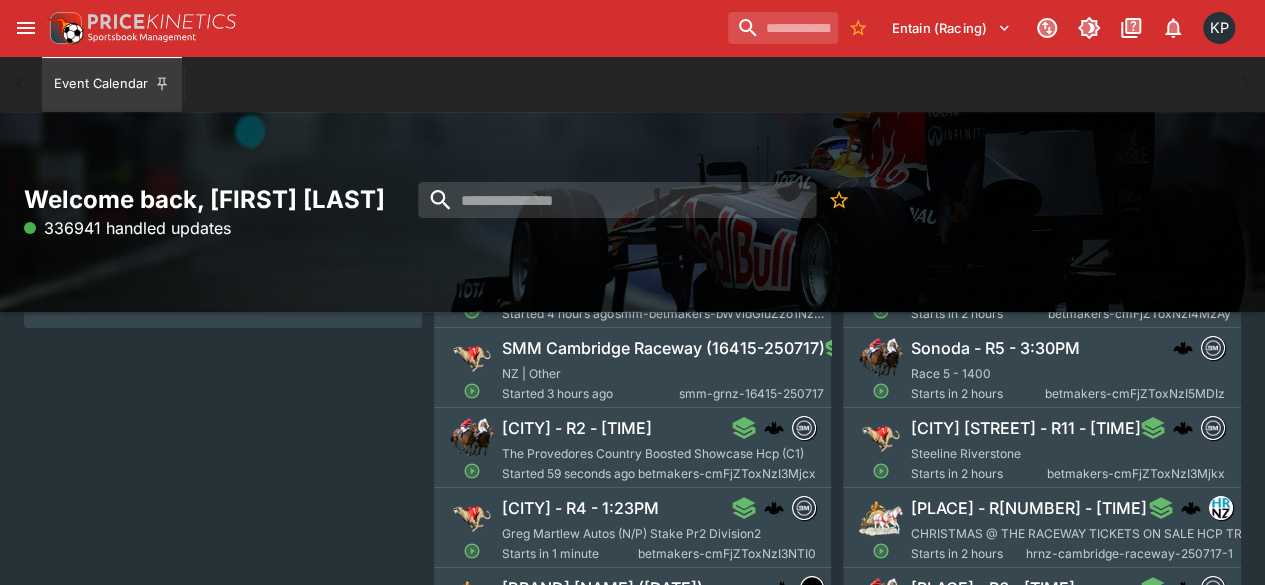 click on "Greg Martlew Autos (N/P) Stake Pr2 Division2" at bounding box center (631, 533) 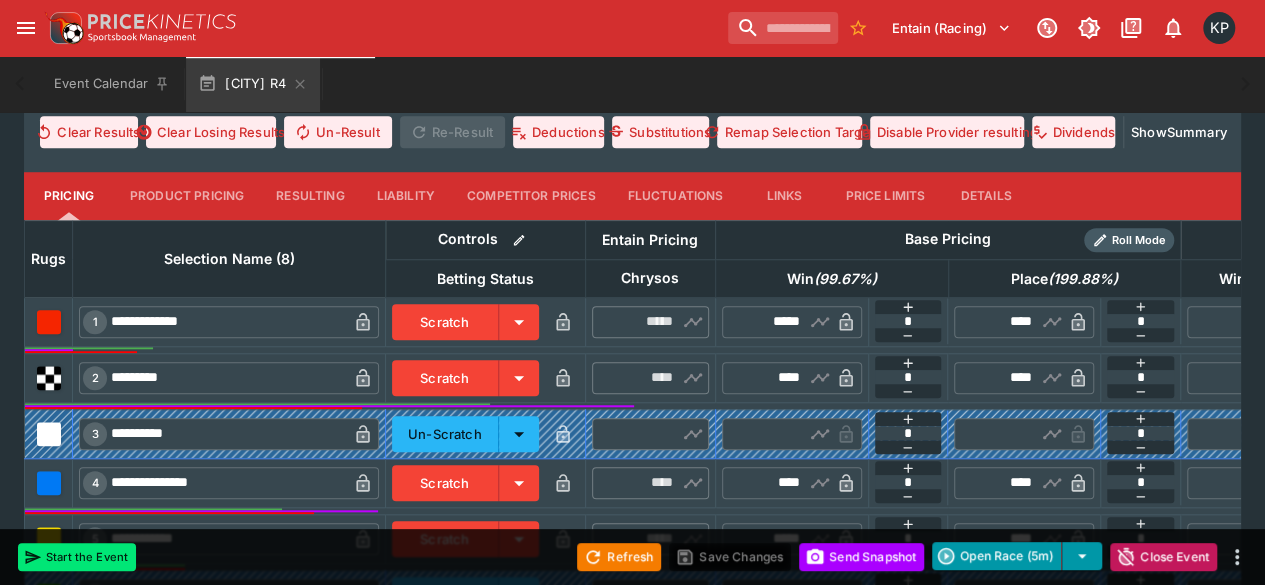 scroll, scrollTop: 690, scrollLeft: 0, axis: vertical 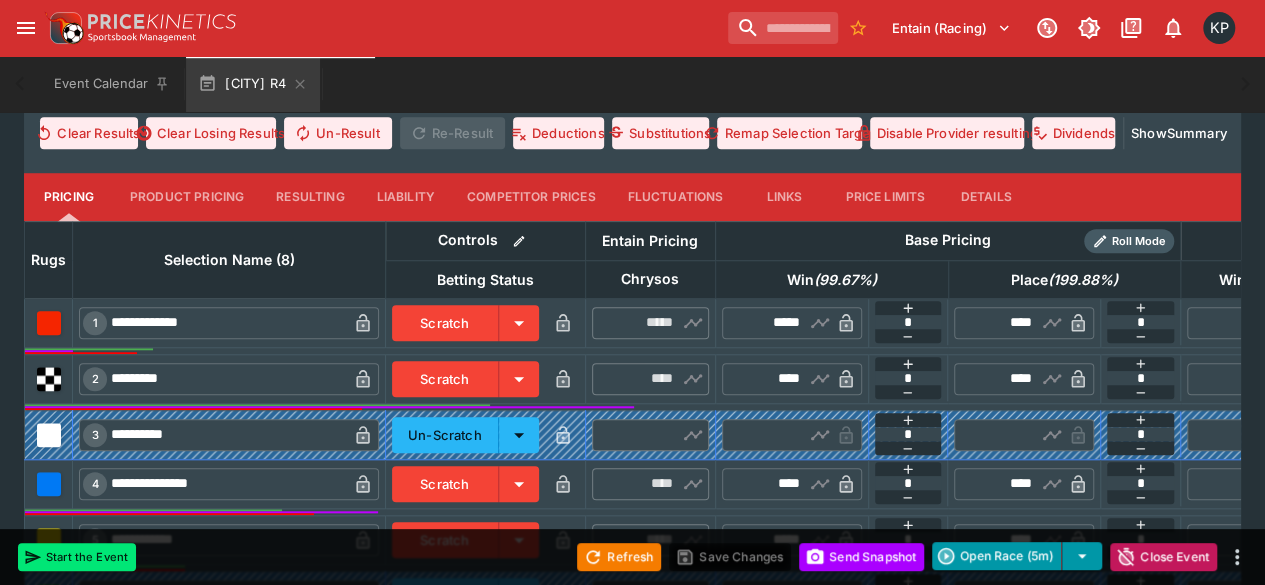 click on "Resulting" at bounding box center [310, 197] 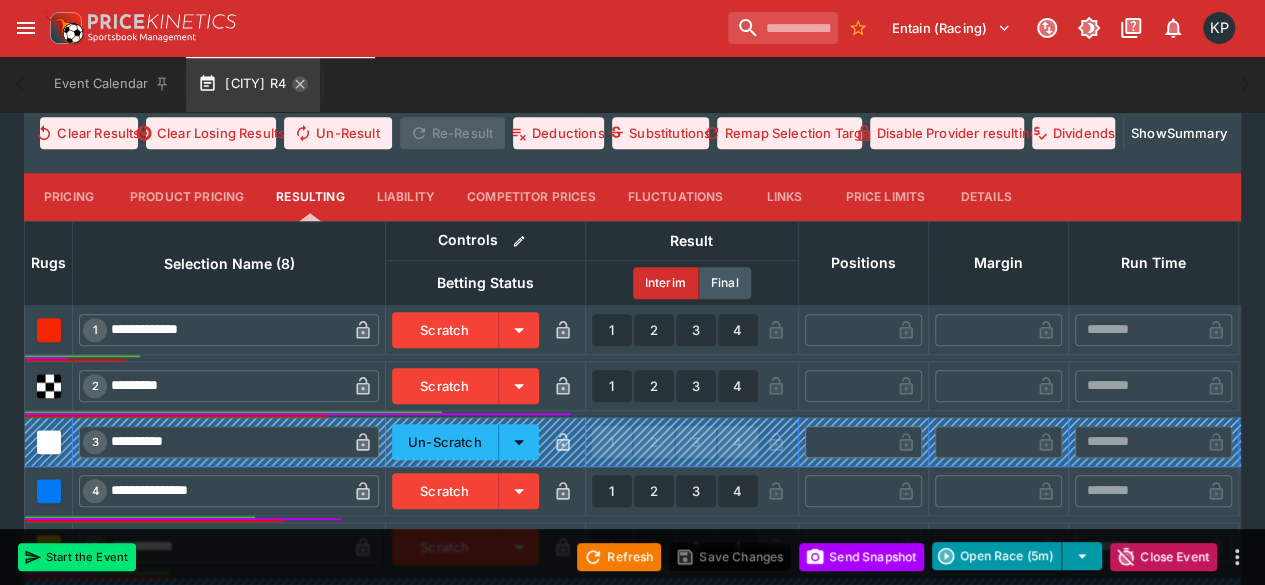 click 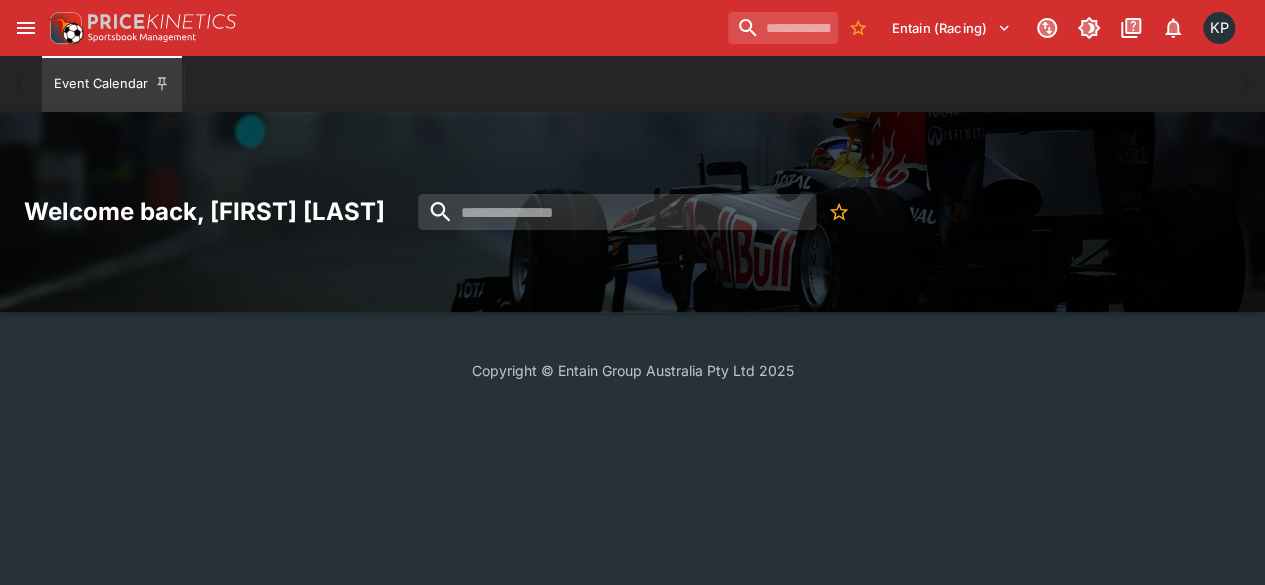 scroll, scrollTop: 0, scrollLeft: 0, axis: both 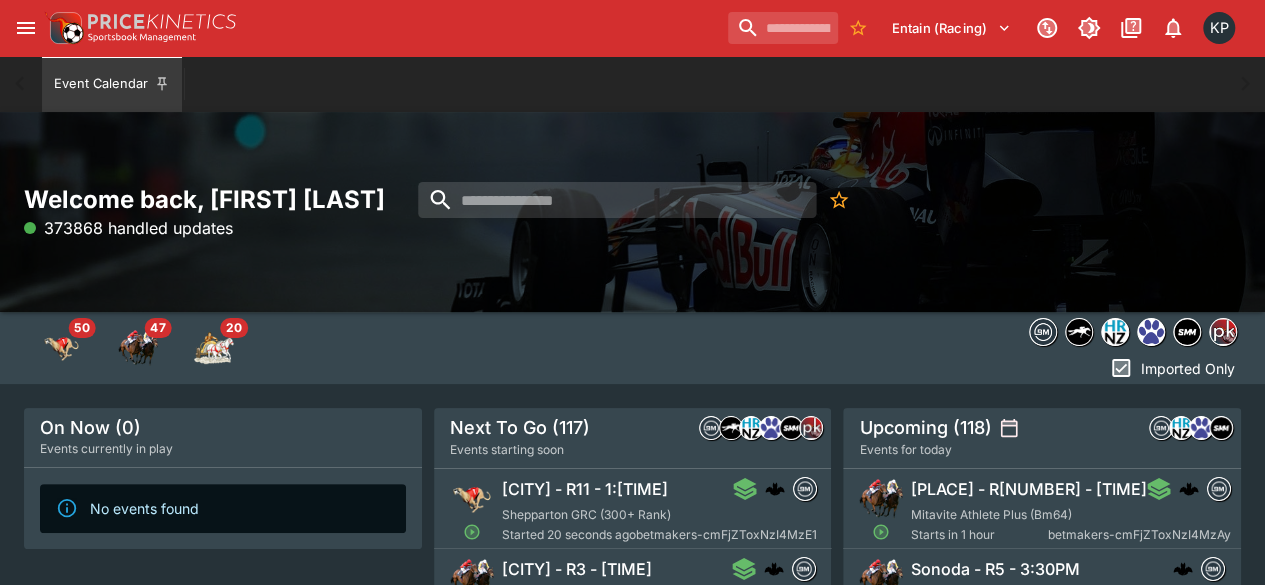 click on "Shepparton GRC (300+ Rank)" at bounding box center (586, 514) 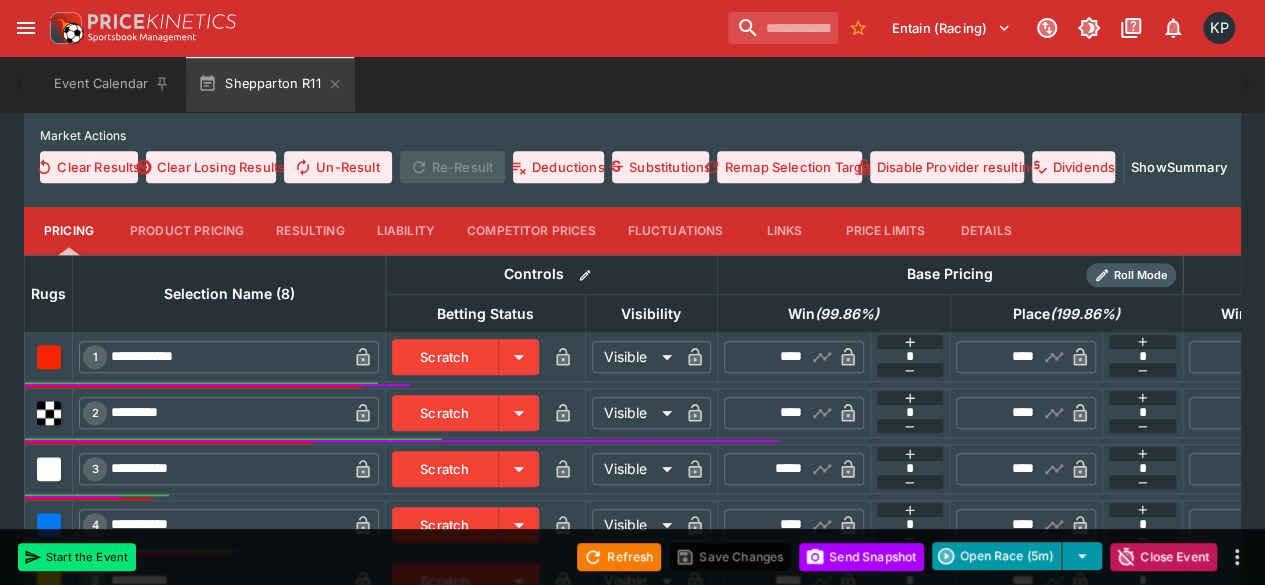 scroll, scrollTop: 657, scrollLeft: 0, axis: vertical 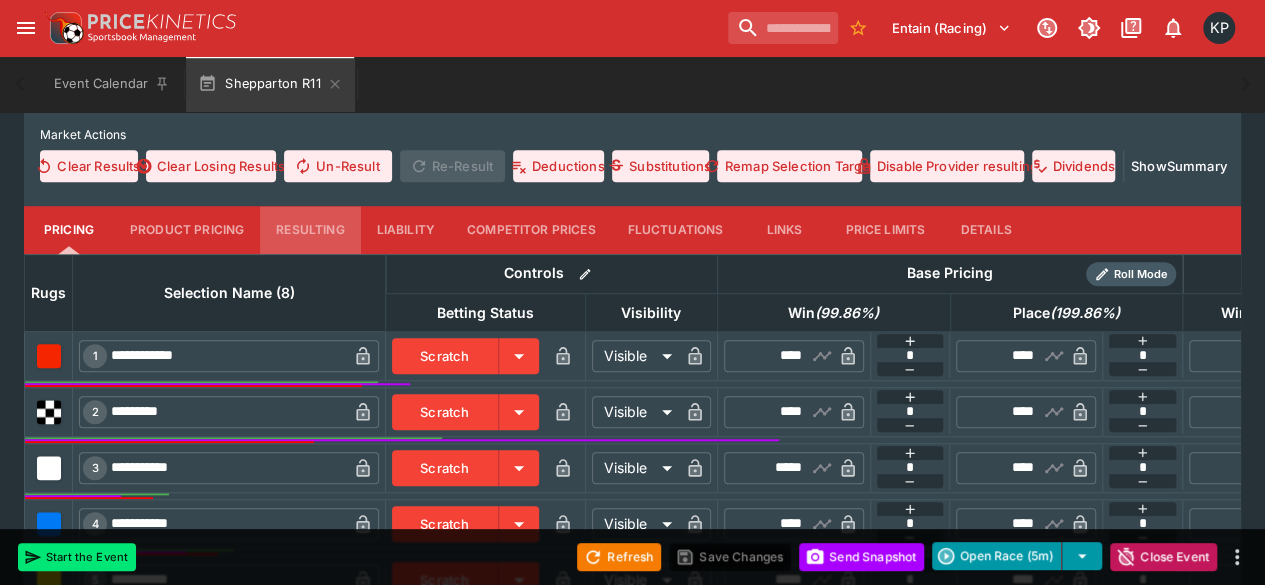 click on "Resulting" at bounding box center (310, 230) 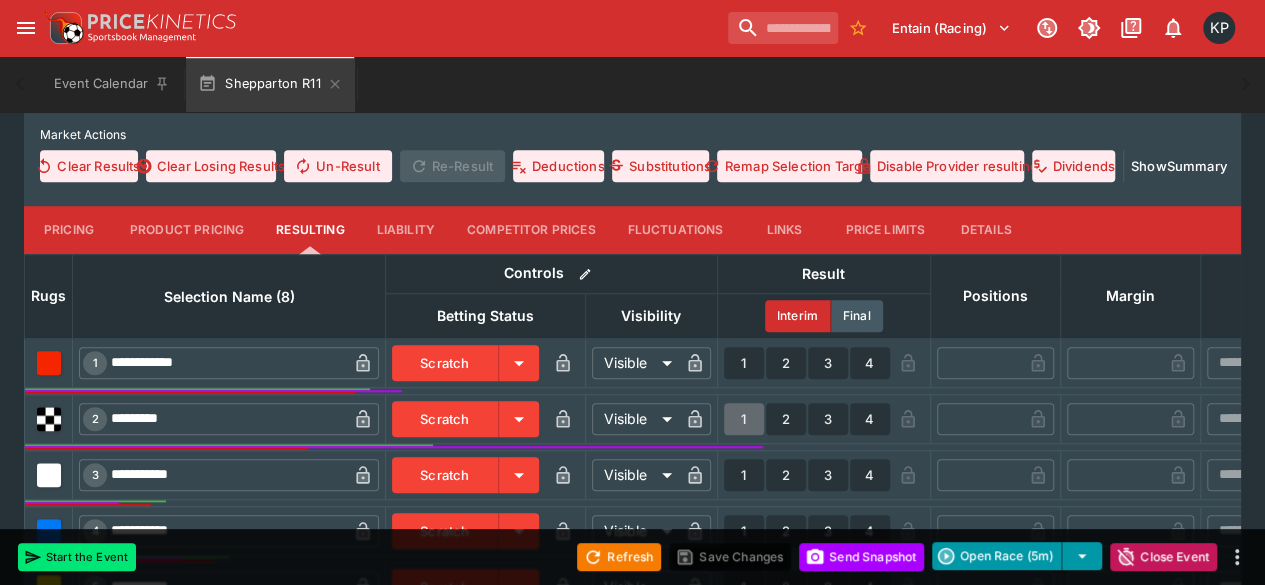click on "1" at bounding box center [744, 419] 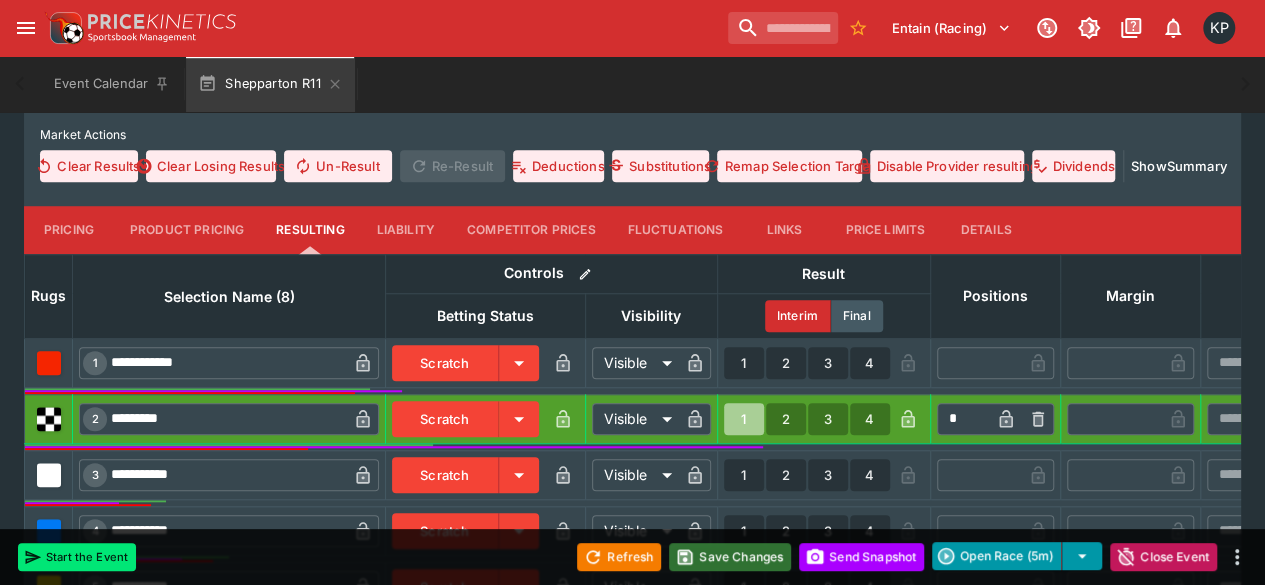 click on "Save Changes" at bounding box center [730, 557] 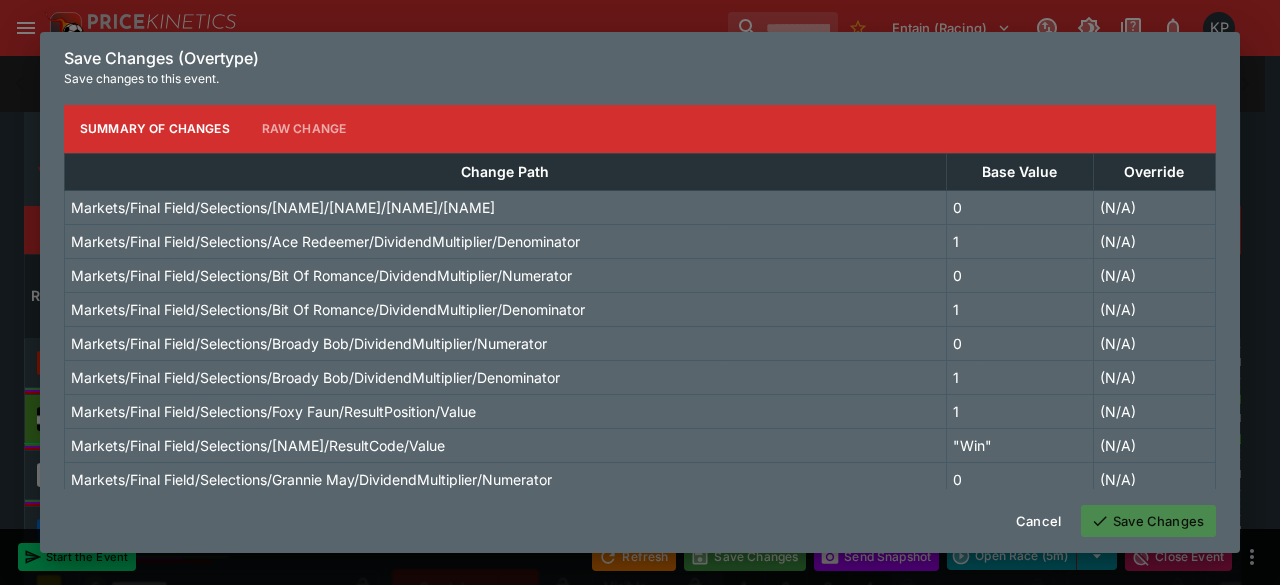 click on "Save Changes" at bounding box center (1148, 521) 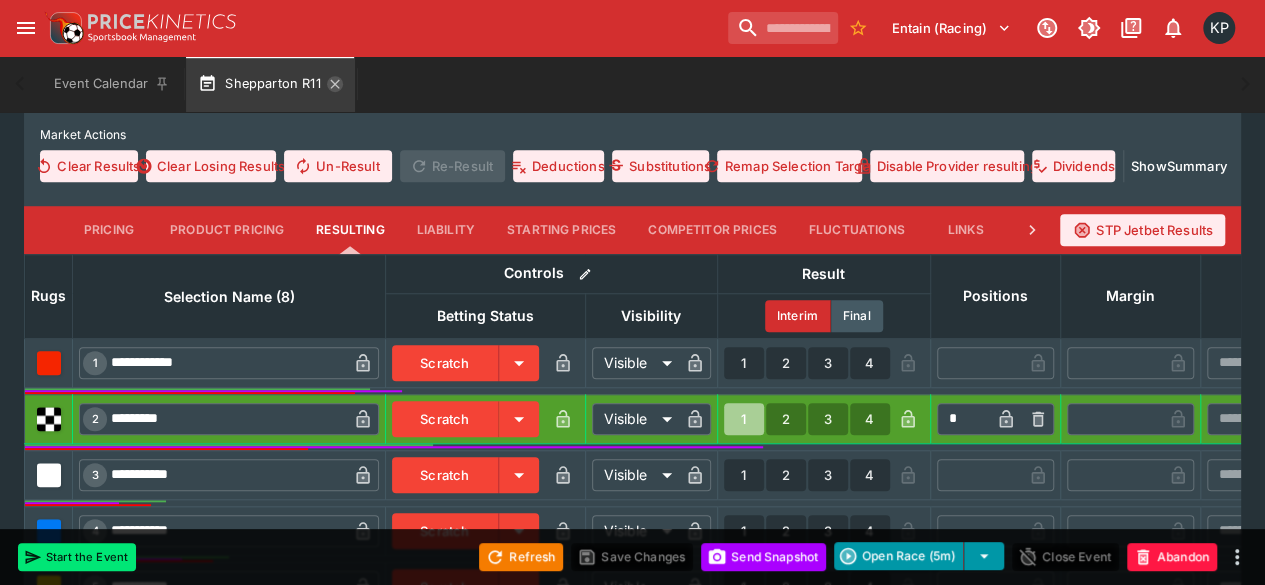 click 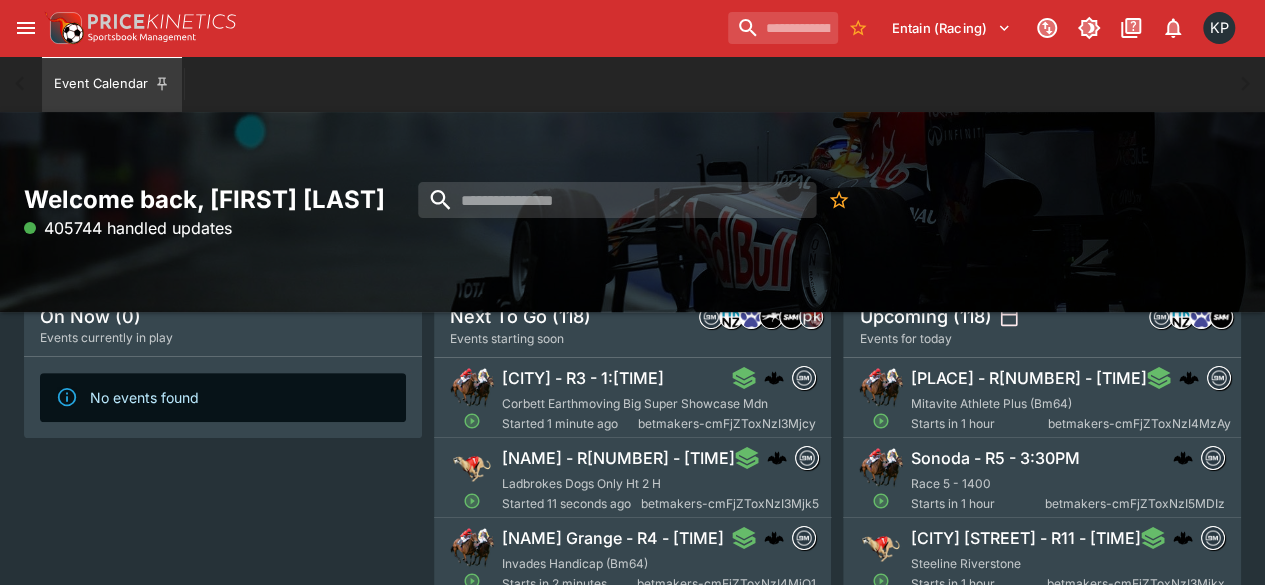 scroll, scrollTop: 113, scrollLeft: 0, axis: vertical 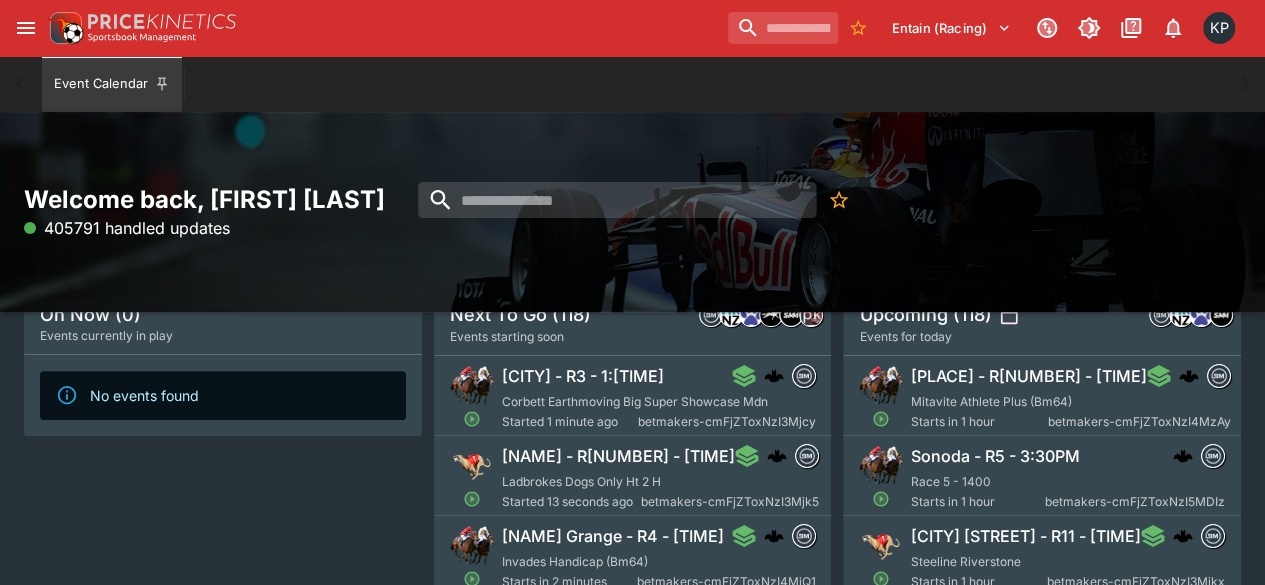 click on "Richmond Straight - R6 - 1:52PM Ladbrokes Dogs Only Ht 2 H Started 13 seconds ago betmakers-cmFjZToxNzI3Mjk5" at bounding box center [660, 478] 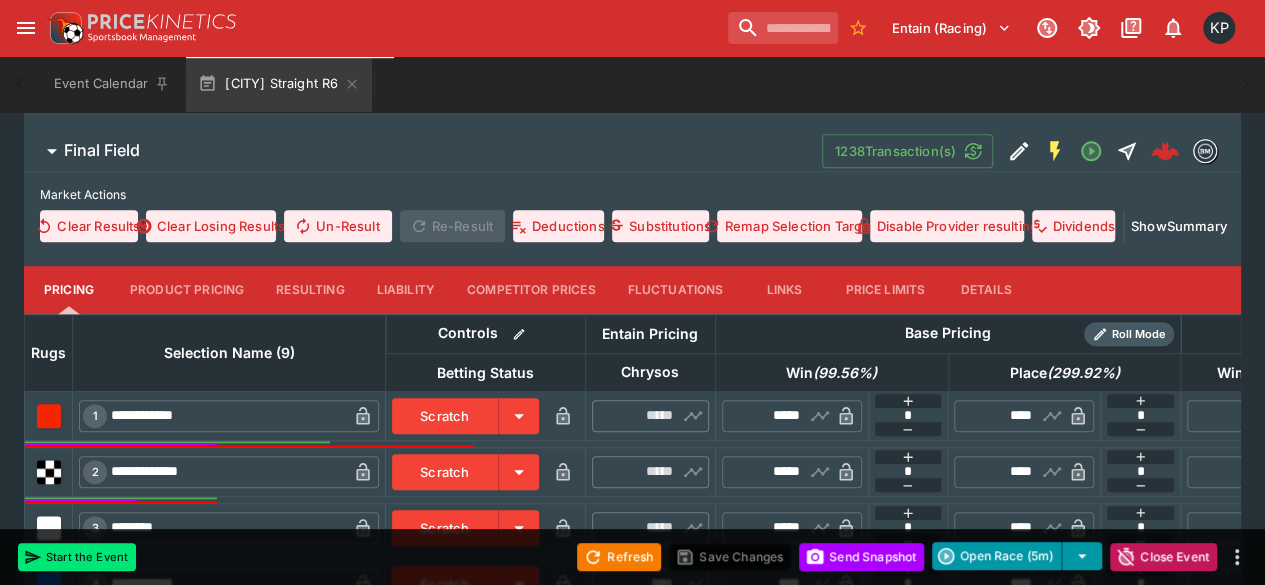 scroll, scrollTop: 598, scrollLeft: 0, axis: vertical 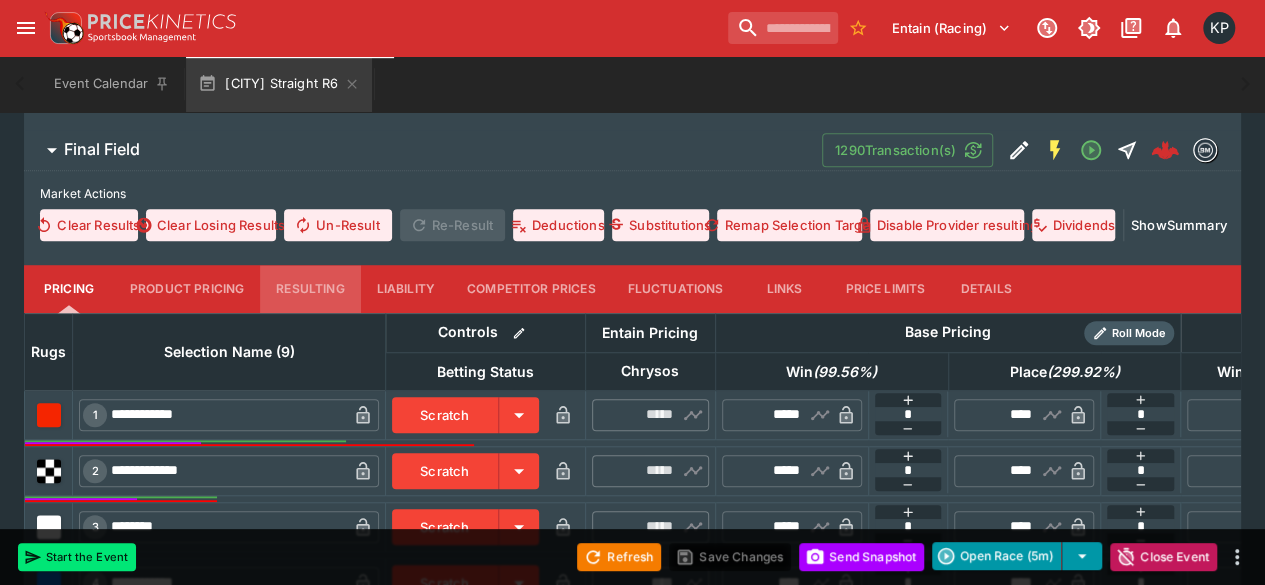 click on "Resulting" at bounding box center (310, 289) 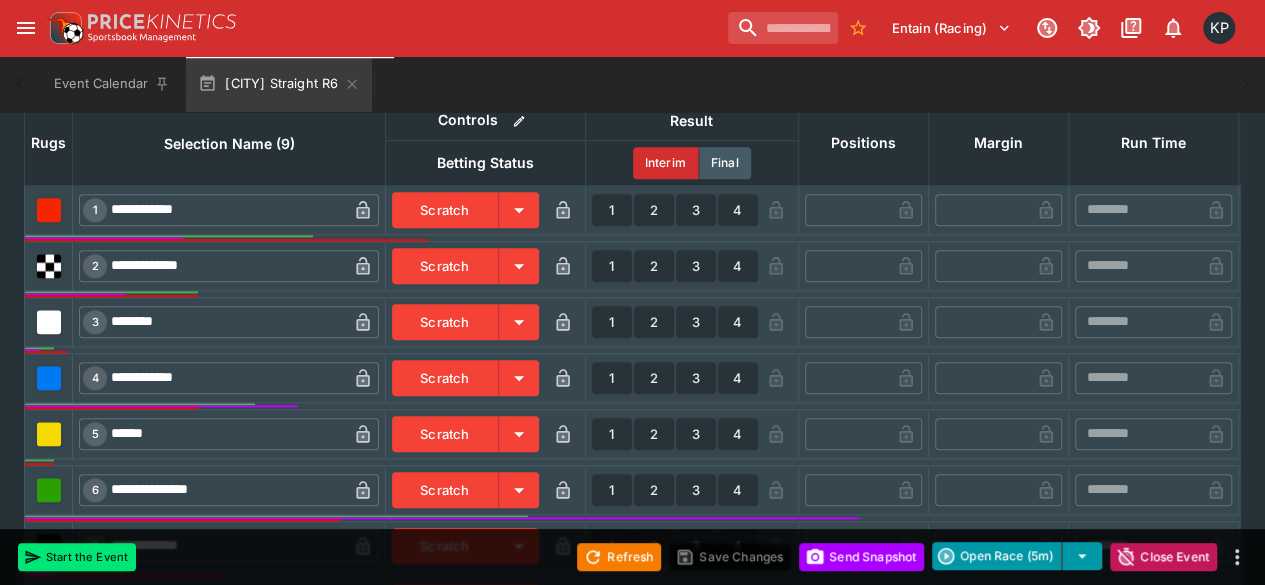 scroll, scrollTop: 812, scrollLeft: 0, axis: vertical 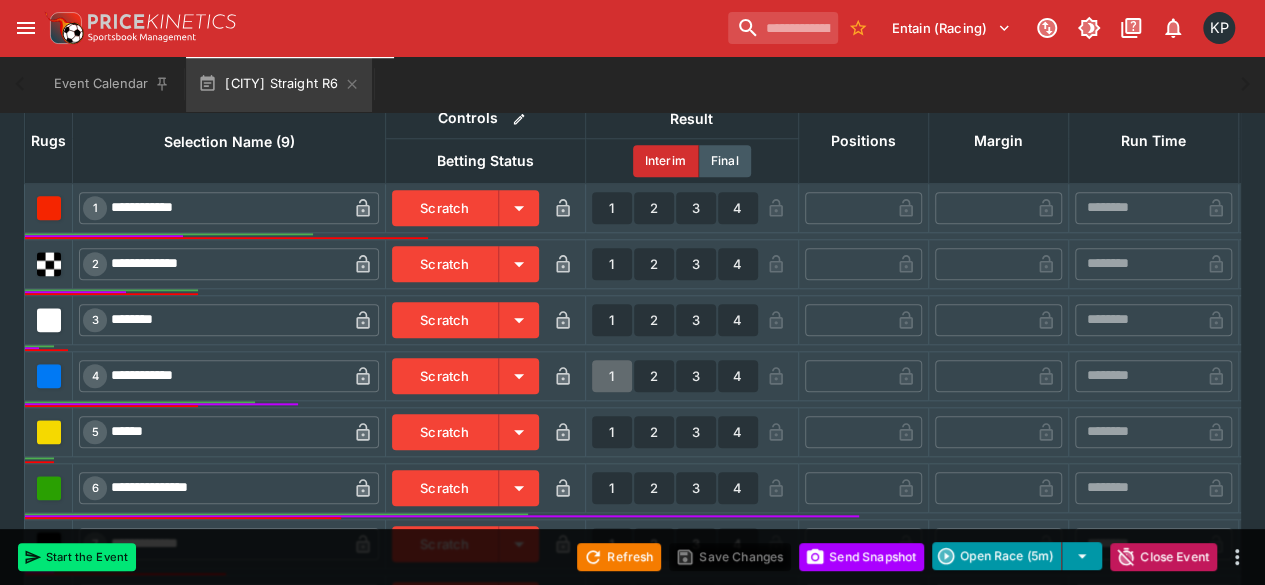 click on "1" at bounding box center [612, 376] 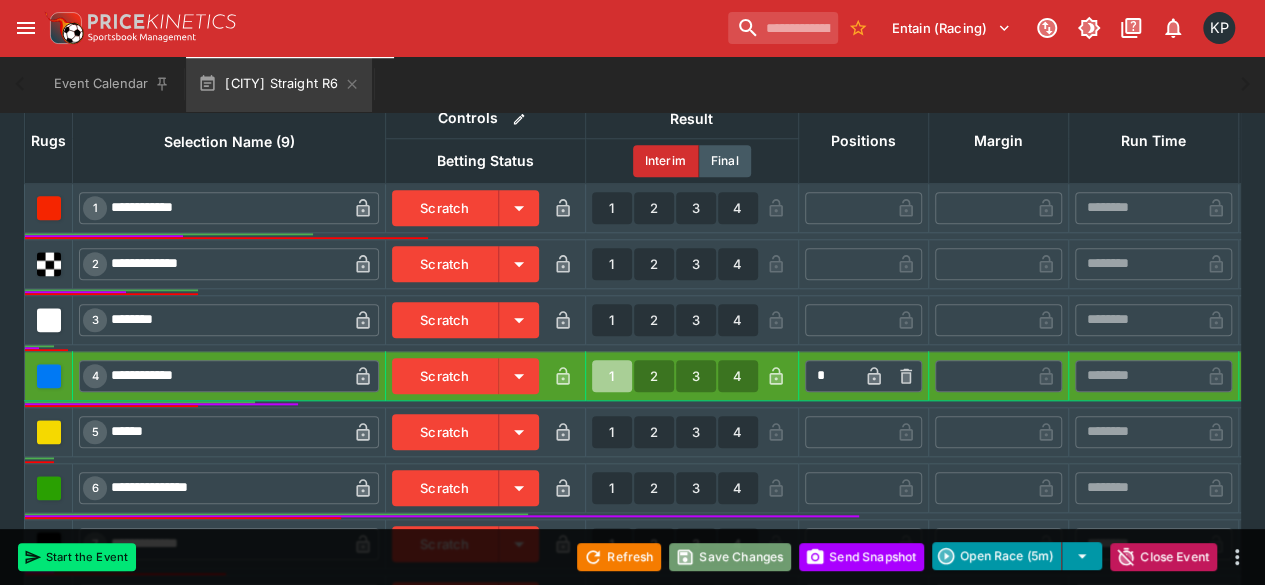 click on "Save Changes" at bounding box center [730, 557] 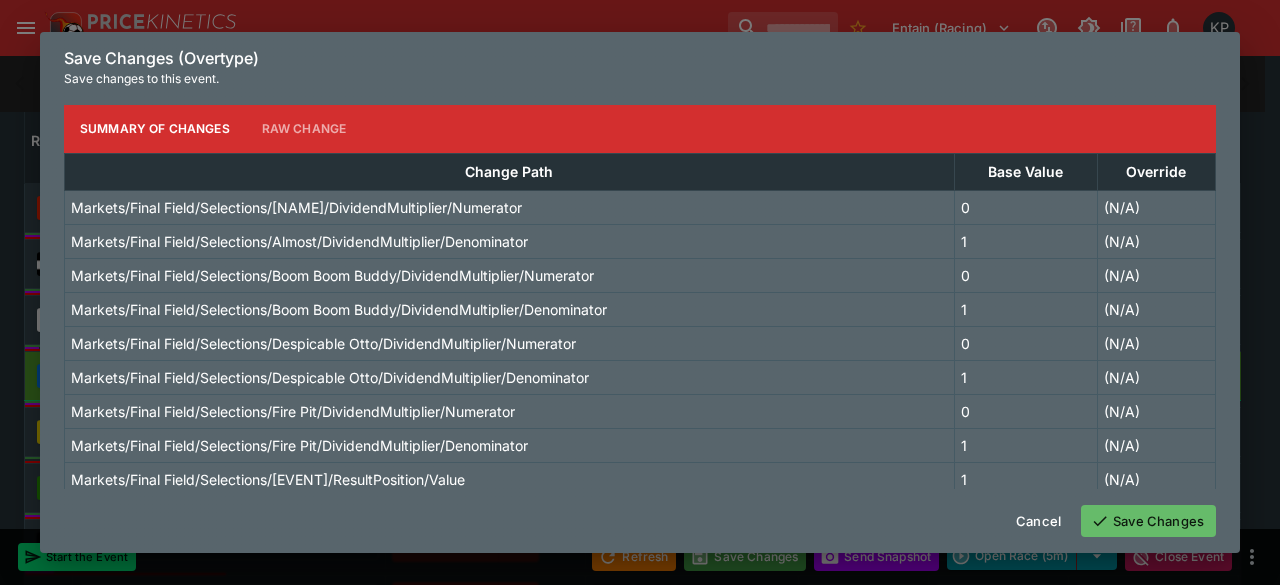click on "Save Changes" at bounding box center [1148, 521] 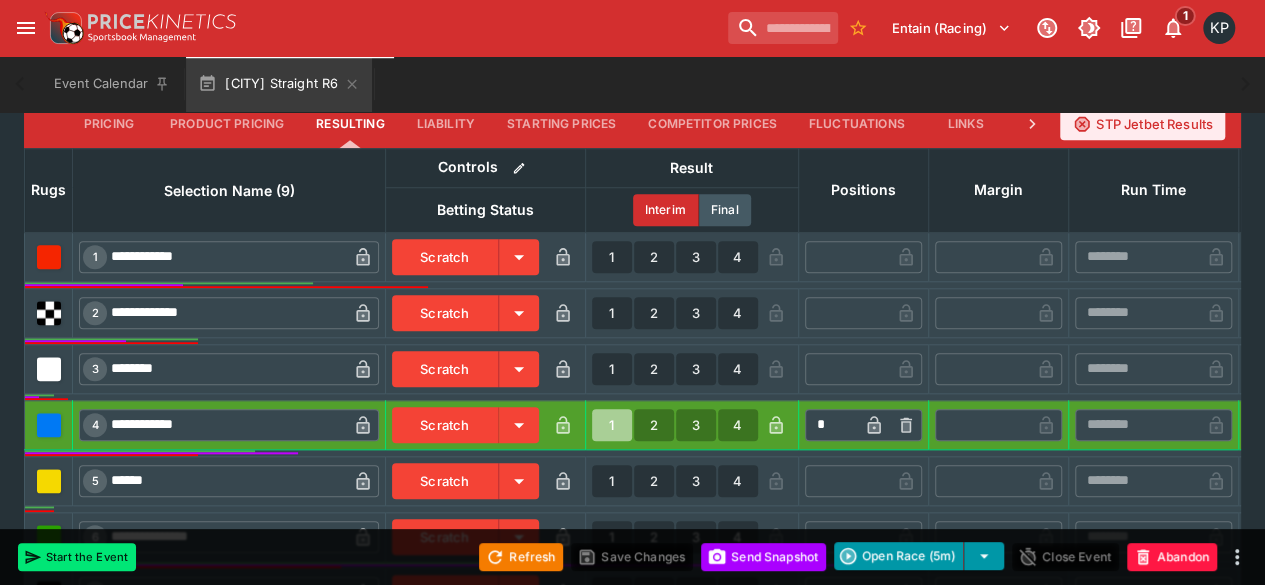 scroll, scrollTop: 861, scrollLeft: 0, axis: vertical 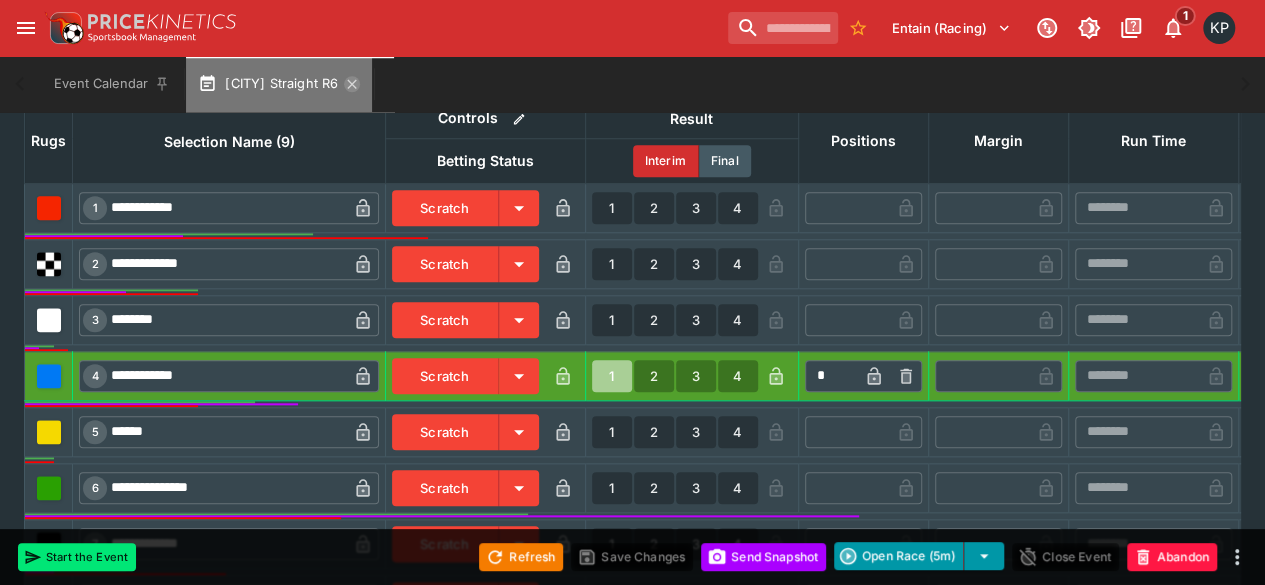 click 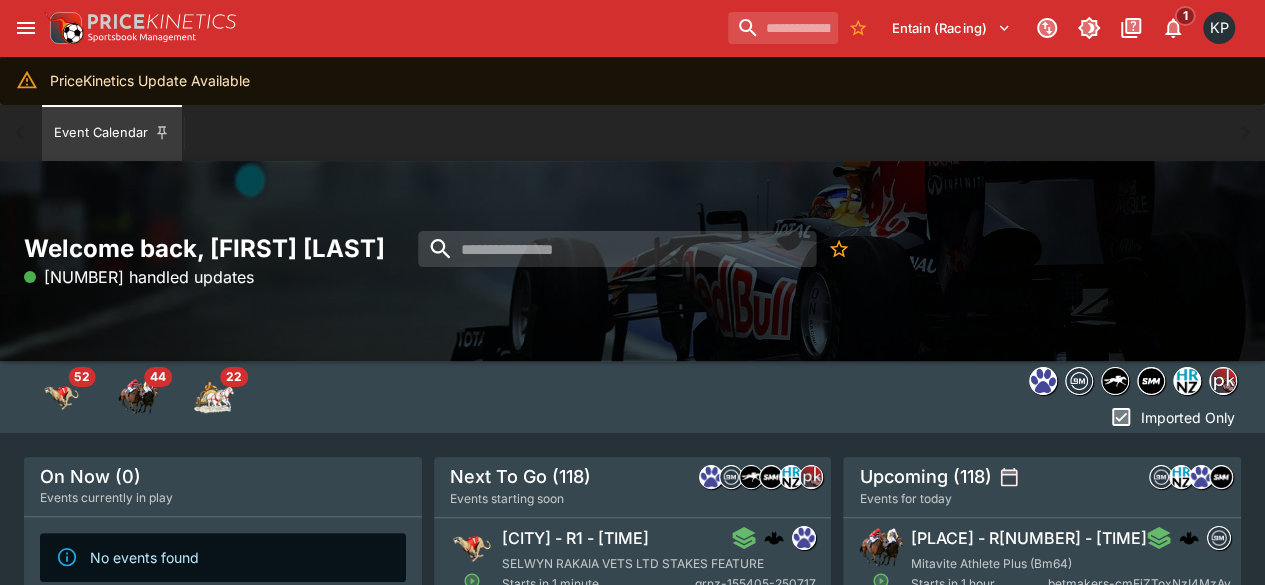 scroll, scrollTop: 78, scrollLeft: 0, axis: vertical 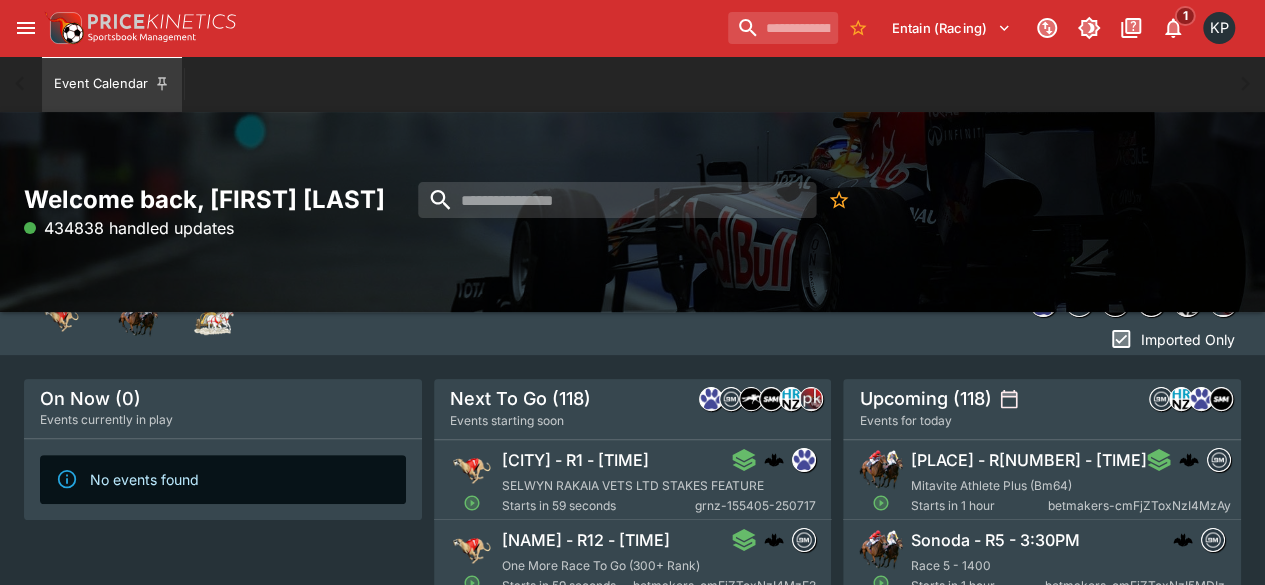 click on "SELWYN RAKAIA VETS LTD STAKES FEATURE" at bounding box center [633, 485] 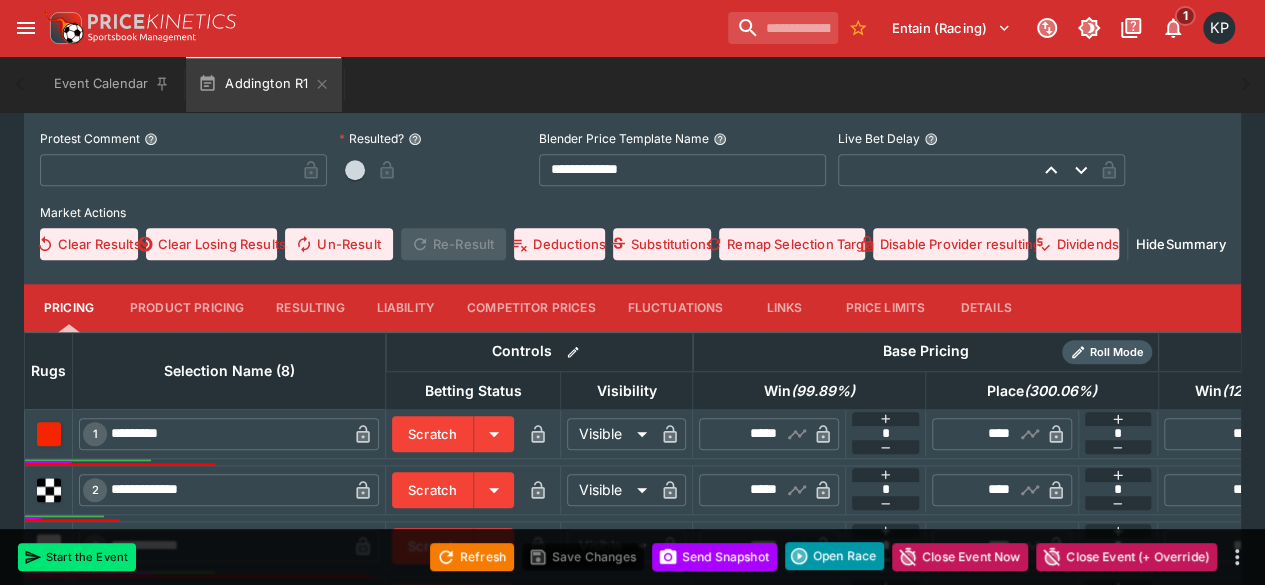 scroll, scrollTop: 778, scrollLeft: 0, axis: vertical 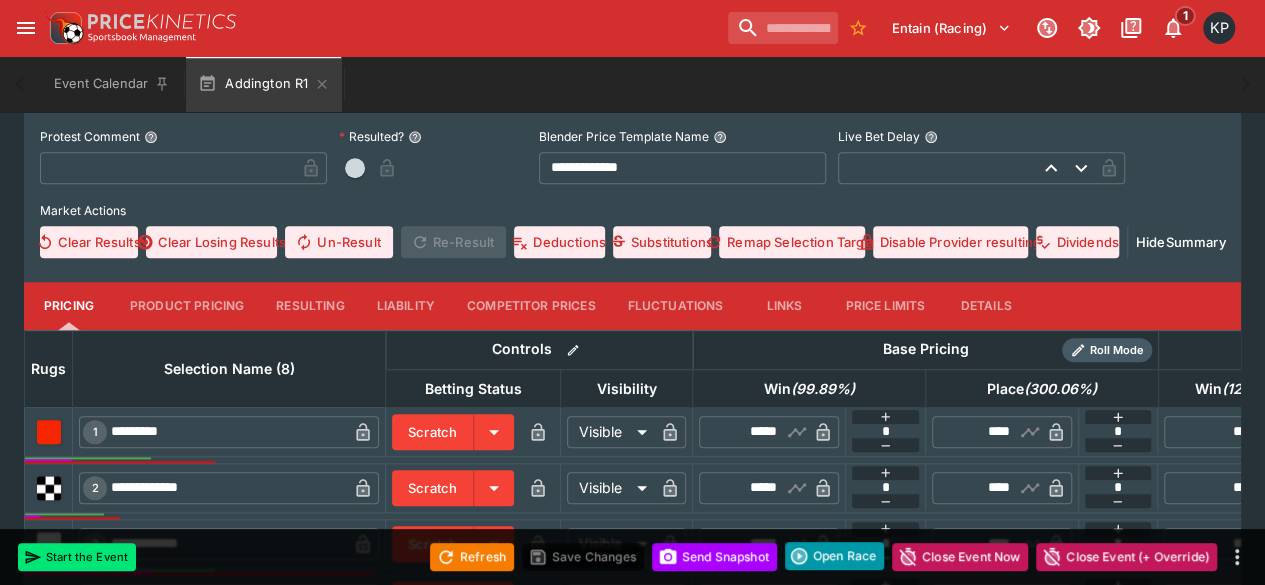 click on "Resulting" at bounding box center [310, 306] 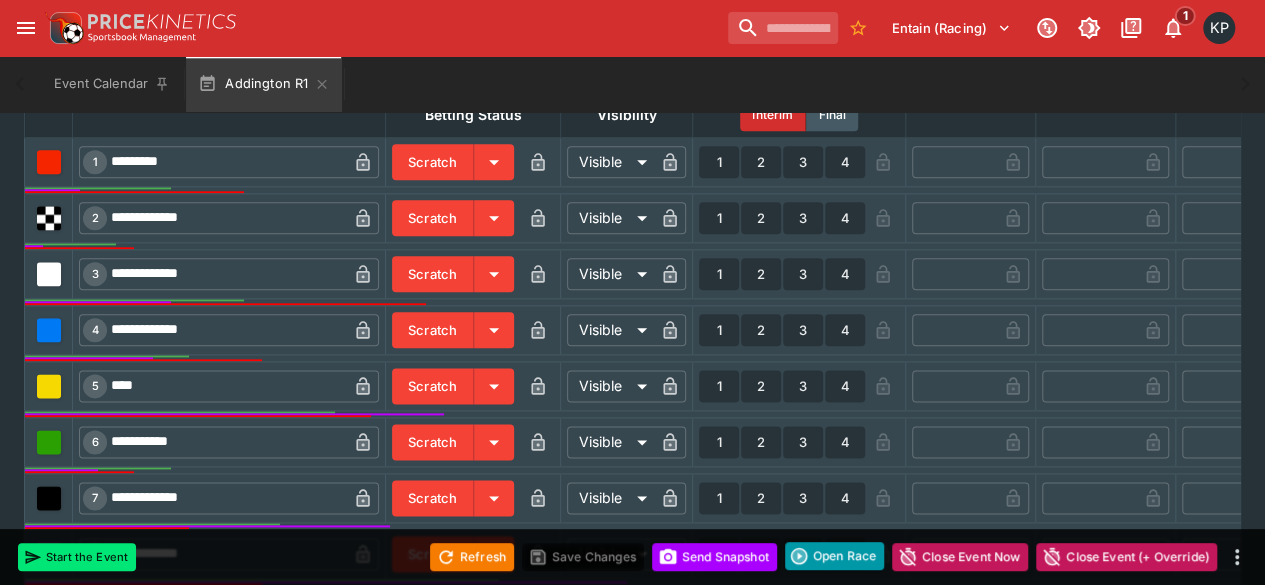 scroll, scrollTop: 1058, scrollLeft: 0, axis: vertical 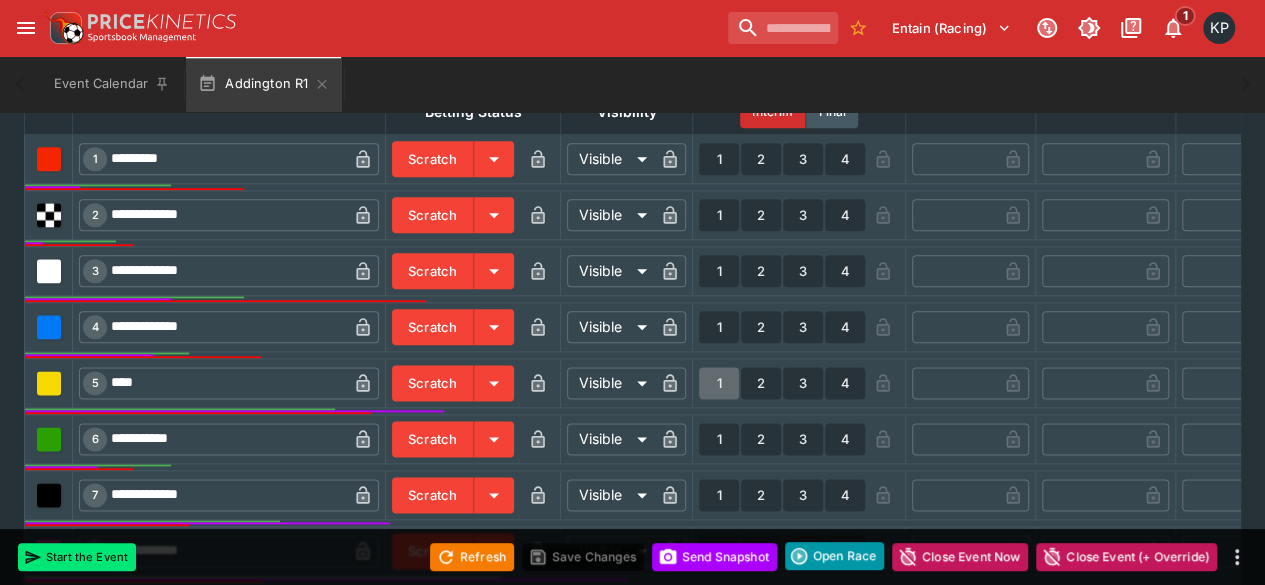 click on "1" at bounding box center (719, 383) 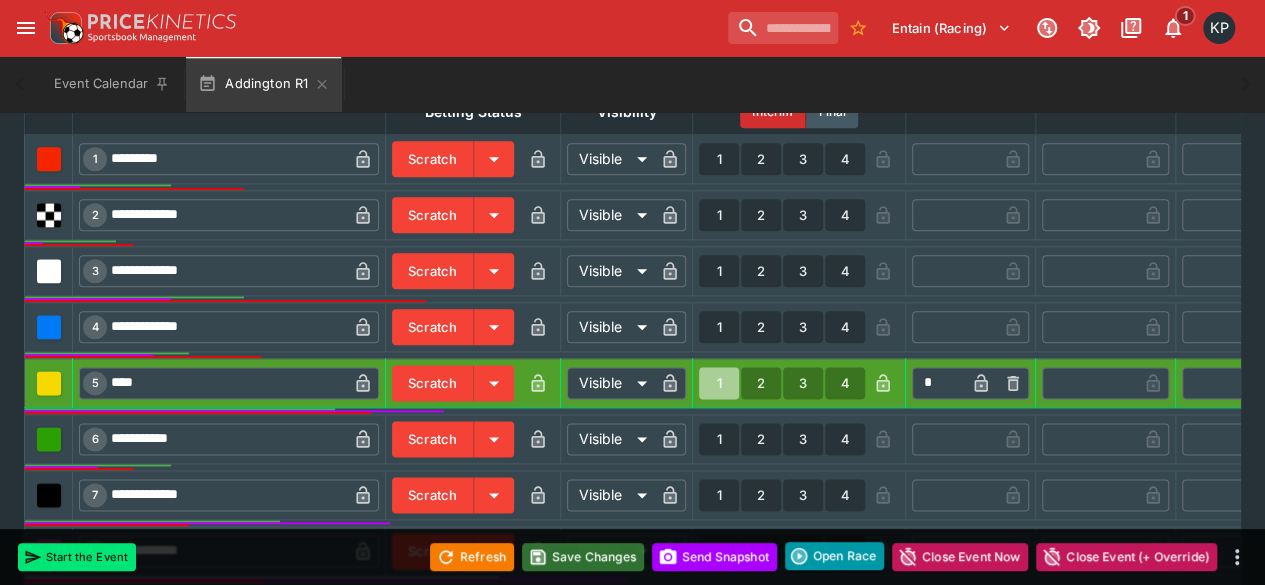 click on "Save Changes" at bounding box center [583, 557] 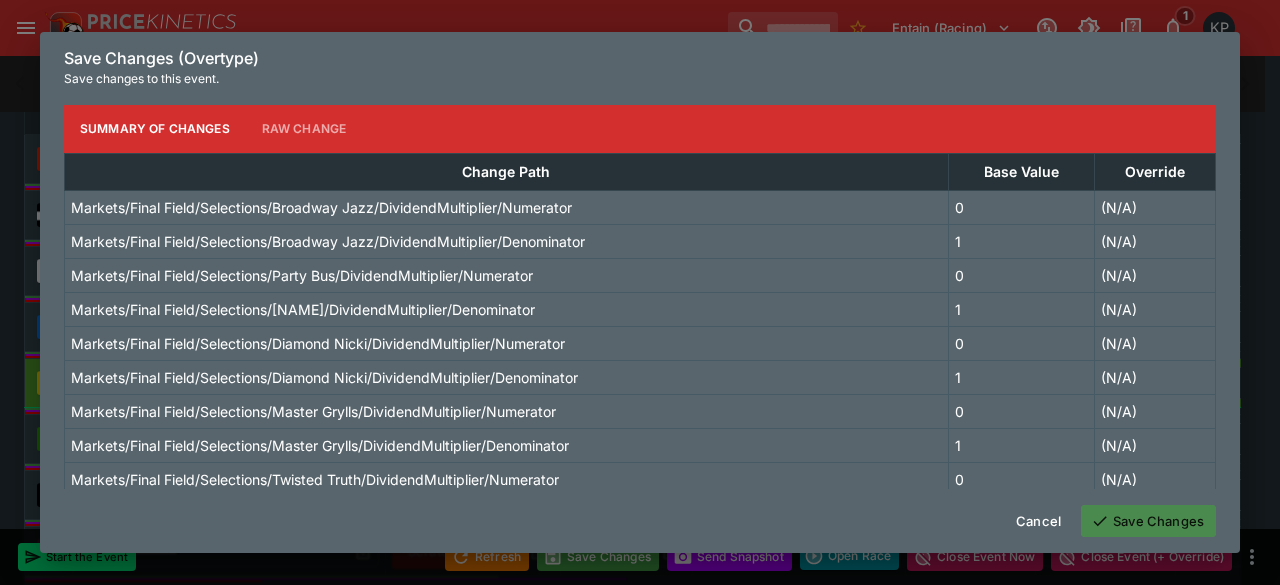click on "Save Changes" at bounding box center [1148, 521] 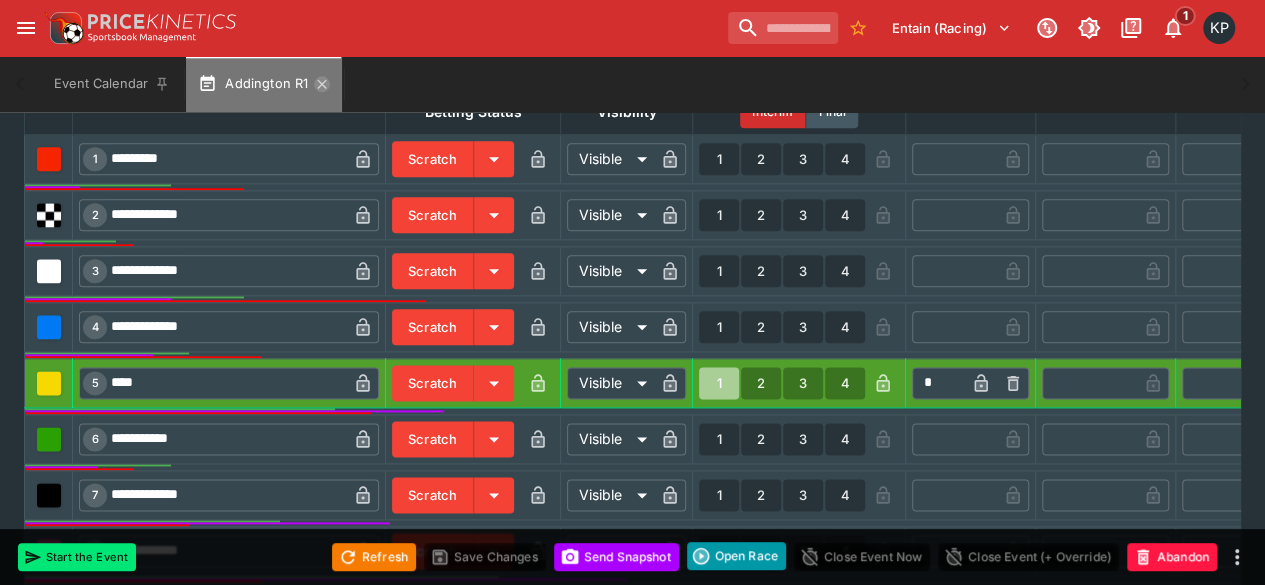 click 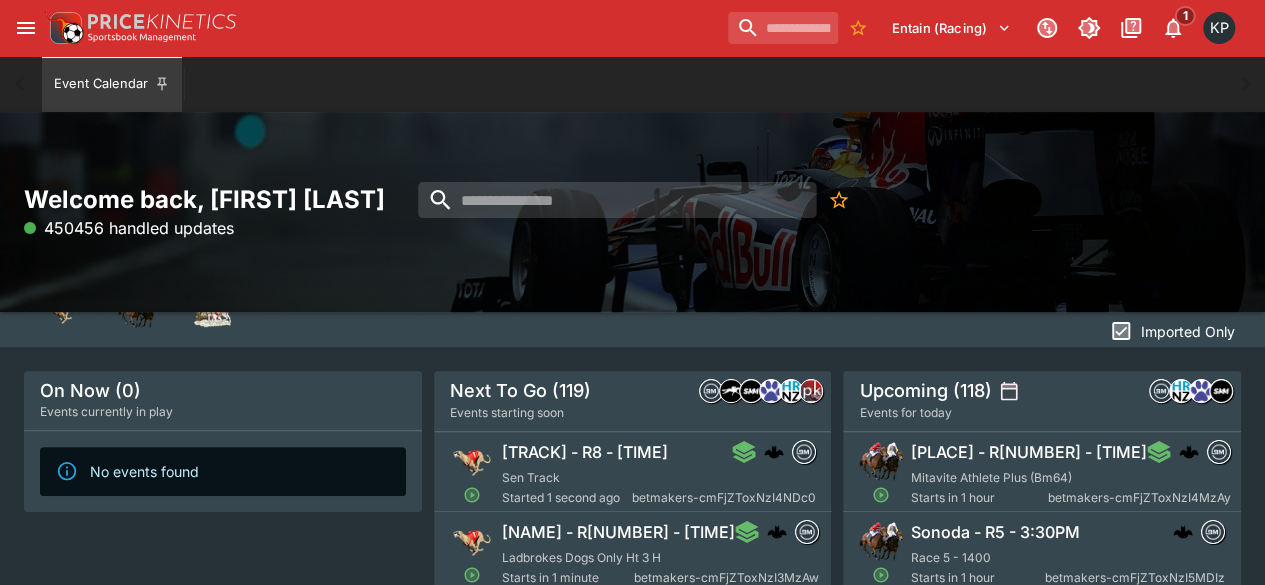 scroll, scrollTop: 88, scrollLeft: 0, axis: vertical 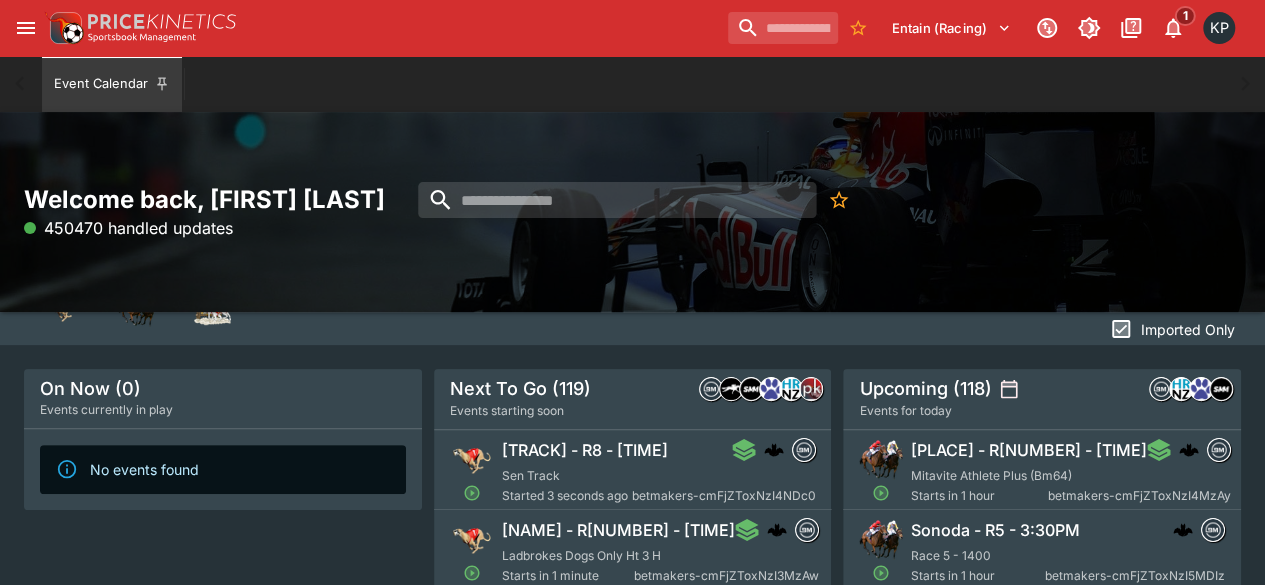 click on "Q Straight - R8 - 2:12PM Sen Track Started 3 seconds ago betmakers-cmFjZToxNzI4NDc0" at bounding box center (659, 472) 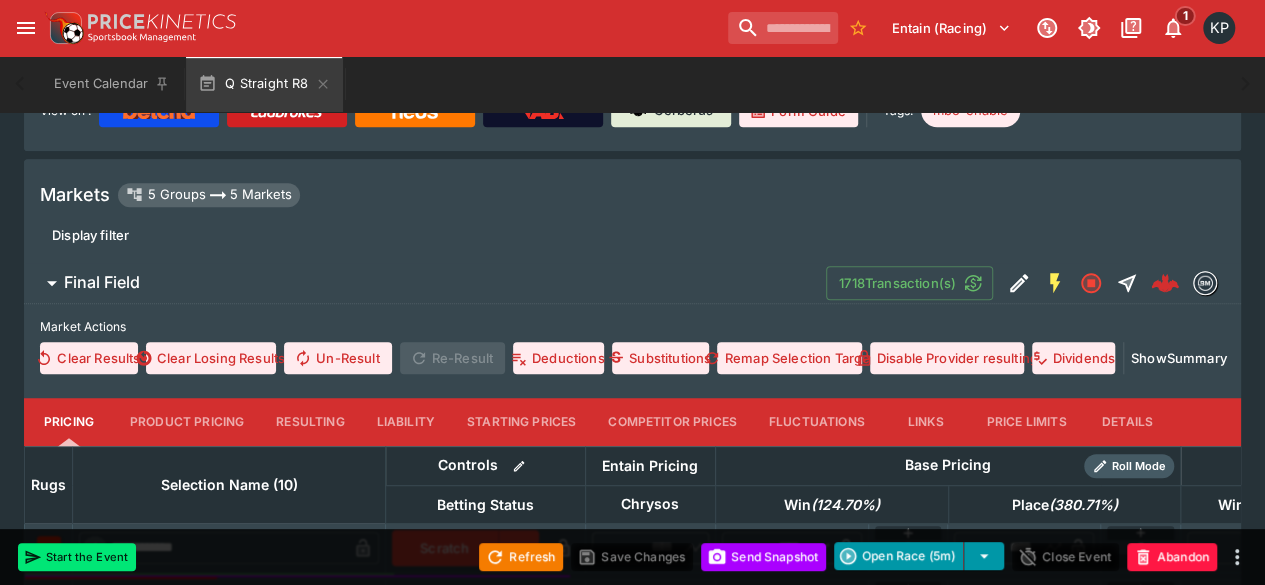 scroll, scrollTop: 537, scrollLeft: 0, axis: vertical 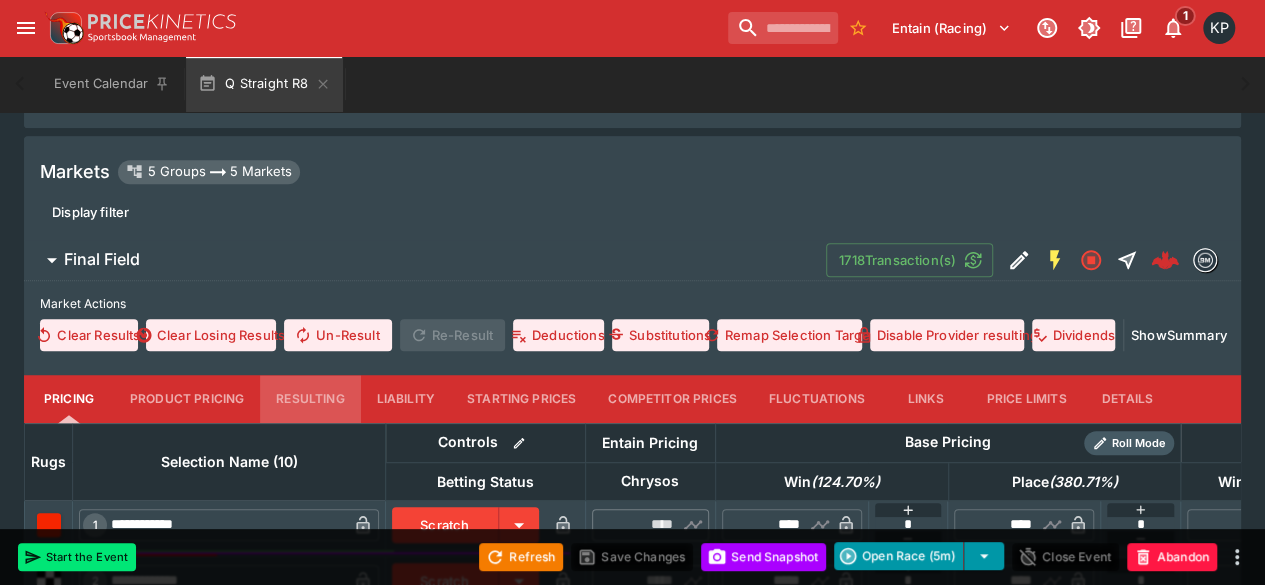 click on "Resulting" at bounding box center (310, 399) 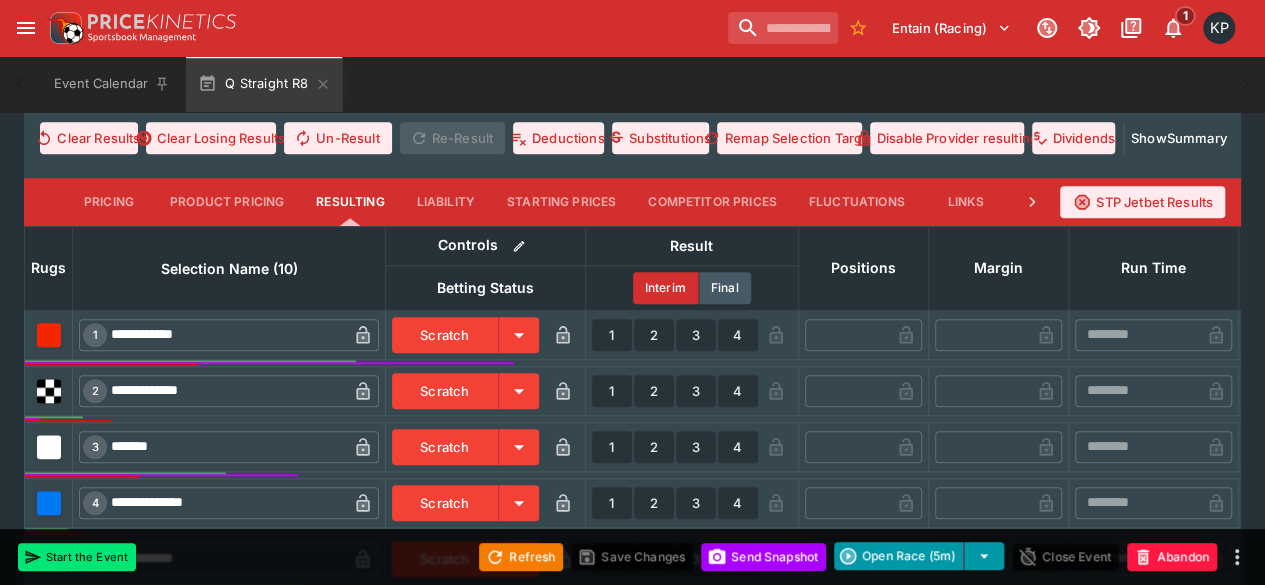 scroll, scrollTop: 735, scrollLeft: 0, axis: vertical 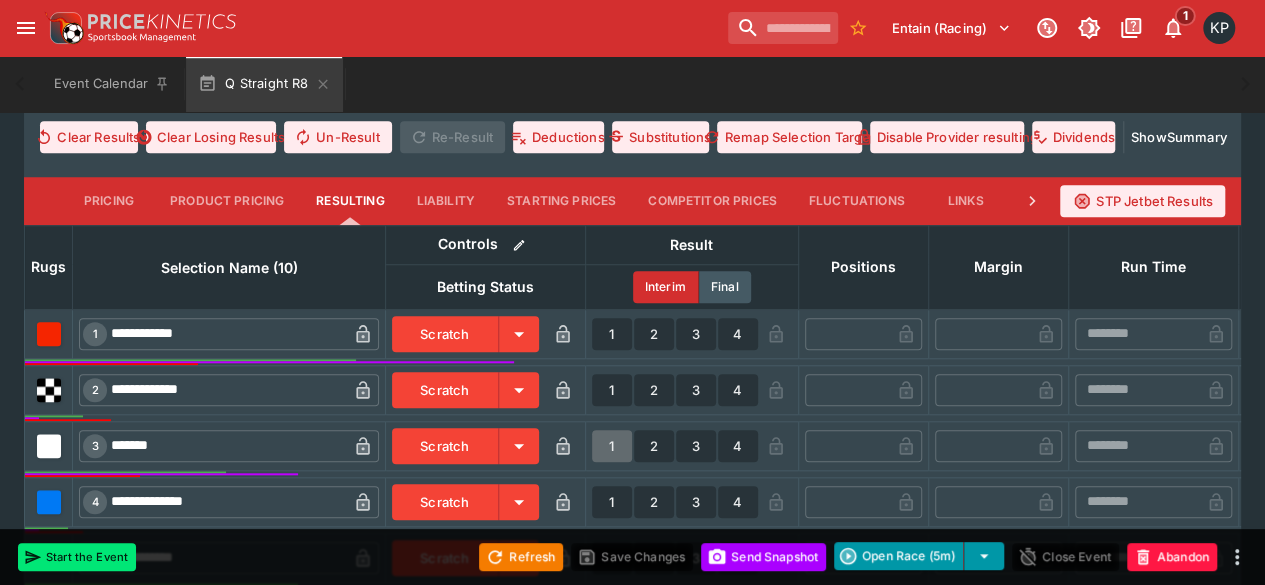 click on "1" at bounding box center (612, 446) 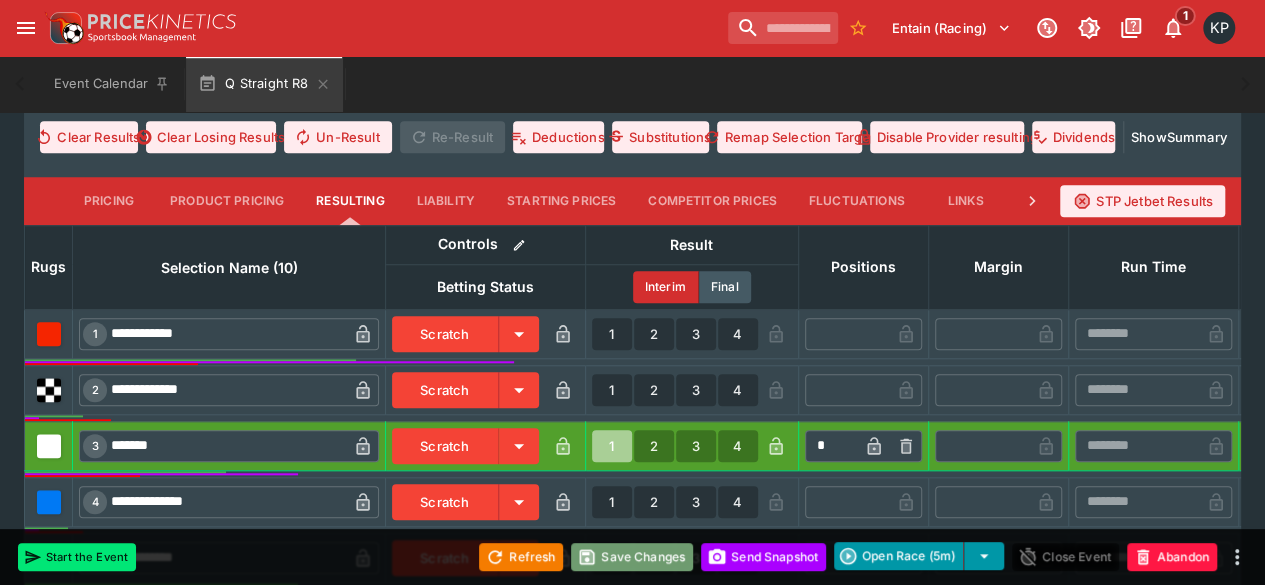 click on "Save Changes" at bounding box center (632, 557) 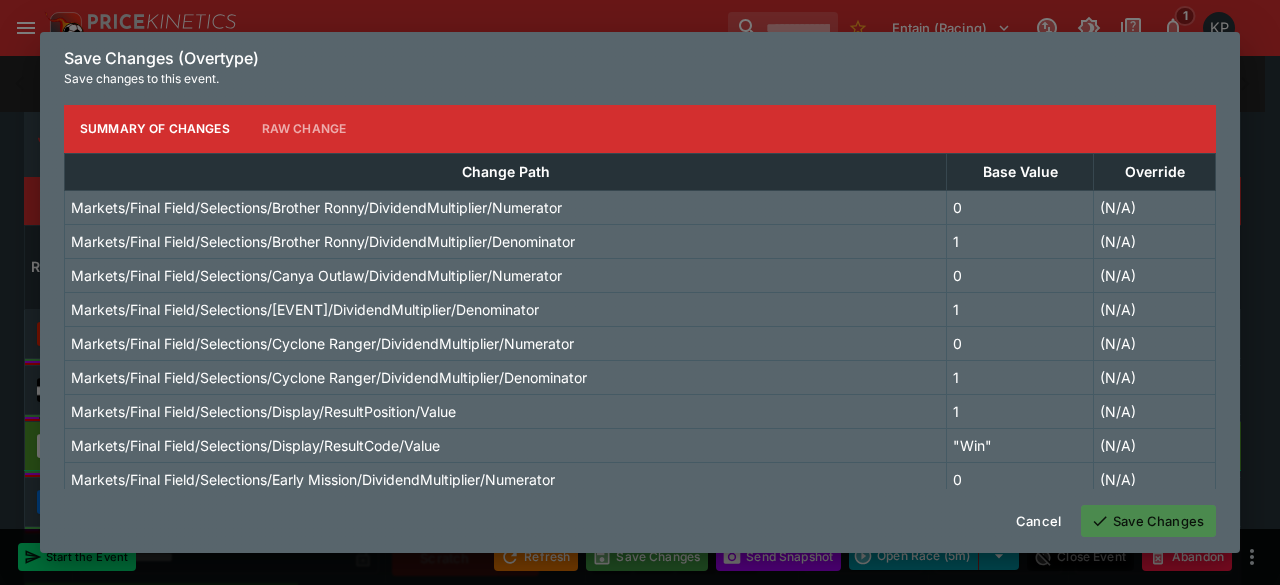click on "Save Changes" at bounding box center (1148, 521) 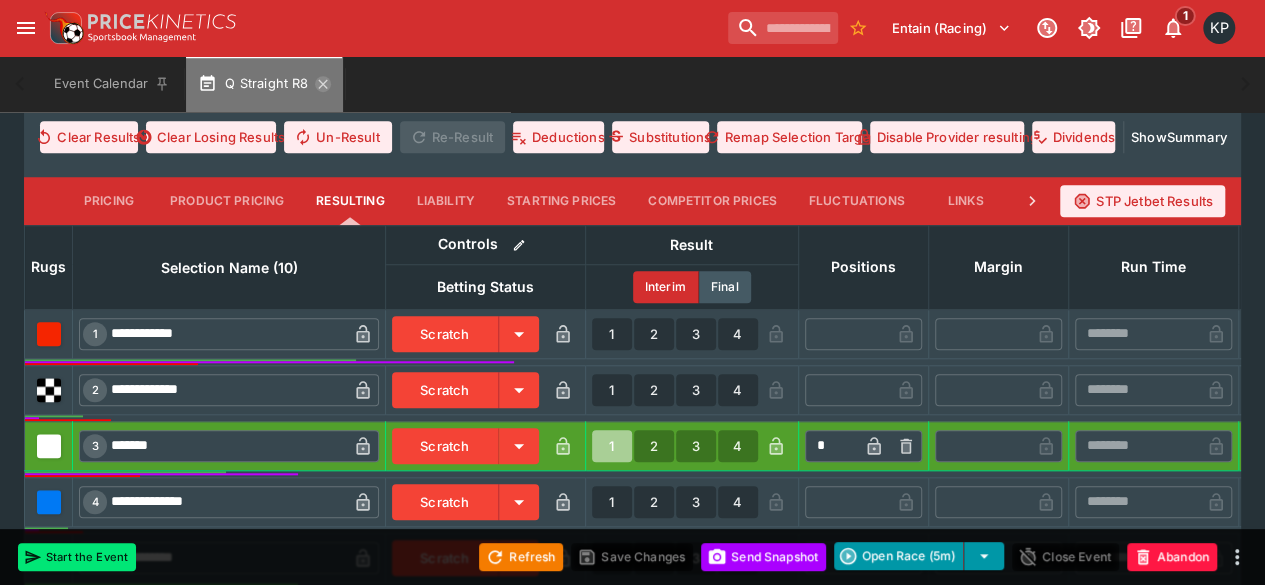 click 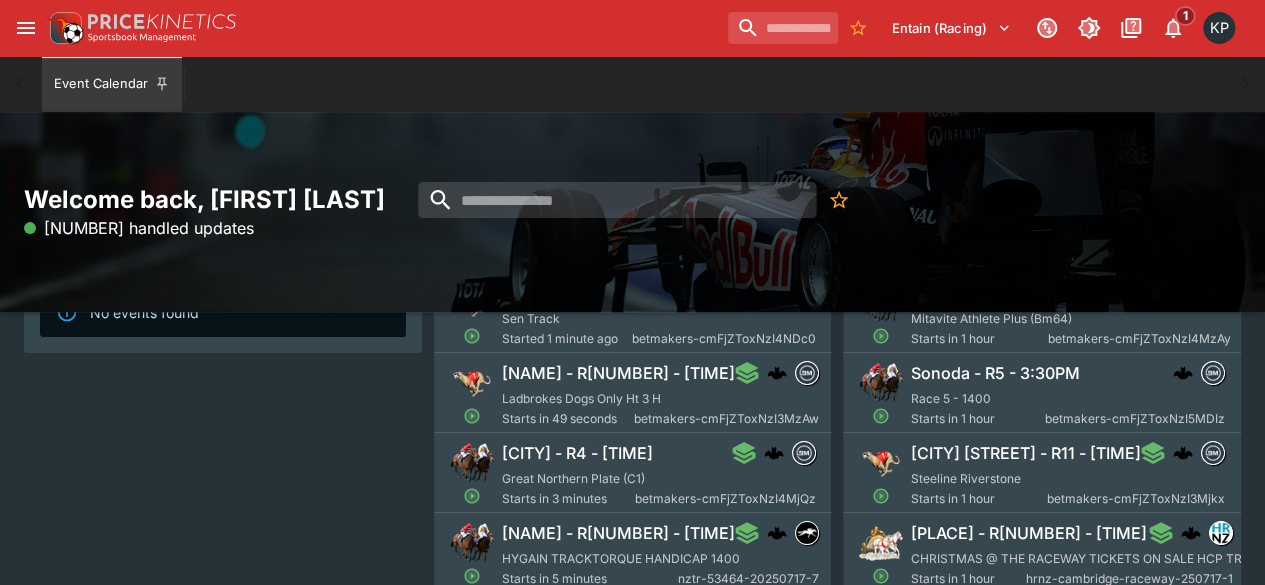 scroll, scrollTop: 246, scrollLeft: 0, axis: vertical 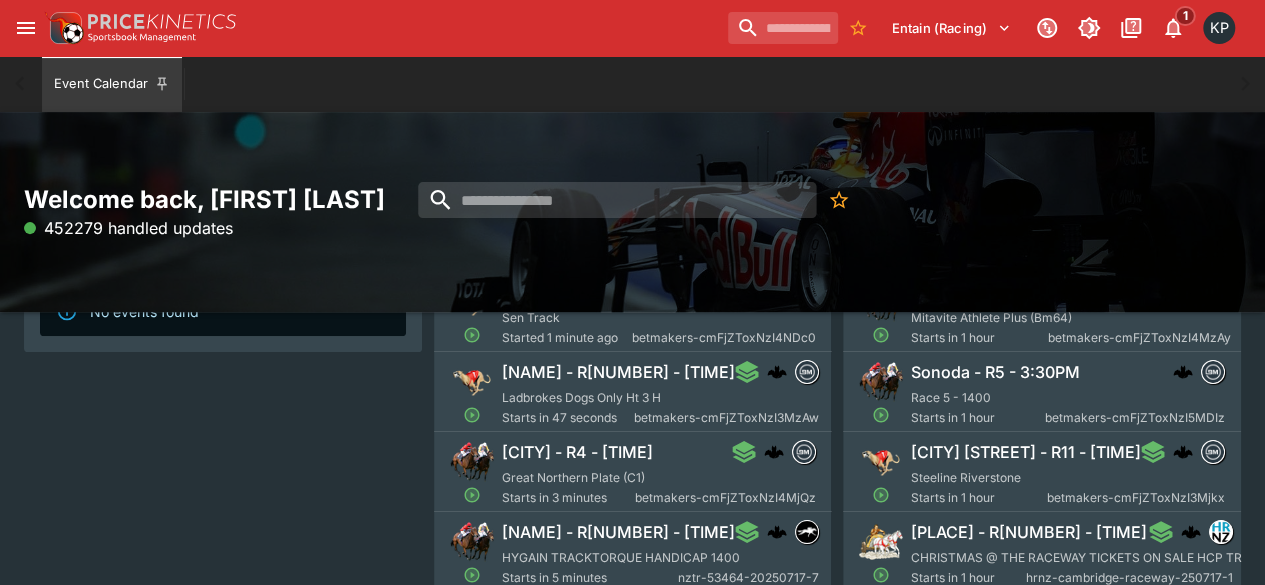 click on "Ladbrokes Dogs Only Ht 3 H" at bounding box center [581, 397] 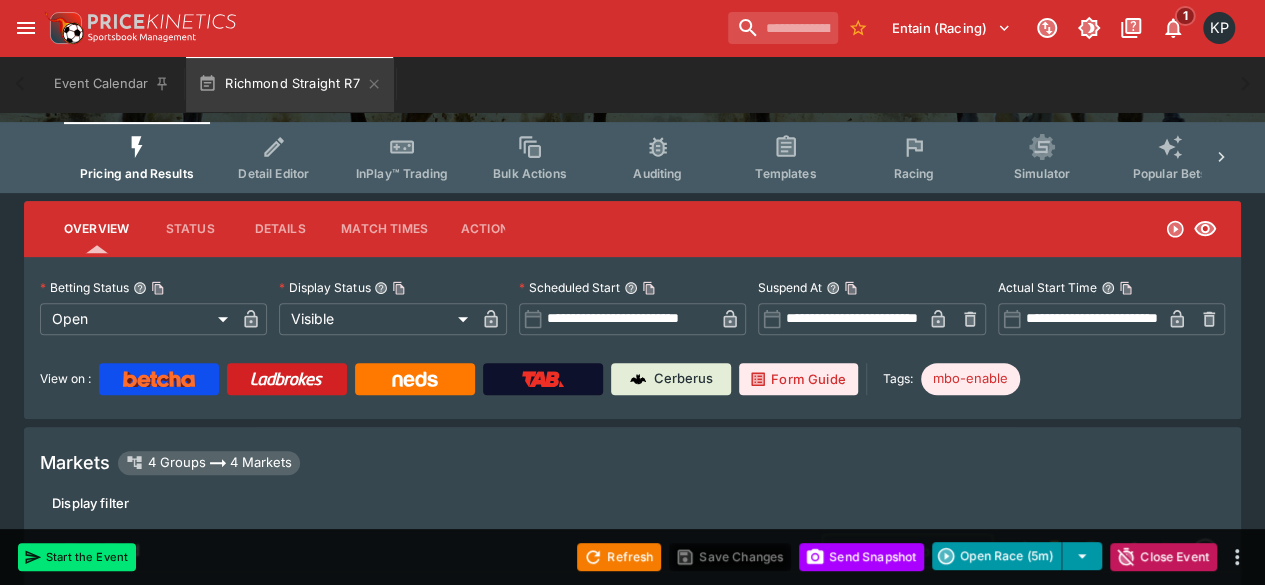 scroll, scrollTop: 0, scrollLeft: 0, axis: both 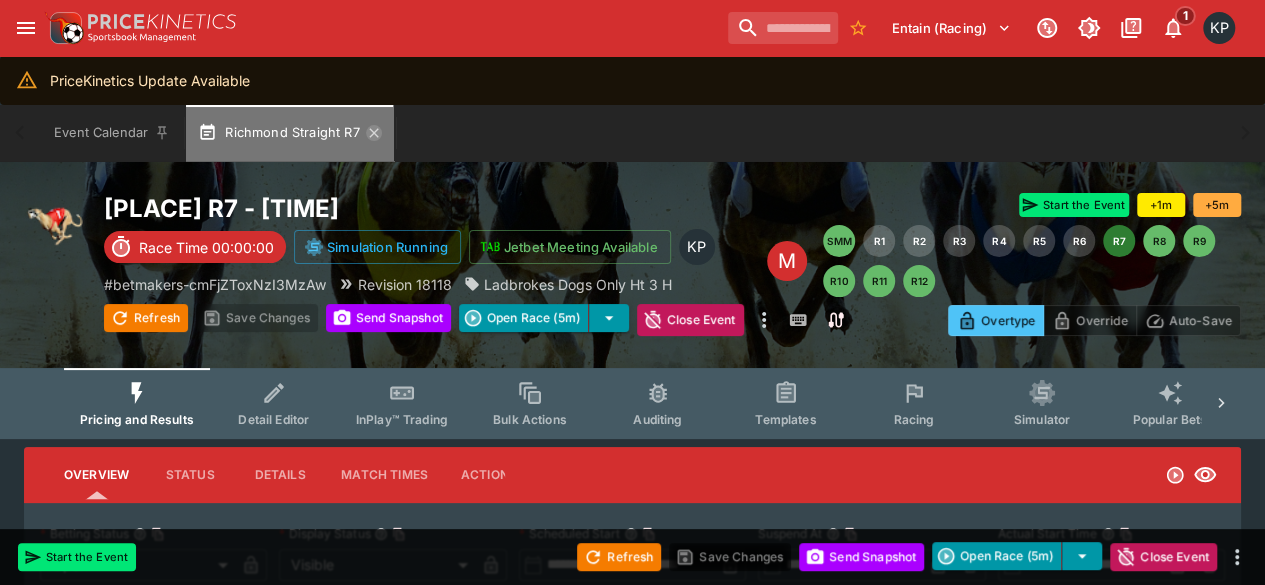 click 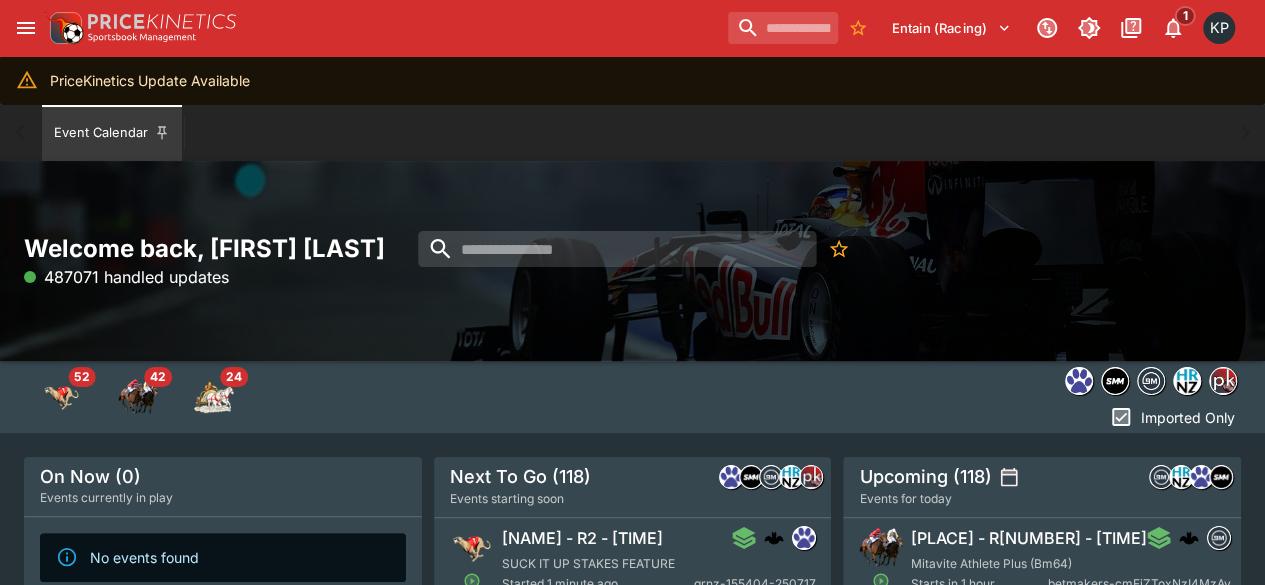 click on "Addington - R2 - 2:27PM SUCK IT UP STAKES FEATURE Started 1 minute ago grnz-155404-250717" at bounding box center [659, 560] 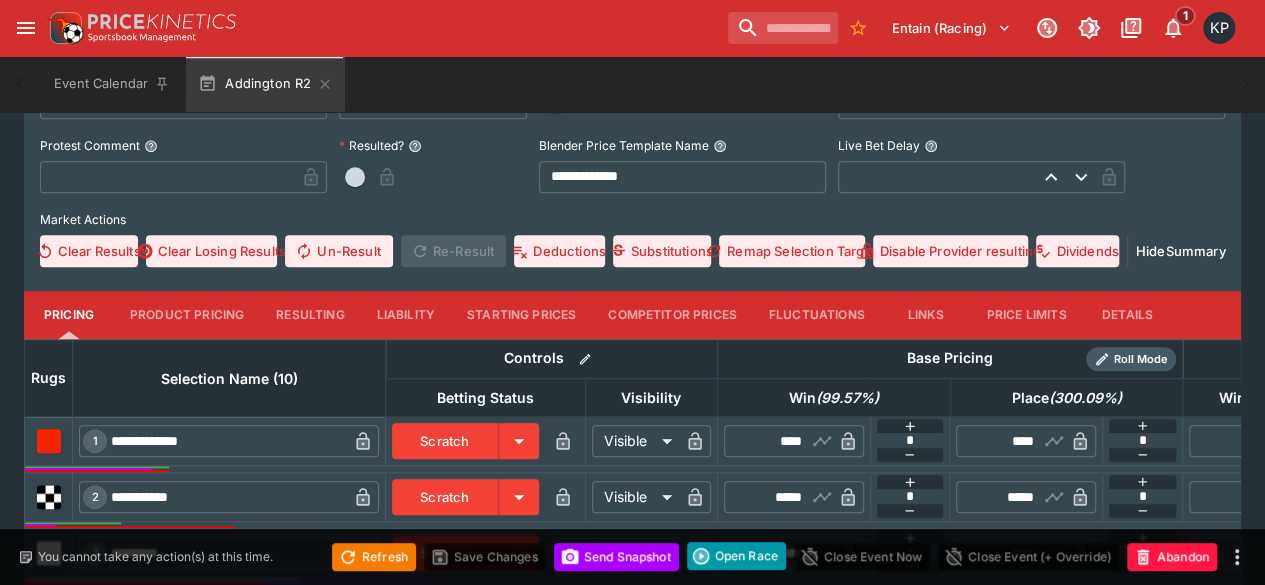 scroll, scrollTop: 768, scrollLeft: 0, axis: vertical 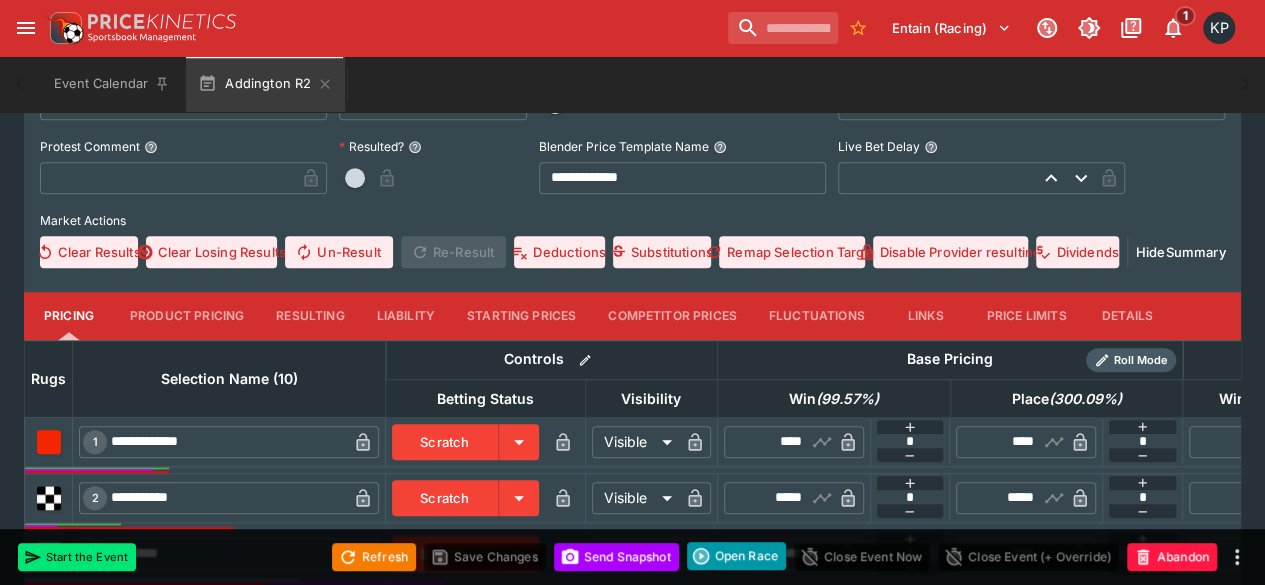 click on "Resulting" at bounding box center (310, 316) 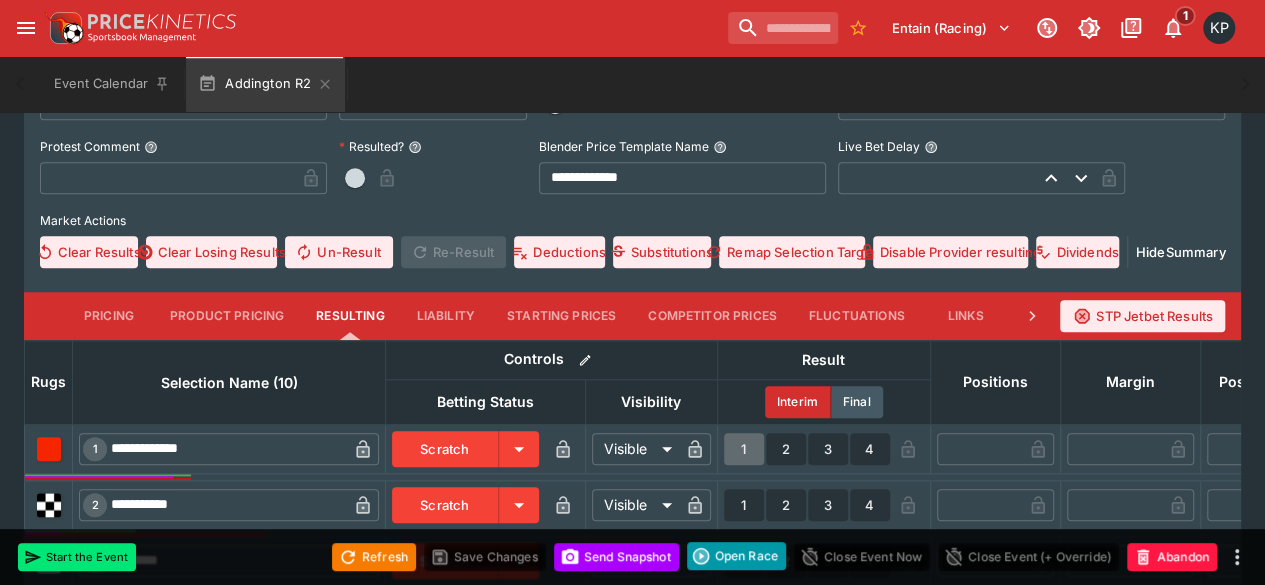 click on "1" at bounding box center [744, 449] 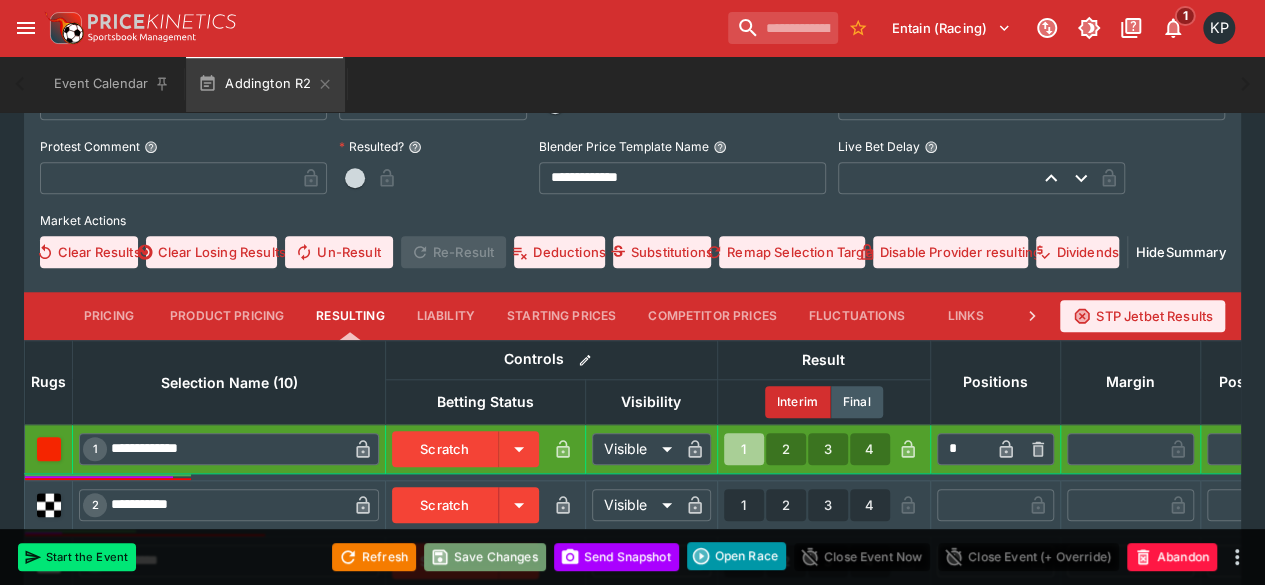 click on "Save Changes" at bounding box center (485, 557) 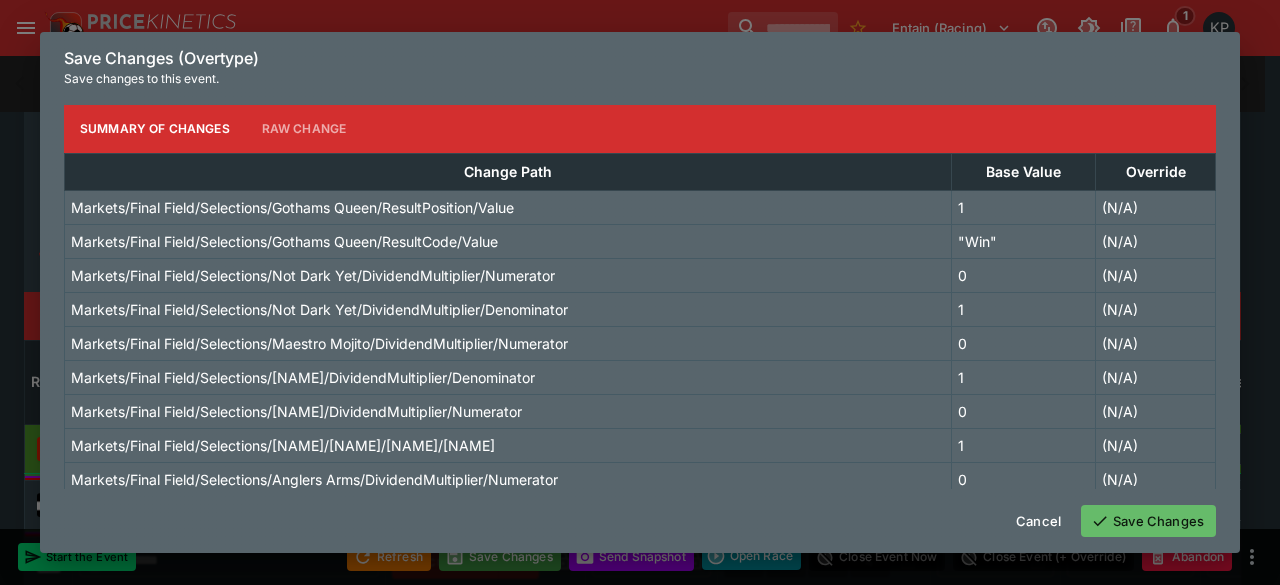 click on "Save Changes" at bounding box center (1148, 521) 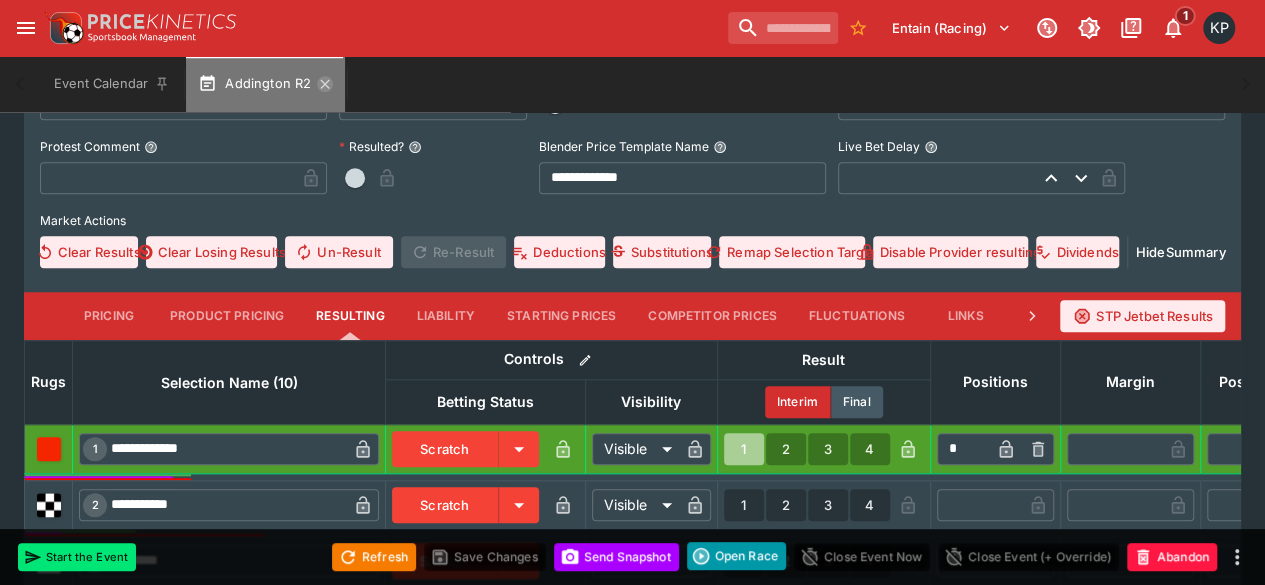 click 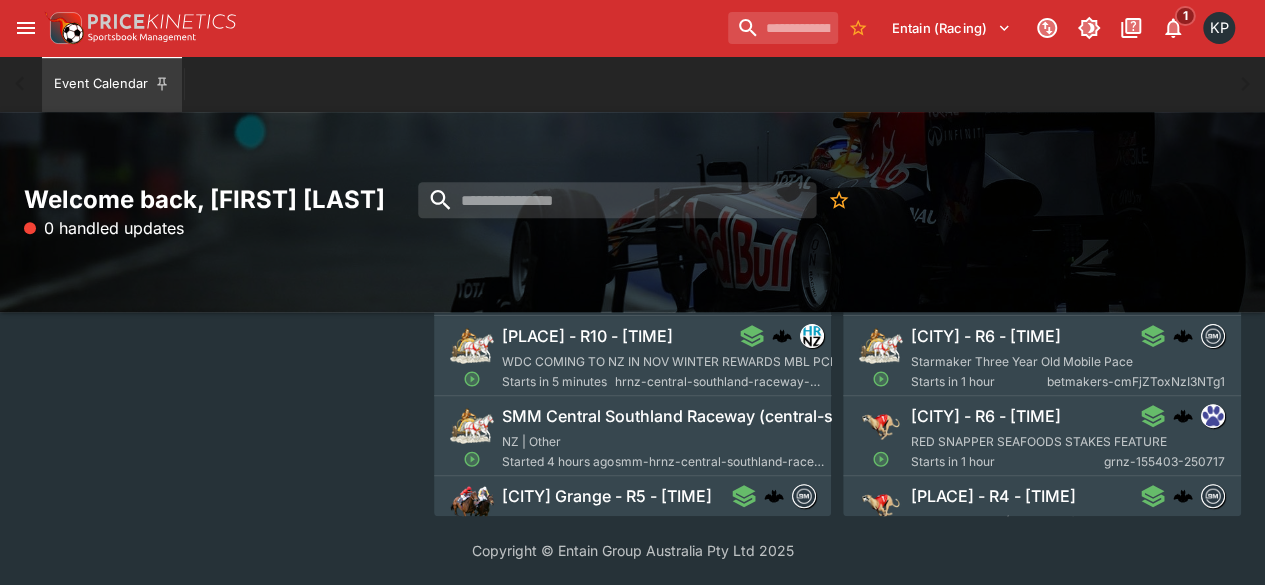 scroll, scrollTop: 0, scrollLeft: 0, axis: both 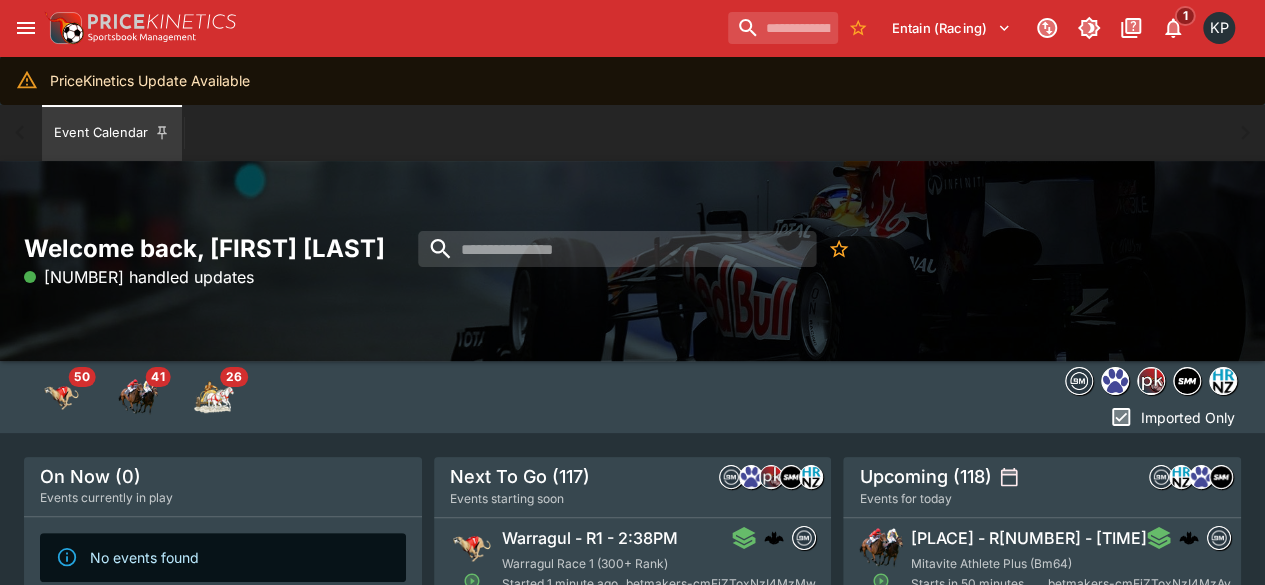 click on "Warragul Race 1 (300+ Rank)" at bounding box center [585, 563] 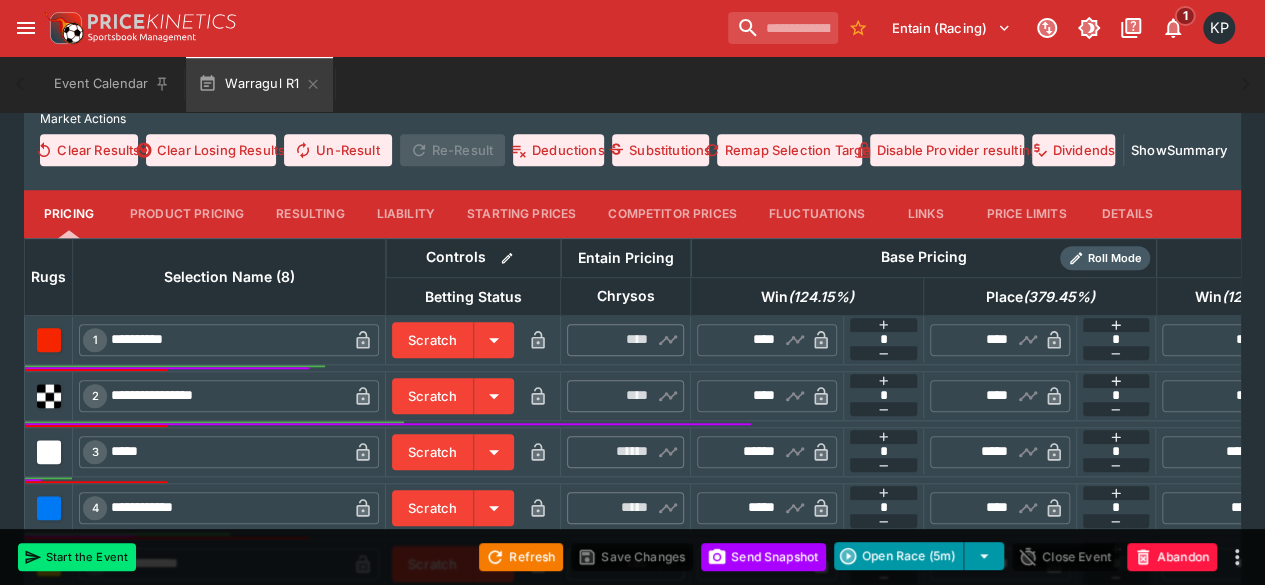 scroll, scrollTop: 724, scrollLeft: 0, axis: vertical 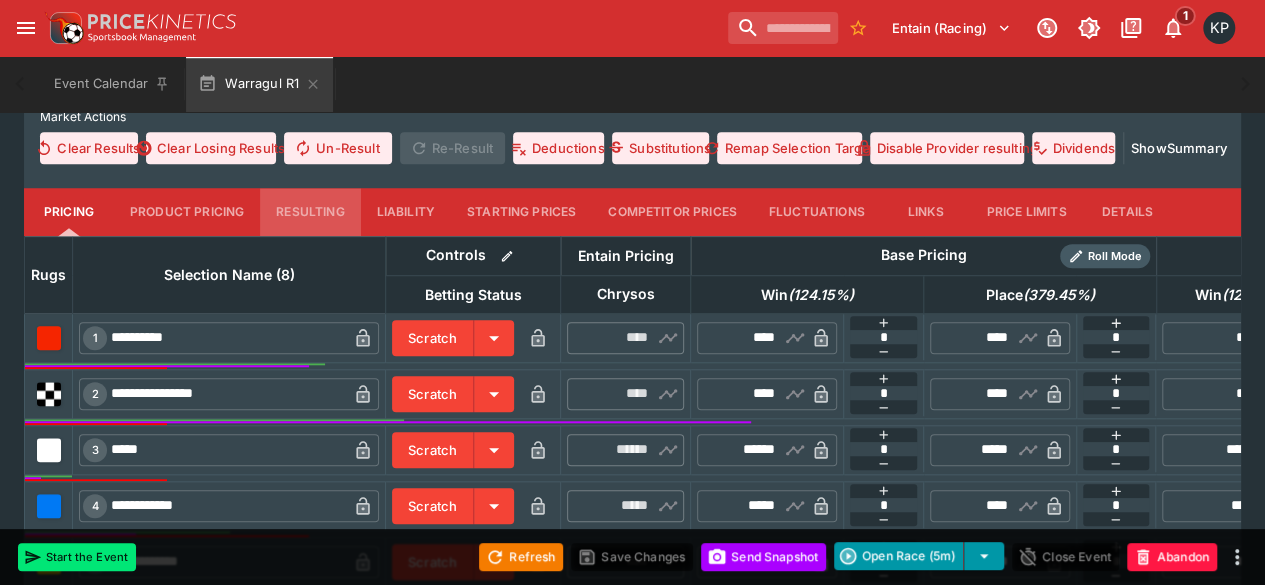 click on "Resulting" at bounding box center (310, 212) 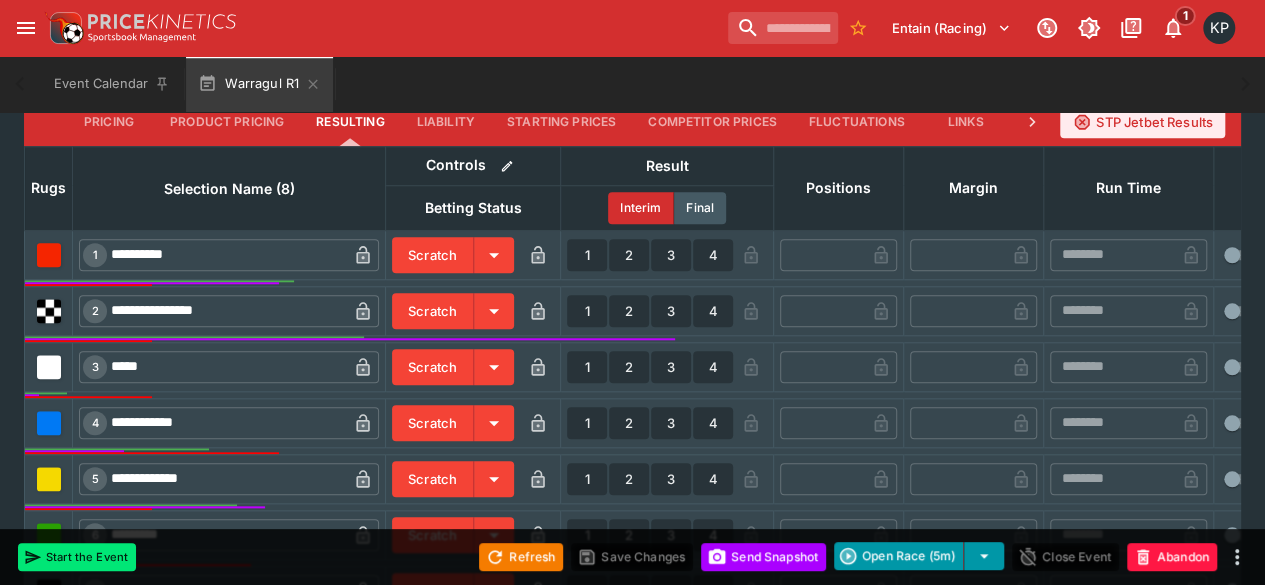 scroll, scrollTop: 815, scrollLeft: 0, axis: vertical 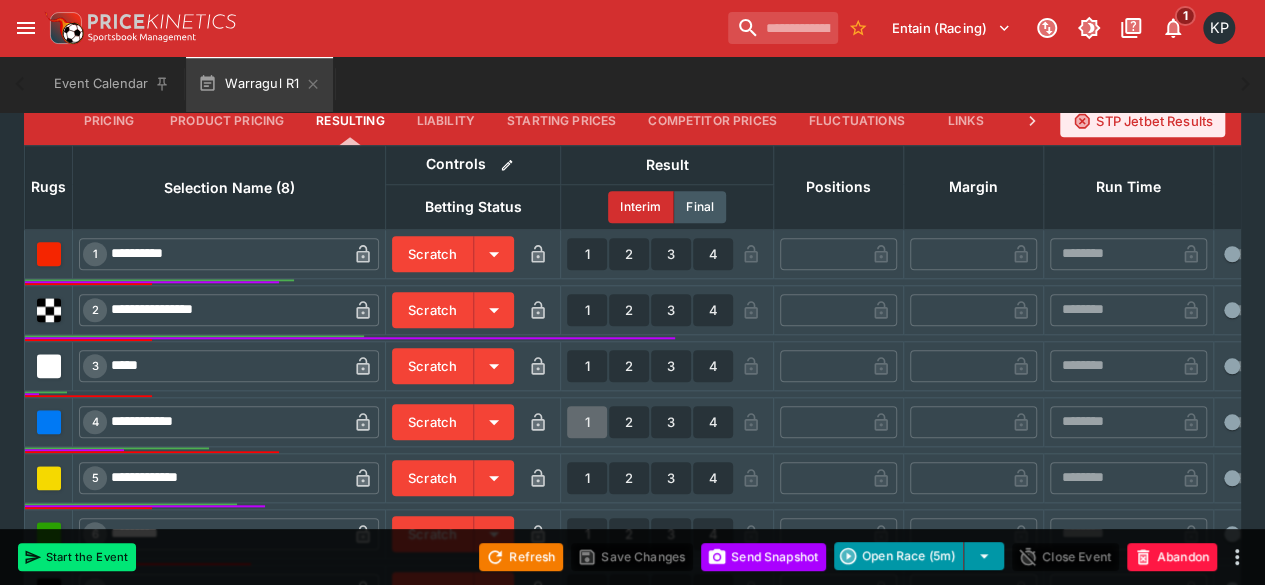 click on "1" at bounding box center (587, 422) 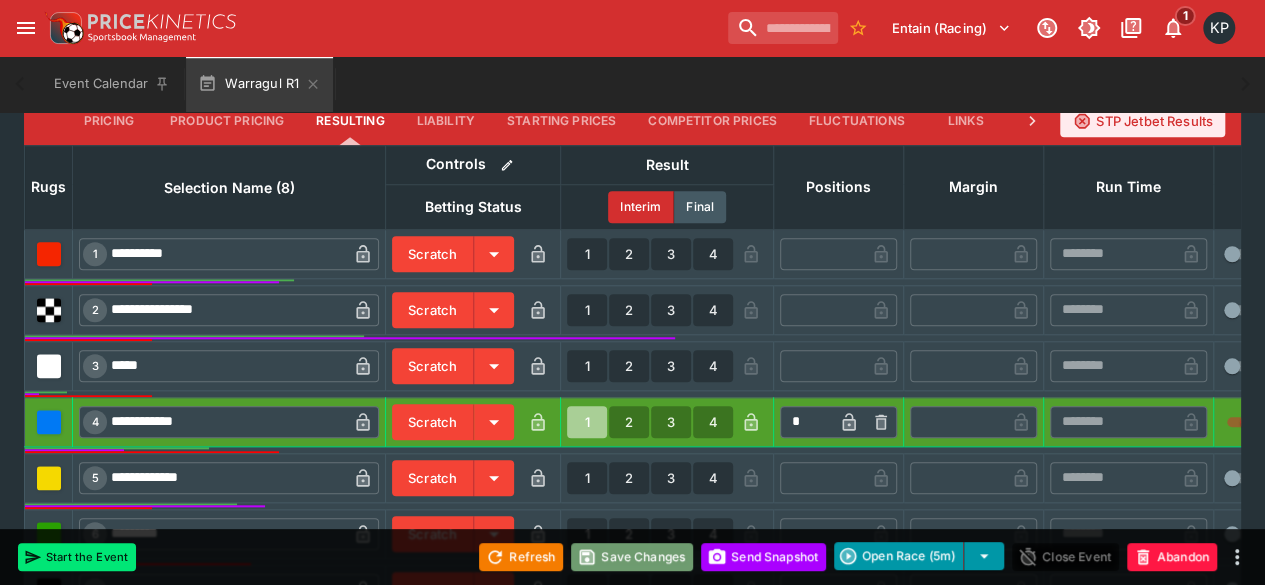 click on "Save Changes" at bounding box center (632, 557) 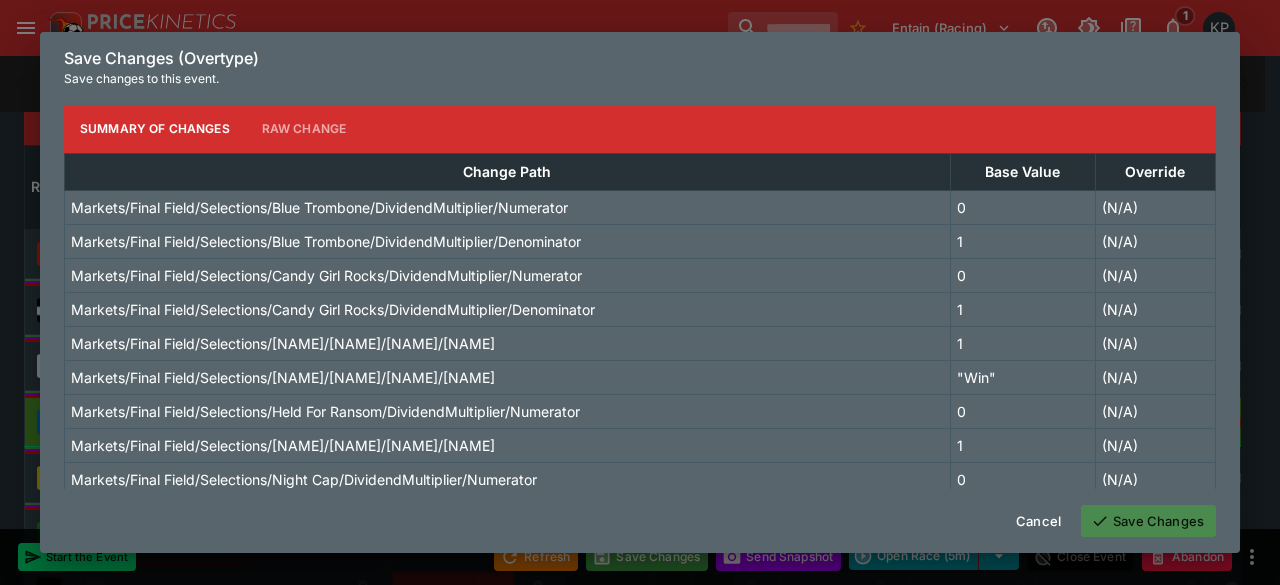 click on "Save Changes" at bounding box center (1148, 521) 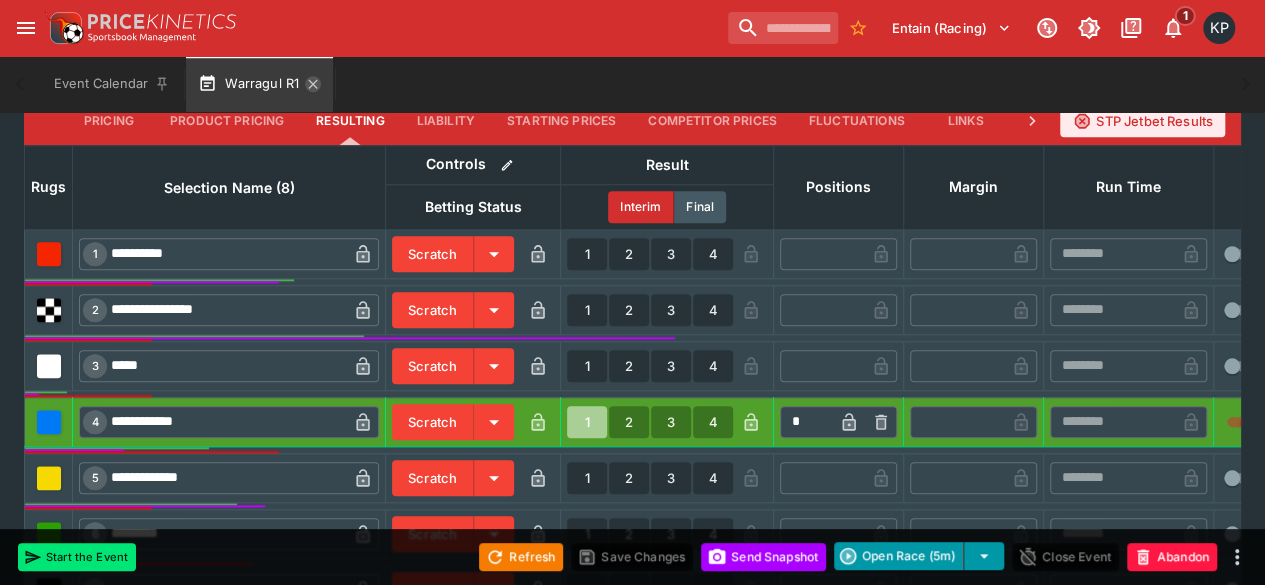 click 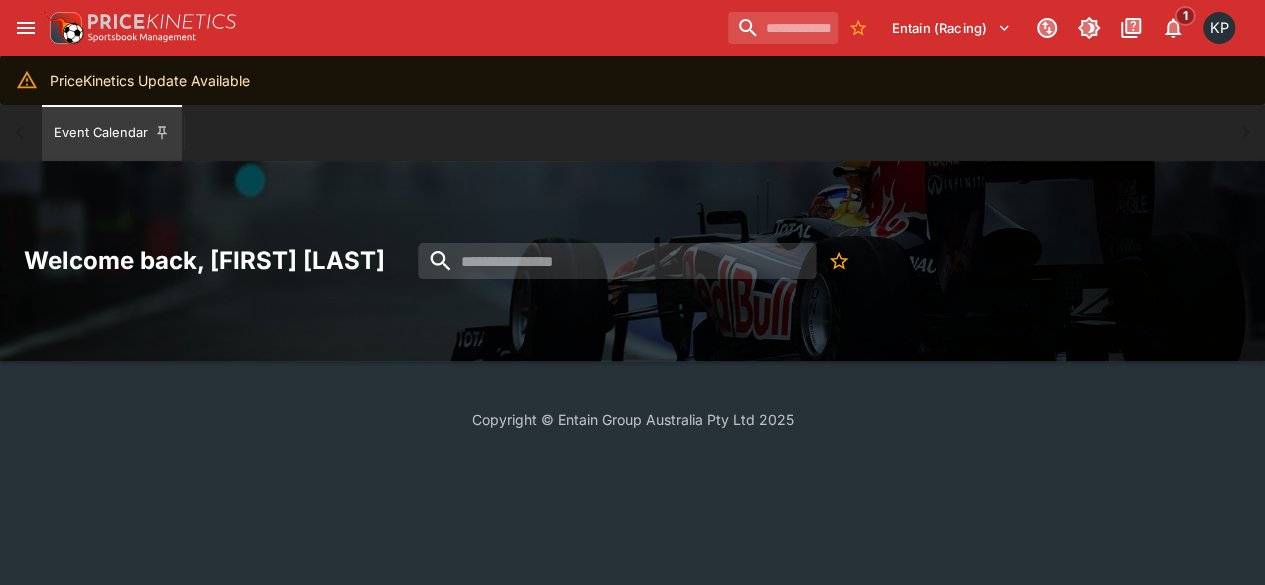 scroll, scrollTop: 0, scrollLeft: 0, axis: both 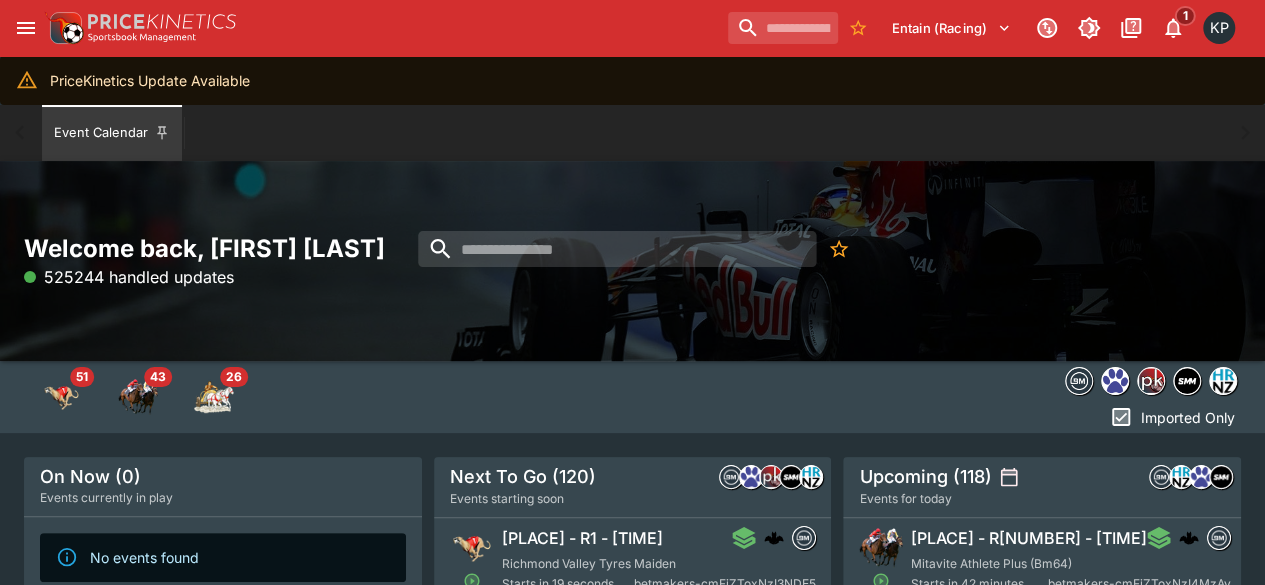 click on "Casino - R1 - 2:47PM Richmond Valley Tyres Maiden Starts in 19 seconds betmakers-cmFjZToxNzI3NDE5" at bounding box center [659, 560] 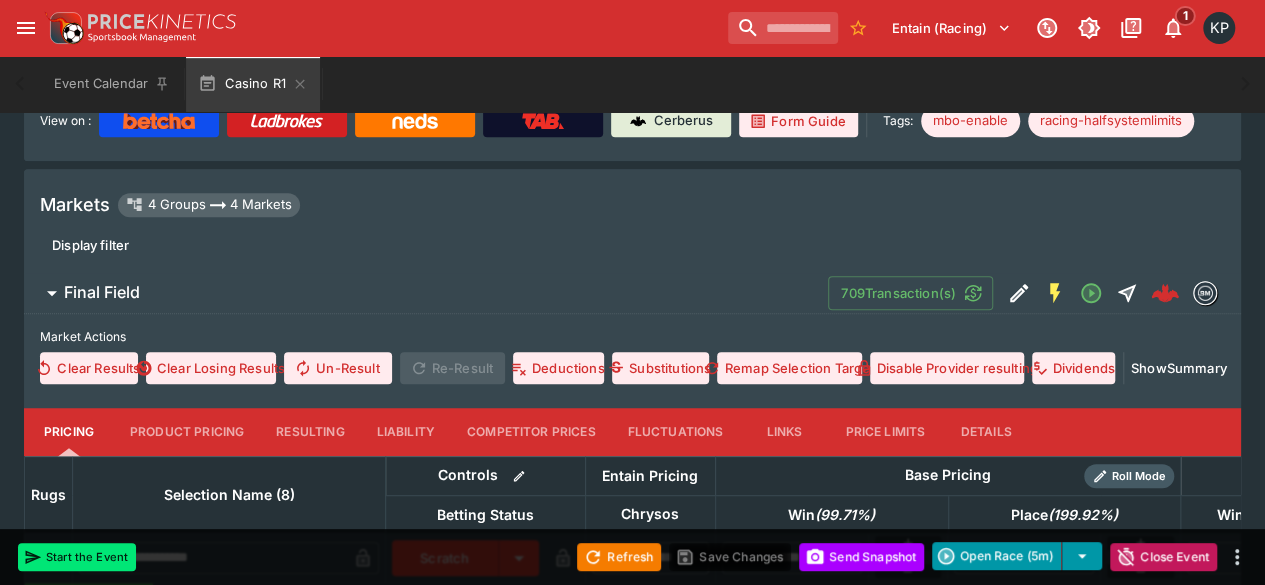 scroll, scrollTop: 506, scrollLeft: 0, axis: vertical 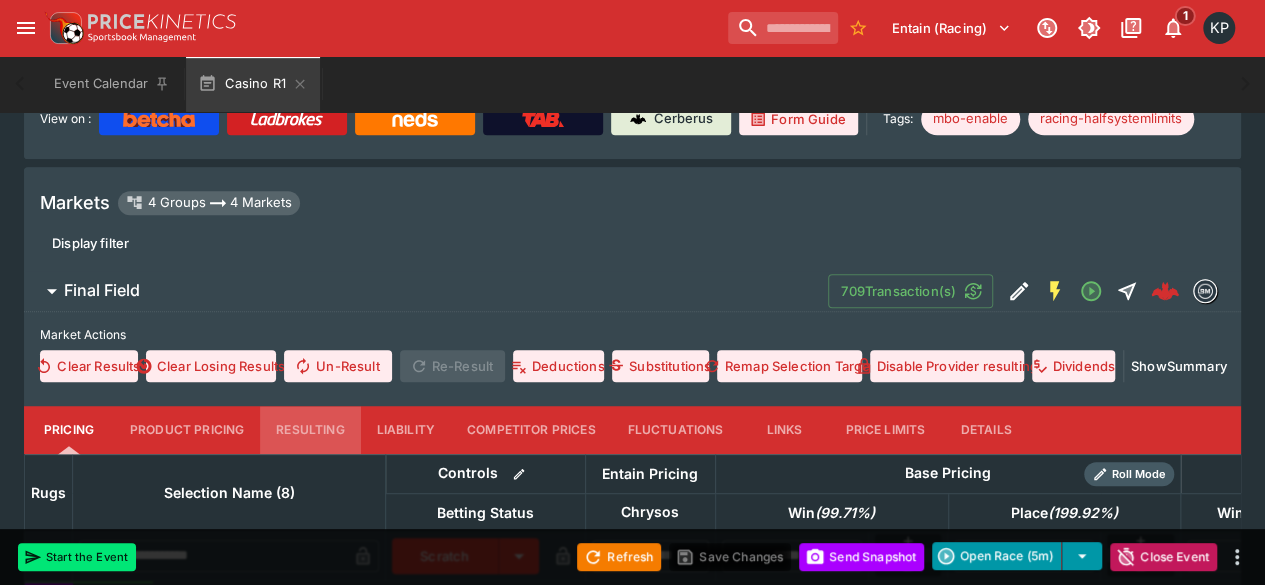 click on "Resulting" at bounding box center (310, 430) 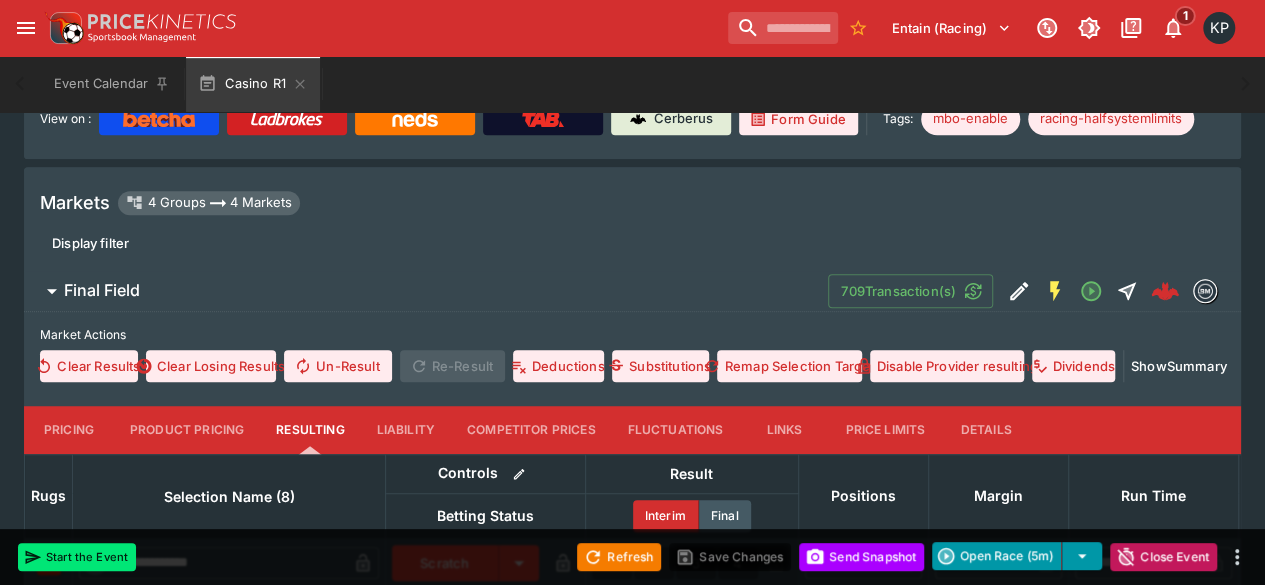 scroll, scrollTop: 914, scrollLeft: 0, axis: vertical 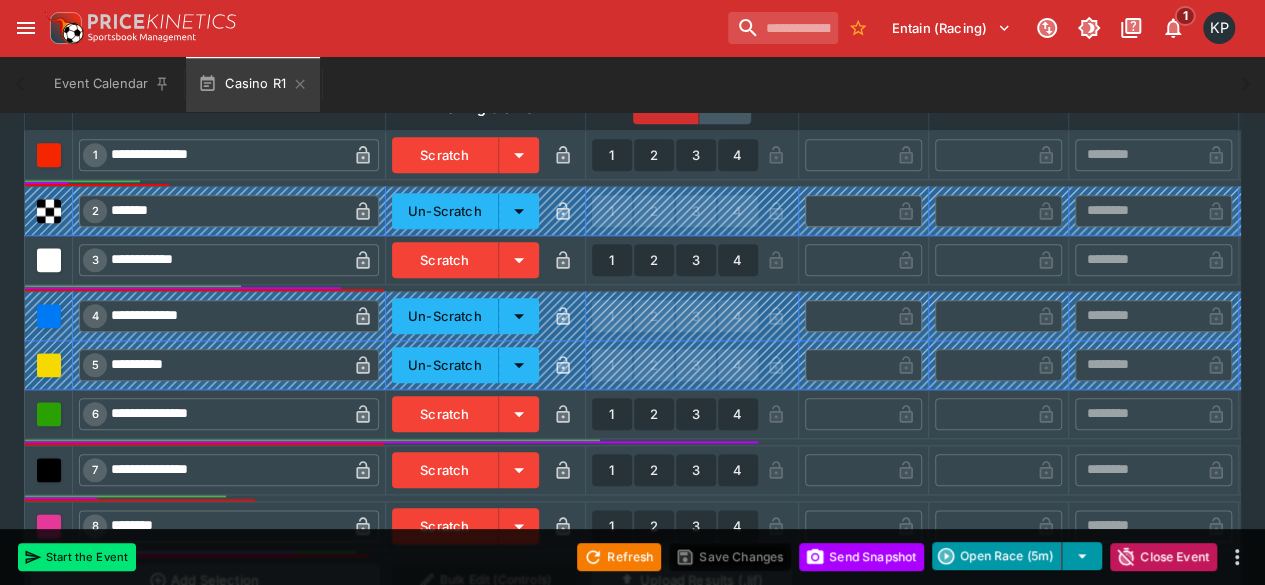 click on "1" at bounding box center (612, 414) 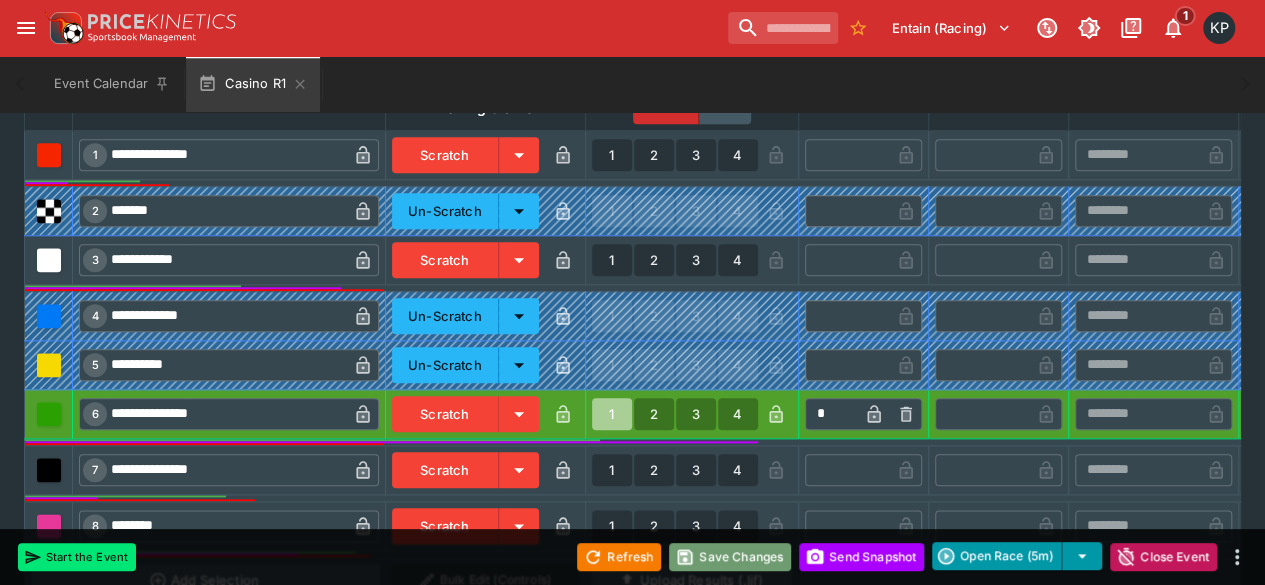 click on "Save Changes" at bounding box center (730, 557) 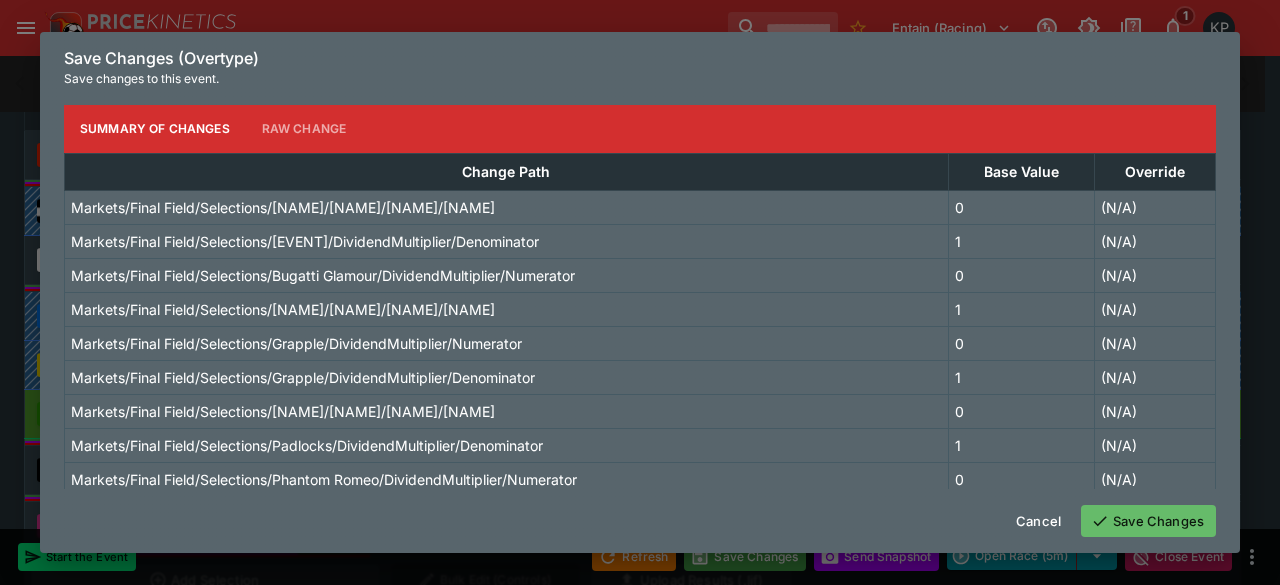 click on "Cancel Save Changes" at bounding box center [640, 521] 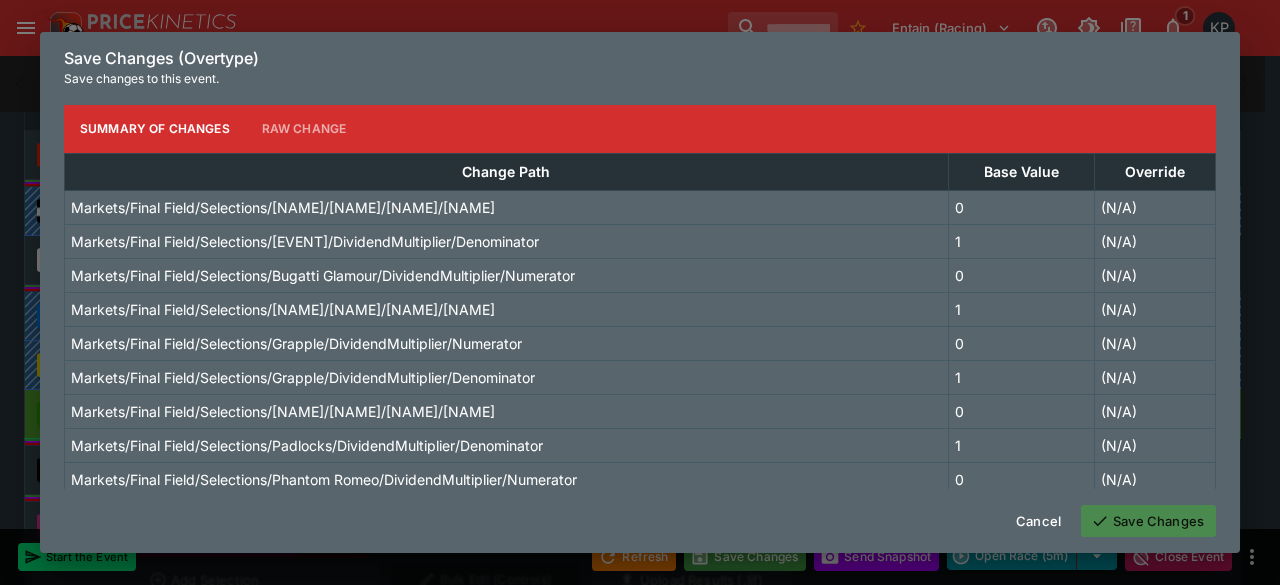 click on "Save Changes" at bounding box center (1148, 521) 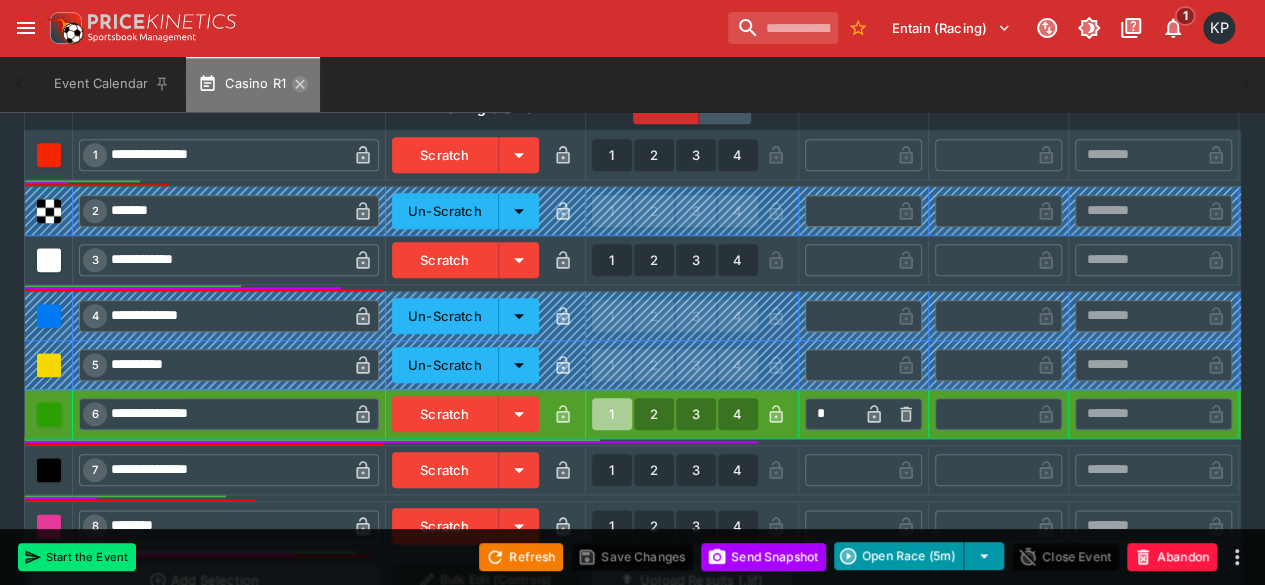 click 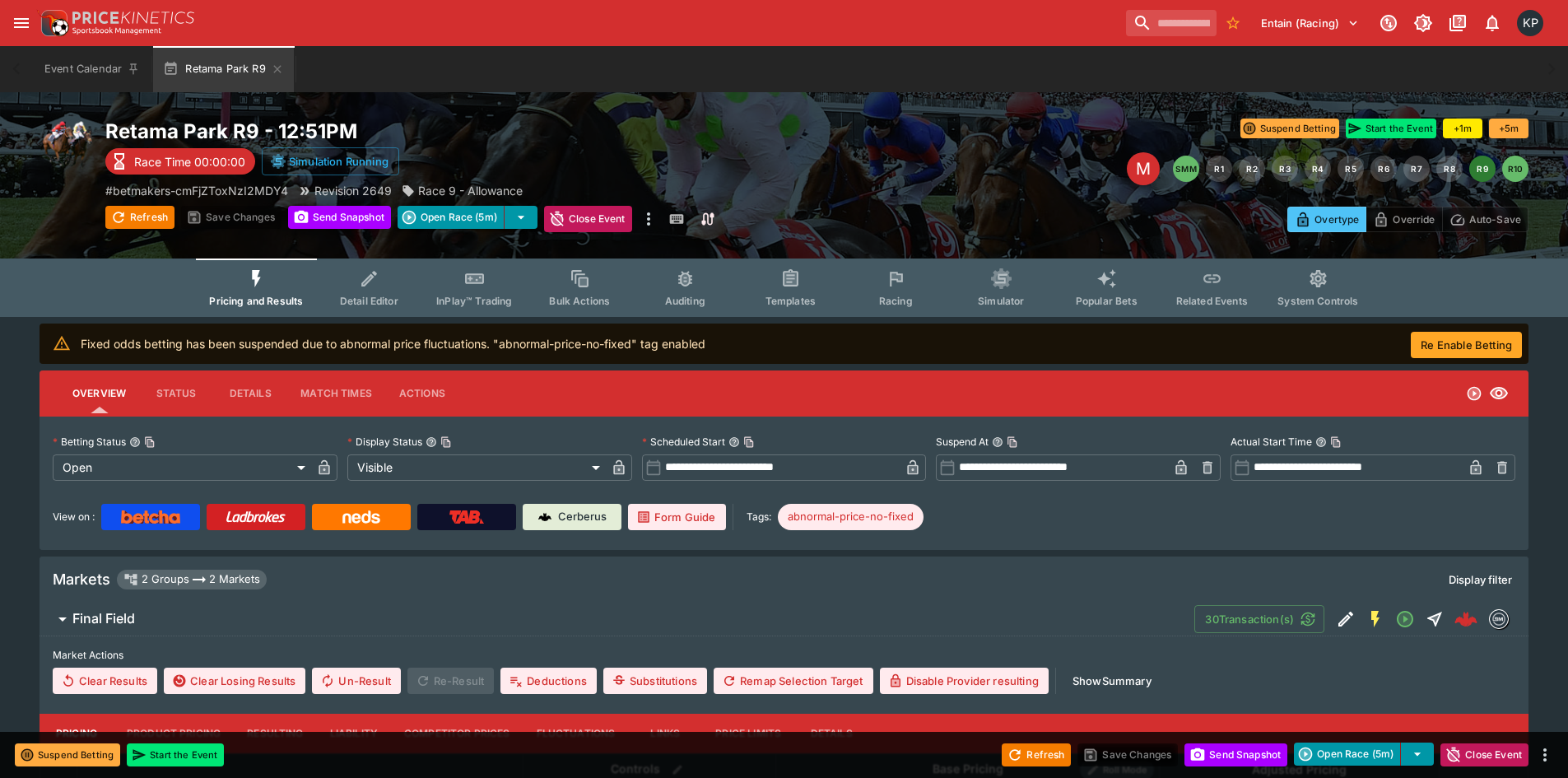 scroll, scrollTop: 0, scrollLeft: 0, axis: both 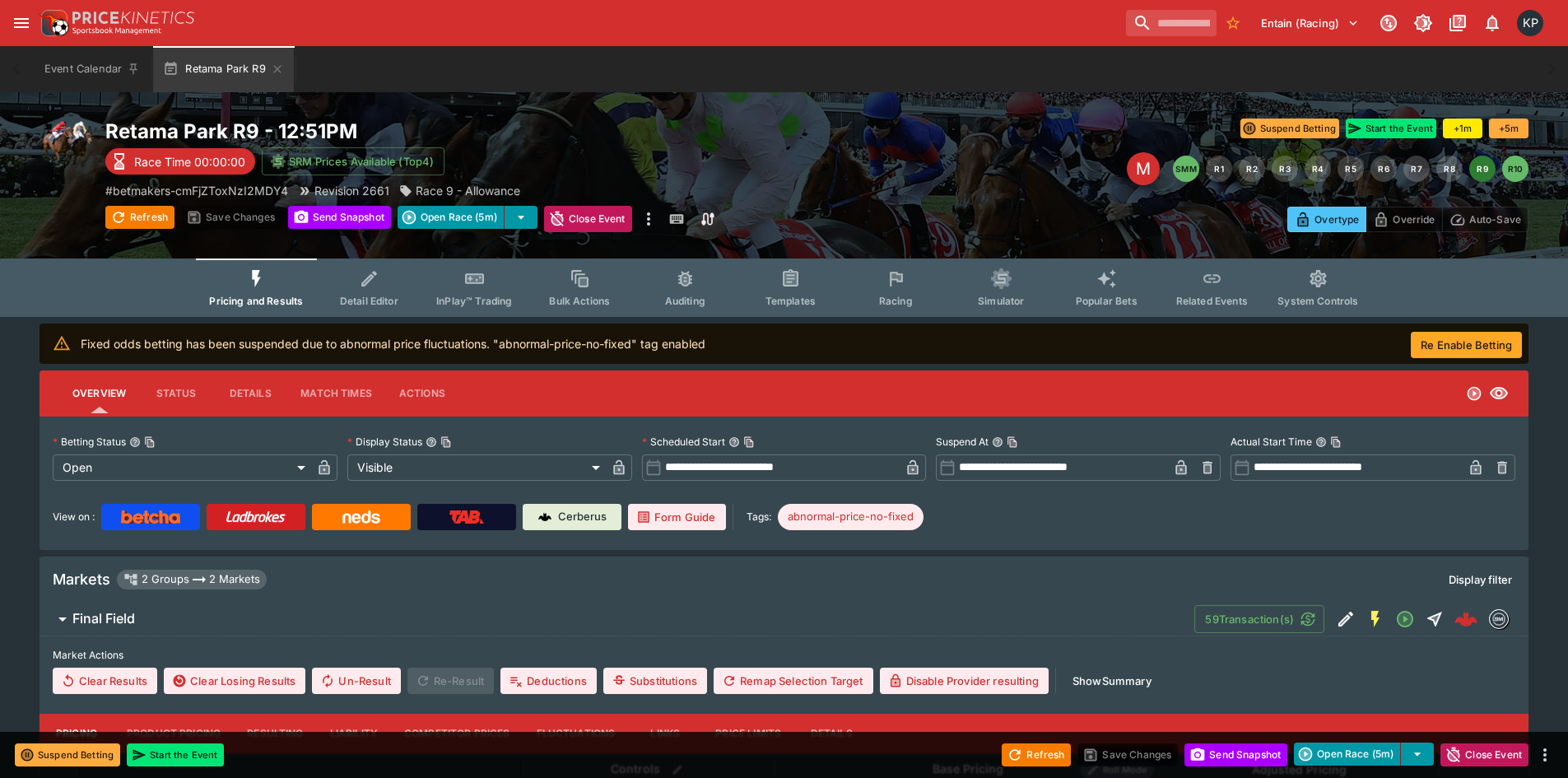 click on "Re Enable Betting" at bounding box center [1466, 345] 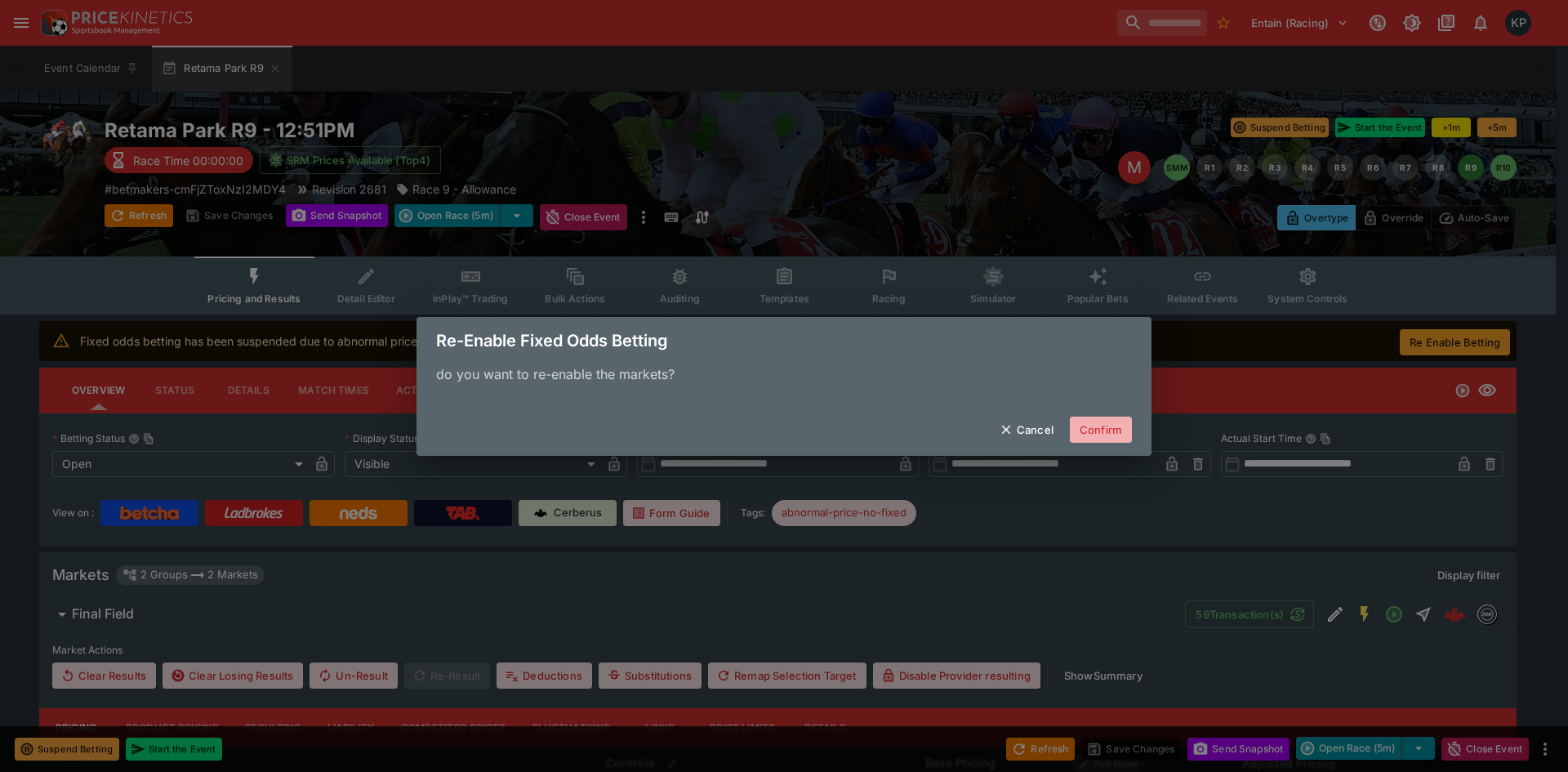 click on "Confirm" at bounding box center [1101, 430] 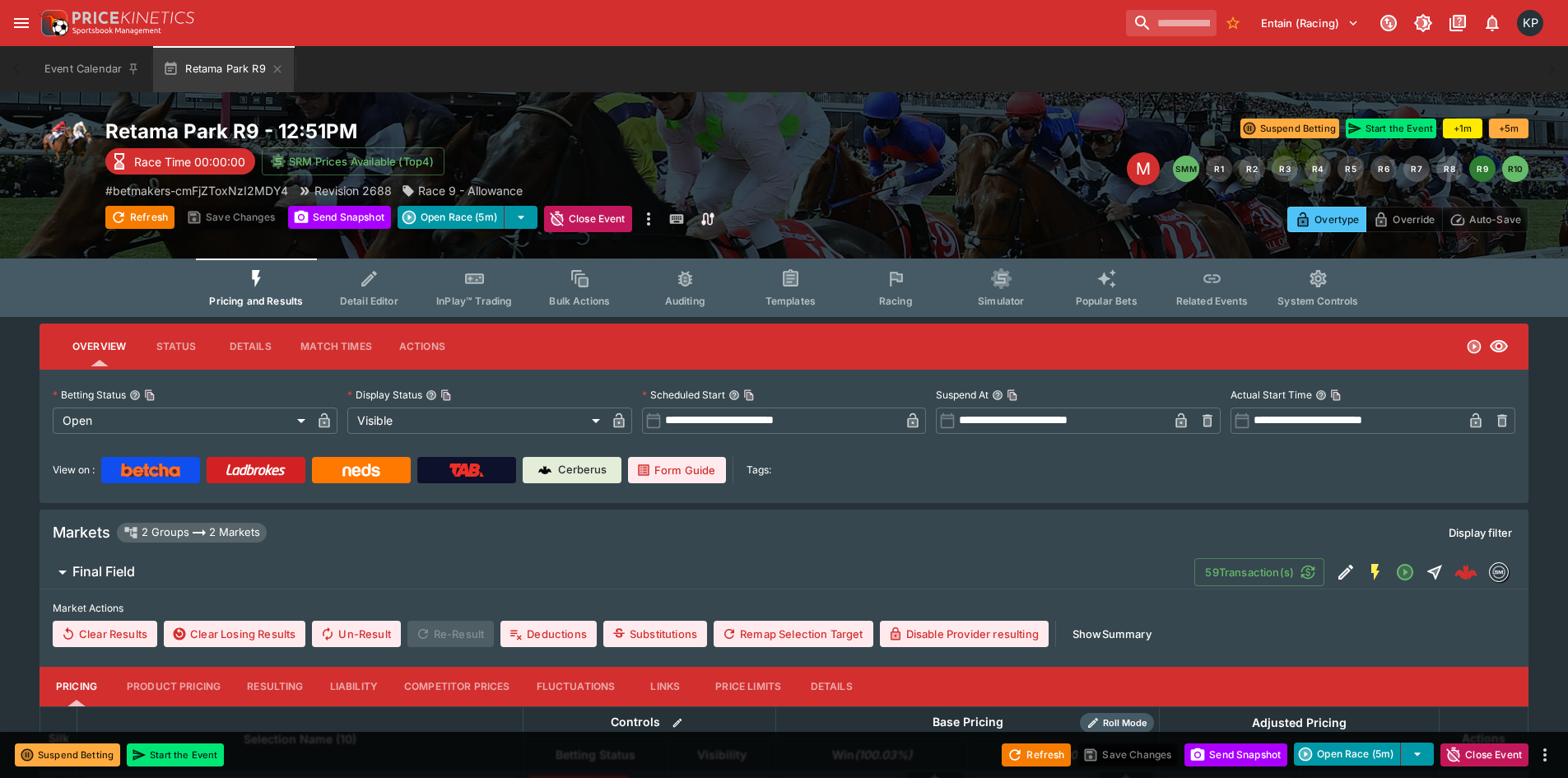 type on "****" 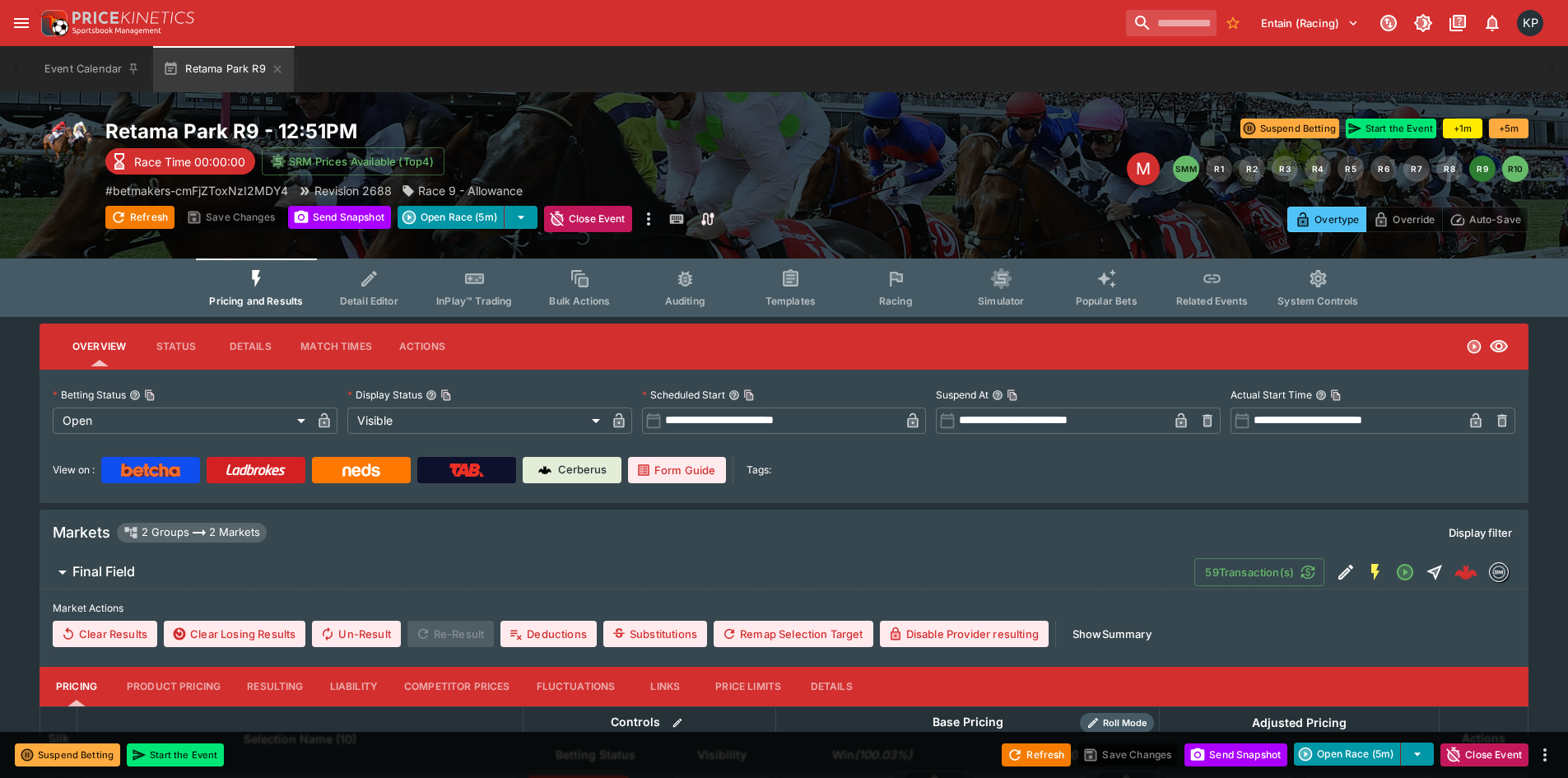 type on "****" 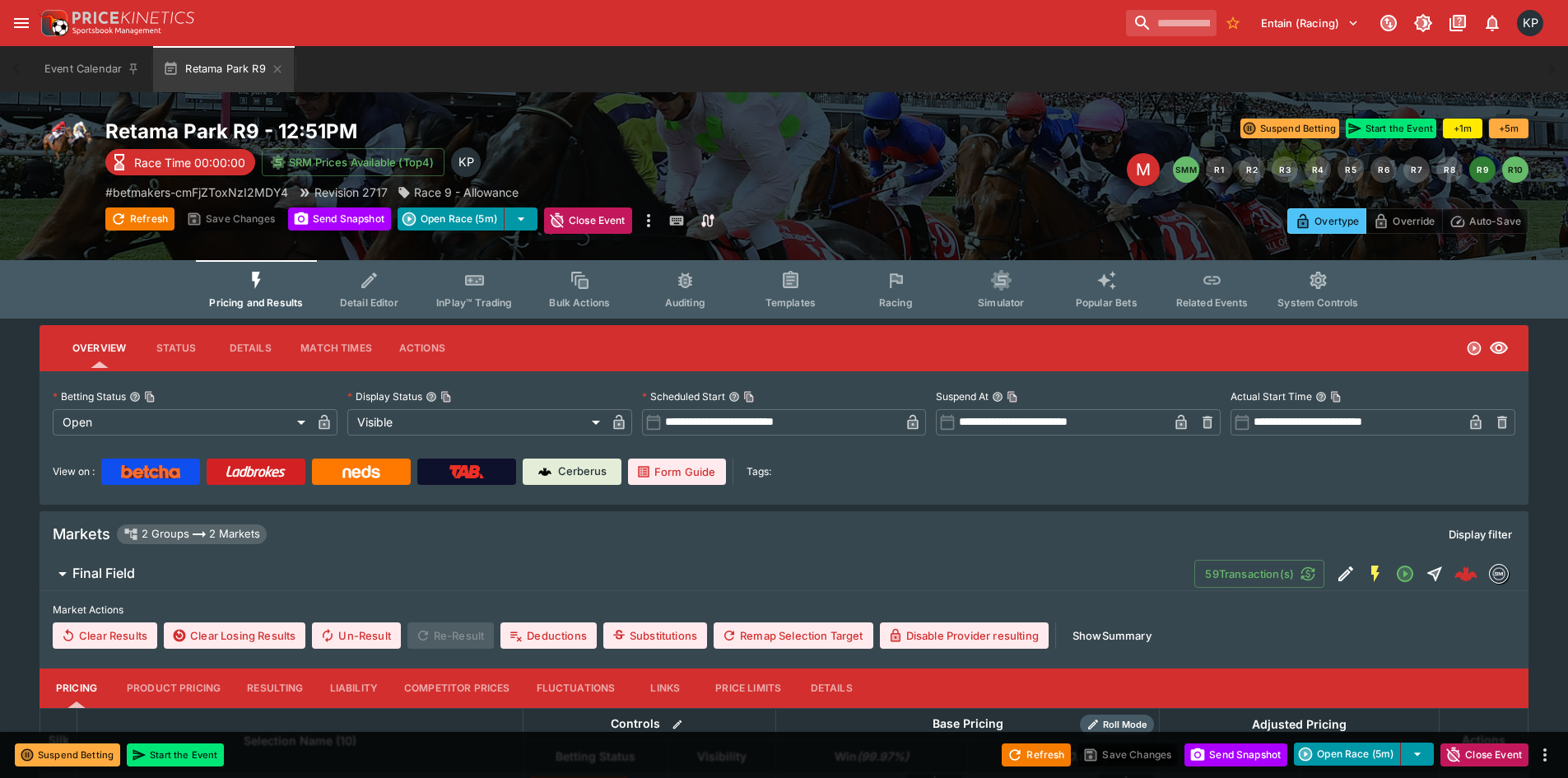 type on "**********" 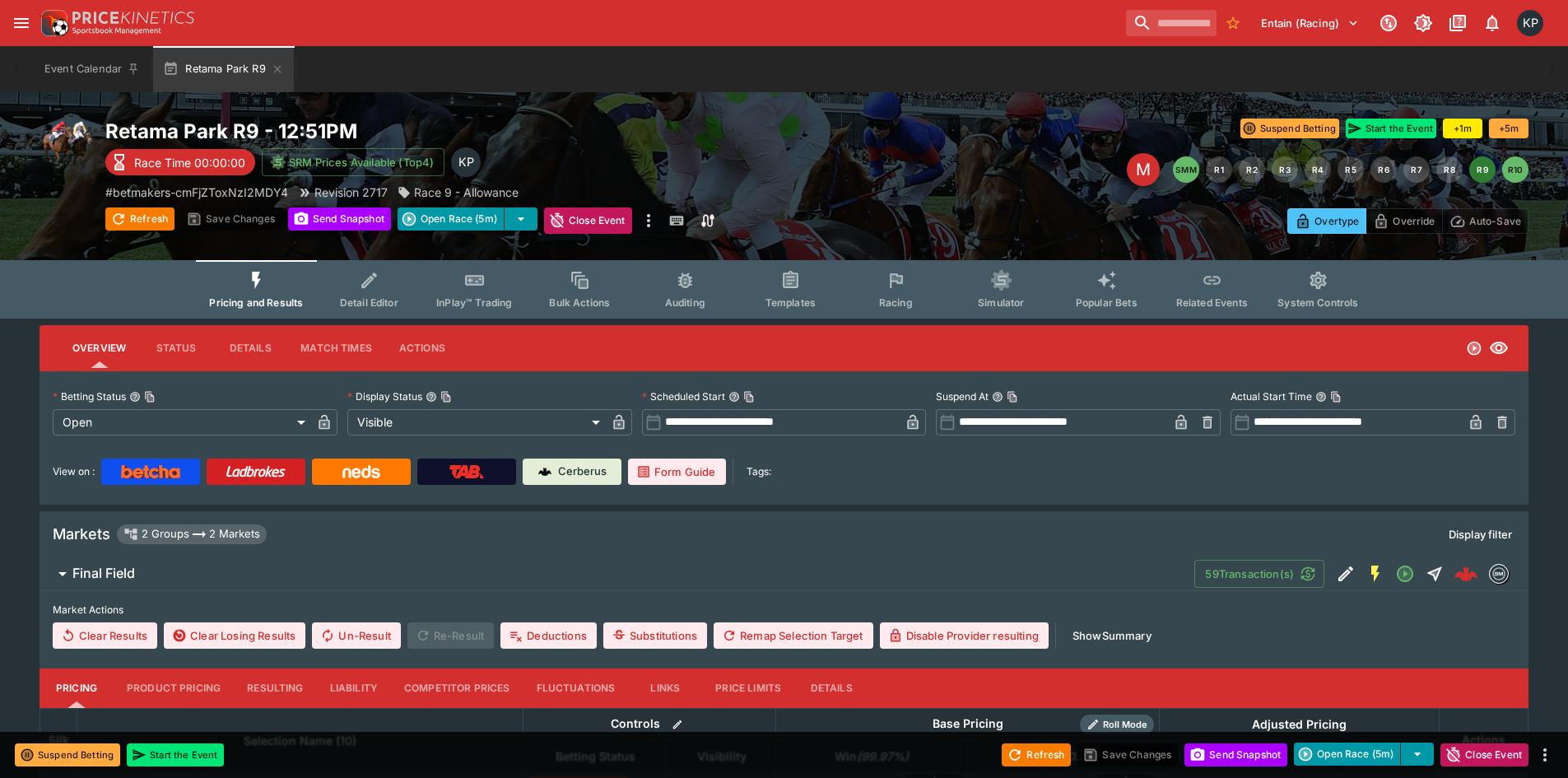 type on "**********" 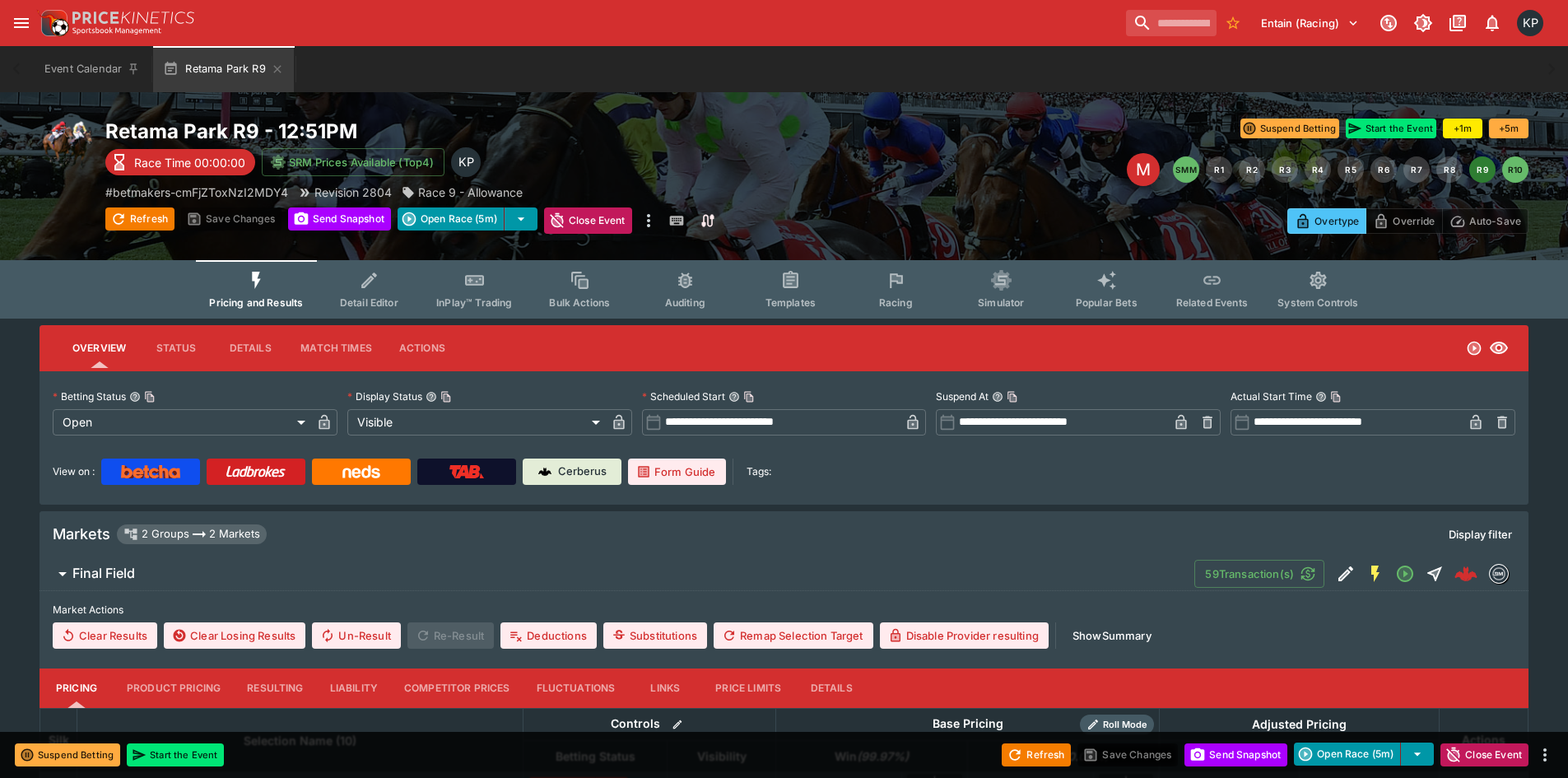 type on "**********" 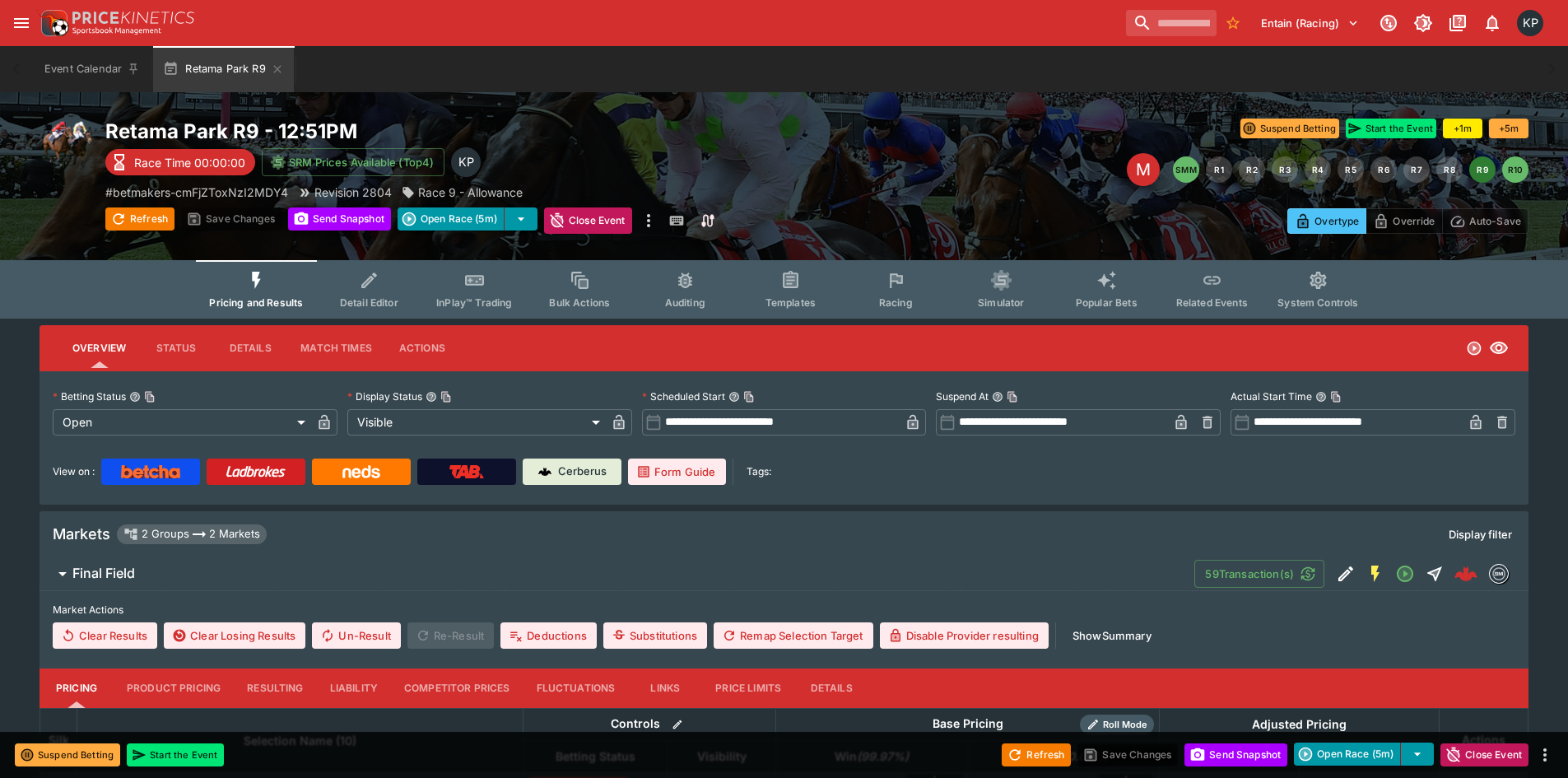 type on "**********" 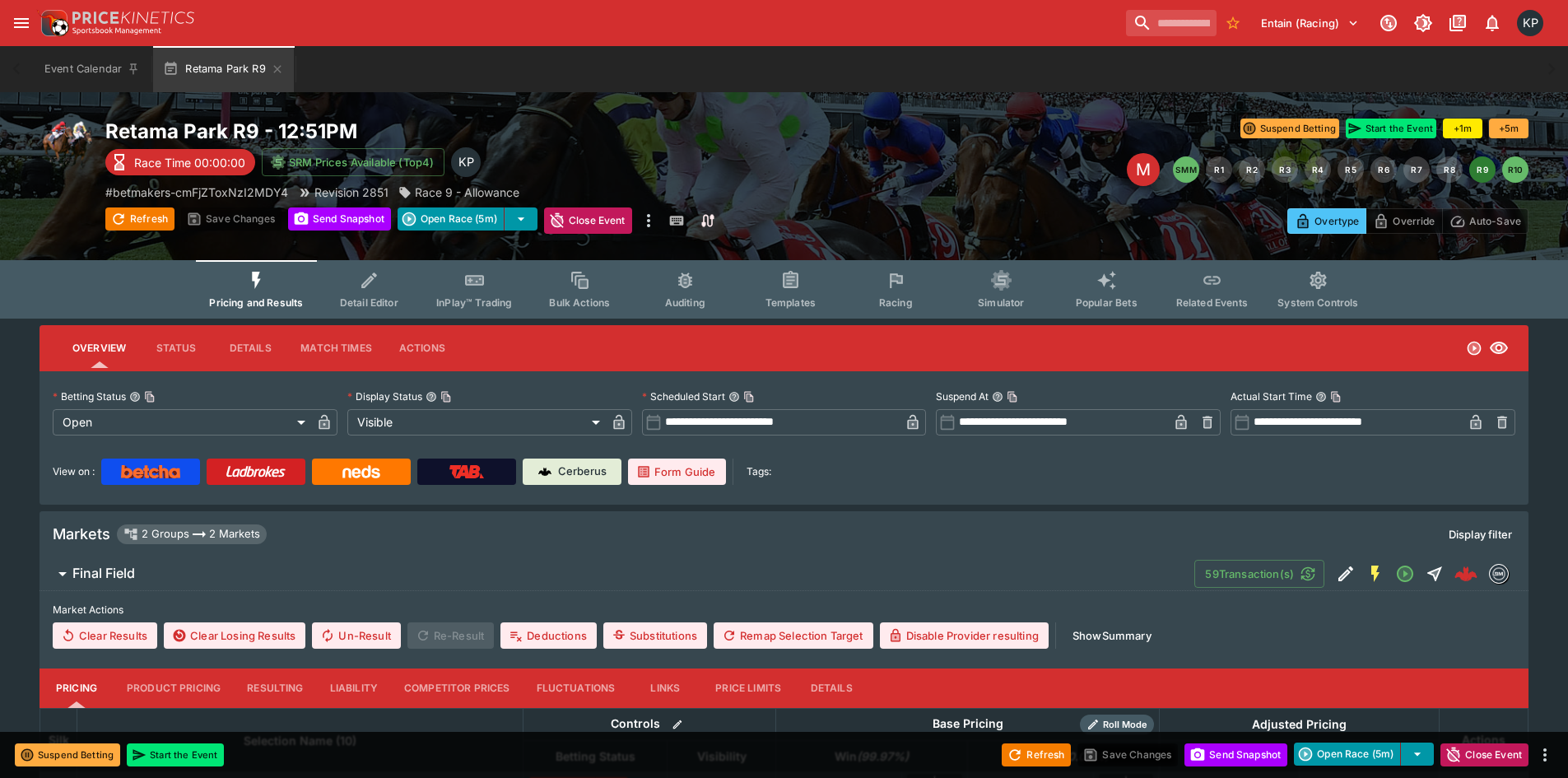 type on "****" 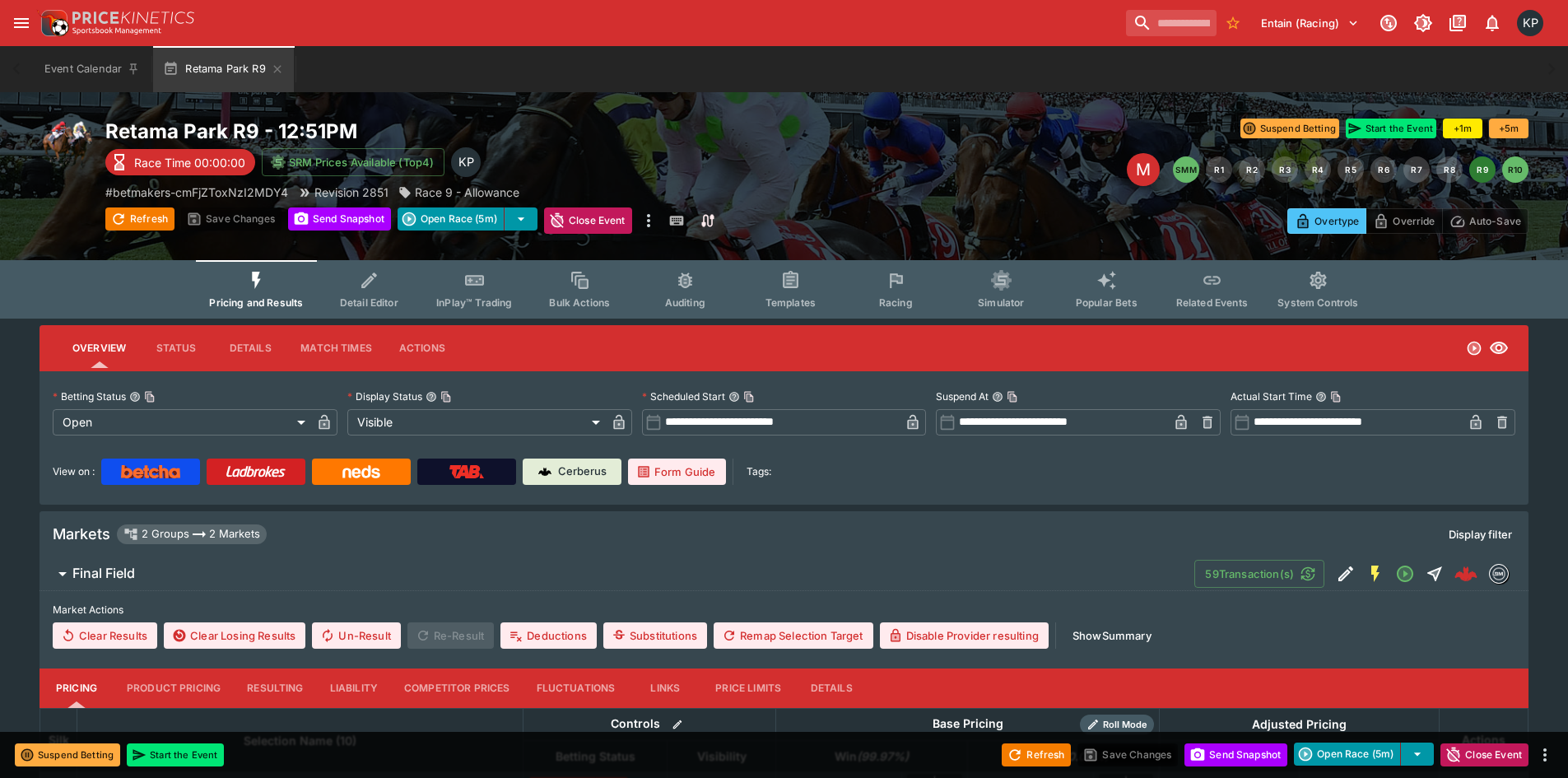 type on "****" 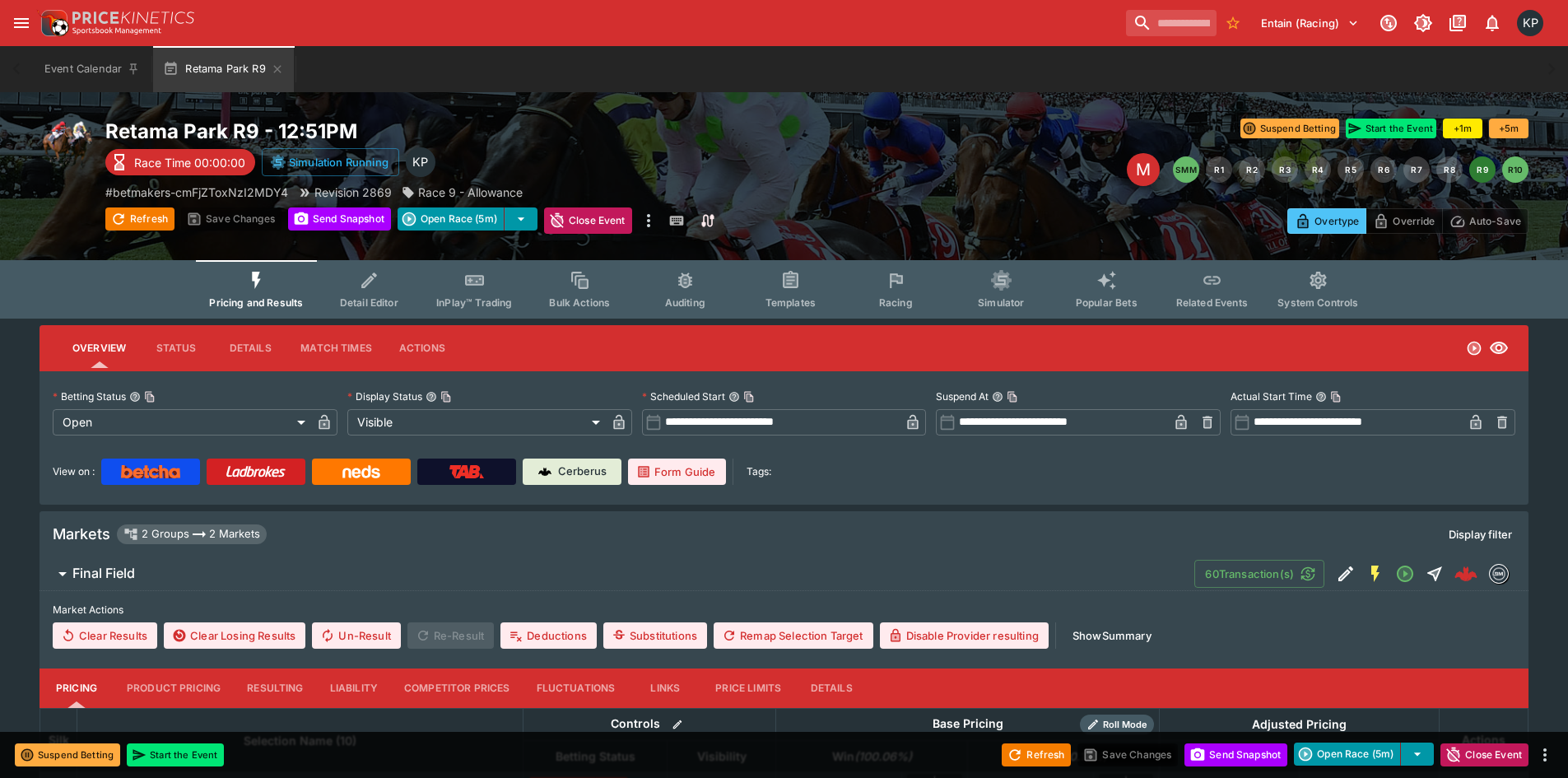type on "**********" 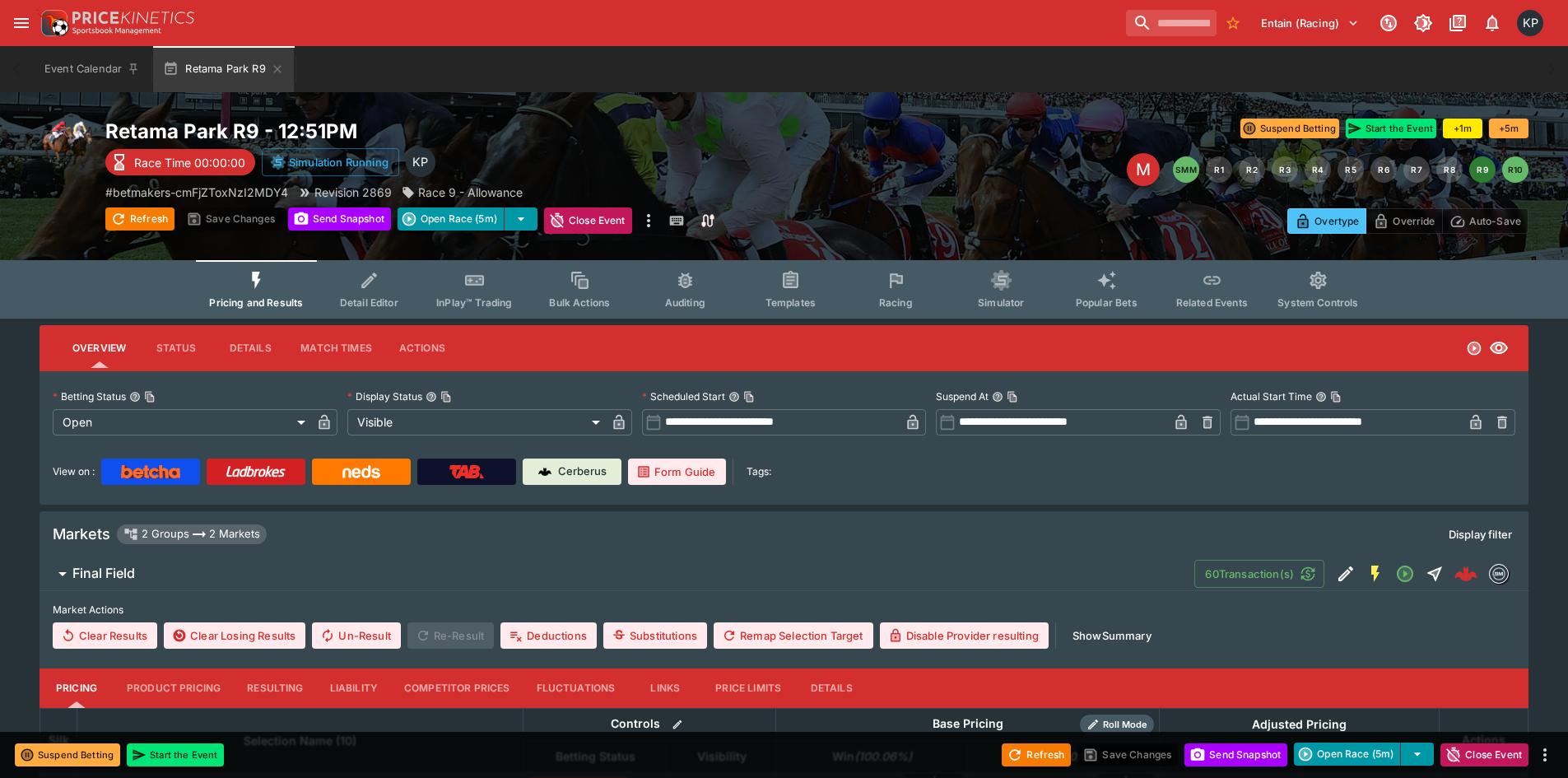 type on "**********" 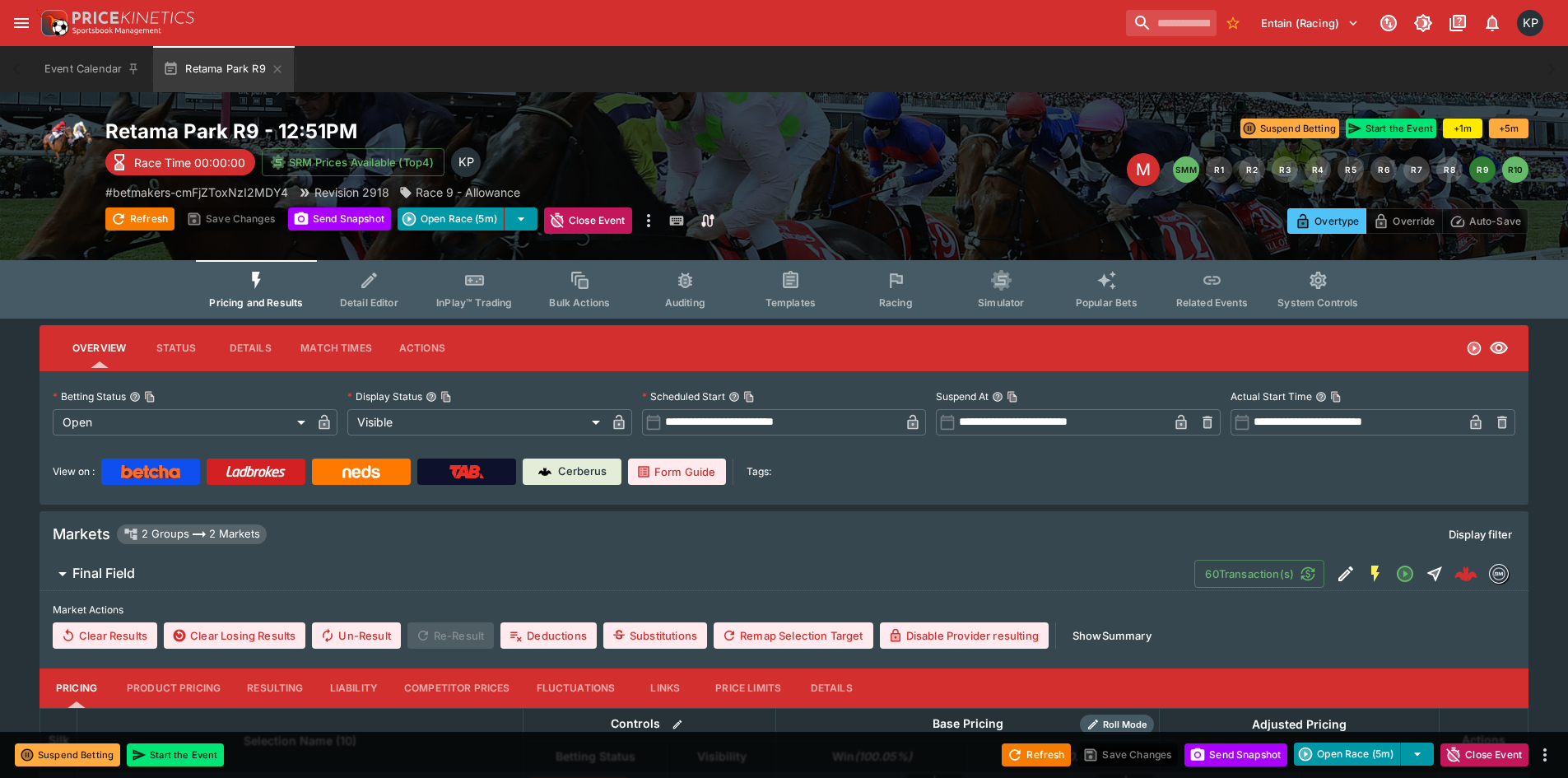 type on "****" 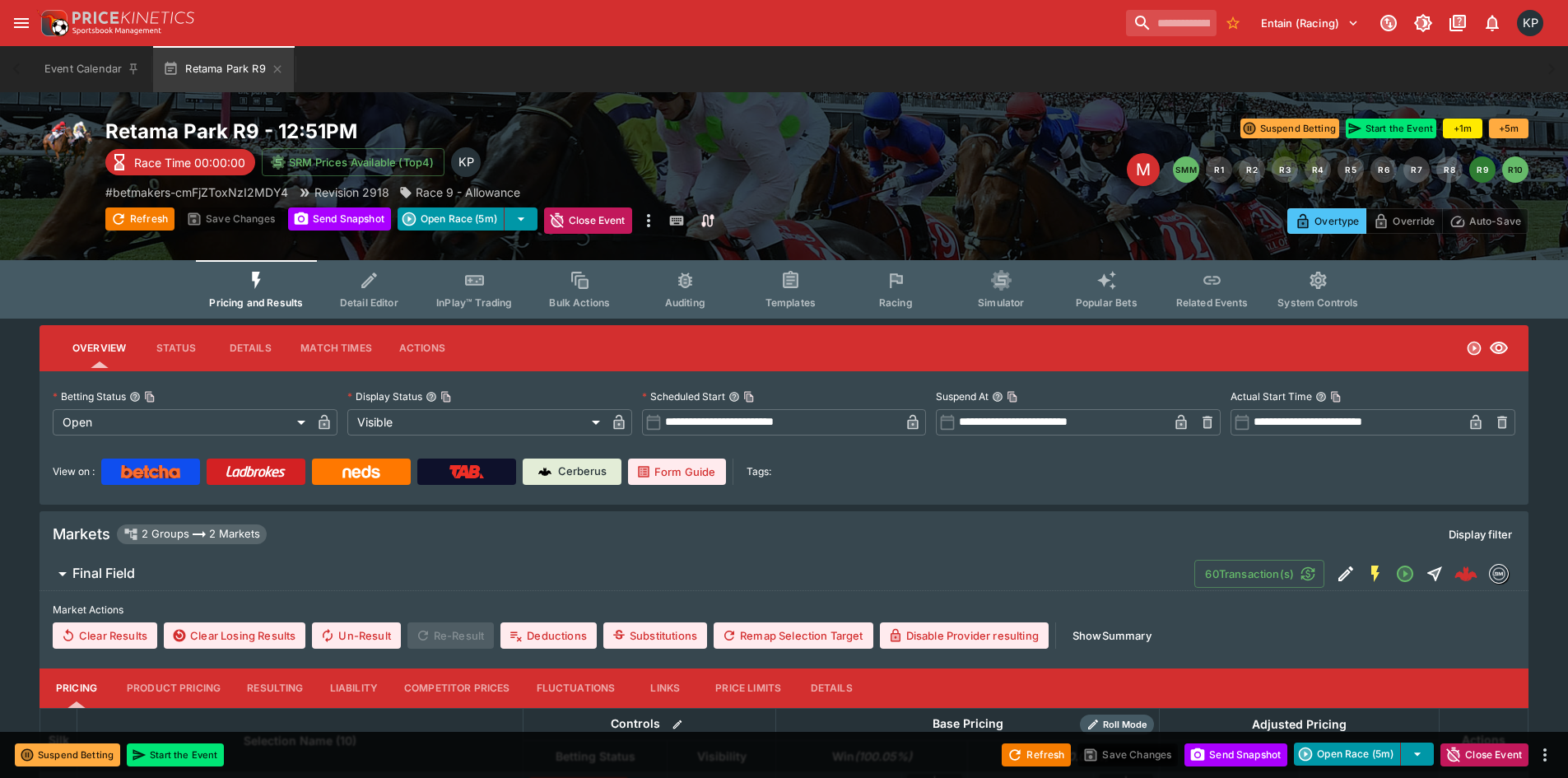 type on "****" 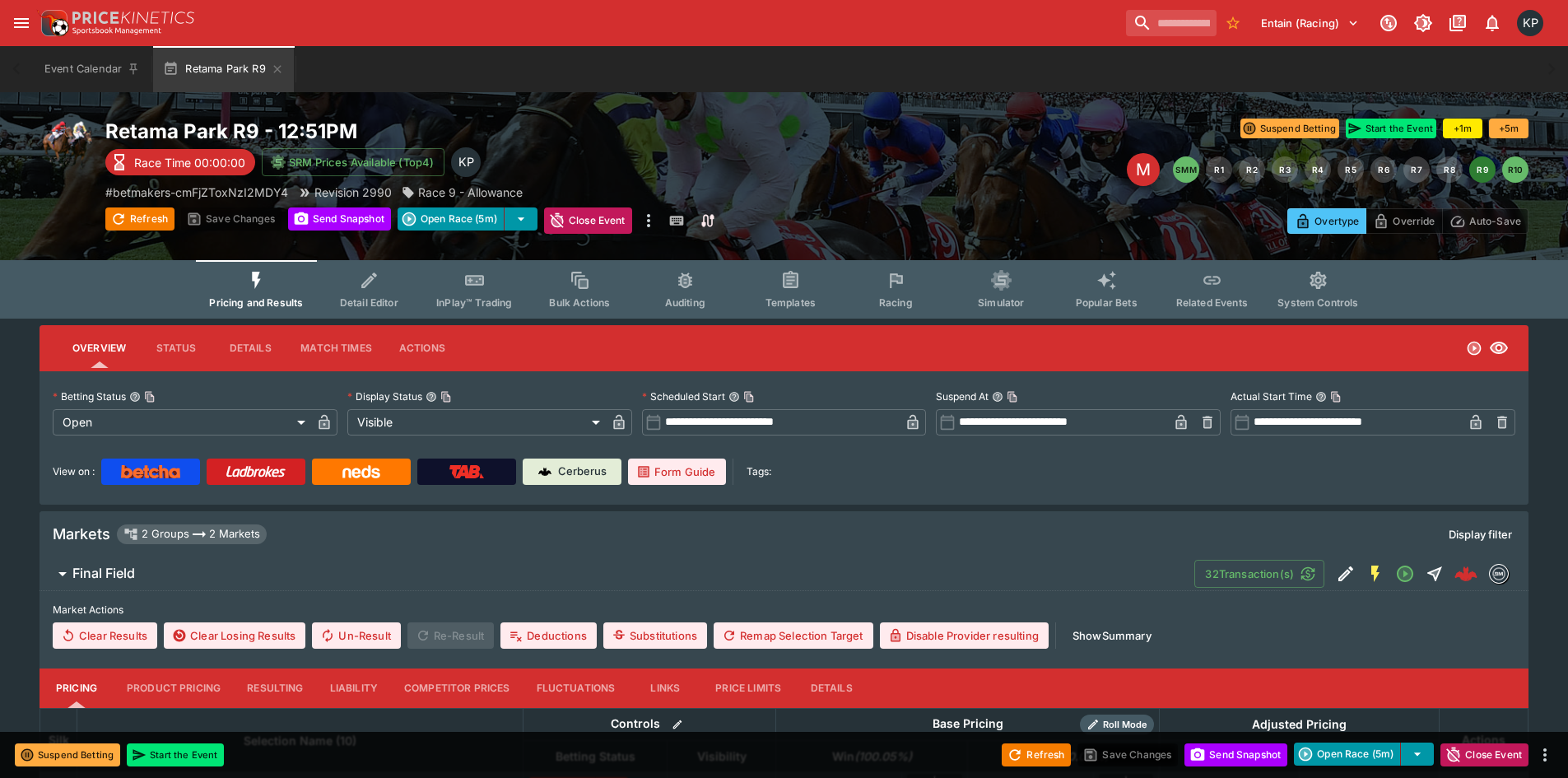 type on "**********" 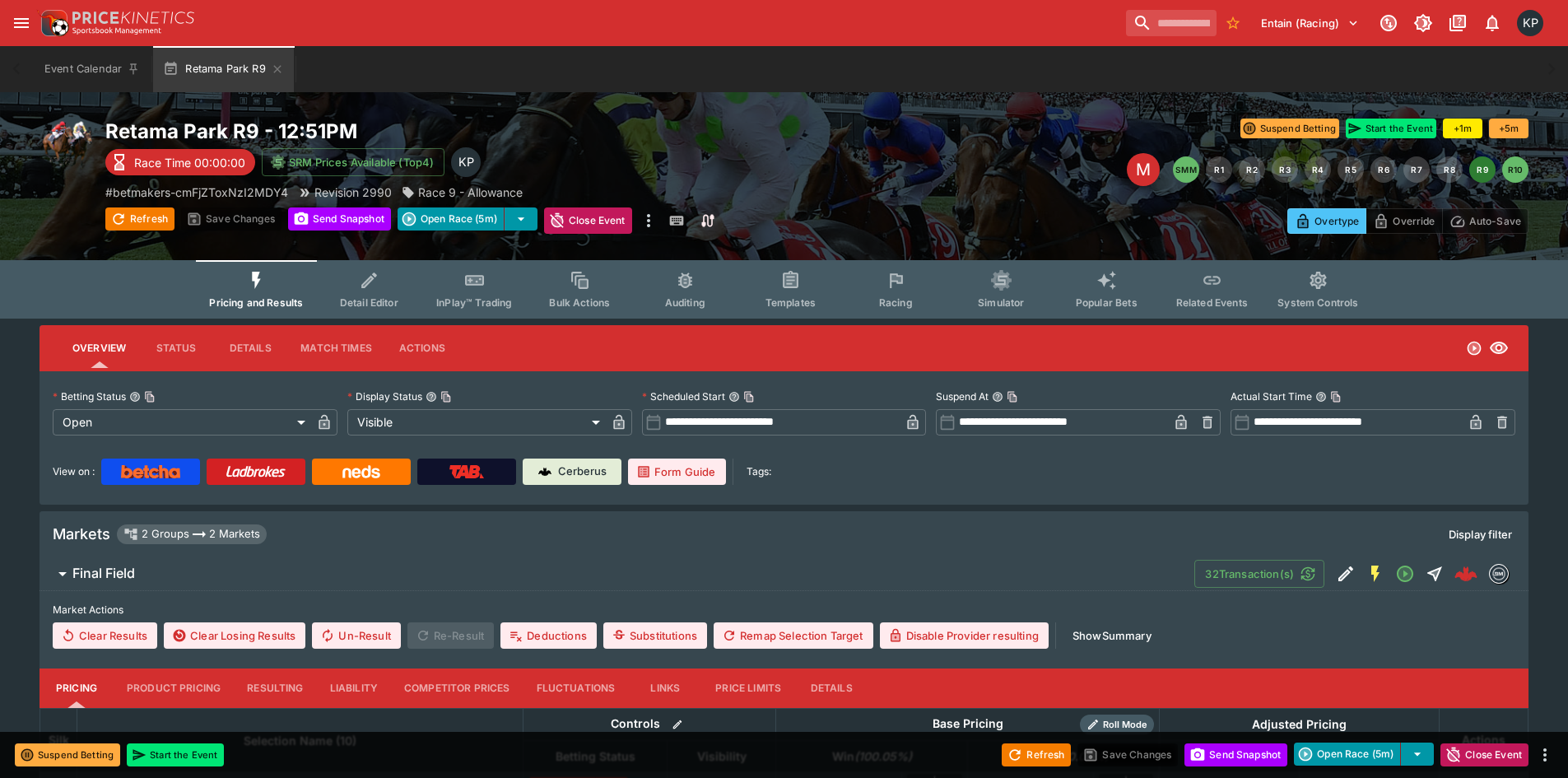 type on "**********" 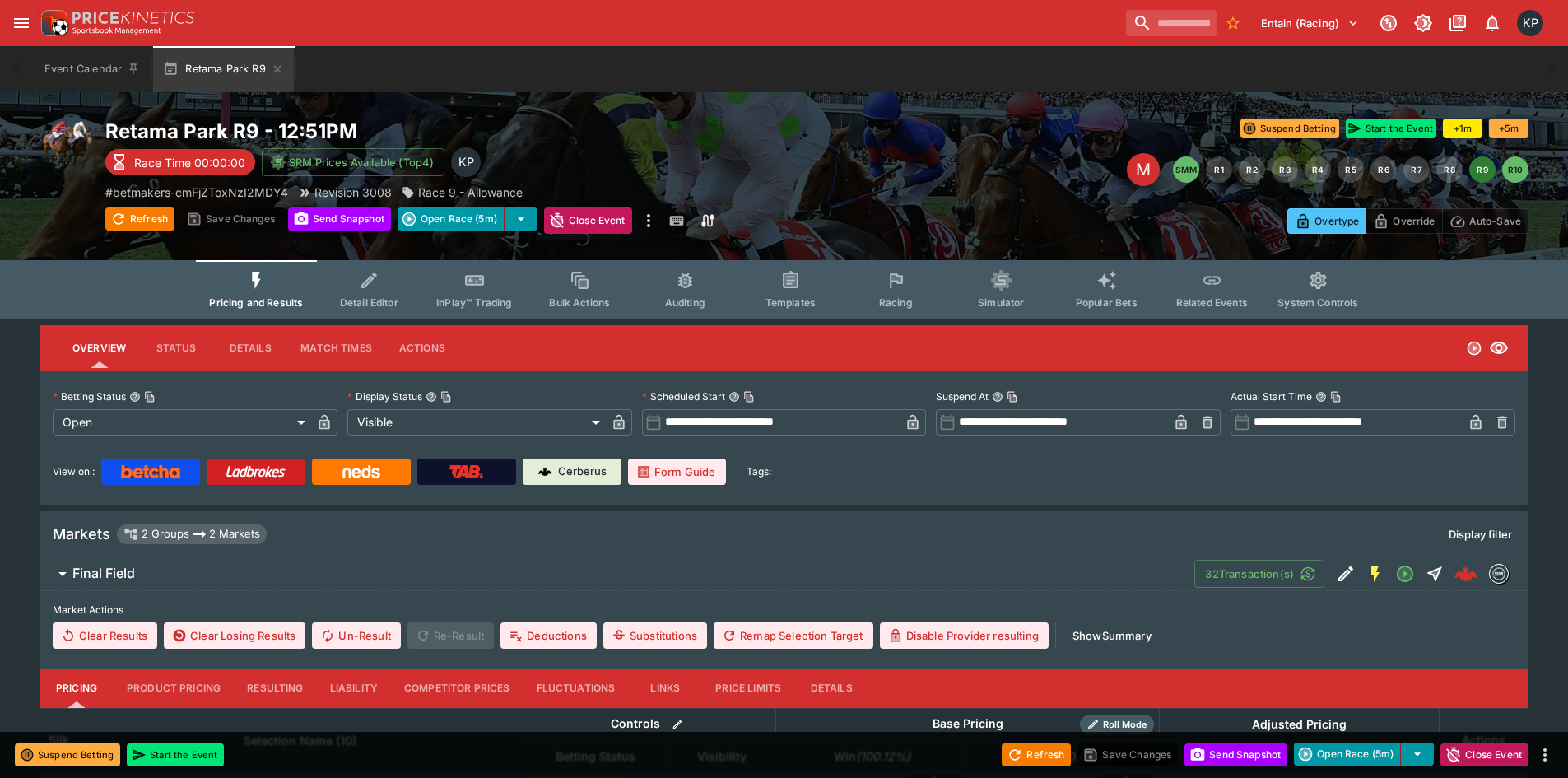 type on "****" 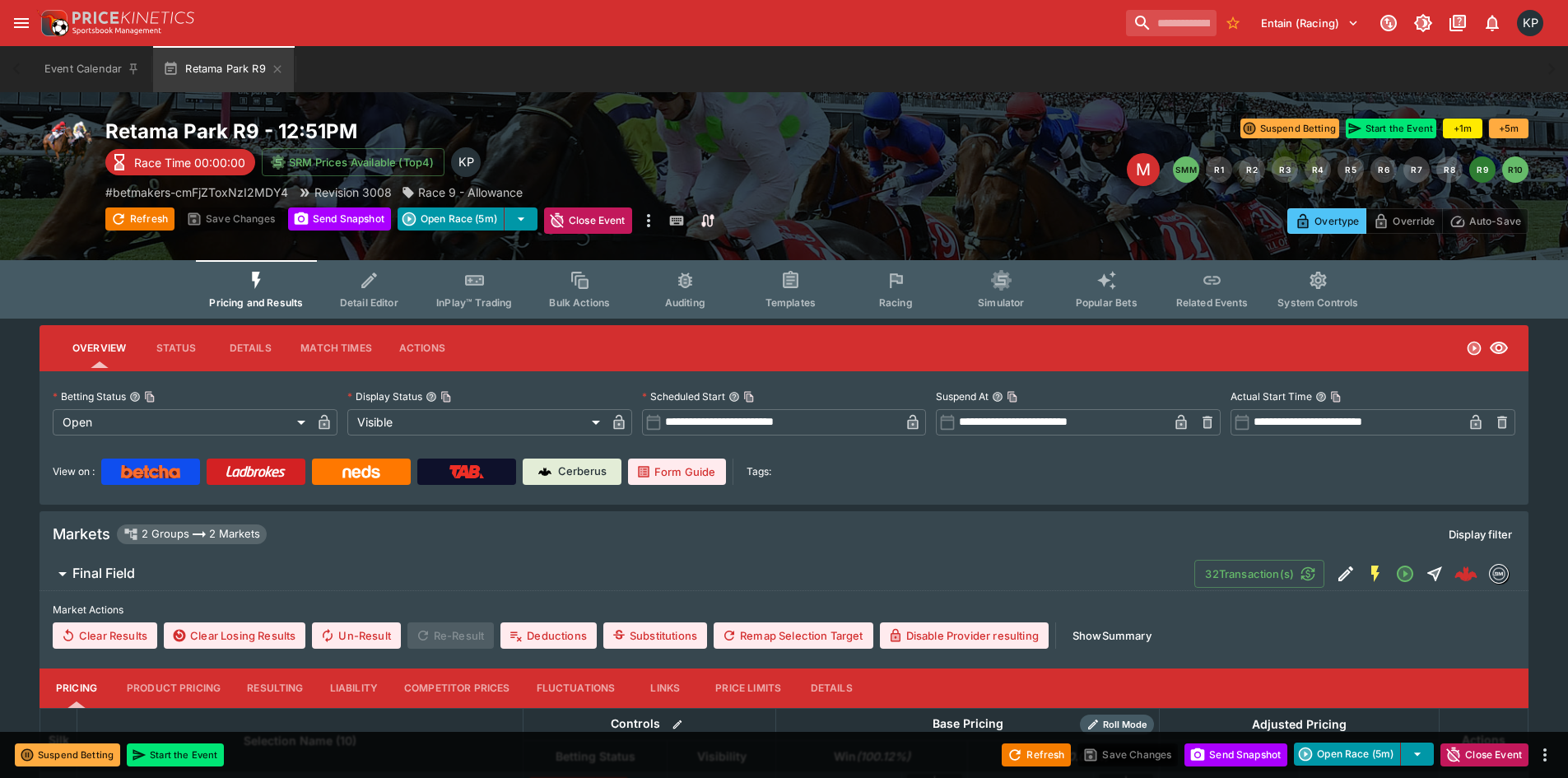 type on "****" 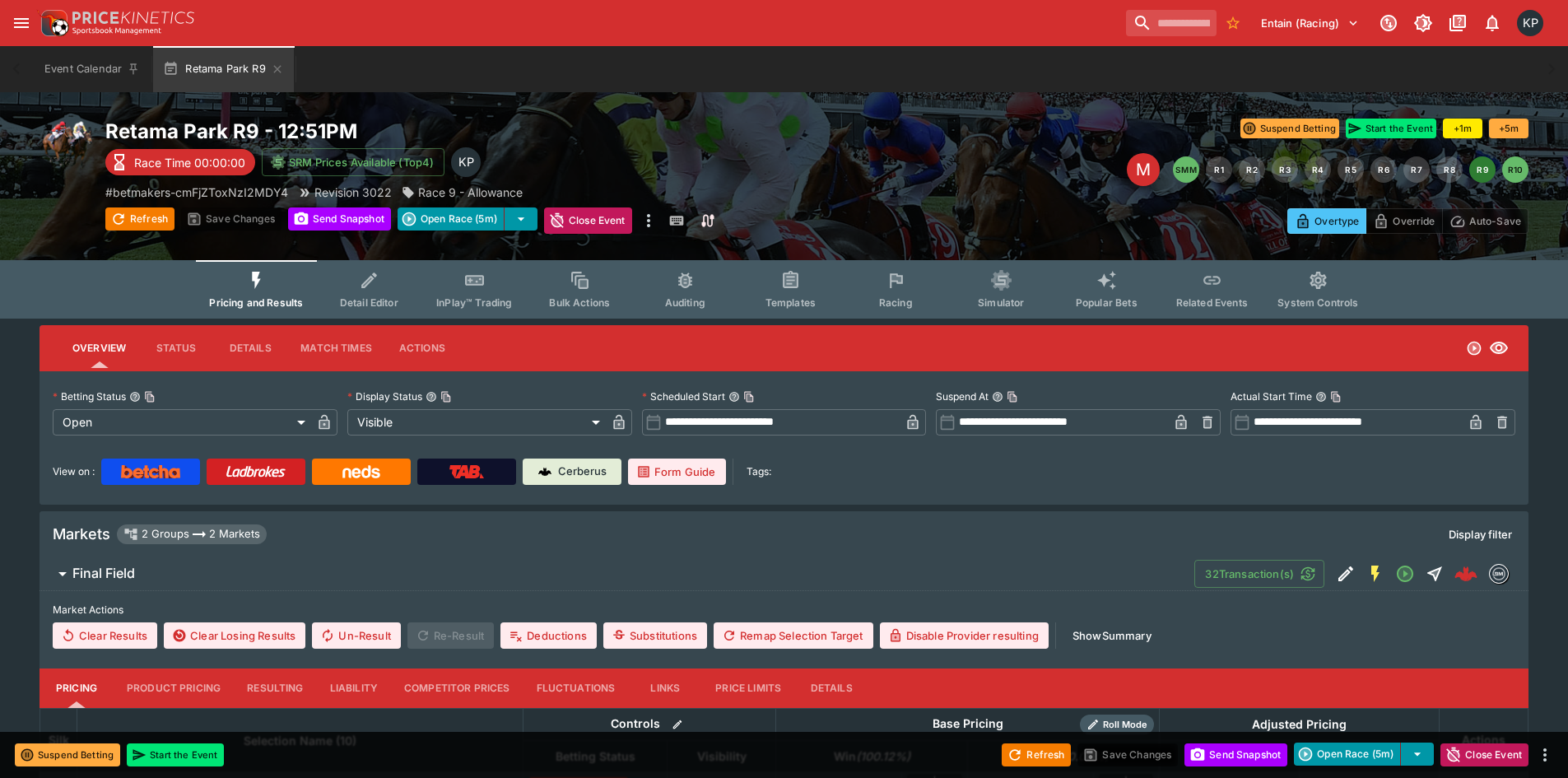 type on "**********" 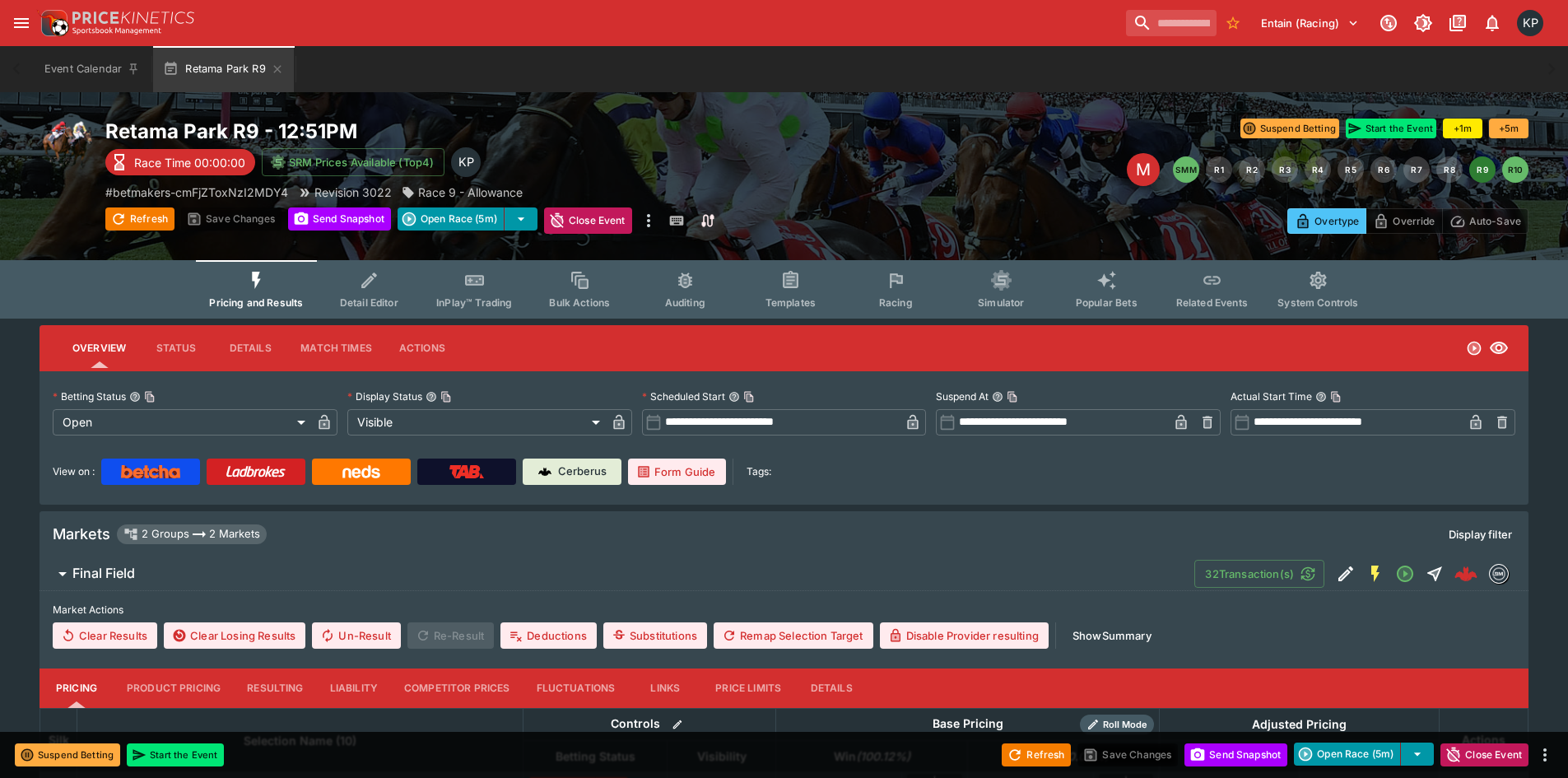 type on "**********" 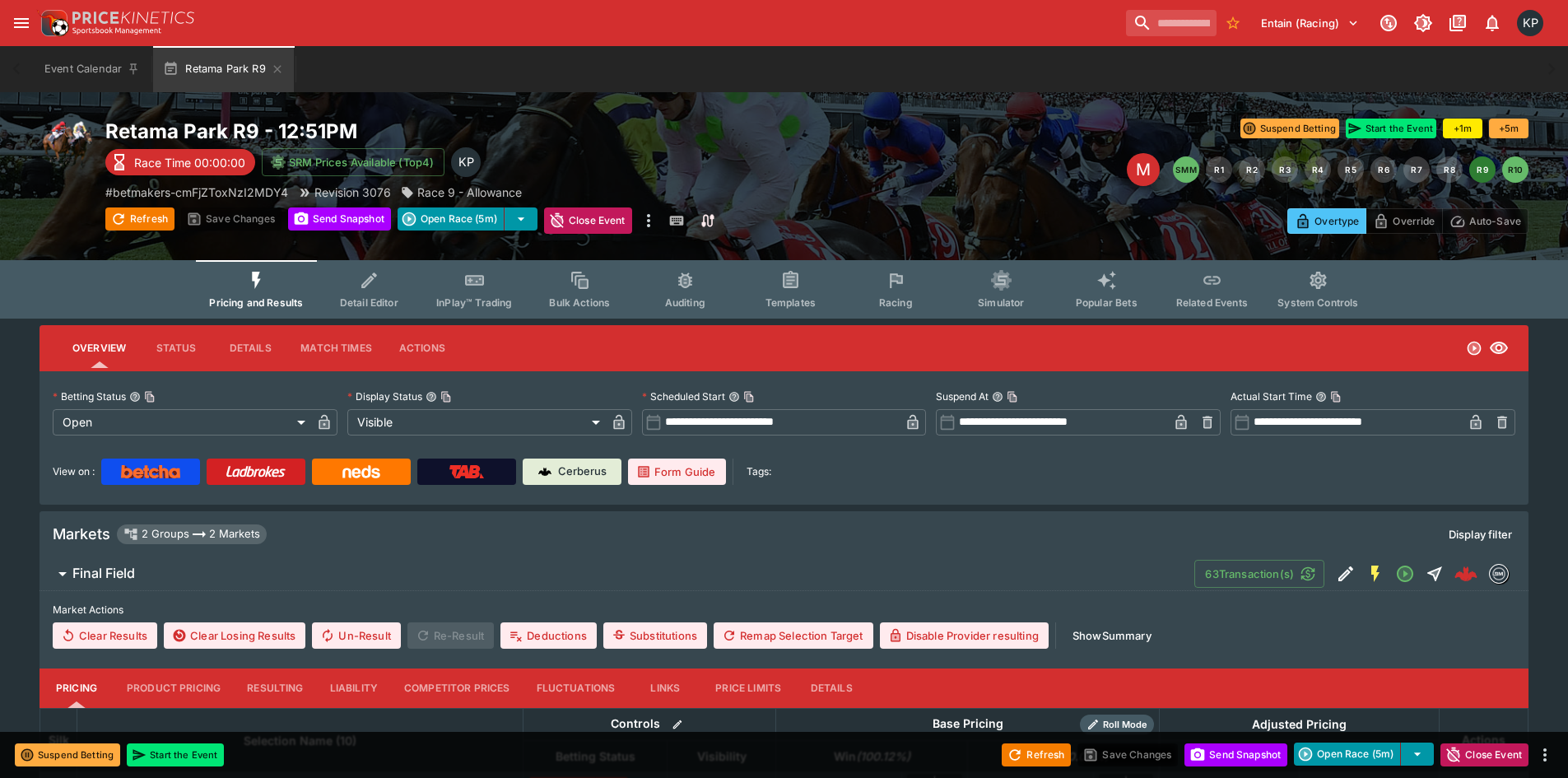 type on "**********" 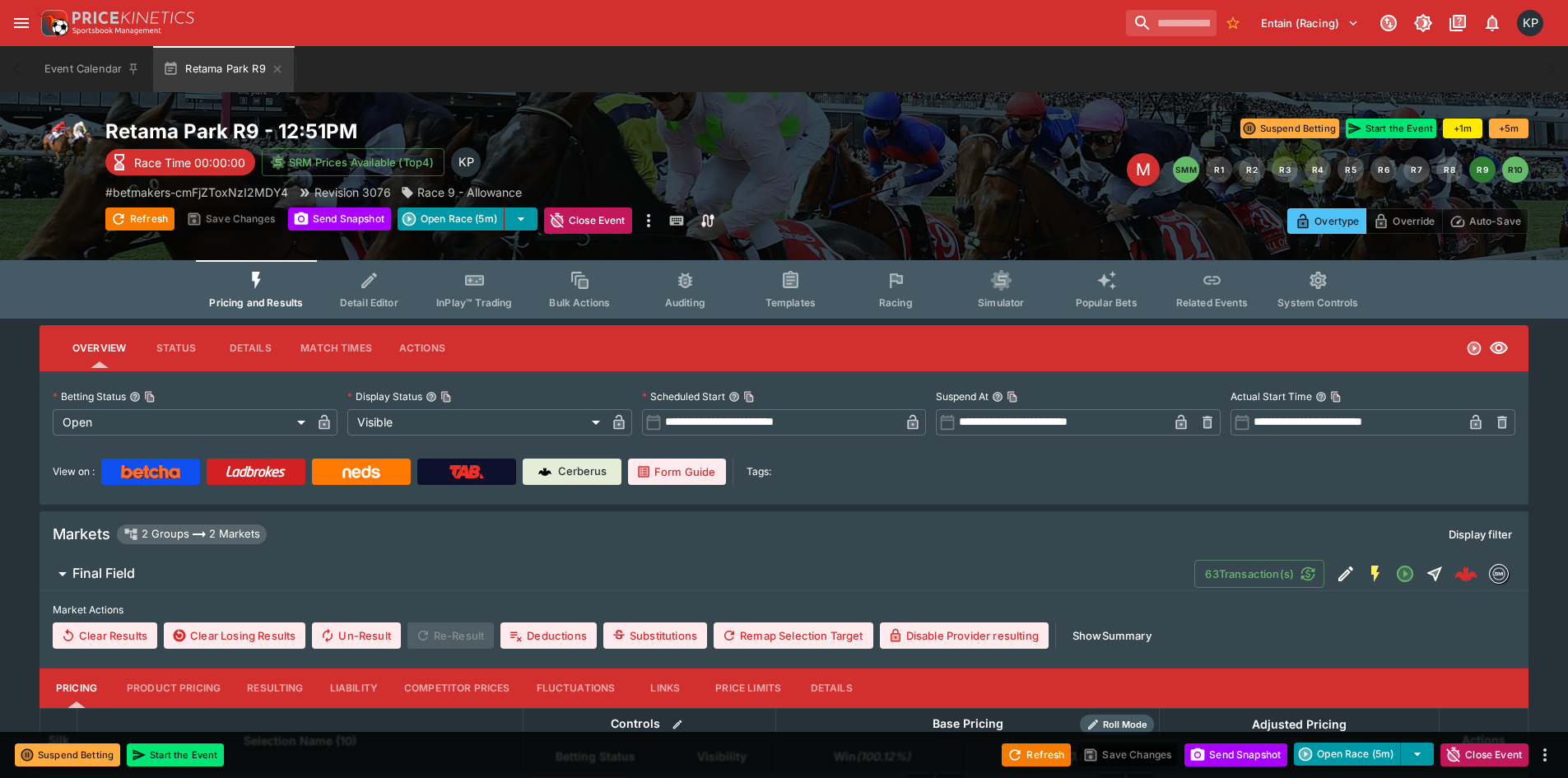 type on "**********" 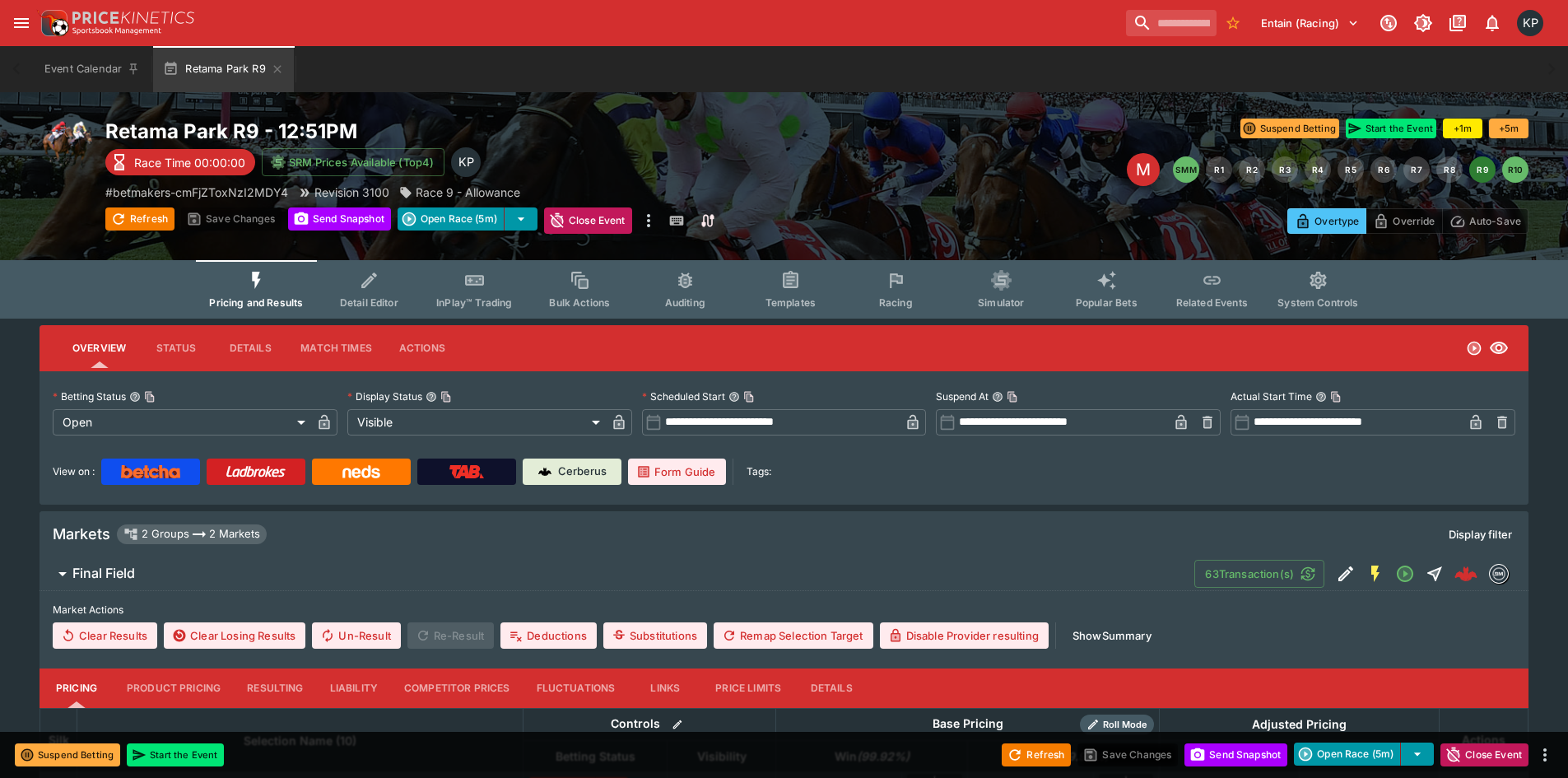 type on "****" 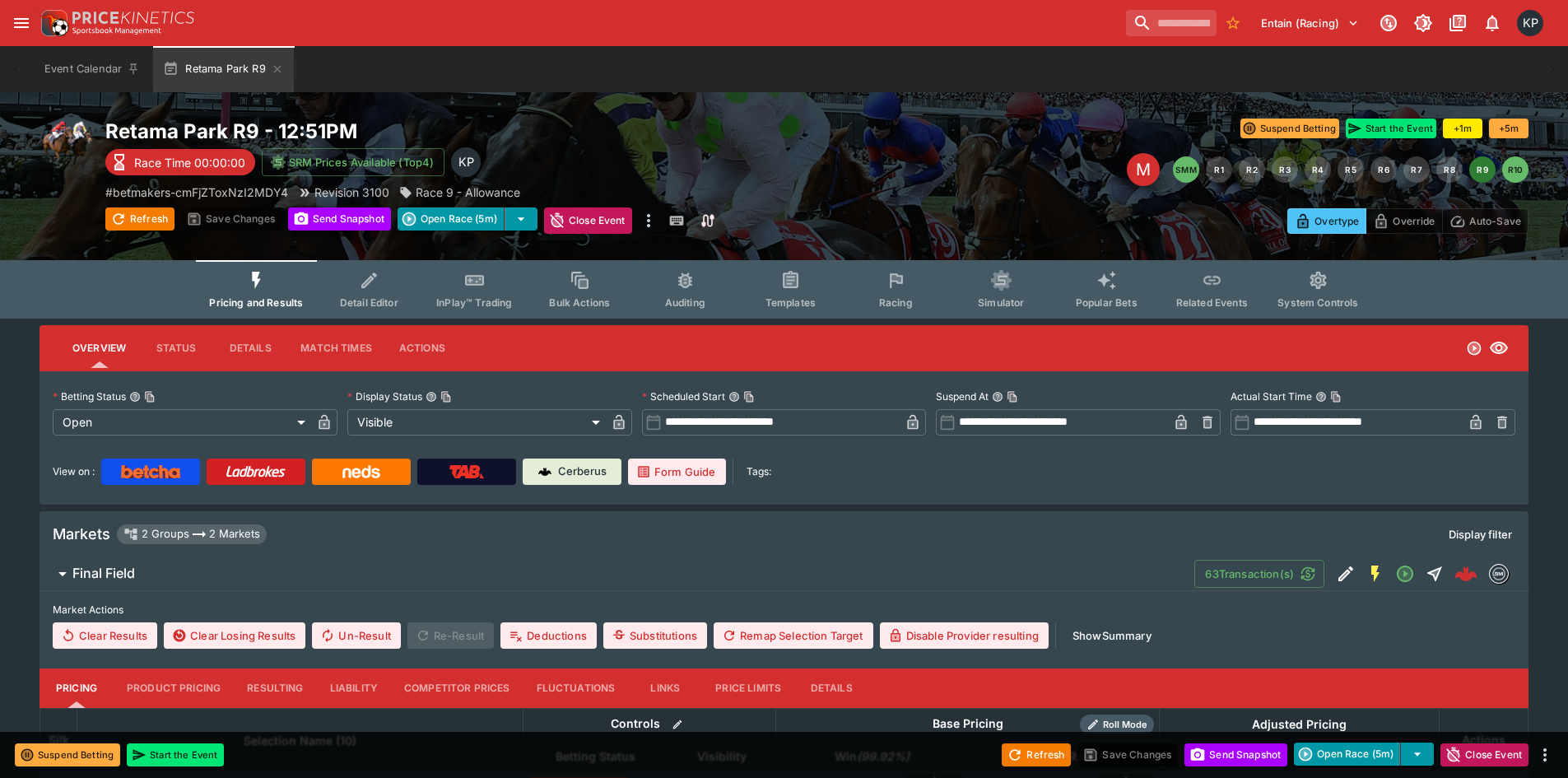 type on "****" 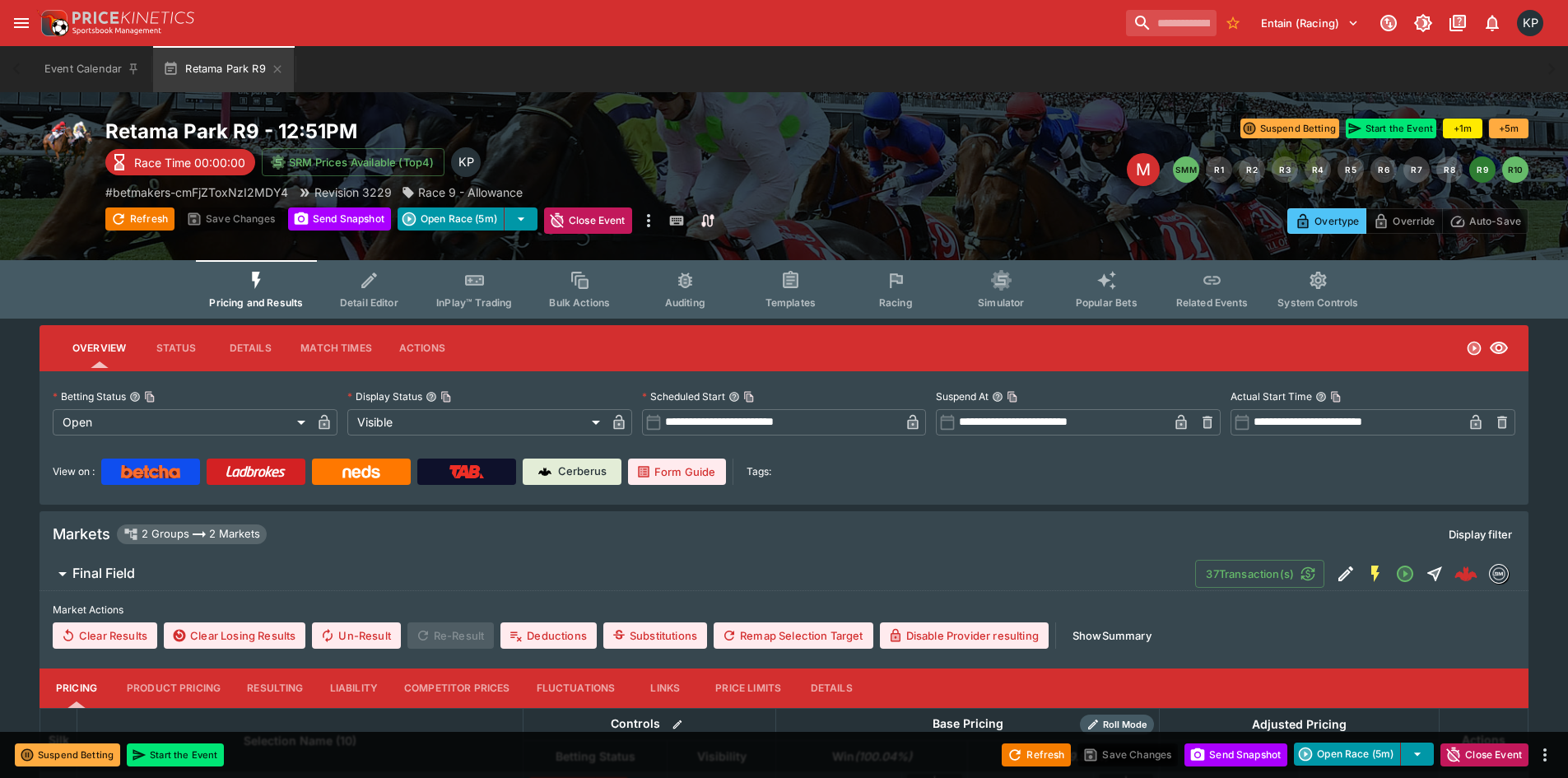 type on "****" 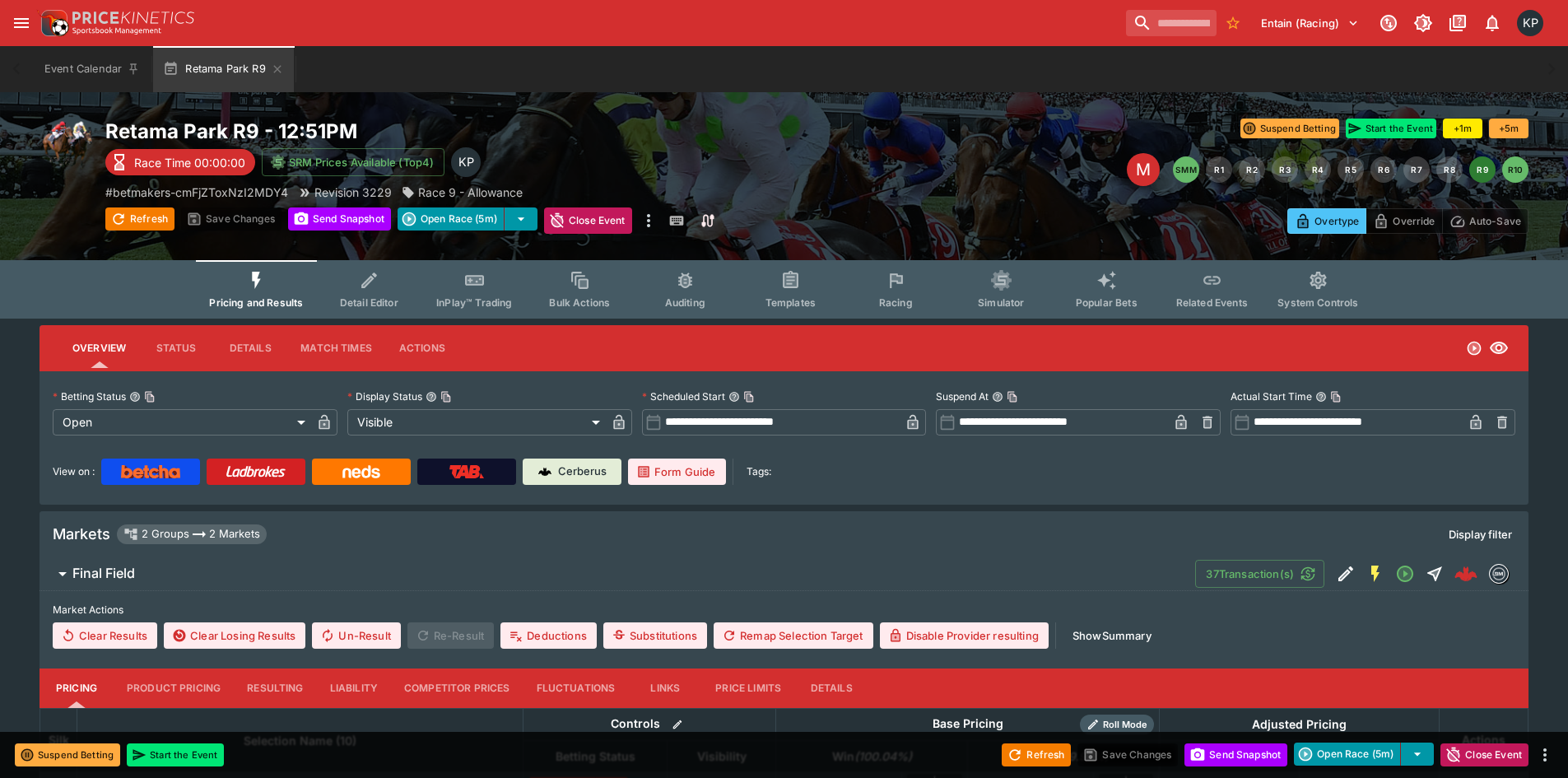 type on "****" 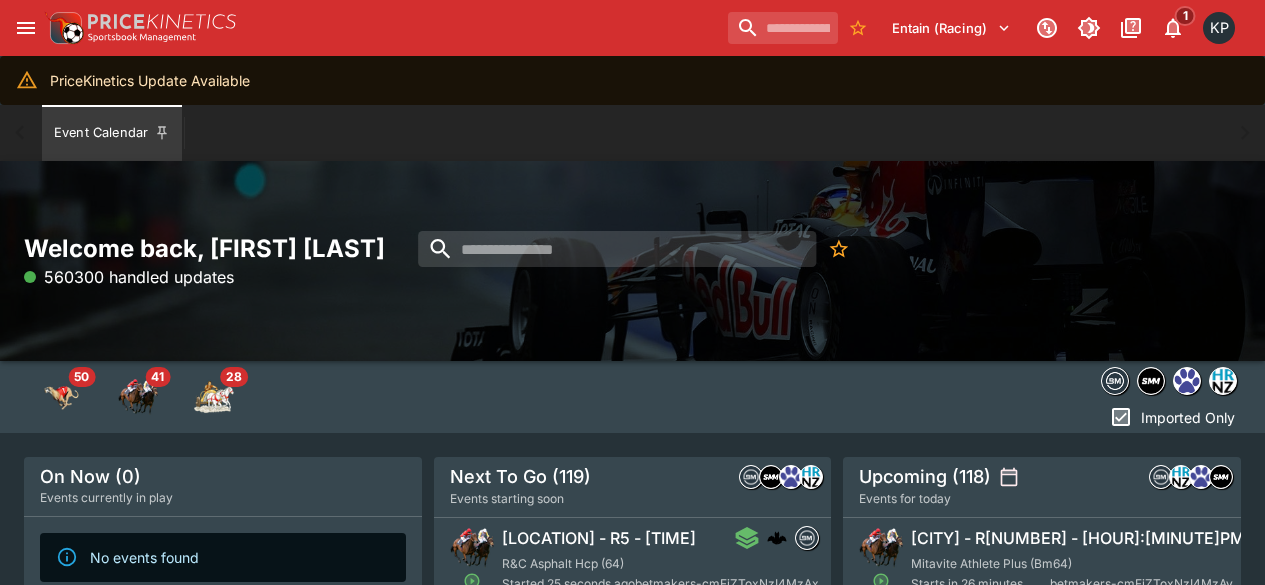 scroll, scrollTop: 0, scrollLeft: 0, axis: both 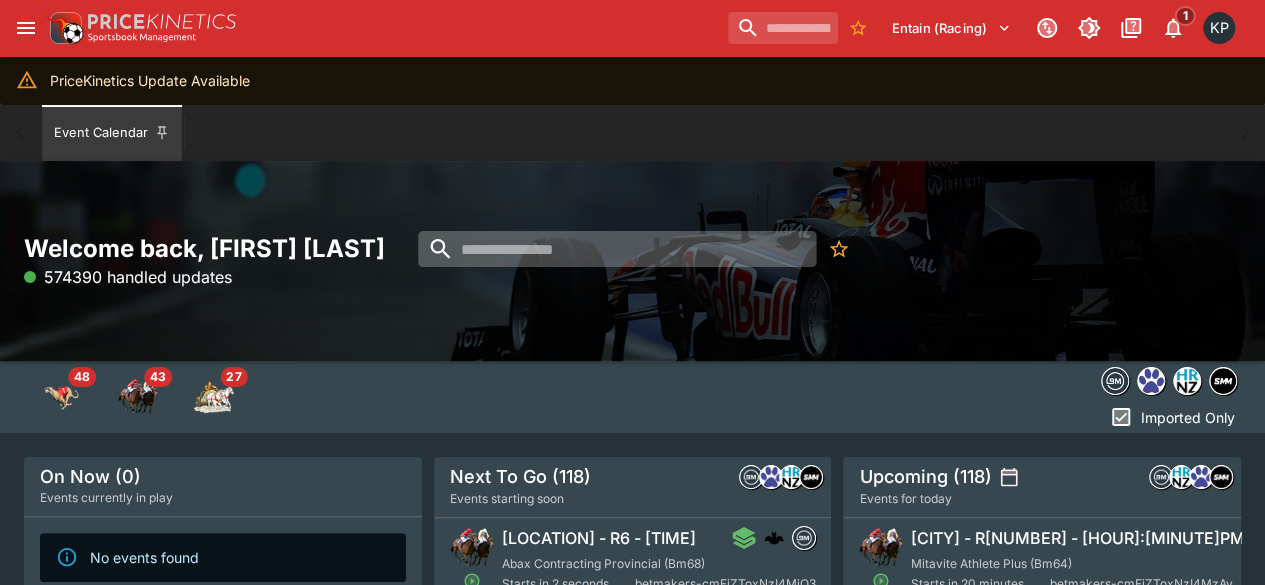 click at bounding box center (617, 249) 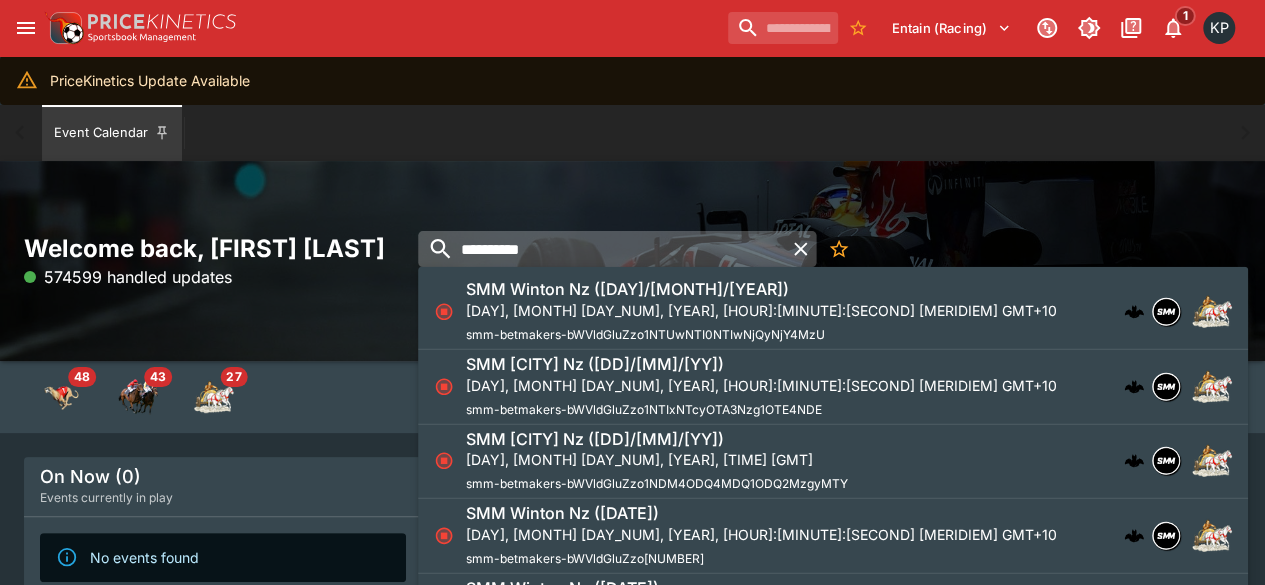 click on "**********" at bounding box center (601, 249) 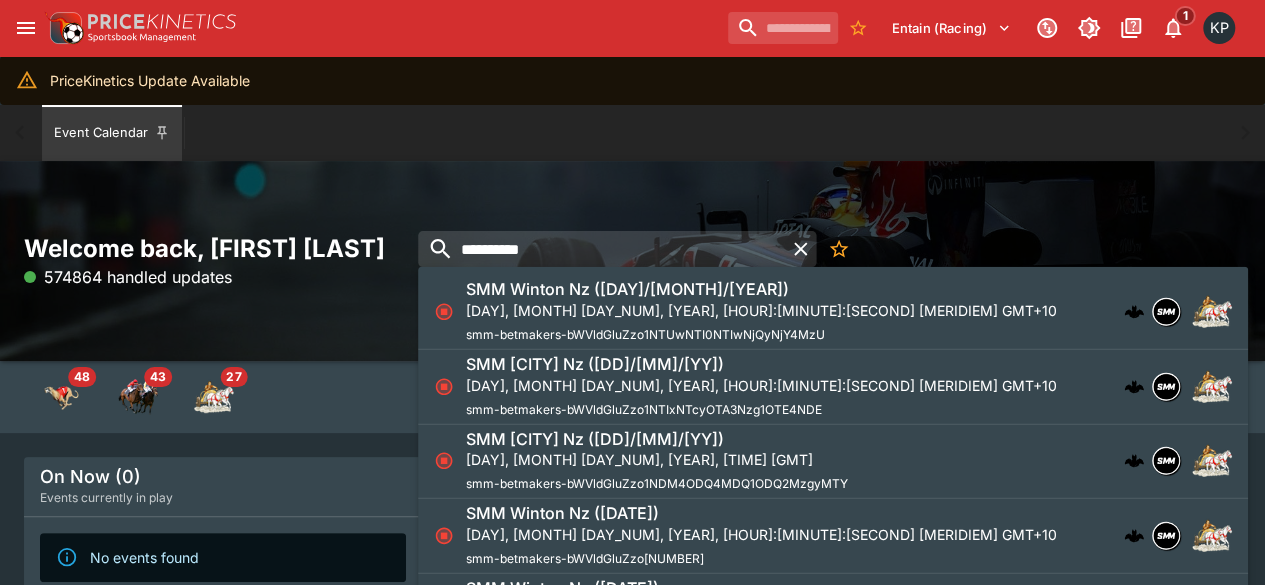 type on "**********" 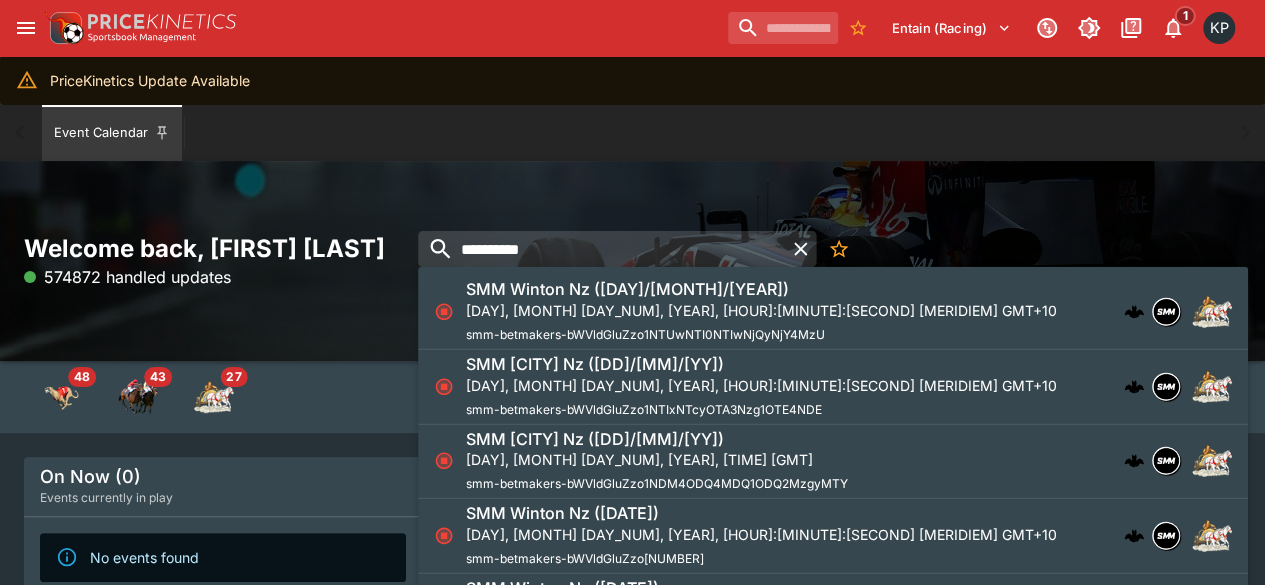 click on "Welcome back, [FIRST] [LAST] [NUMBER] handled updates" at bounding box center [632, 261] 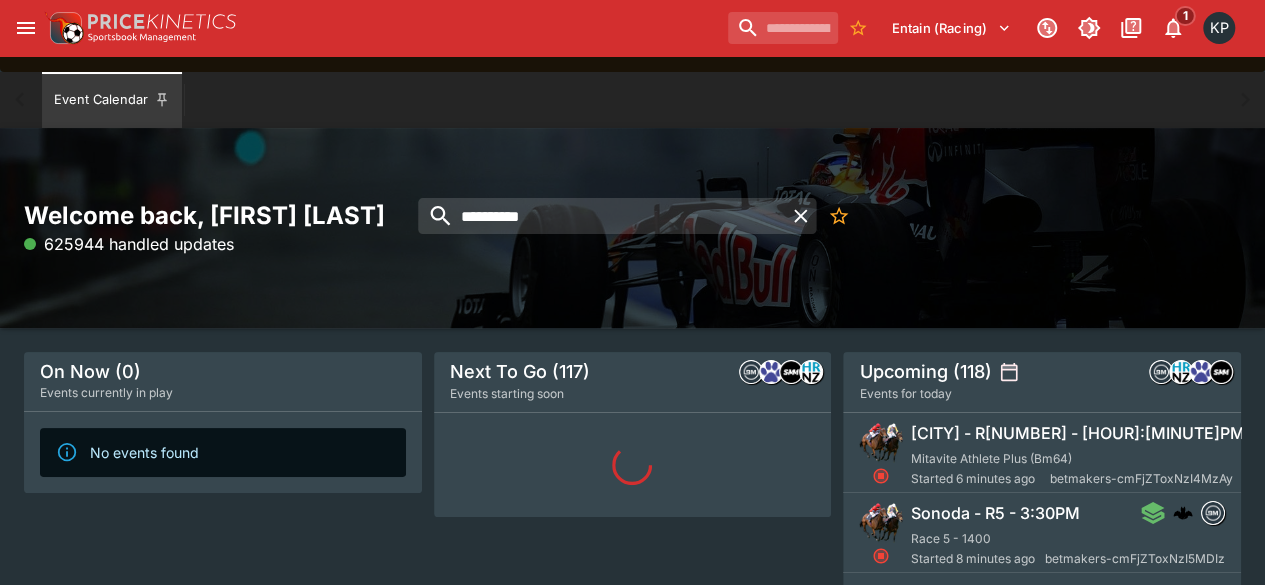 scroll, scrollTop: 42, scrollLeft: 0, axis: vertical 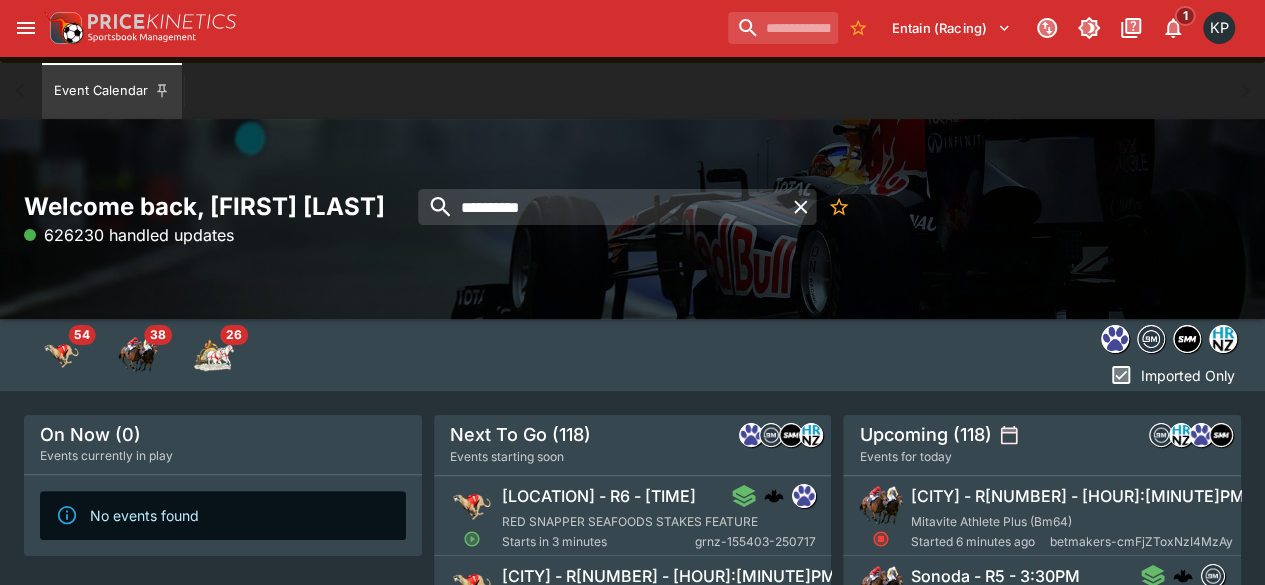 click on "[LOCATION] - R6 - [TIME]" at bounding box center [599, 496] 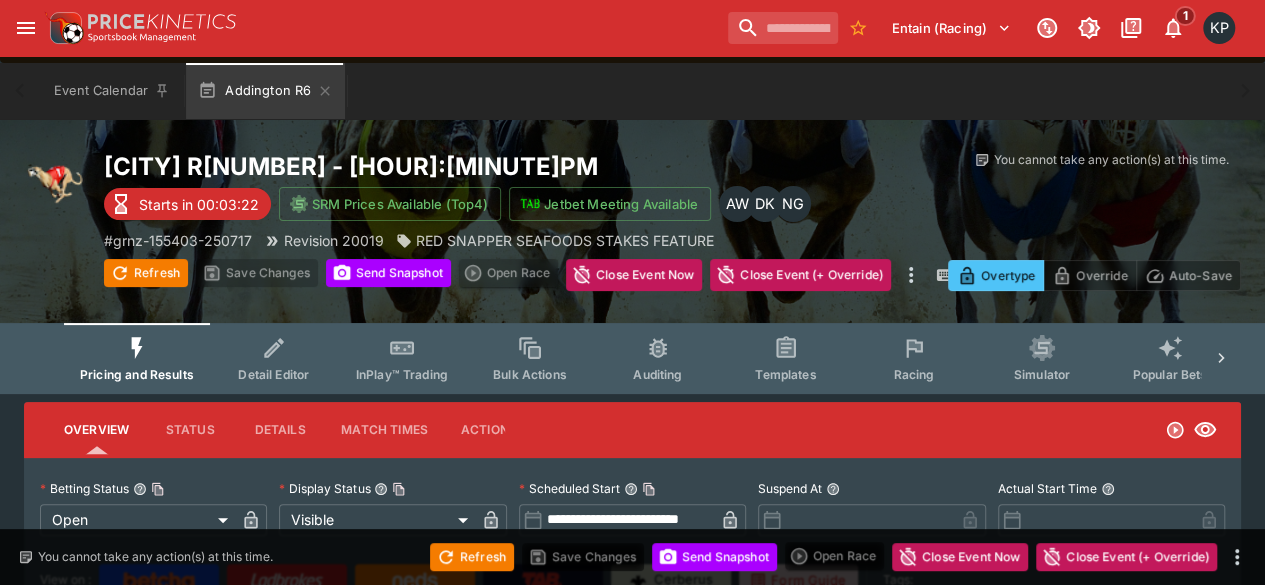 type on "**********" 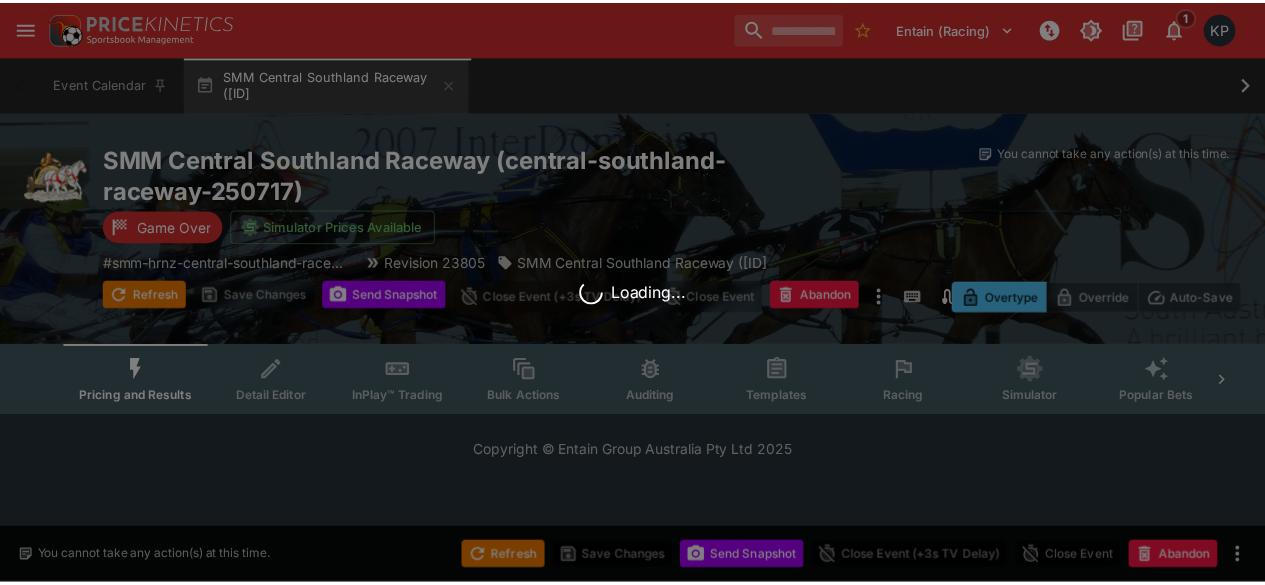 scroll, scrollTop: 0, scrollLeft: 0, axis: both 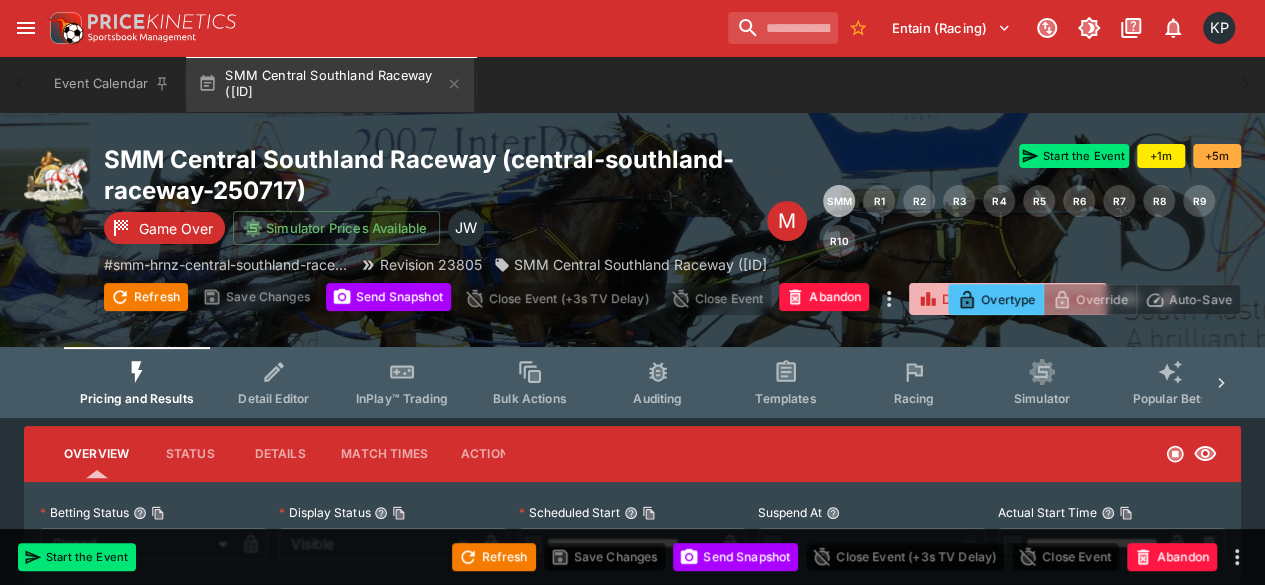 click 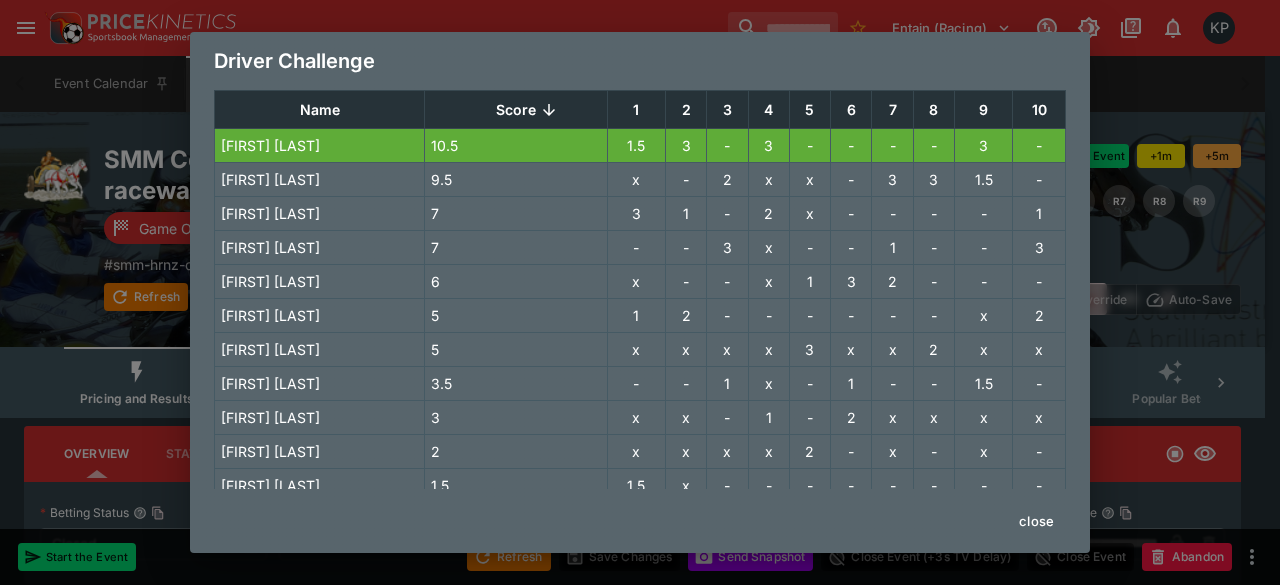 click on "Driver Challenge Name Score 1 2 3 4 5 6 7 8 9 10 Blair Orange 10.5 1.5 3  -  3  -   -   -   -  3  -  Brad Williamson 9.5   x    -  2   x     x    -  3 3 1.5  -  Kirstin Green 7 3 1  -  2   x    -   -   -   -  1 Matthew Williamson 7  -   -  3   x    -   -  1  -   -  3 Mark Hurrell 6   x    -   -    x   1 3 2  -   -   -  Brent Barclay 5 1 2  -   -   -   -   -   -    x   2 Max Hill 5   x     x     x     x   3   x     x   2   x     x   Nathan Williamson 3.5  -   -  1   x    -  1  -   -  1.5  -  Ellie Barron 3   x     x    -  1  -  2   x     x     x     x   Hayden Douglas 2   x     x     x     x   2  -    x    -    x    -  Craig Ferguson 1.5 1.5   x    -   -   -   -   -   -   -   -  Kerryn Tomlinson 1   x    -    x     x     x     x     x   1   x     x   close" at bounding box center [640, 292] 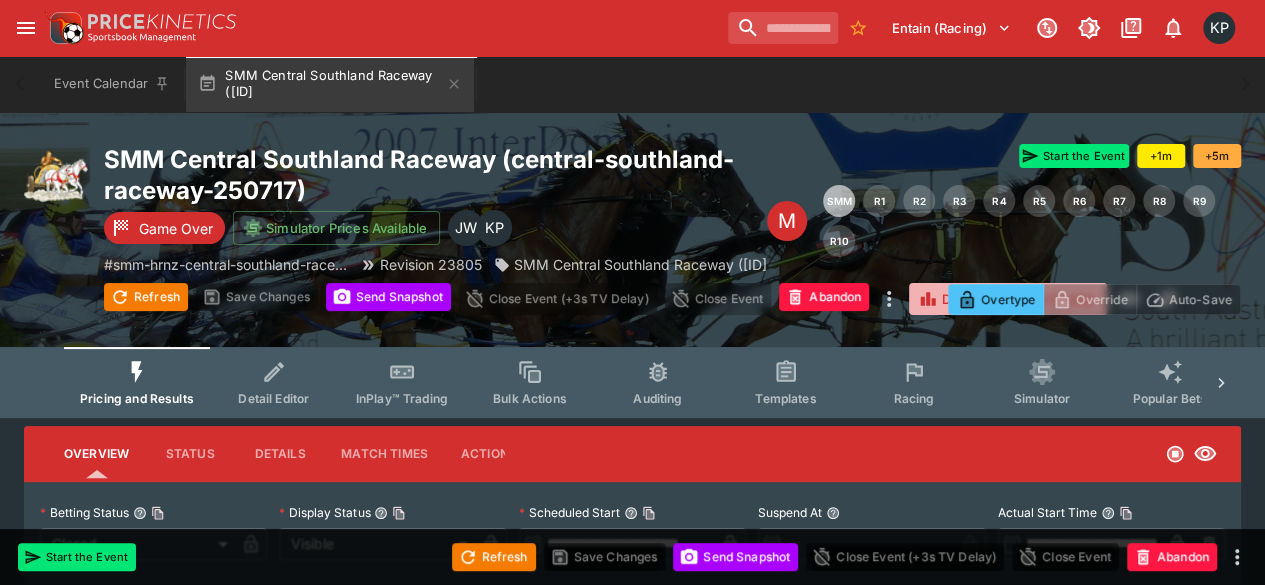 click on "Driver Challenge Scores" at bounding box center [1008, 299] 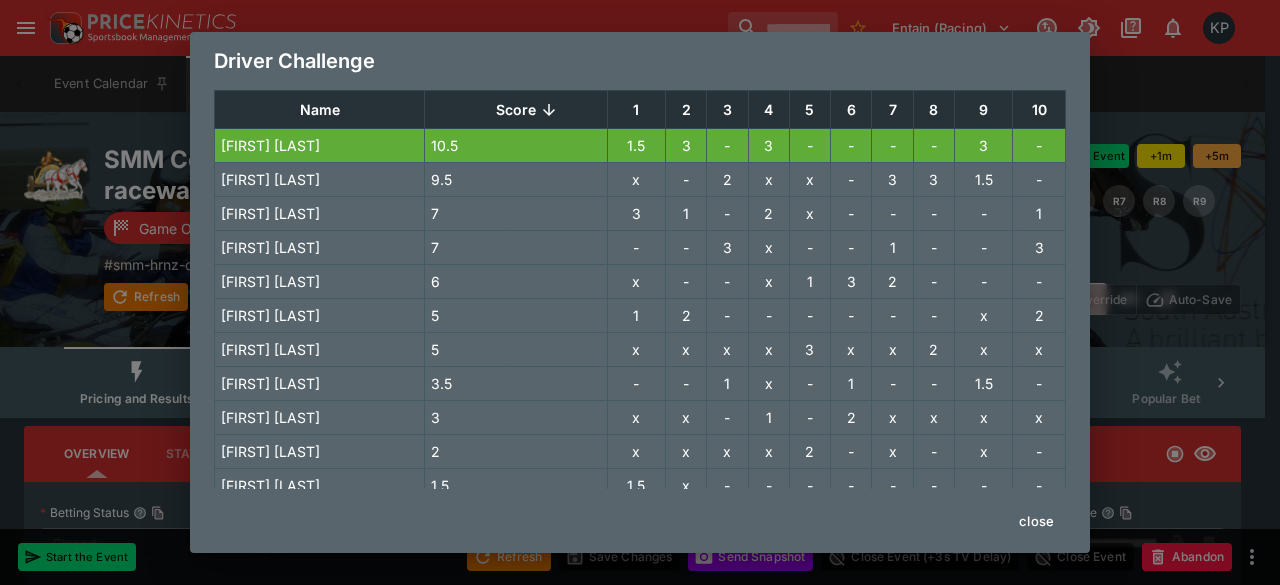 click on "Driver Challenge Name Score 1 2 3 4 5 6 7 8 9 10 Blair Orange 10.5 1.5 3  -  3  -   -   -   -  3  -  Brad Williamson 9.5   x    -  2   x     x    -  3 3 1.5  -  Kirstin Green 7 3 1  -  2   x    -   -   -   -  1 Matthew Williamson 7  -   -  3   x    -   -  1  -   -  3 Mark Hurrell 6   x    -   -    x   1 3 2  -   -   -  Brent Barclay 5 1 2  -   -   -   -   -   -    x   2 Max Hill 5   x     x     x     x   3   x     x   2   x     x   Nathan Williamson 3.5  -   -  1   x    -  1  -   -  1.5  -  Ellie Barron 3   x     x    -  1  -  2   x     x     x     x   Hayden Douglas 2   x     x     x     x   2  -    x    -    x    -  Craig Ferguson 1.5 1.5   x    -   -   -   -   -   -   -   -  Kerryn Tomlinson 1   x    -    x     x     x     x     x   1   x     x   close" at bounding box center [640, 292] 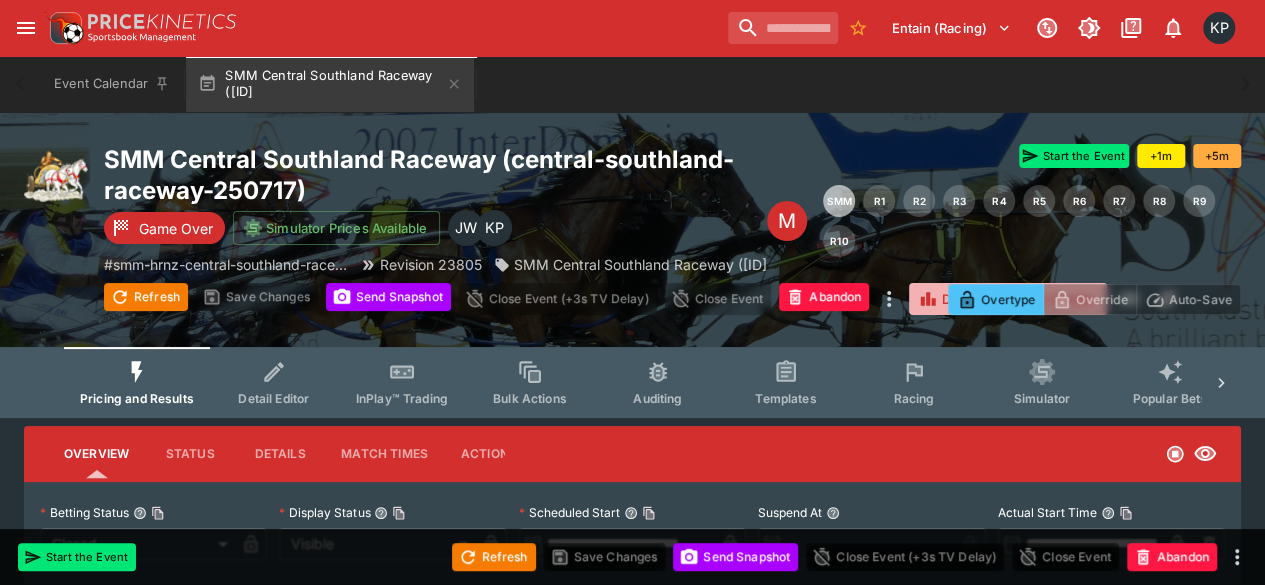 click on "Driver Challenge Scores" at bounding box center [1008, 299] 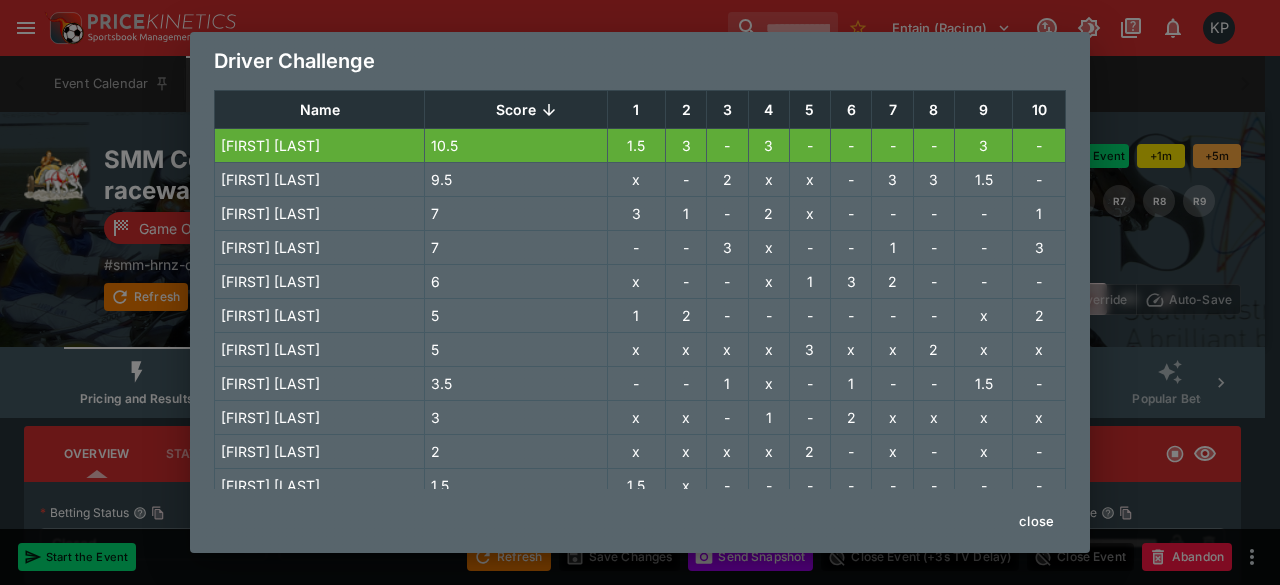 click on "Driver Challenge Name Score 1 2 3 4 5 6 7 8 9 10 Blair Orange 10.5 1.5 3  -  3  -   -   -   -  3  -  Brad Williamson 9.5   x    -  2   x     x    -  3 3 1.5  -  Kirstin Green 7 3 1  -  2   x    -   -   -   -  1 Matthew Williamson 7  -   -  3   x    -   -  1  -   -  3 Mark Hurrell 6   x    -   -    x   1 3 2  -   -   -  Brent Barclay 5 1 2  -   -   -   -   -   -    x   2 Max Hill 5   x     x     x     x   3   x     x   2   x     x   Nathan Williamson 3.5  -   -  1   x    -  1  -   -  1.5  -  Ellie Barron 3   x     x    -  1  -  2   x     x     x     x   Hayden Douglas 2   x     x     x     x   2  -    x    -    x    -  Craig Ferguson 1.5 1.5   x    -   -   -   -   -   -   -   -  Kerryn Tomlinson 1   x    -    x     x     x     x     x   1   x     x   close" at bounding box center (640, 292) 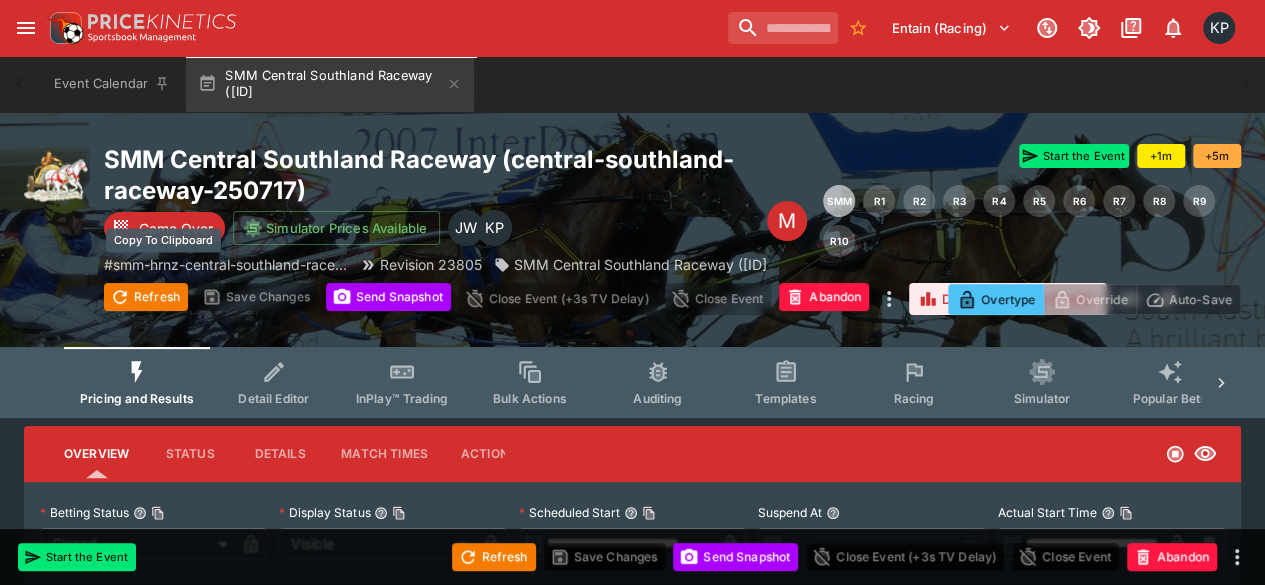 click on "#  smm-hrnz-central-southland-raceway-250717" at bounding box center (226, 264) 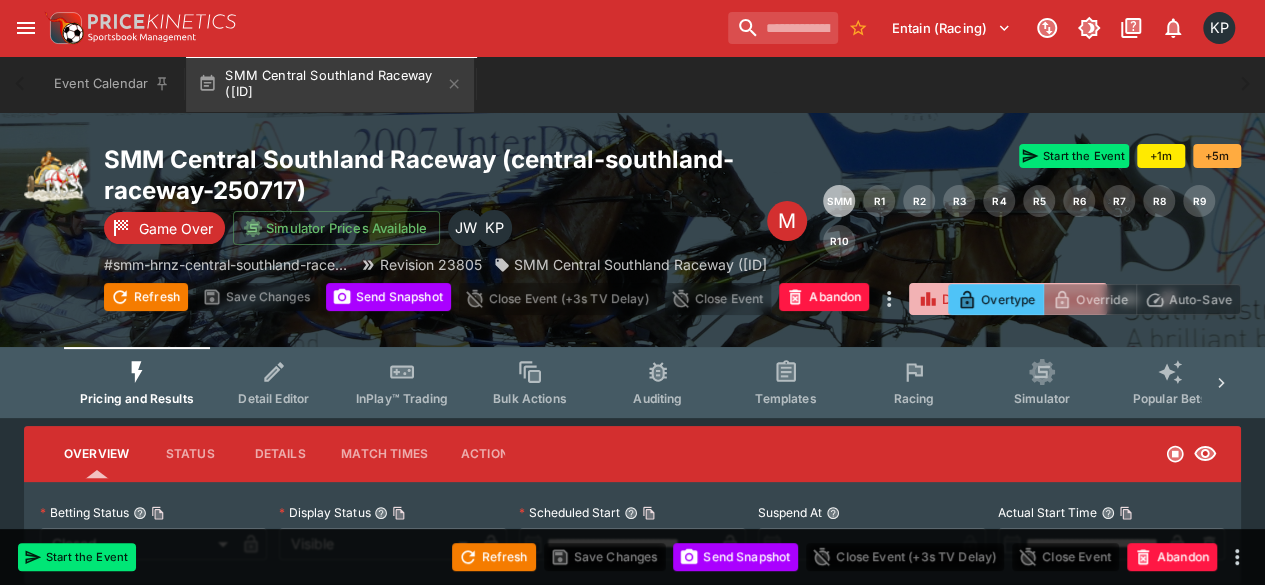 click on "Driver Challenge Scores" at bounding box center (1008, 299) 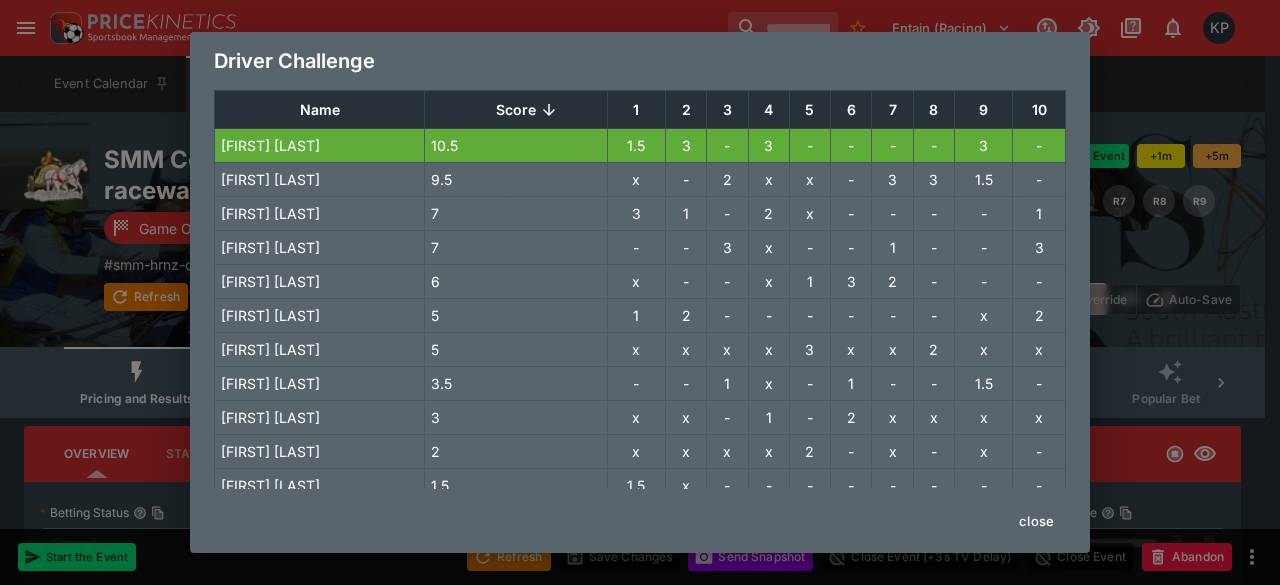 click on "Driver Challenge Name Score 1 2 3 4 5 6 7 8 9 10 Blair Orange 10.5 1.5 3  -  3  -   -   -   -  3  -  Brad Williamson 9.5   x    -  2   x     x    -  3 3 1.5  -  Kirstin Green 7 3 1  -  2   x    -   -   -   -  1 Matthew Williamson 7  -   -  3   x    -   -  1  -   -  3 Mark Hurrell 6   x    -   -    x   1 3 2  -   -   -  Brent Barclay 5 1 2  -   -   -   -   -   -    x   2 Max Hill 5   x     x     x     x   3   x     x   2   x     x   Nathan Williamson 3.5  -   -  1   x    -  1  -   -  1.5  -  Ellie Barron 3   x     x    -  1  -  2   x     x     x     x   Hayden Douglas 2   x     x     x     x   2  -    x    -    x    -  Craig Ferguson 1.5 1.5   x    -   -   -   -   -   -   -   -  Kerryn Tomlinson 1   x    -    x     x     x     x     x   1   x     x   close" at bounding box center (640, 292) 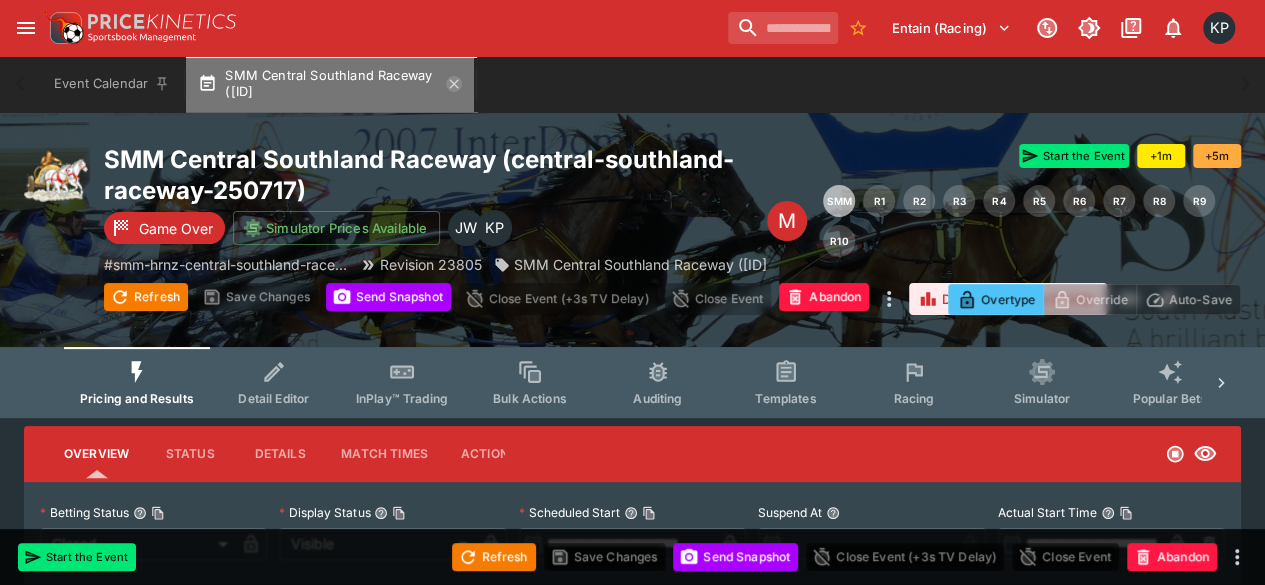 click 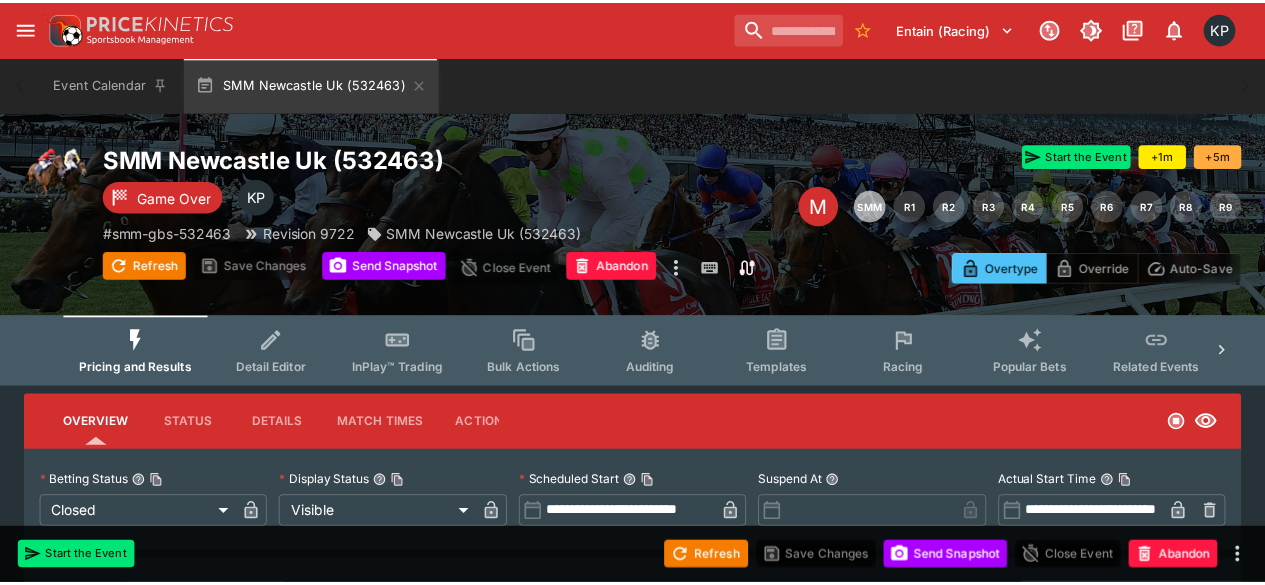 scroll, scrollTop: 0, scrollLeft: 0, axis: both 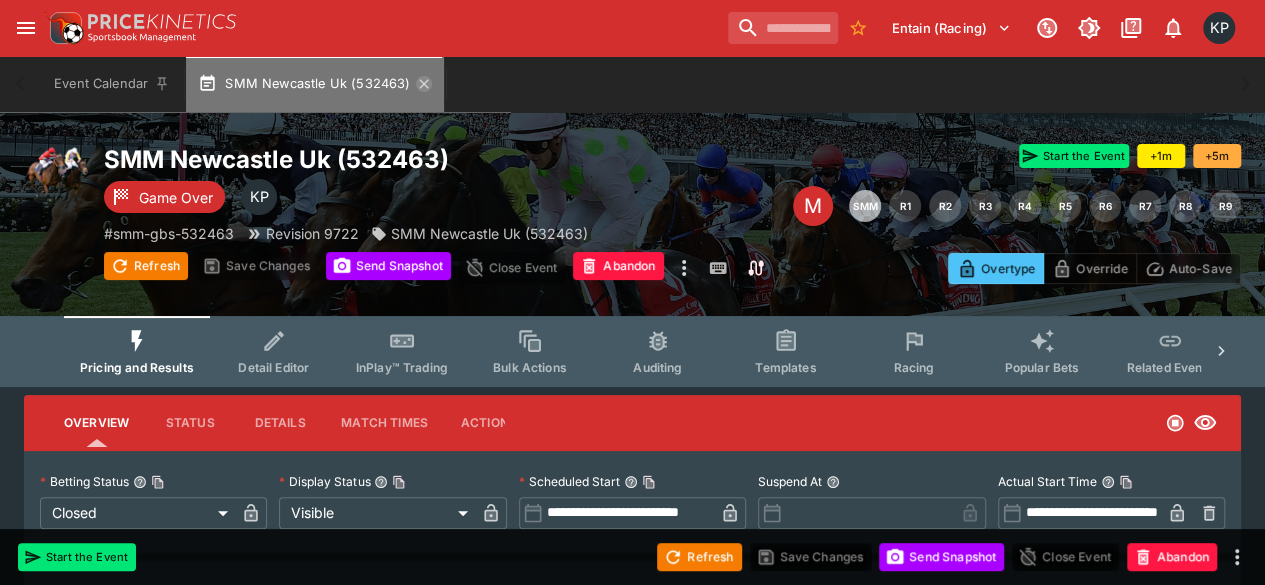 click 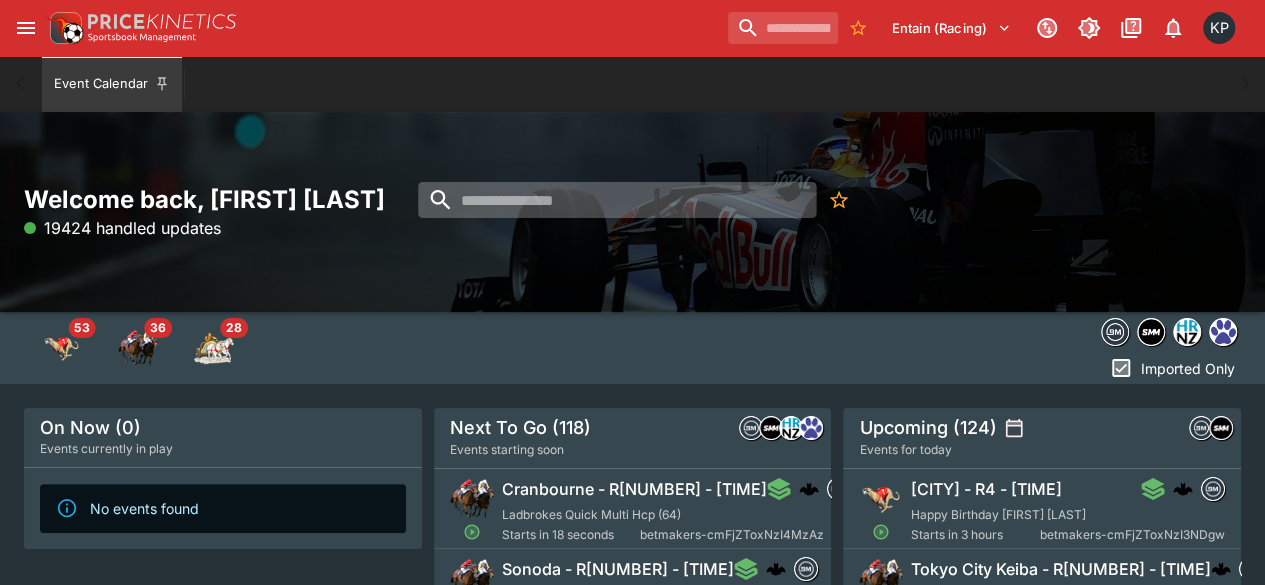 click at bounding box center [617, 200] 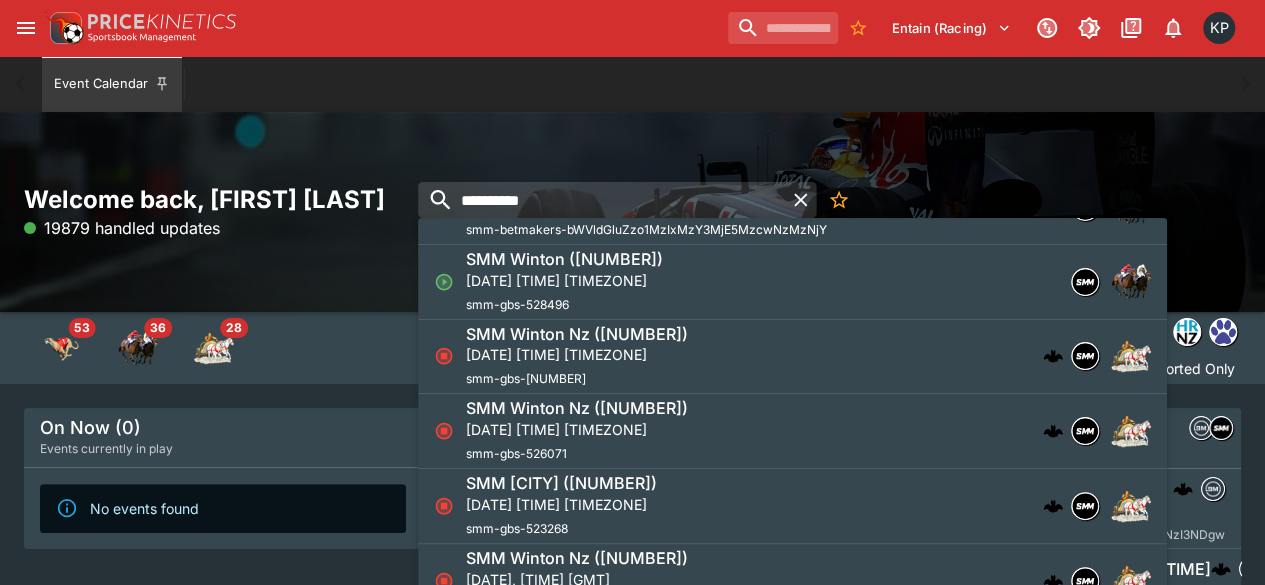 scroll, scrollTop: 0, scrollLeft: 0, axis: both 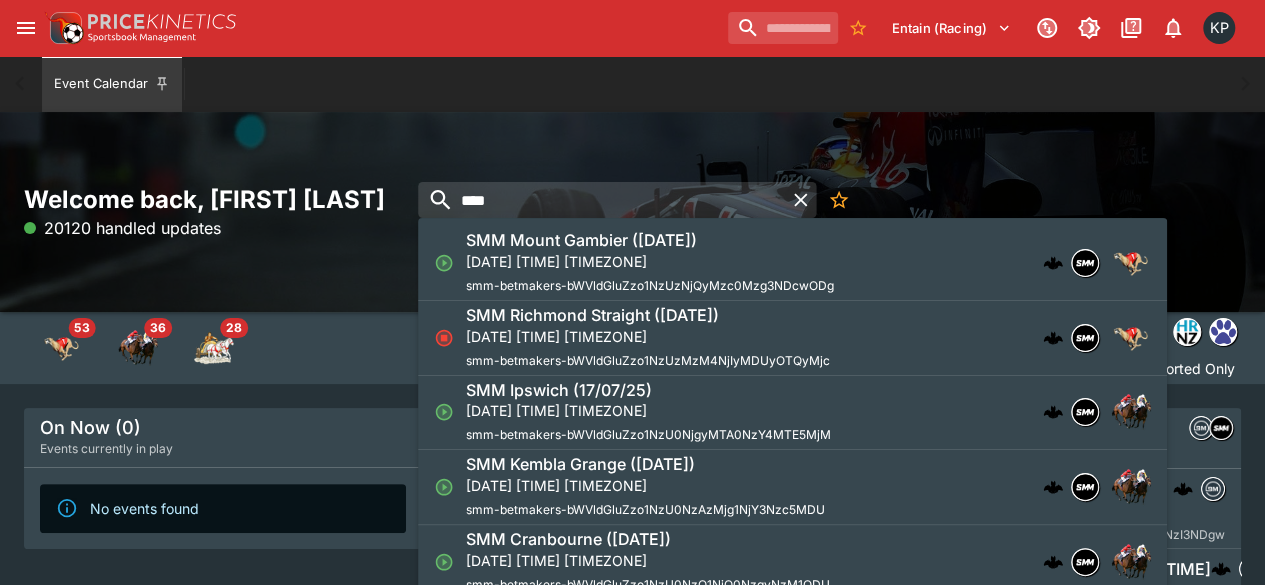 type on "***" 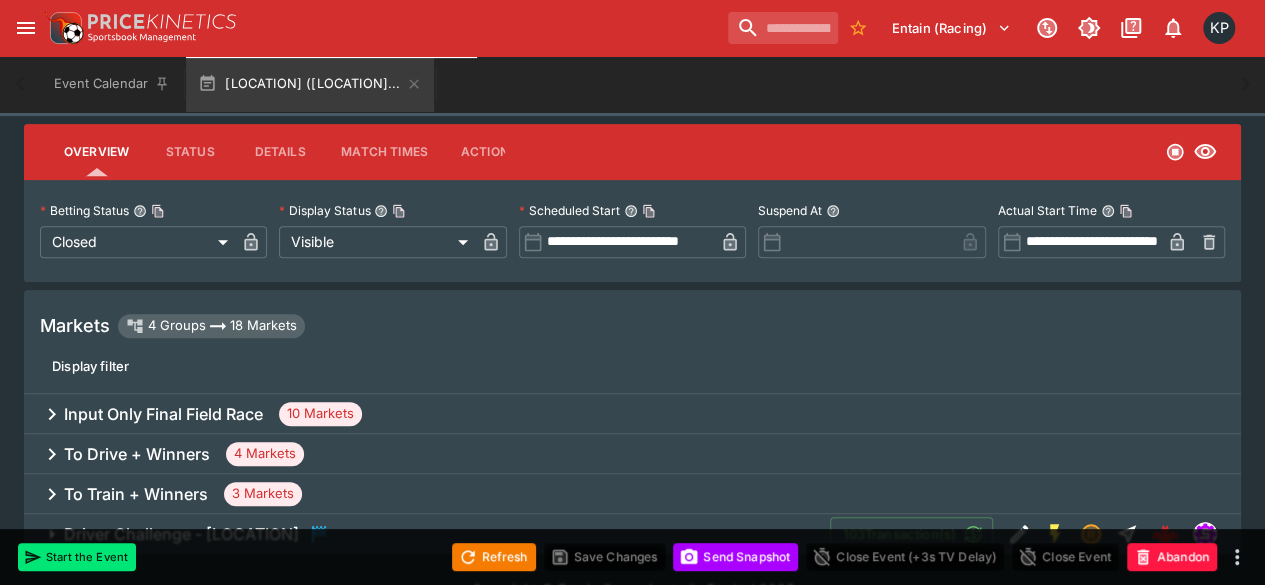 scroll, scrollTop: 336, scrollLeft: 0, axis: vertical 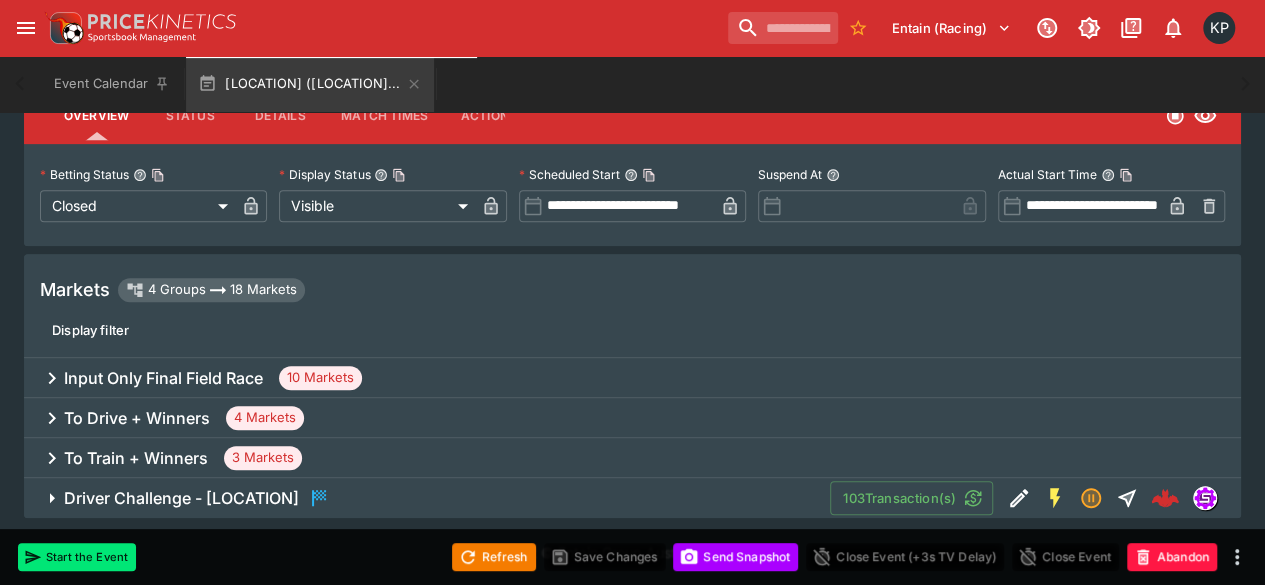 click on "Driver Challenge - [LOCATION] 103 Transaction(s)" at bounding box center (632, 498) 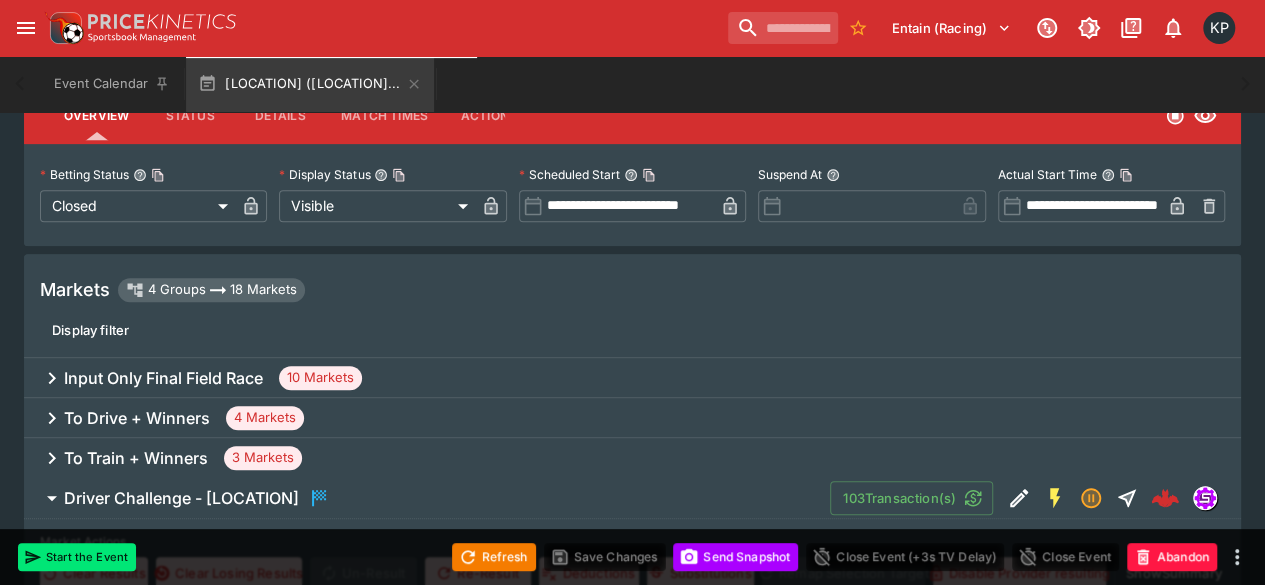 scroll, scrollTop: 0, scrollLeft: 0, axis: both 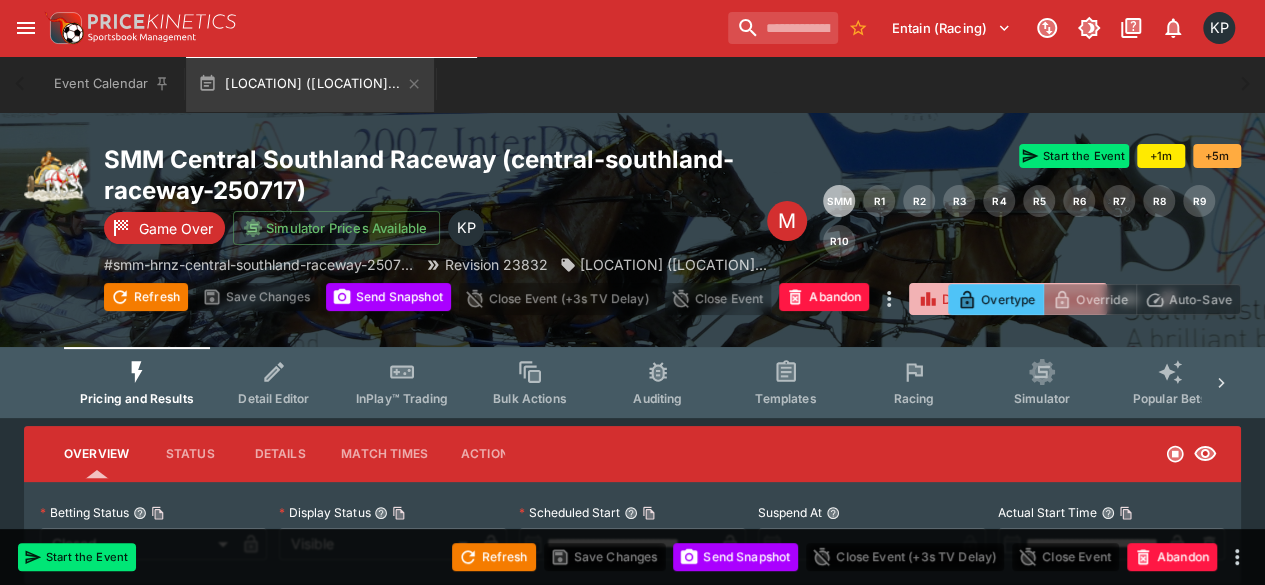 click 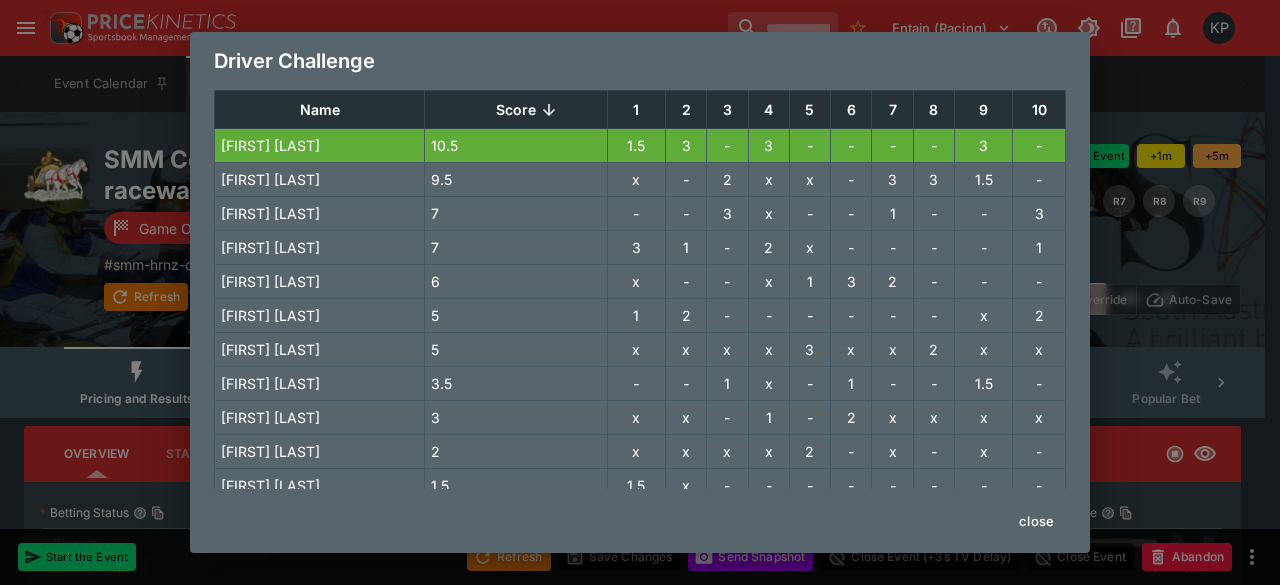 click on "Driver Challenge Name Score 1 2 3 4 5 6 7 8 9 10 [FIRST] [LAST] 10.5 1.5 3  -  3  -   -   -   -  3  -  [FIRST] [LAST] 9.5   x    -  2   x     x    -  3 3 1.5  -  [FIRST] [LAST] 7  -   -  3   x    -   -  1  -   -  3 [FIRST] [LAST] 7 3 1  -  2   x    -   -   -   -  1 [FIRST] [LAST] 6   x    -   -    x   1 3 2  -   -   -  [FIRST] [LAST] 5 1 2  -   -   -   -   -   -    x   2 [FIRST] [LAST] 5   x     x     x     x   3   x     x   2   x     x  [FIRST] [LAST] 3.5  -   -  1   x    -  1  -   -  1.5  -  [FIRST] [LAST] 3   x     x    -  1  -  2   x     x     x     x   [FIRST] [LAST] 2   x     x     x     x   2  -    x    -    x    -  [FIRST] [LAST] 1.5 1.5   x    -   -   -   -   -   -   -   -  [FIRST] [LAST] 1   x    -    x     x     x     x     x   1   x     x   [FIRST] [LAST] 0   x     x     x     x    -    x     x     x     x    -  [FIRST] [LAST] 0  -   -    x    -    x     x     x     x     x     x   close" at bounding box center (640, 292) 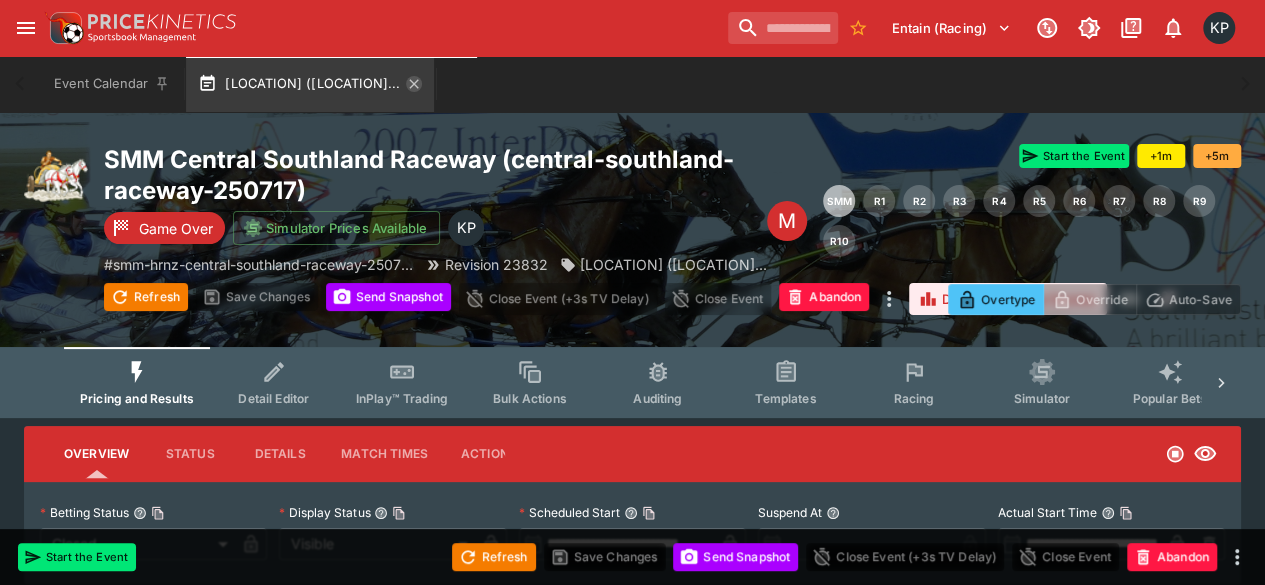 click 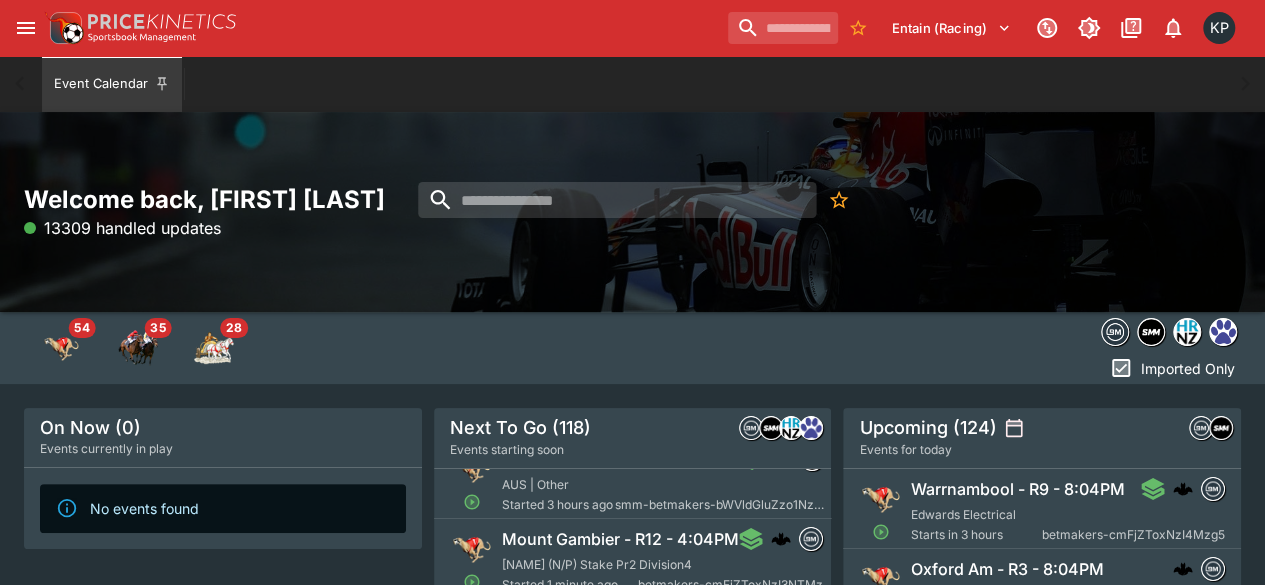 scroll, scrollTop: 117, scrollLeft: 0, axis: vertical 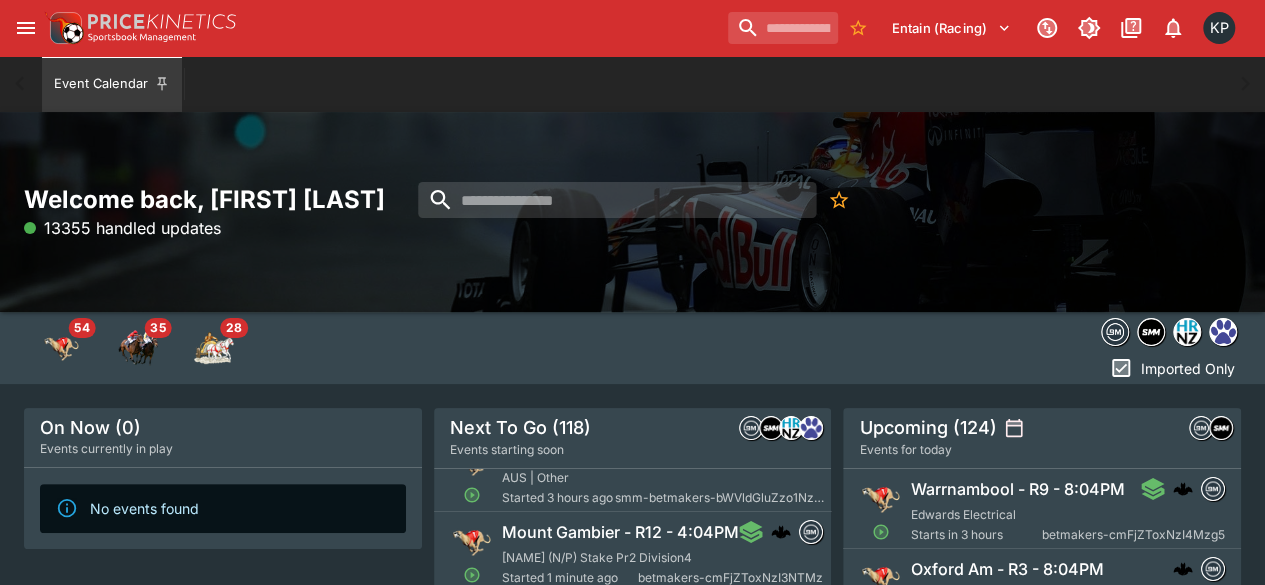 click on "Mount Gambier - R12 - 4:04PM" at bounding box center [620, 532] 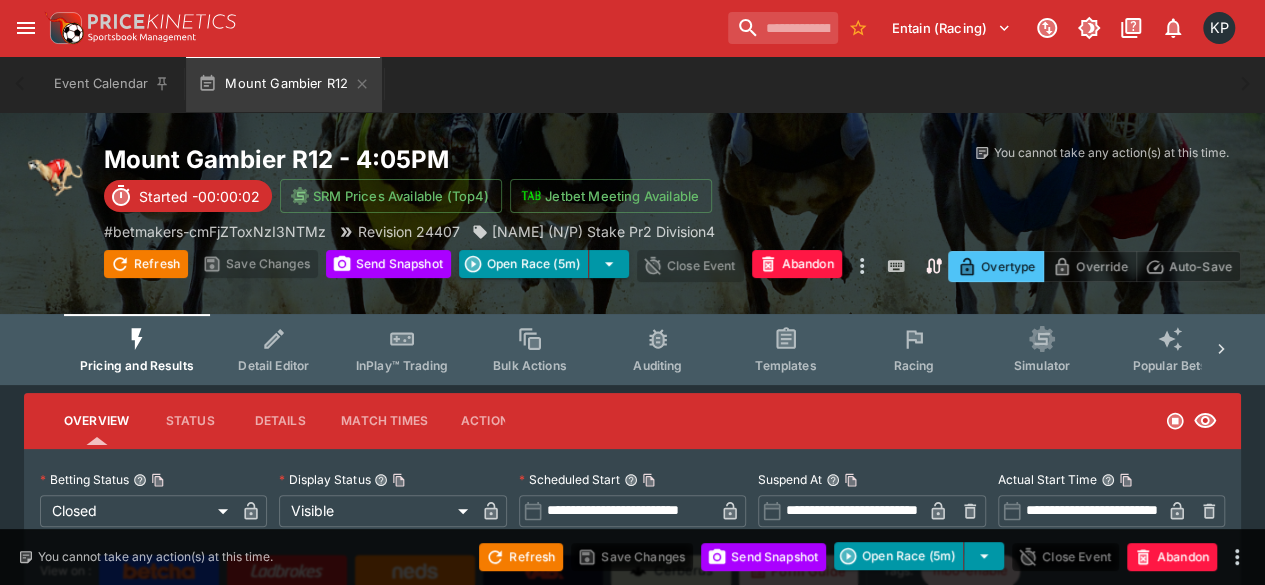 type on "**********" 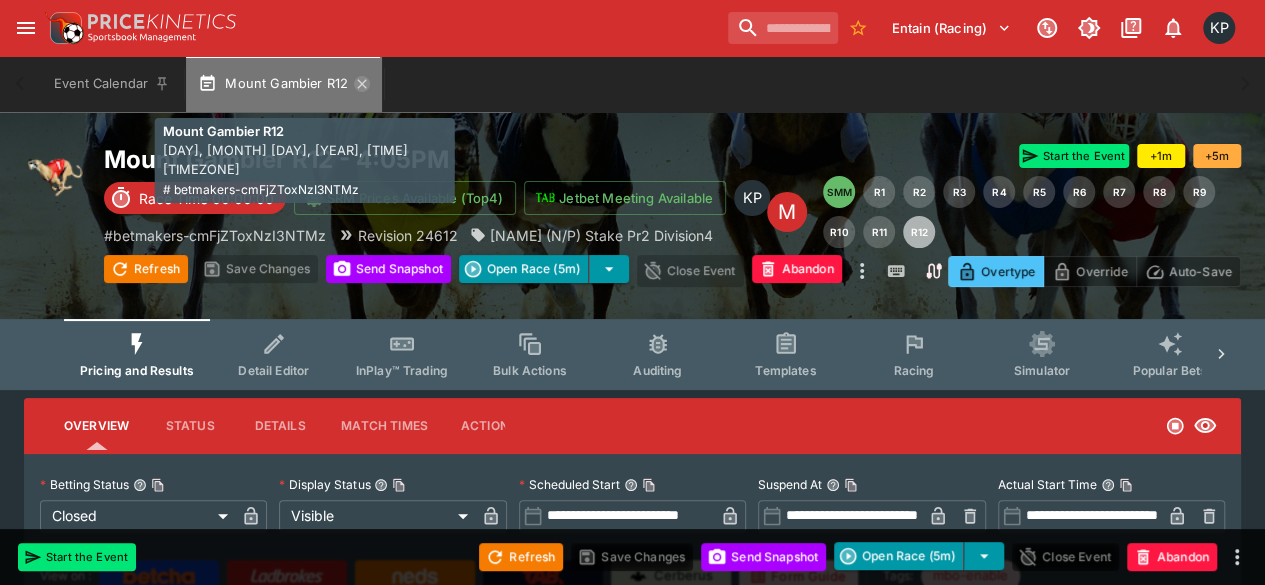 click 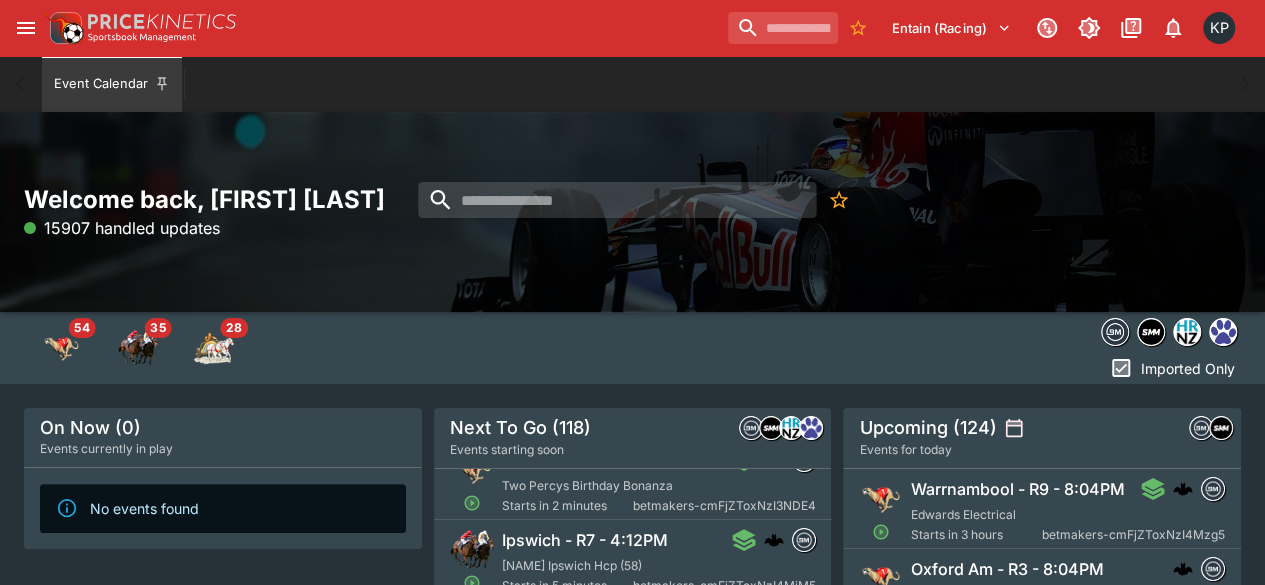 scroll, scrollTop: 350, scrollLeft: 0, axis: vertical 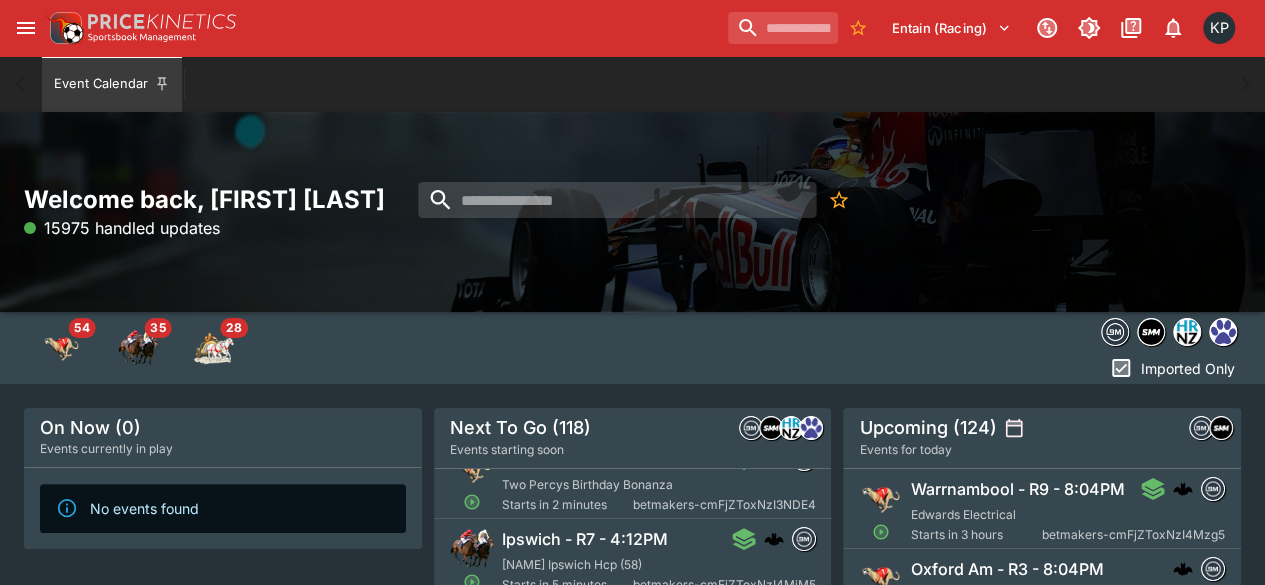 click on "Starts in 2 minutes" at bounding box center (567, 505) 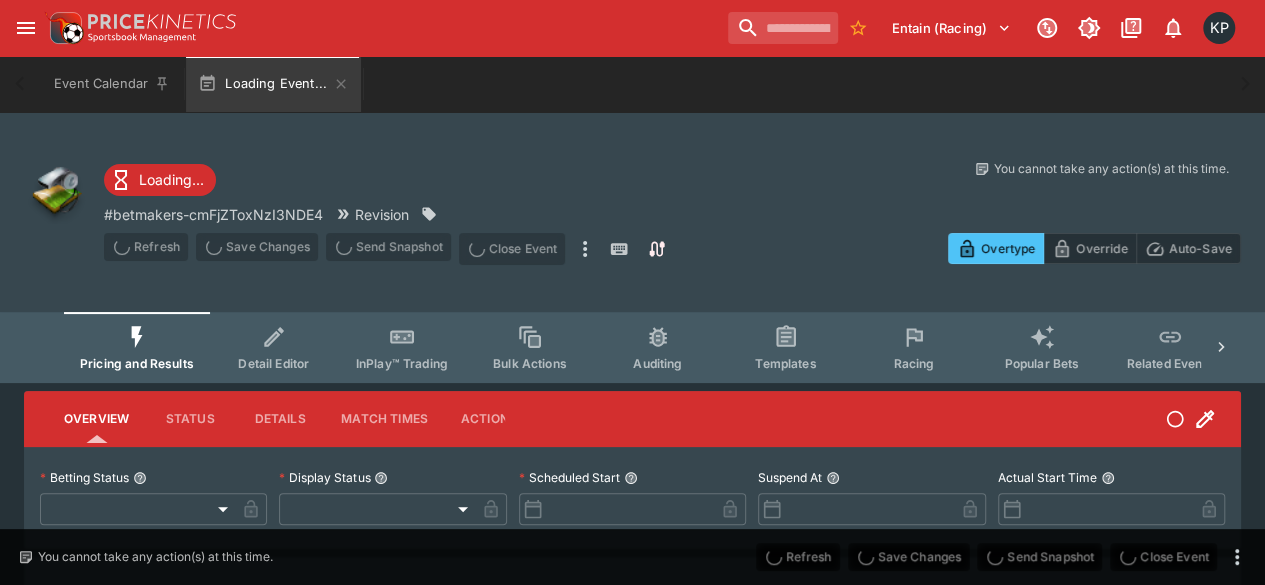 type on "**********" 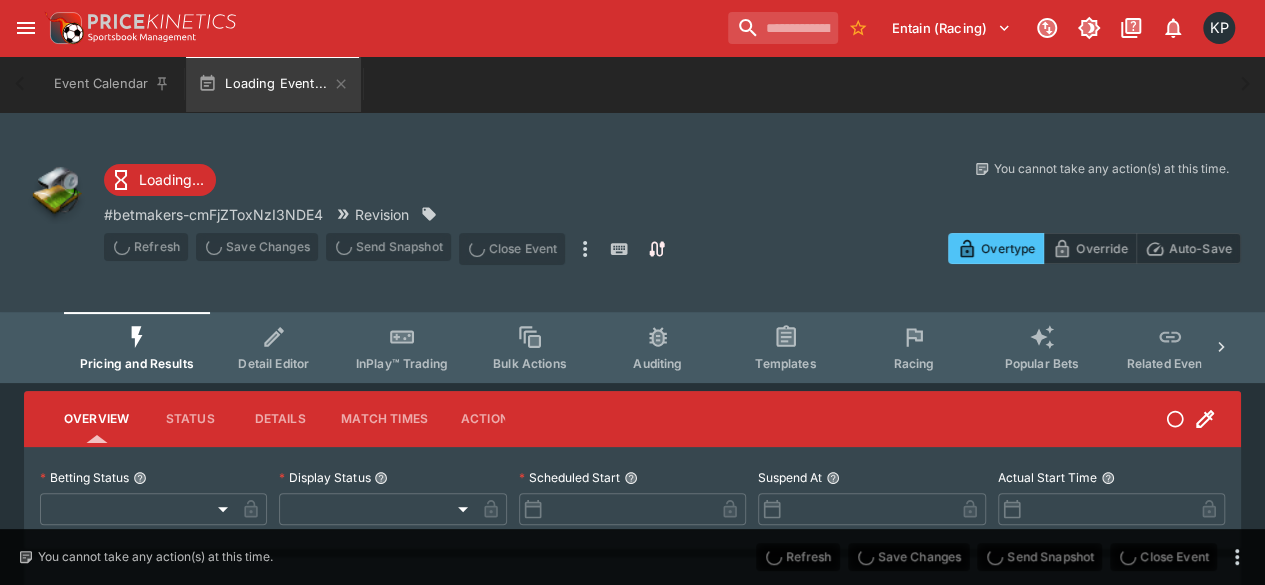 type on "*******" 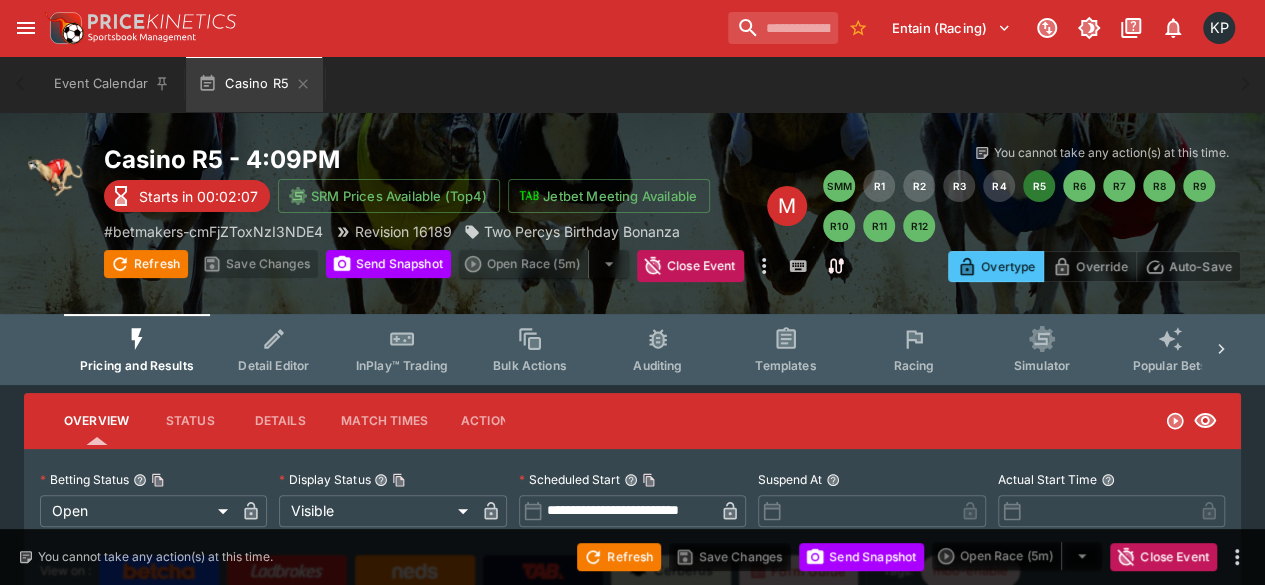 type on "*****" 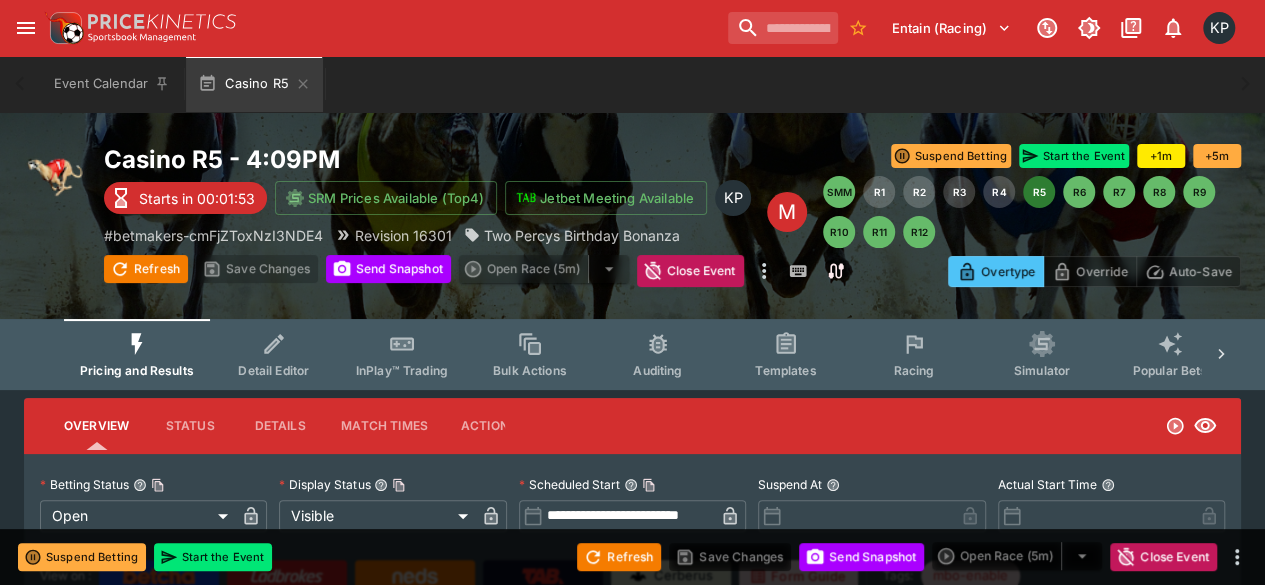 type on "****" 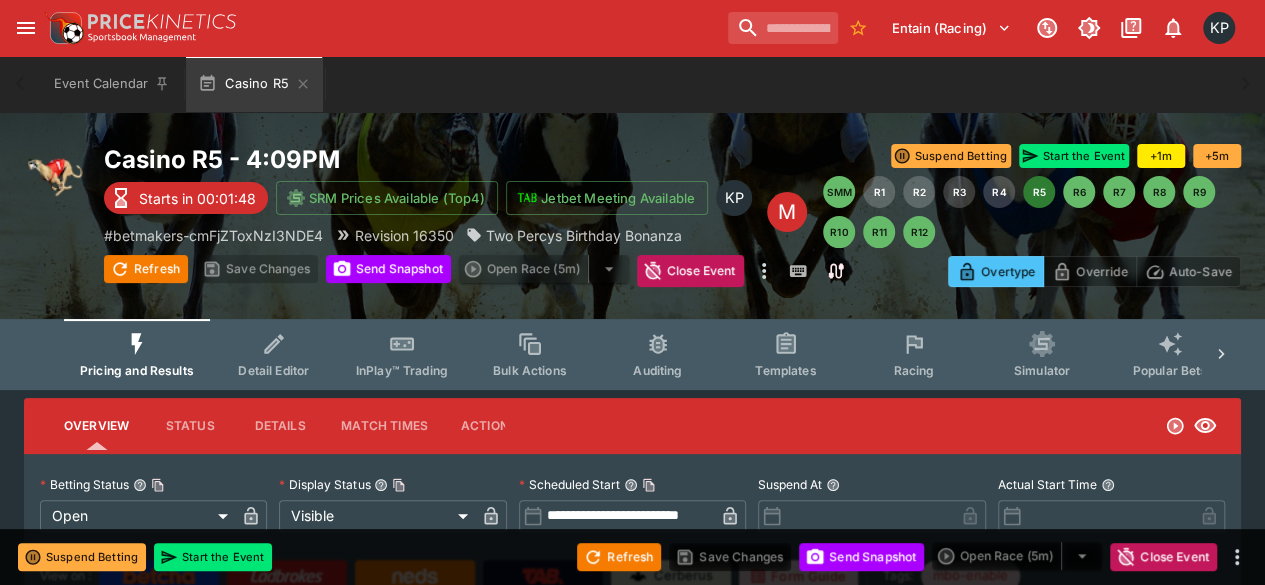 type on "****" 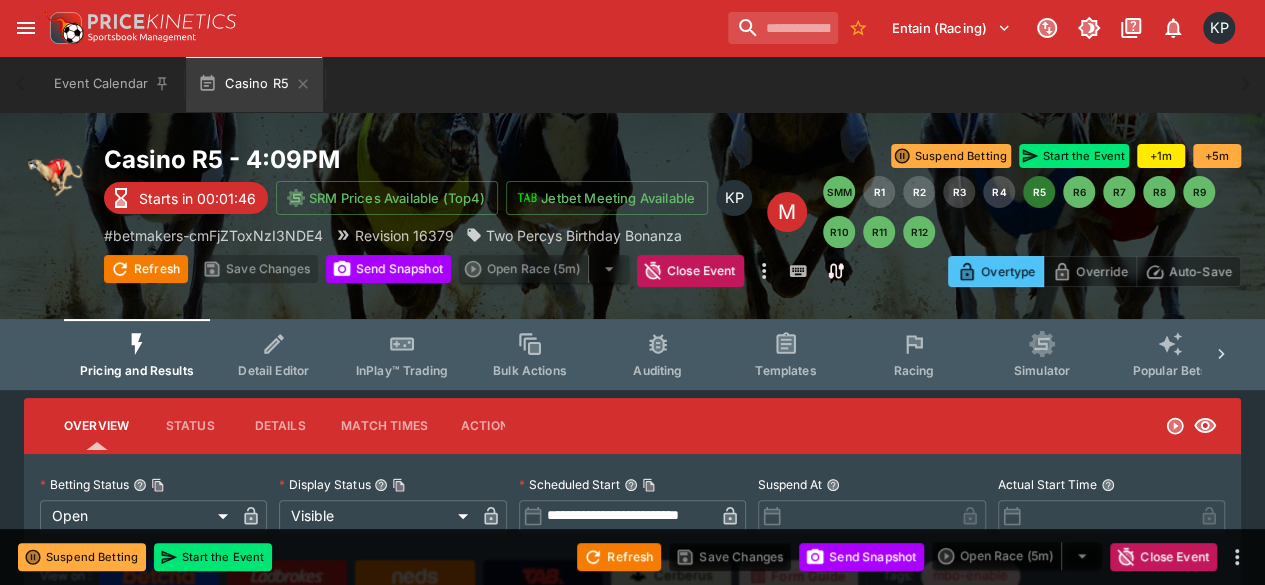 type on "*****" 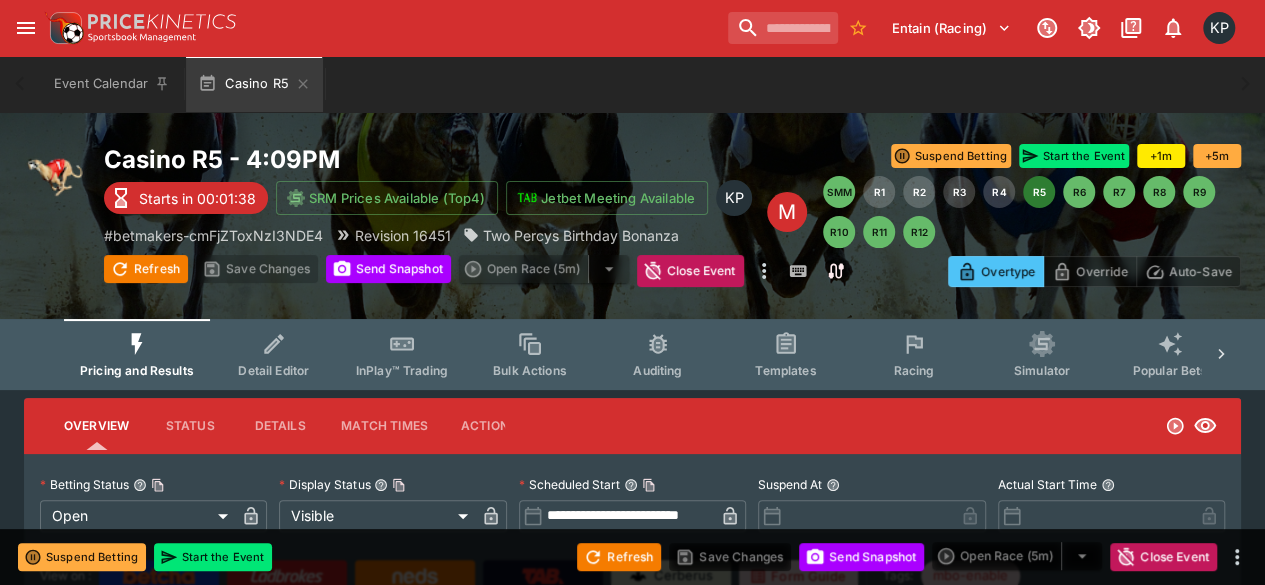 type on "*****" 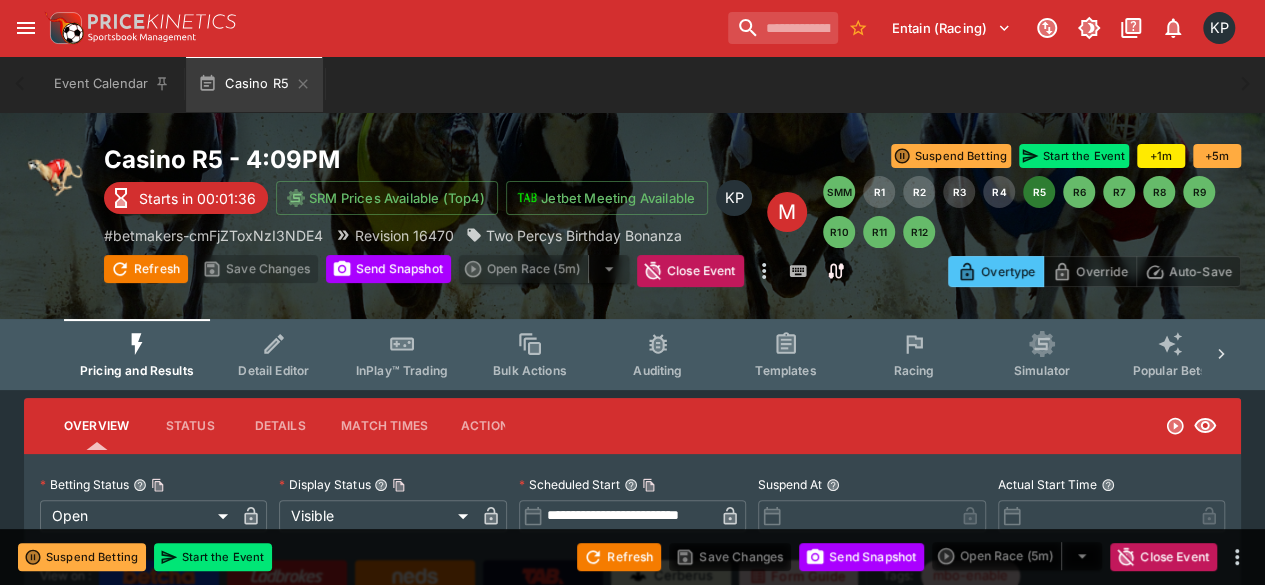 type on "*****" 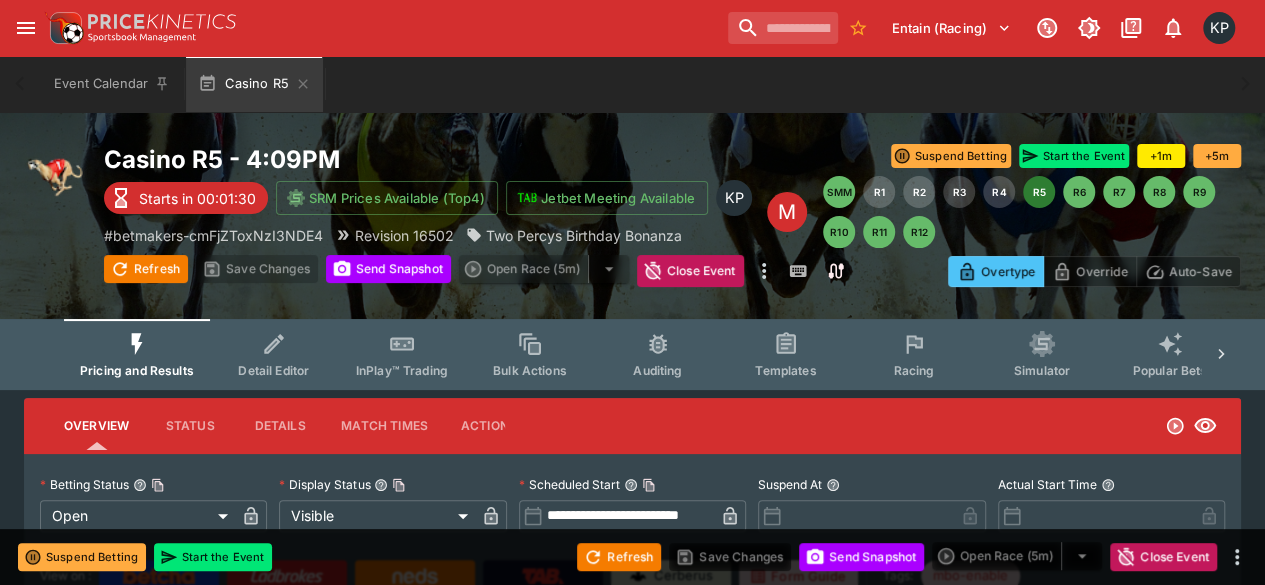 type on "*****" 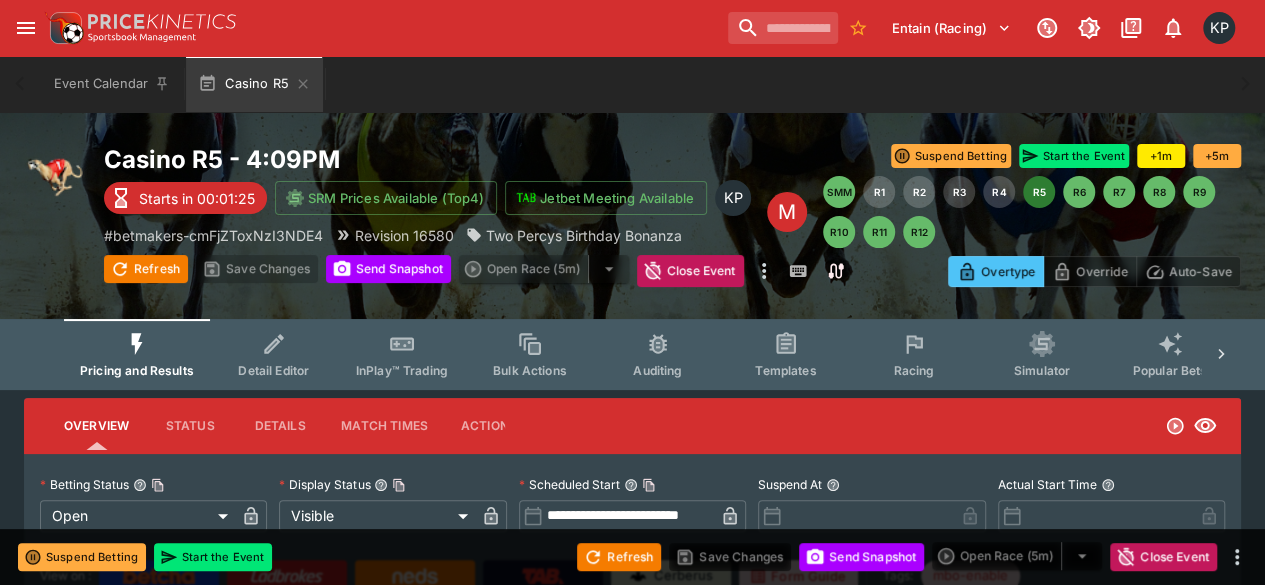 type on "*****" 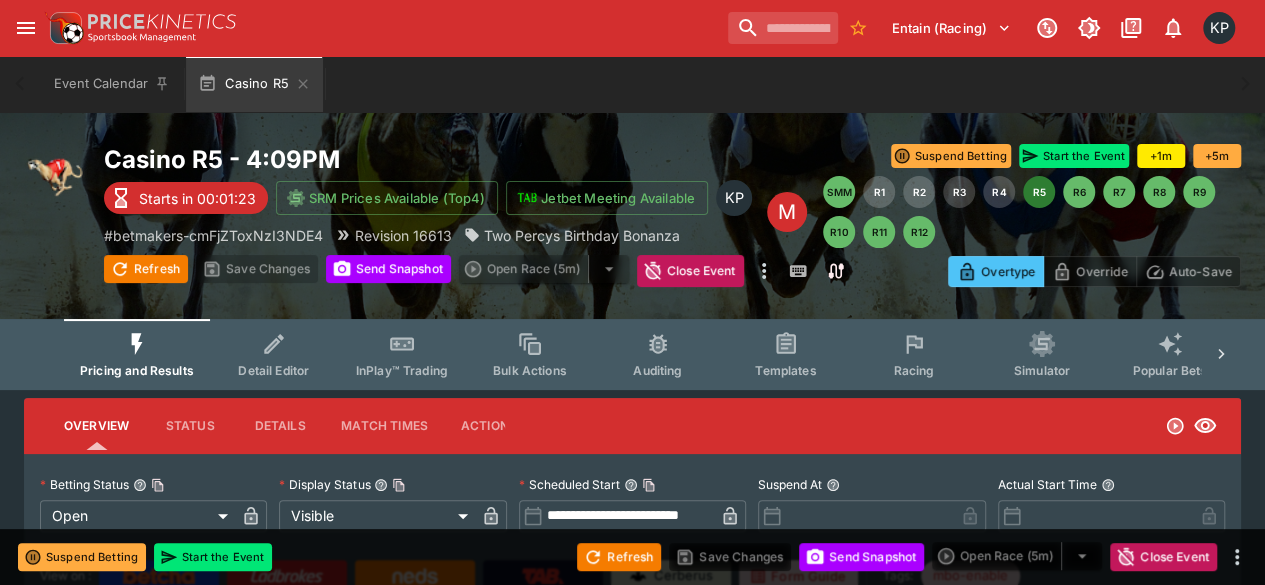 type on "*****" 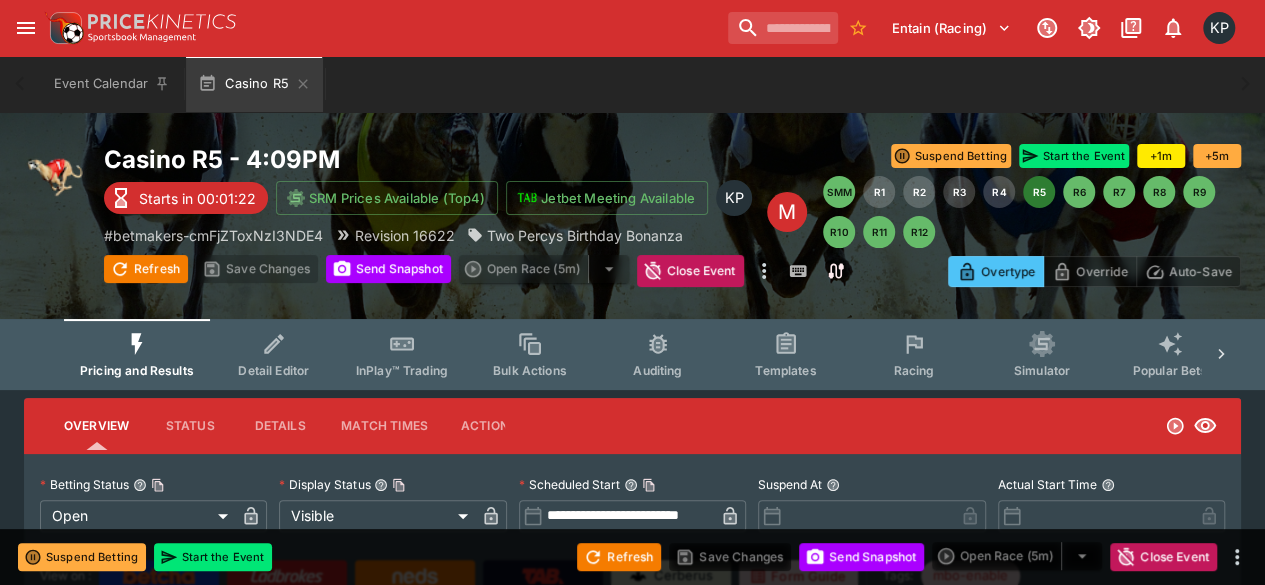 type on "*****" 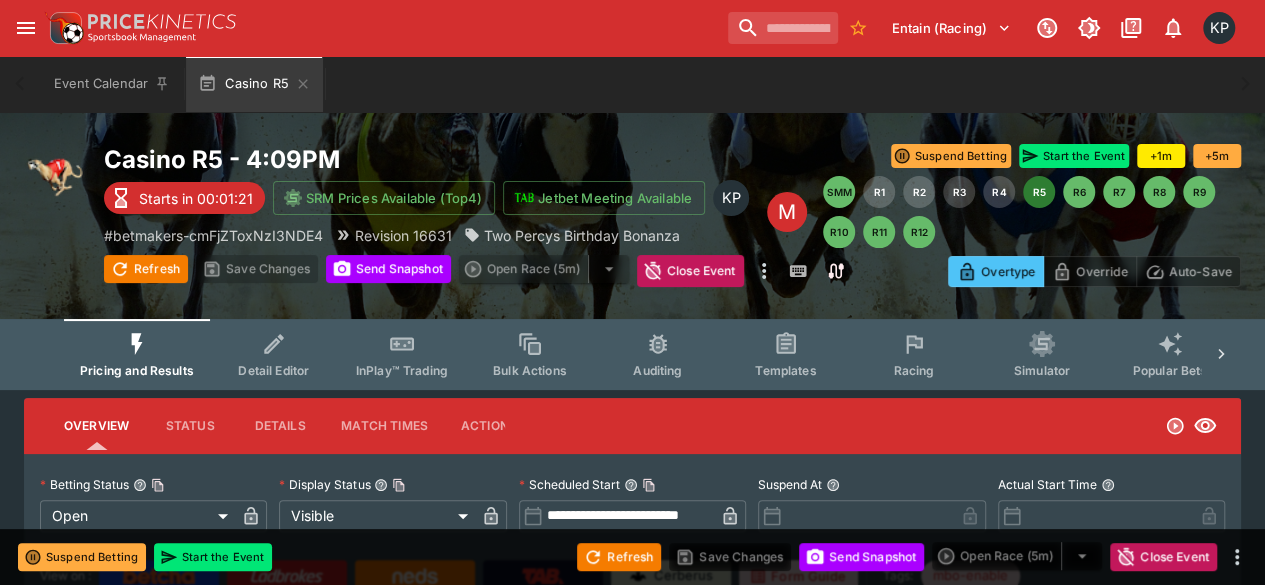 type on "*****" 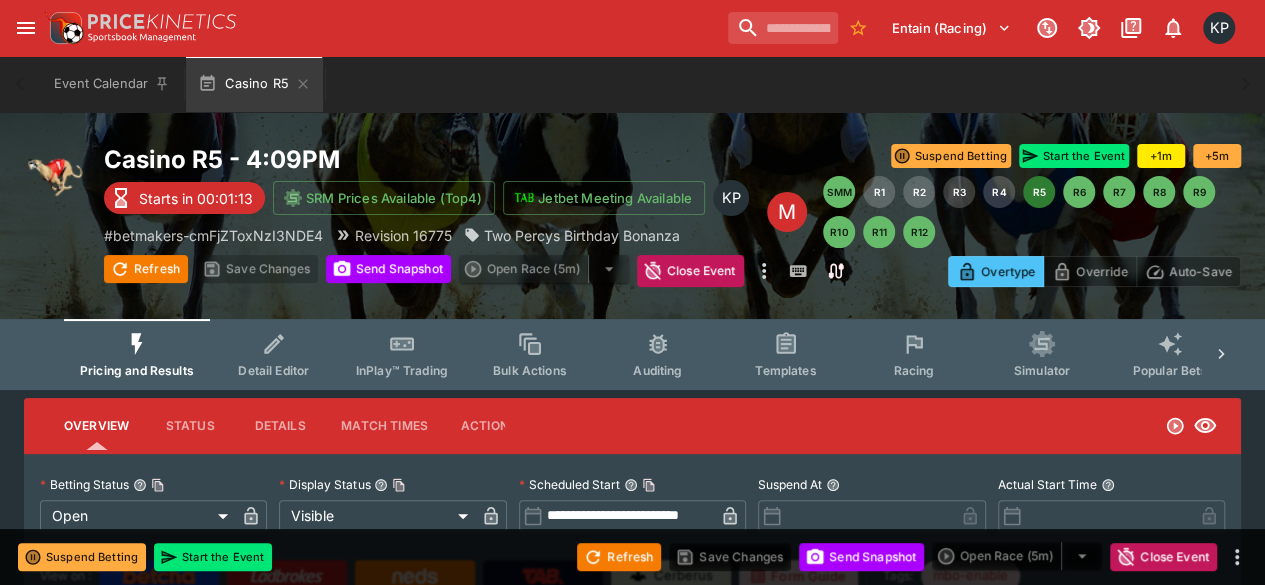 type on "****" 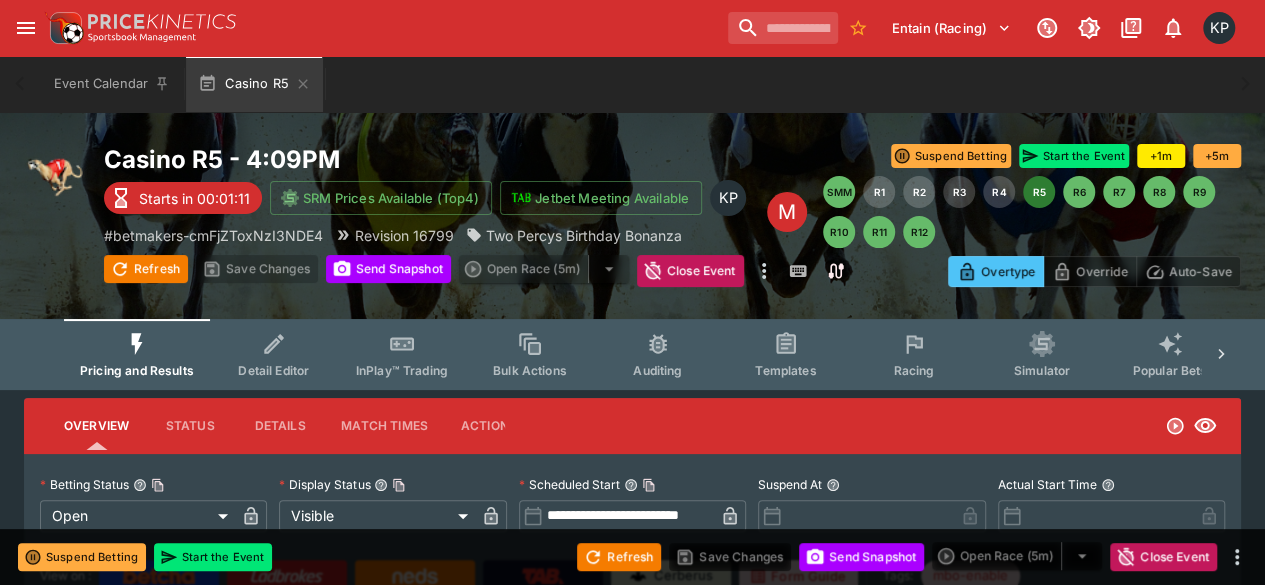 type on "*****" 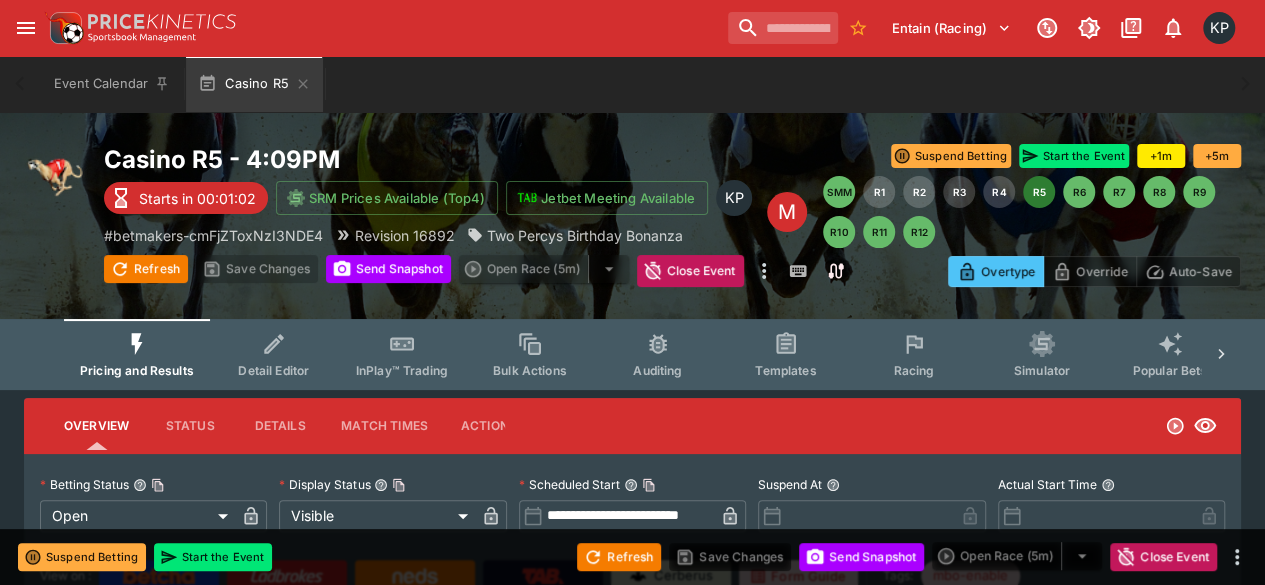 type on "**********" 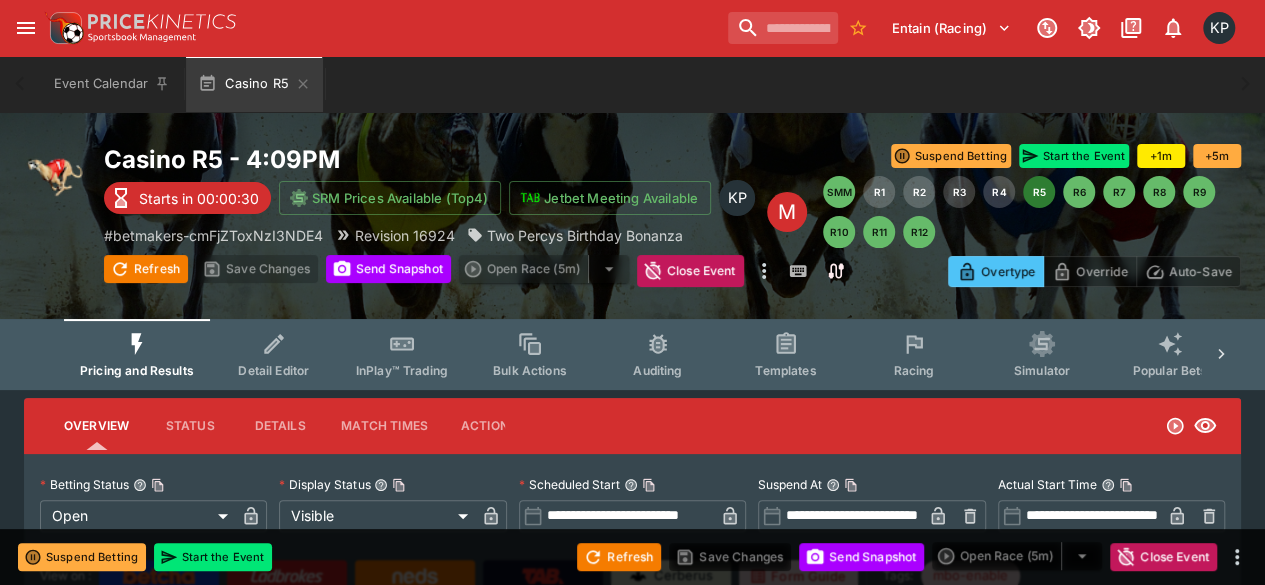 type on "*****" 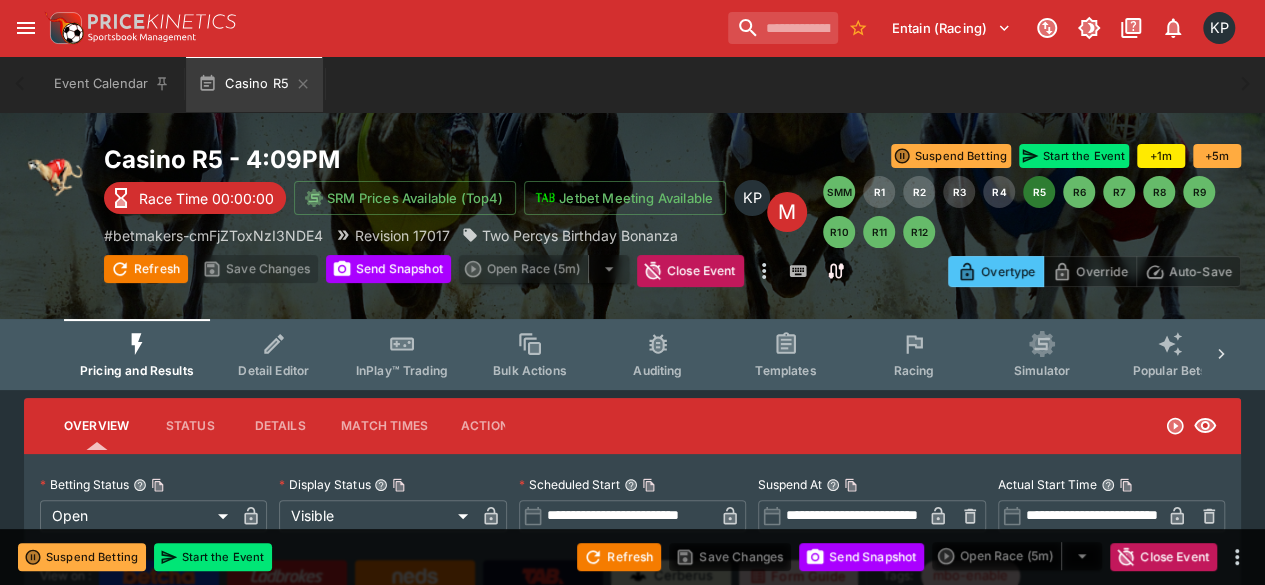 type on "*****" 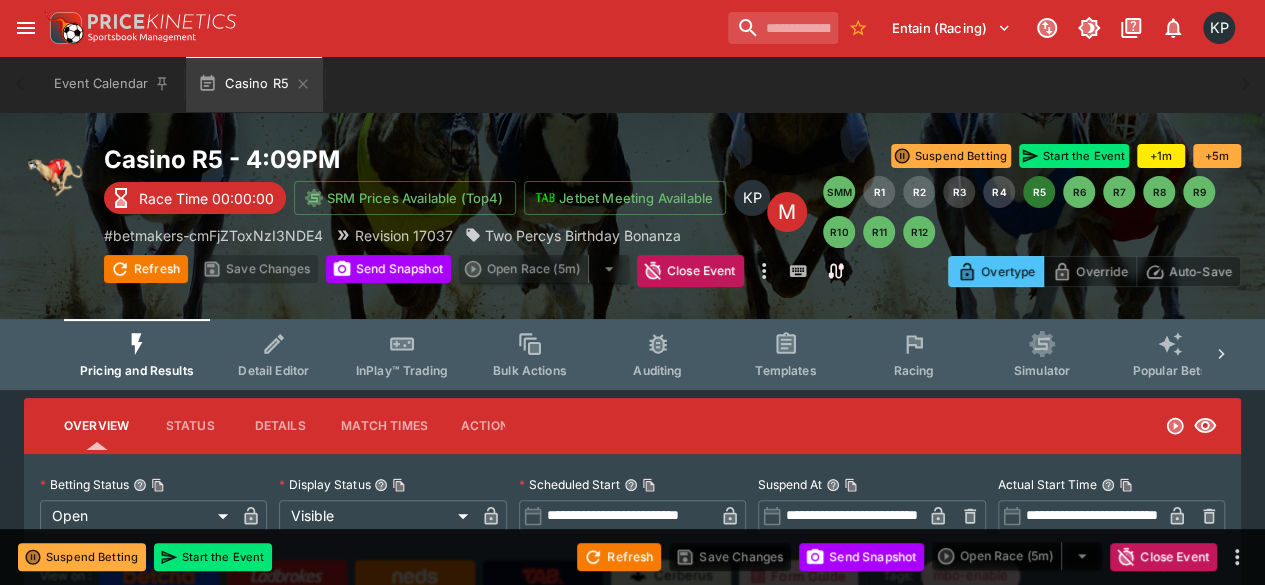 type on "****" 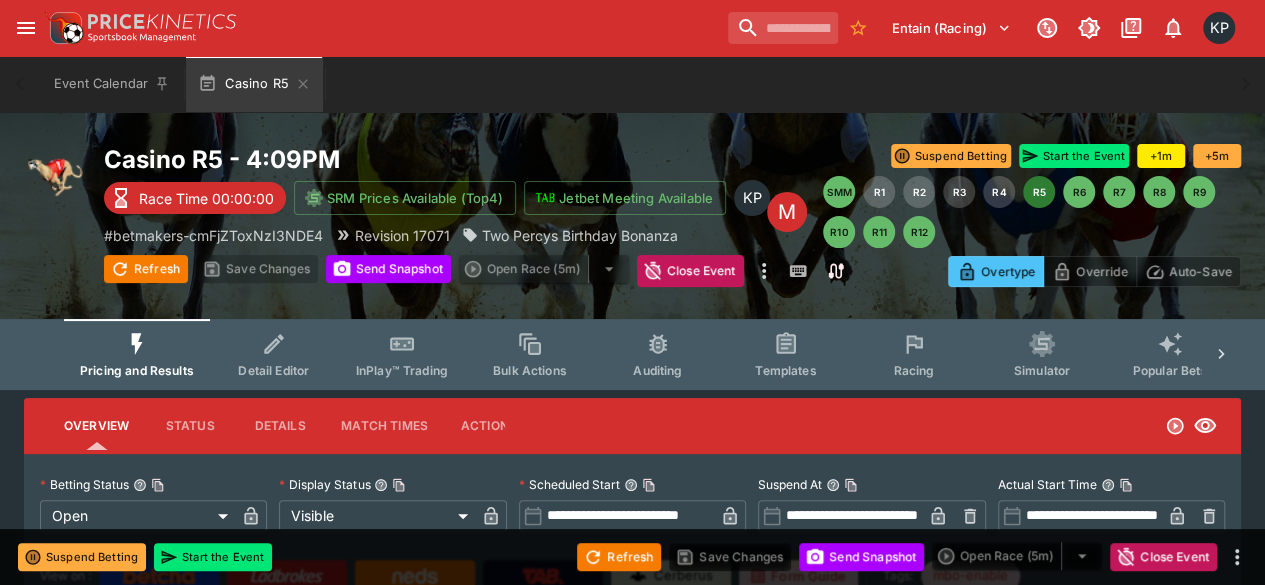 type on "****" 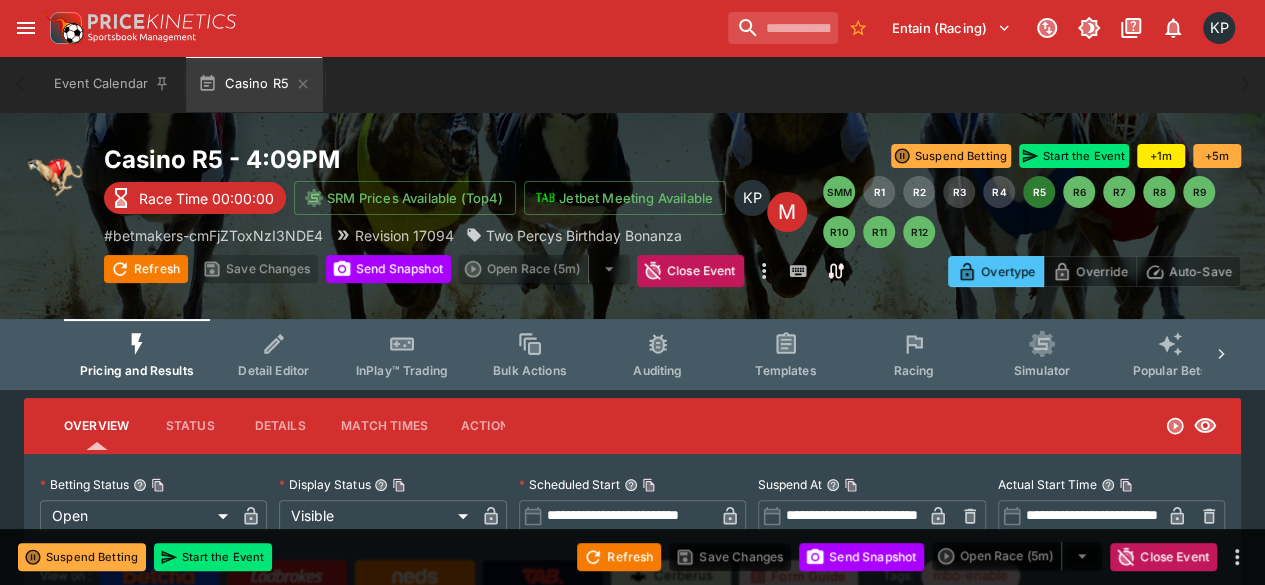 type on "**********" 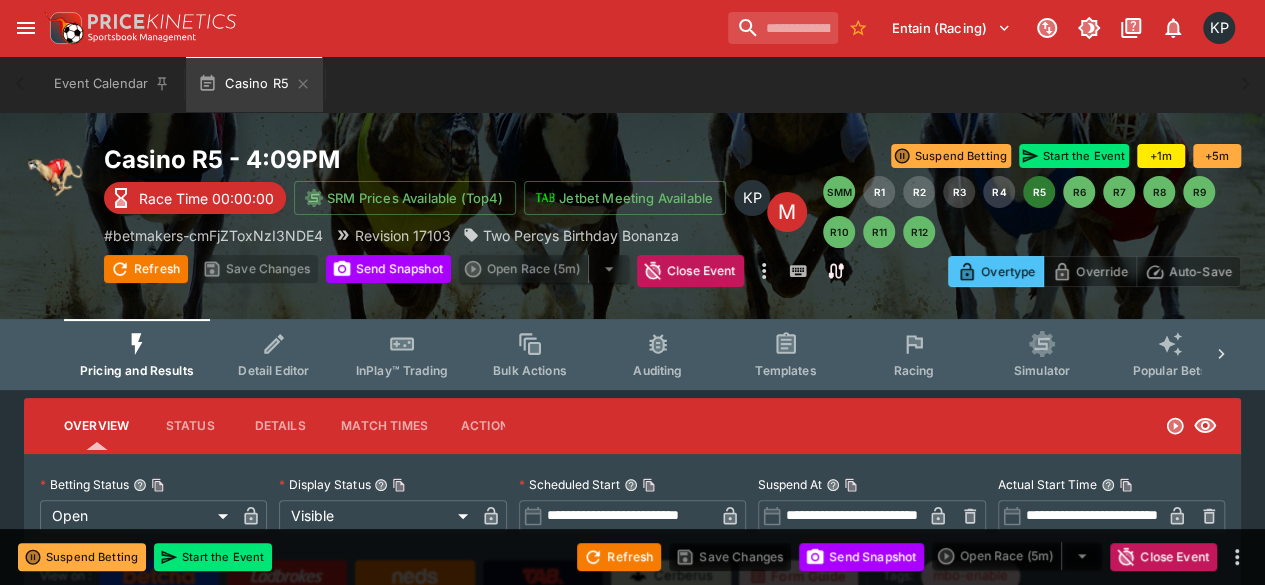type on "*****" 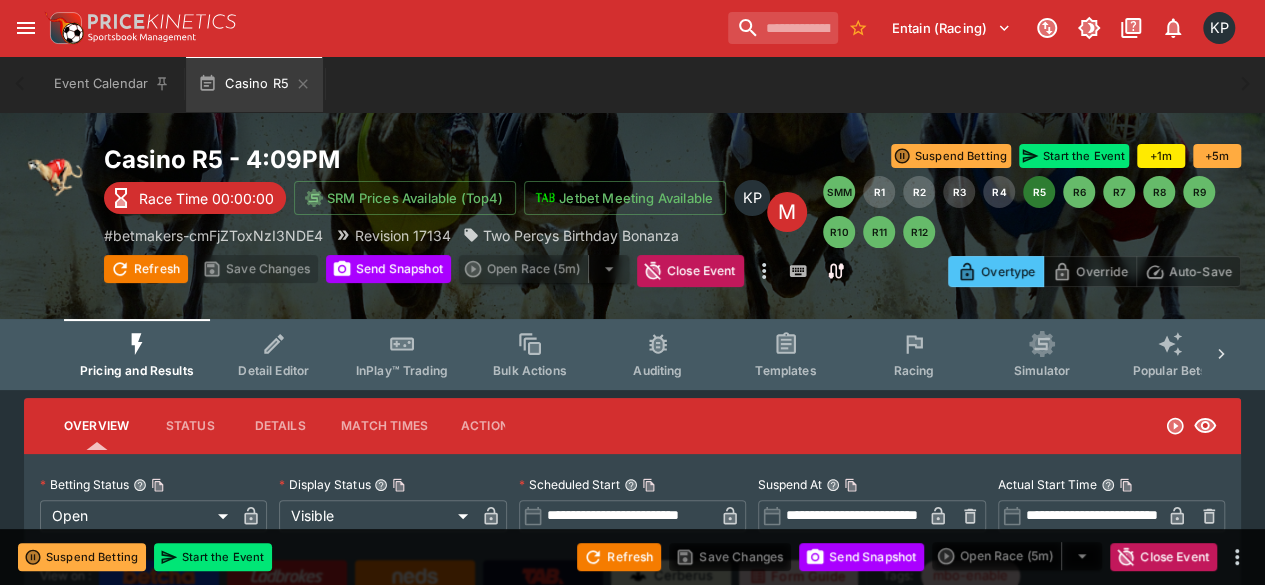 type on "*****" 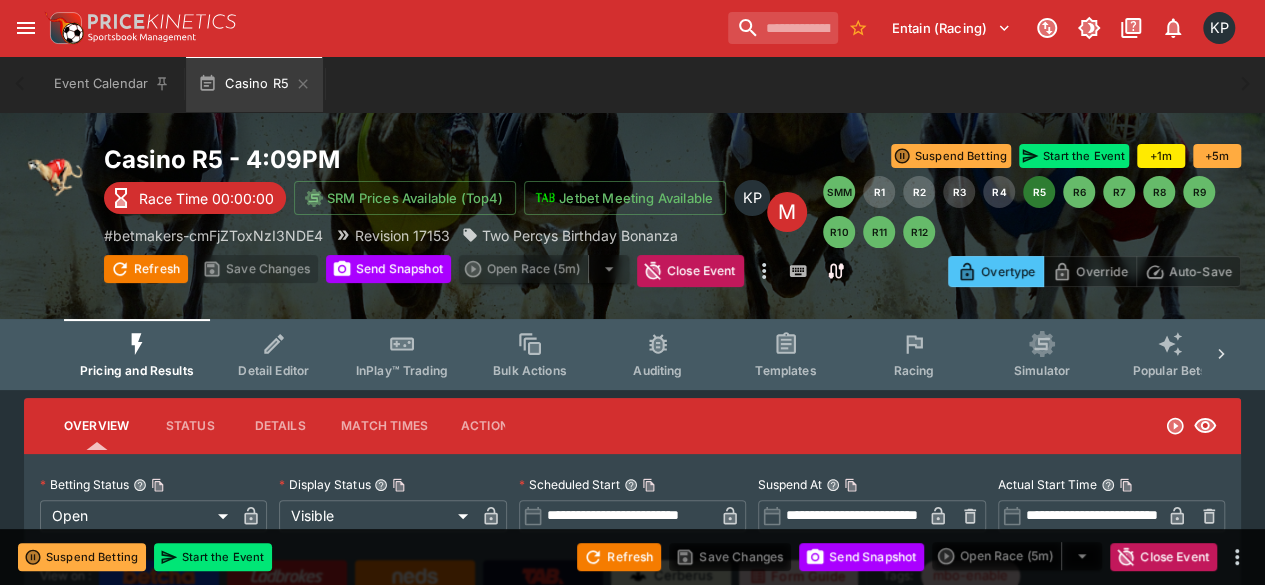 type on "*****" 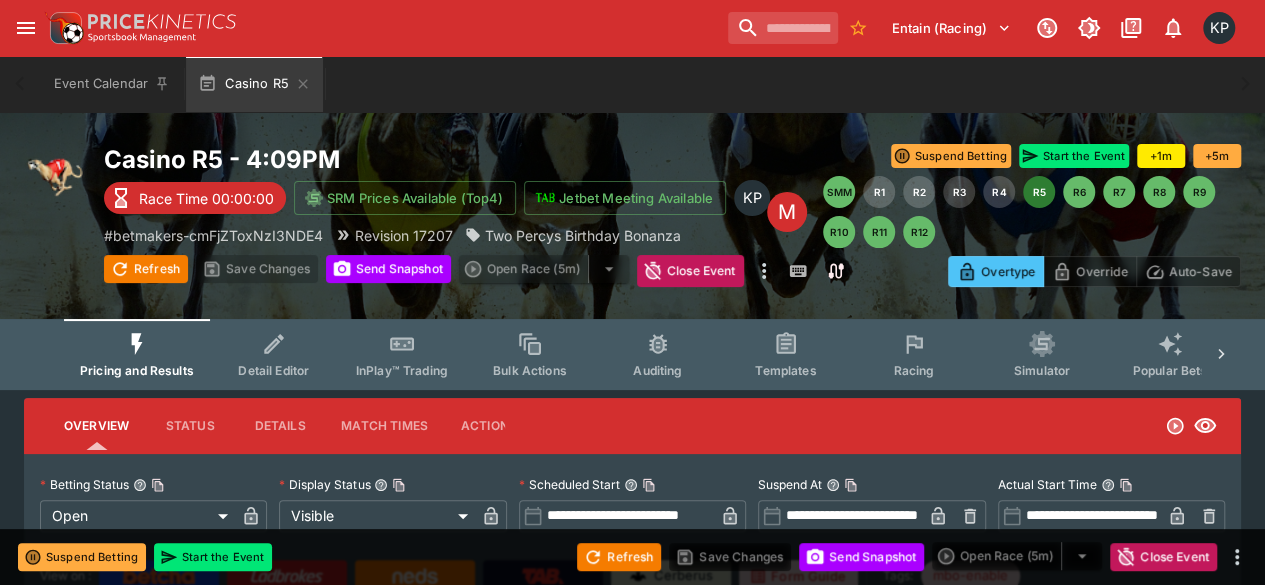 type on "*****" 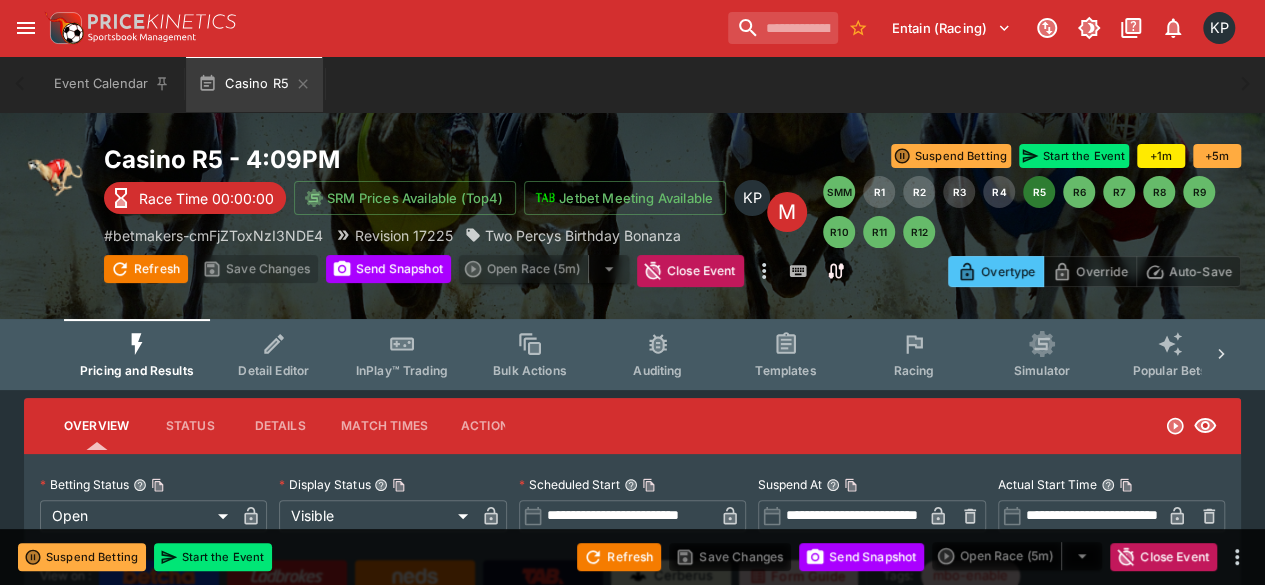 type on "*****" 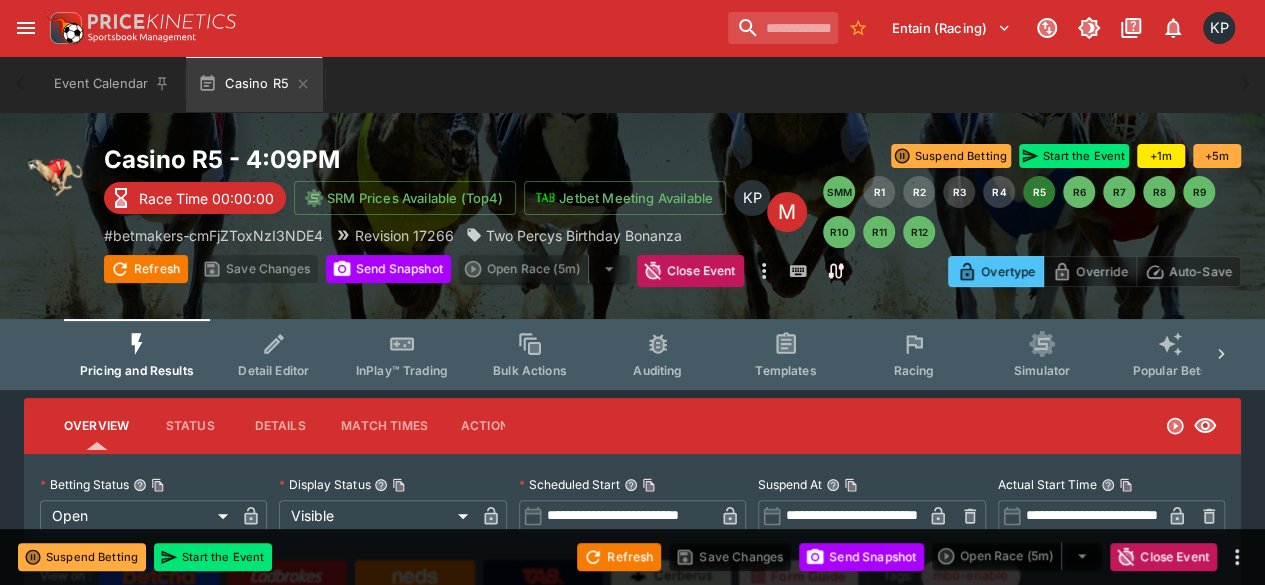 type on "*****" 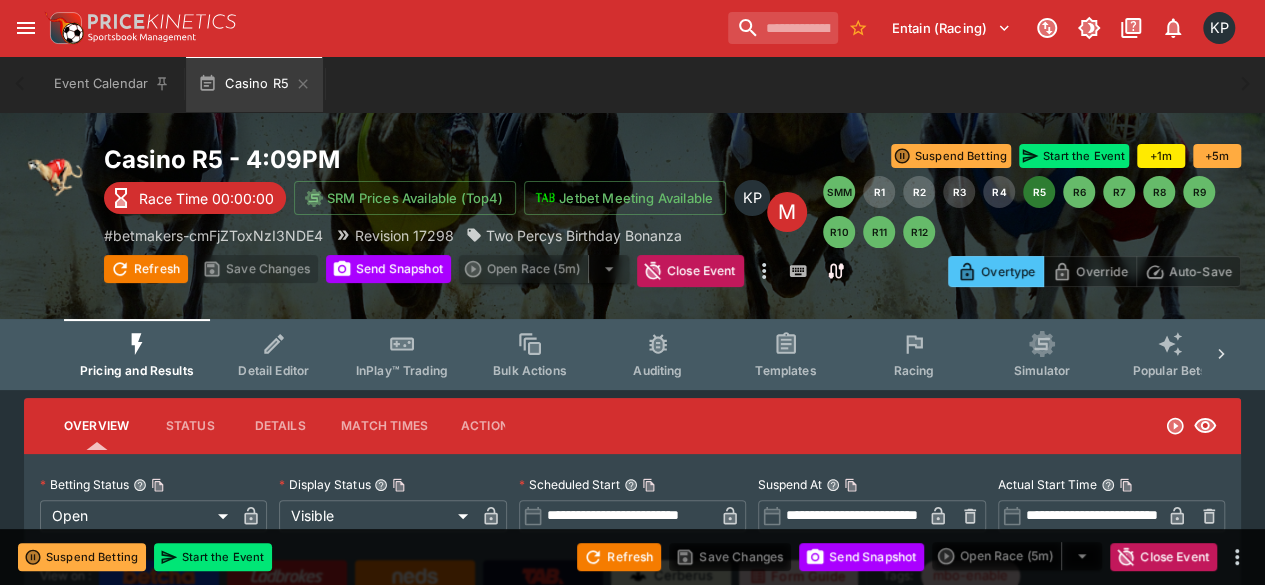 type on "*****" 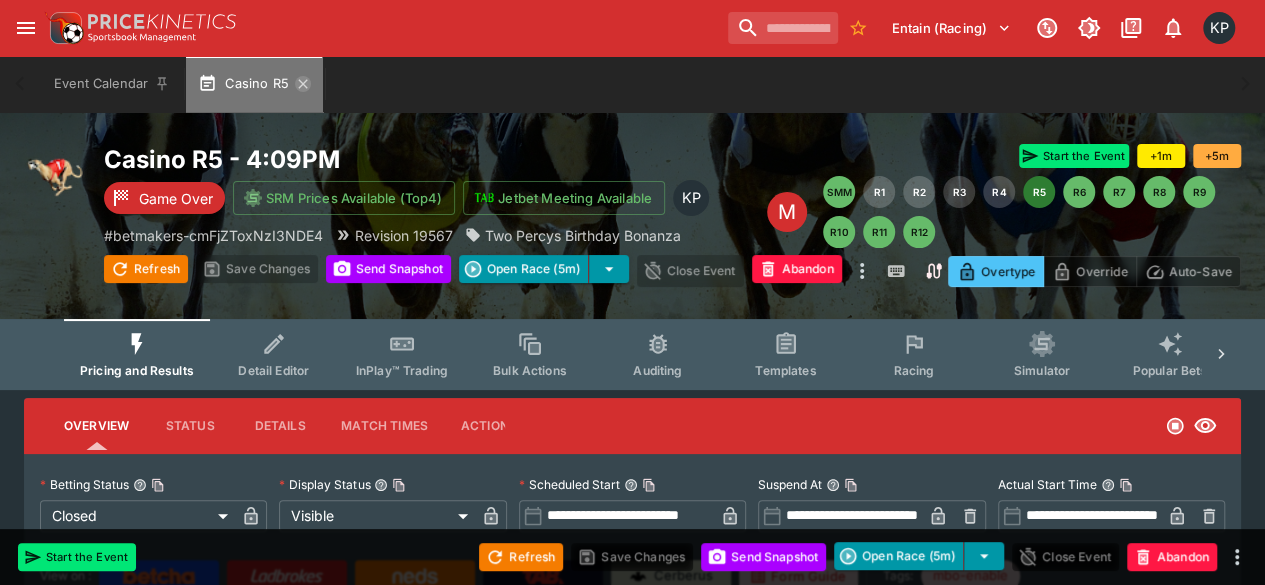 click 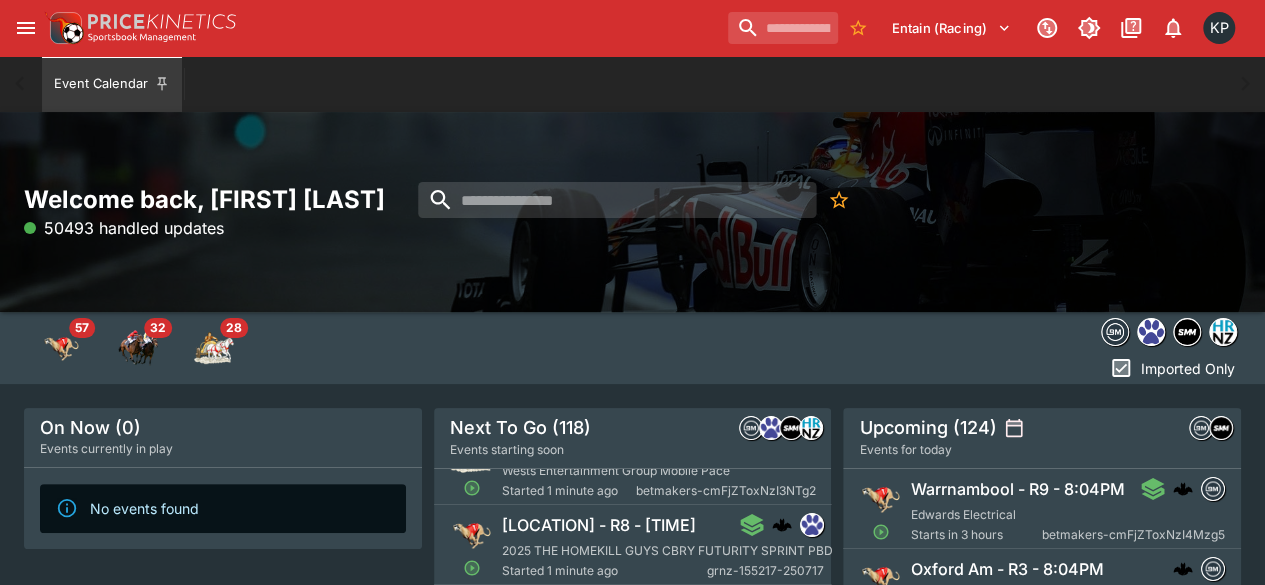 scroll, scrollTop: 49, scrollLeft: 0, axis: vertical 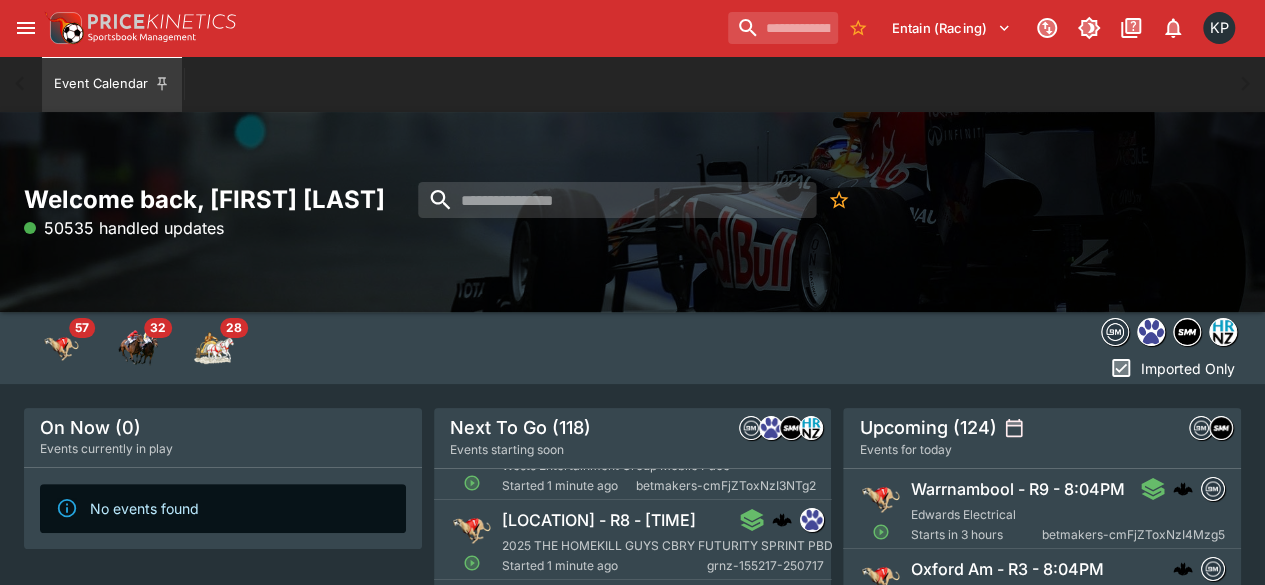 click on "[LOCATION] - R8 - [TIME]" at bounding box center [599, 520] 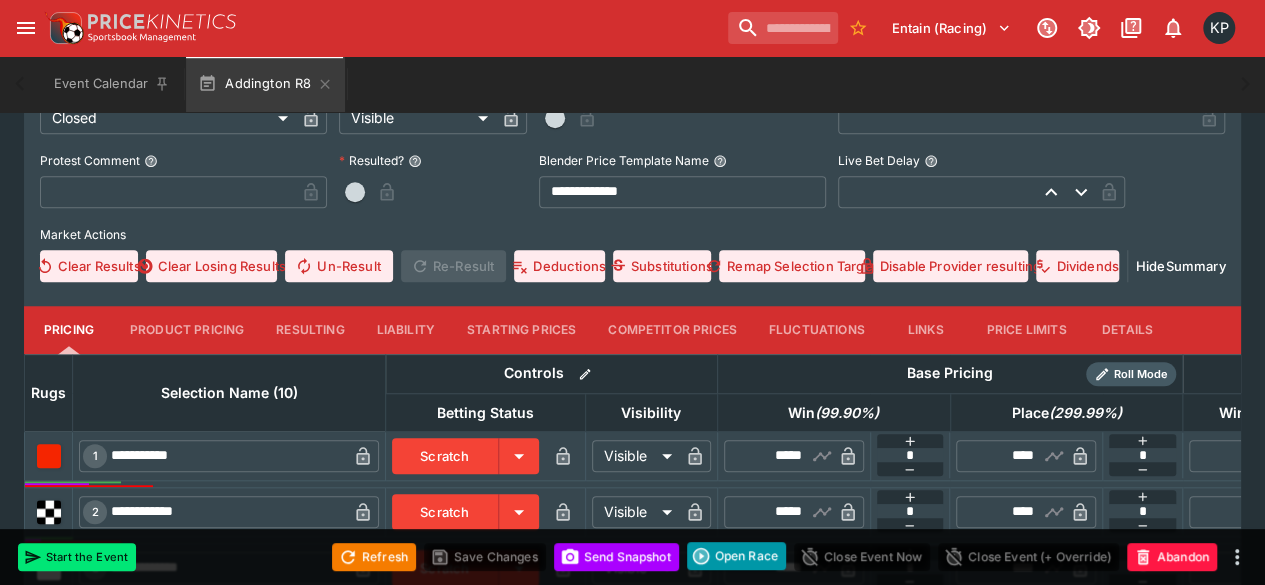 click on "Resulting" at bounding box center [310, 330] 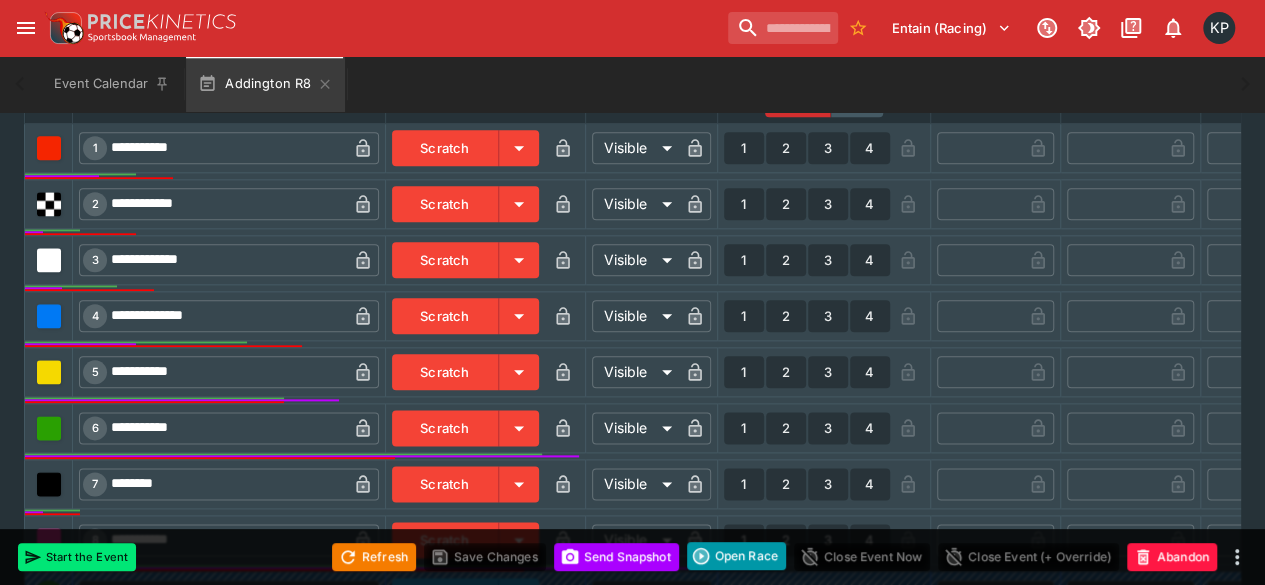 scroll, scrollTop: 1021, scrollLeft: 0, axis: vertical 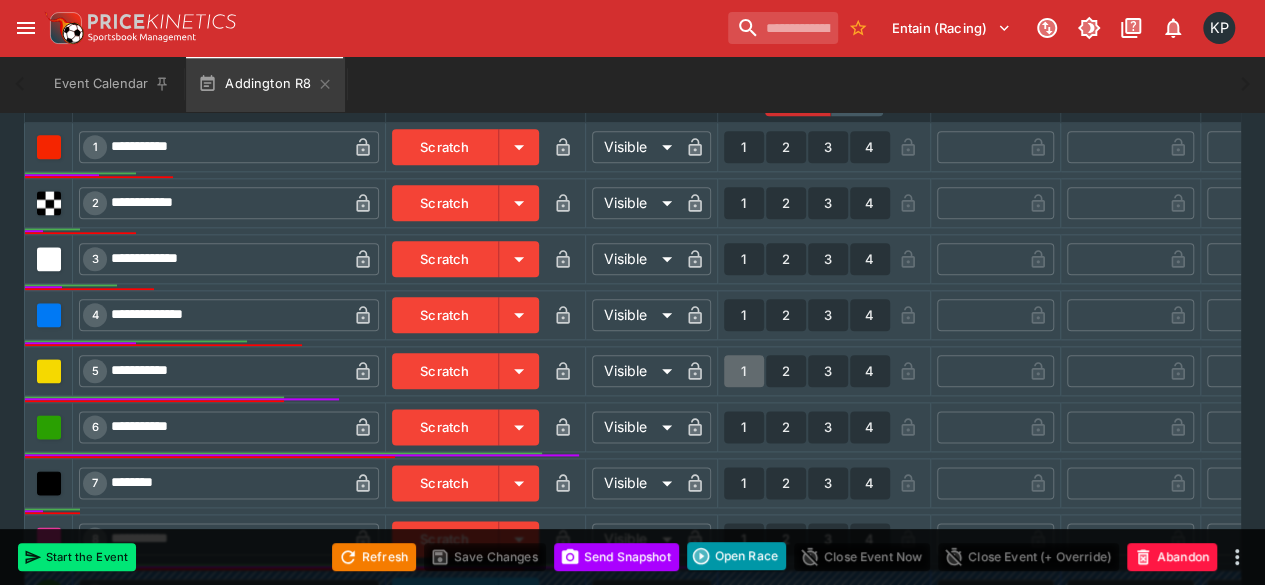 click on "1" at bounding box center [744, 371] 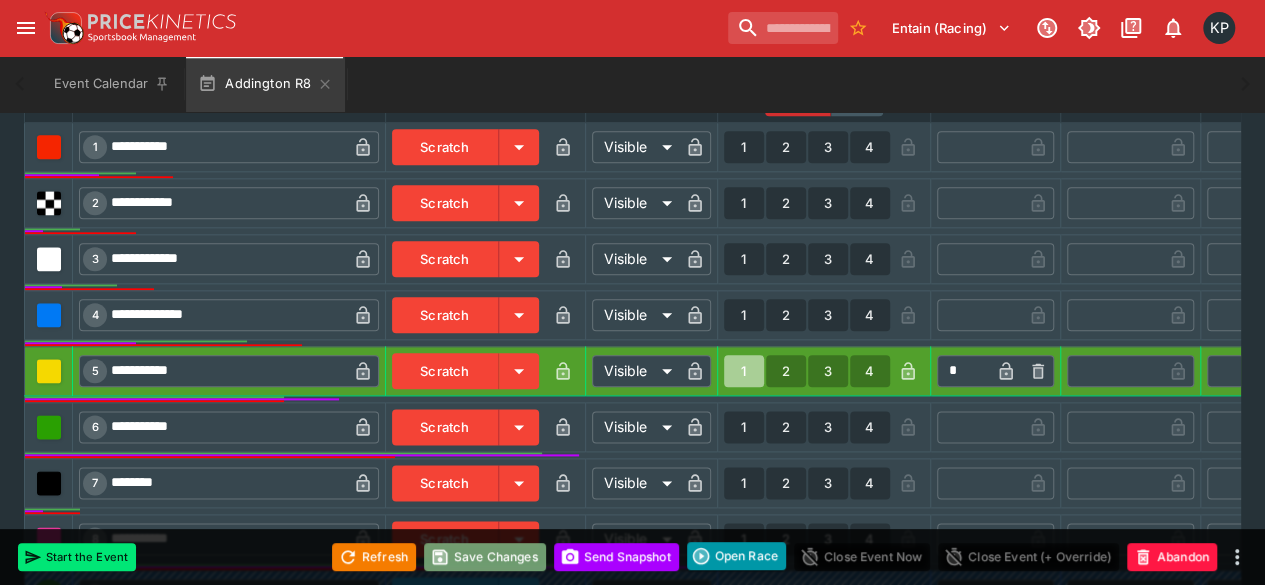 click on "Save Changes" at bounding box center (485, 557) 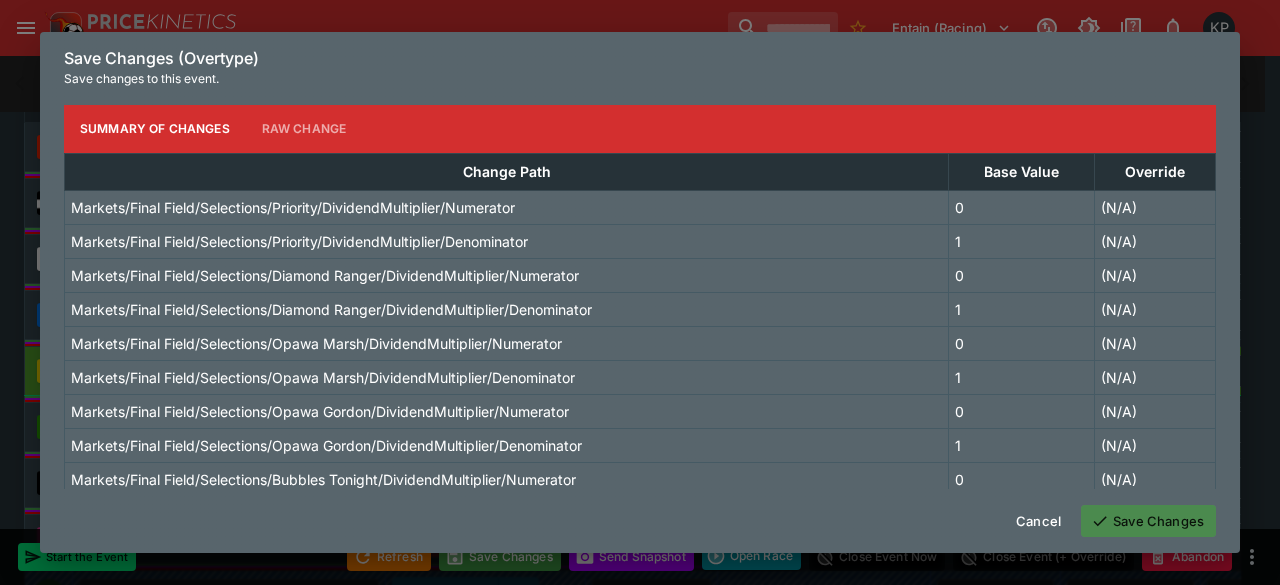 click on "Save Changes" at bounding box center [1148, 521] 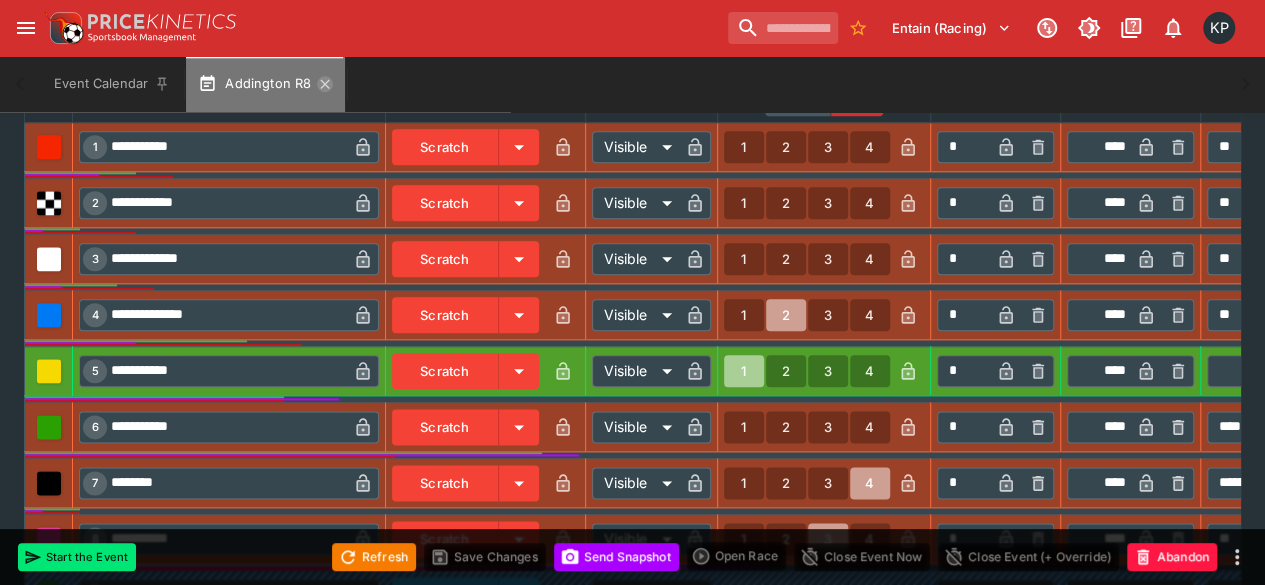 click 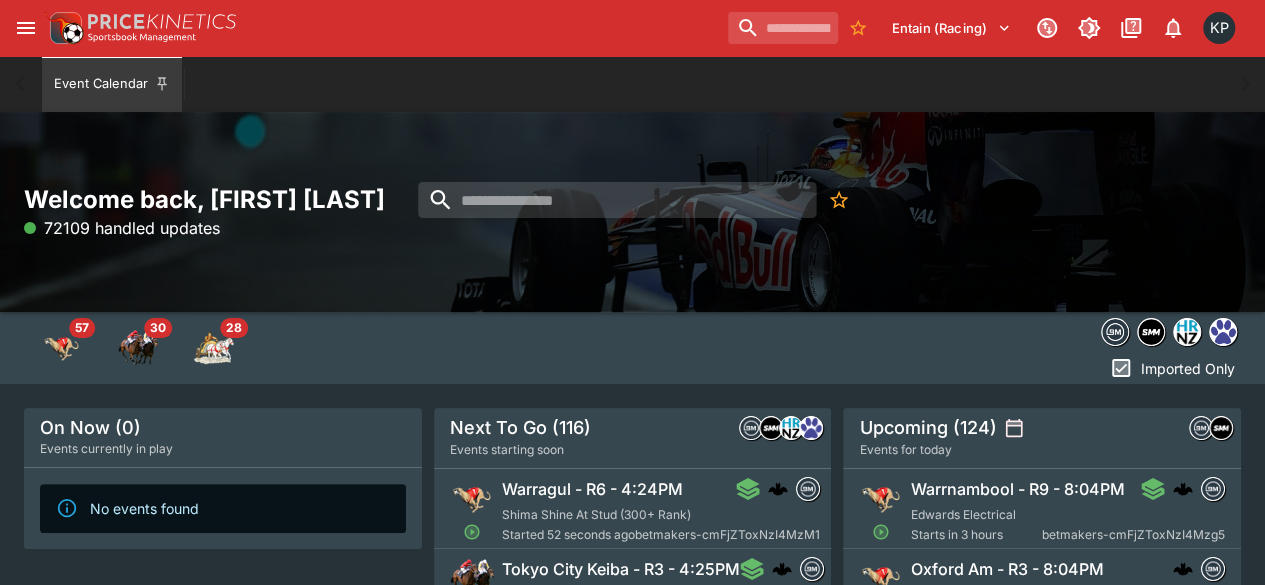 click on "Warragul - R6 - 4:24PM Shima Shine At Stud (300+ Rank) Started 52 seconds ago betmakers-cmFjZToxNzI4MzM1" at bounding box center (661, 511) 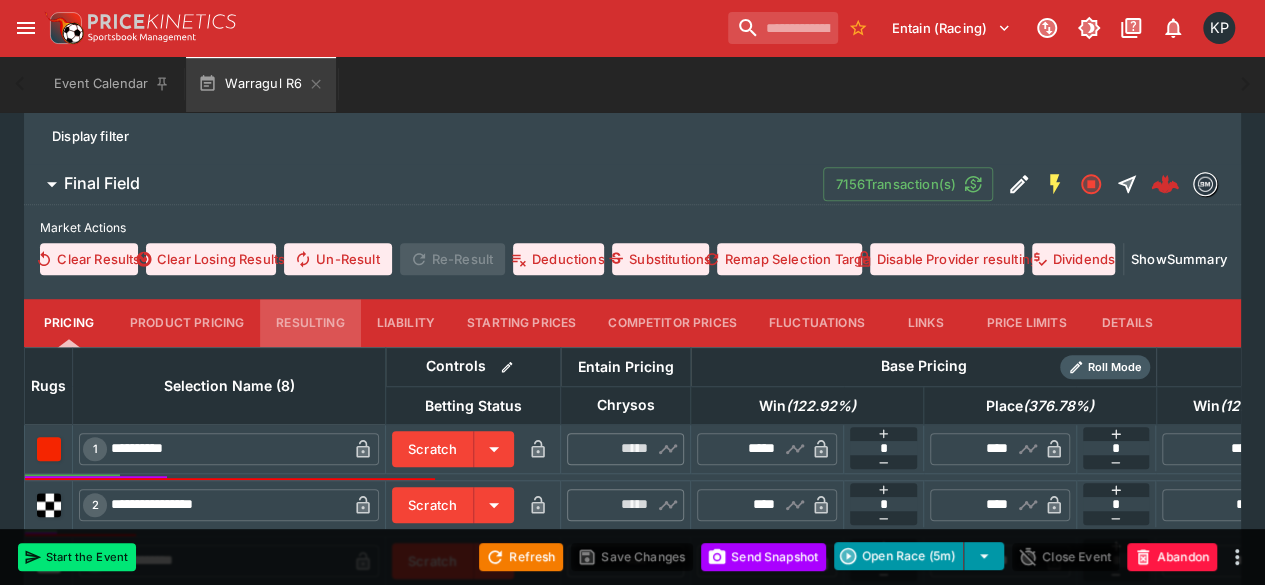 click on "Resulting" at bounding box center [310, 323] 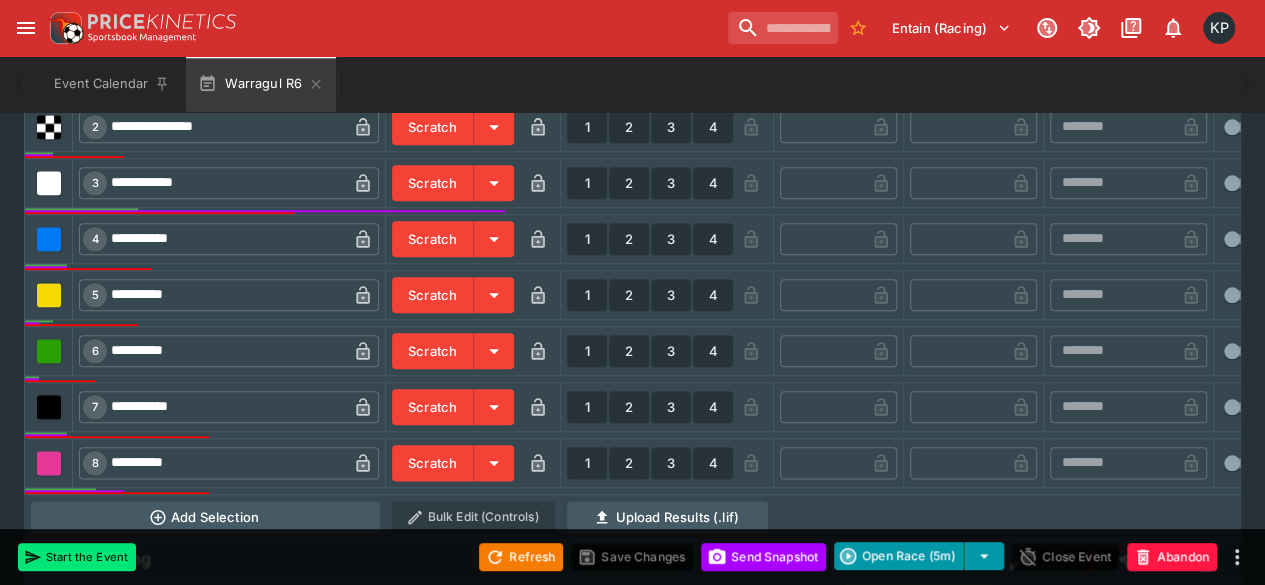 scroll, scrollTop: 963, scrollLeft: 0, axis: vertical 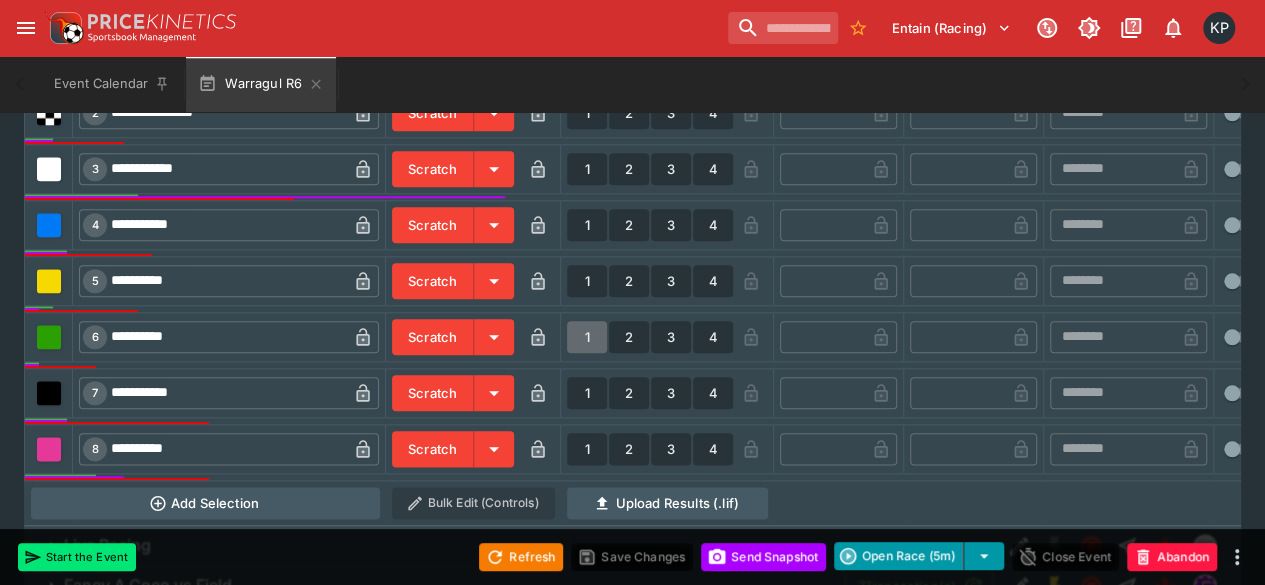 click on "1" at bounding box center [587, 337] 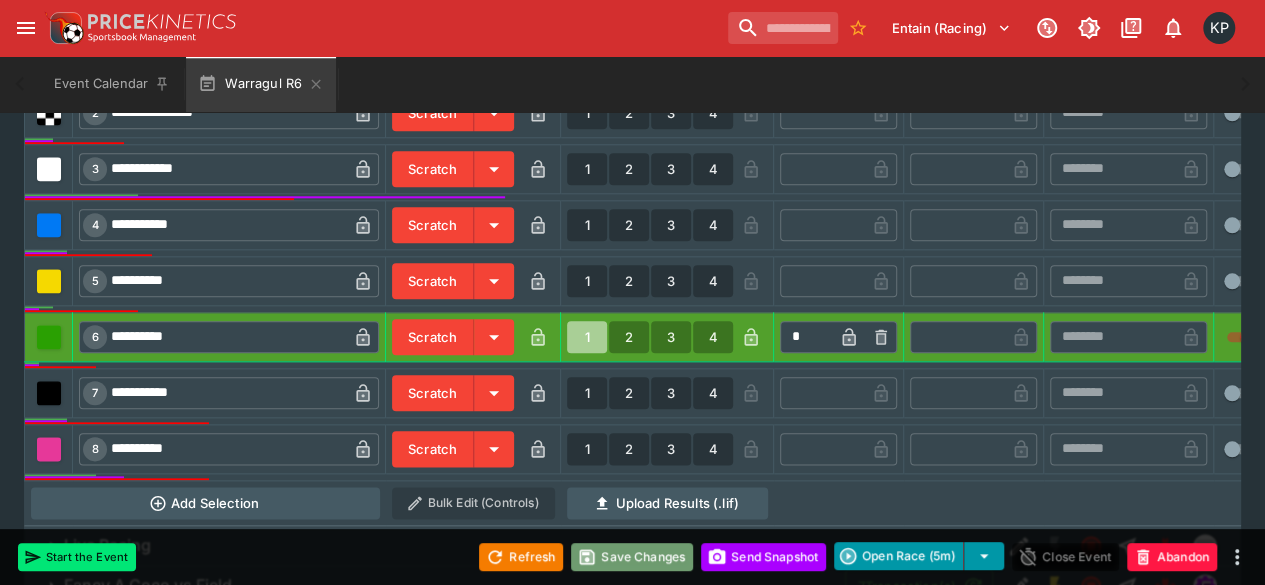 click on "Save Changes" at bounding box center (632, 557) 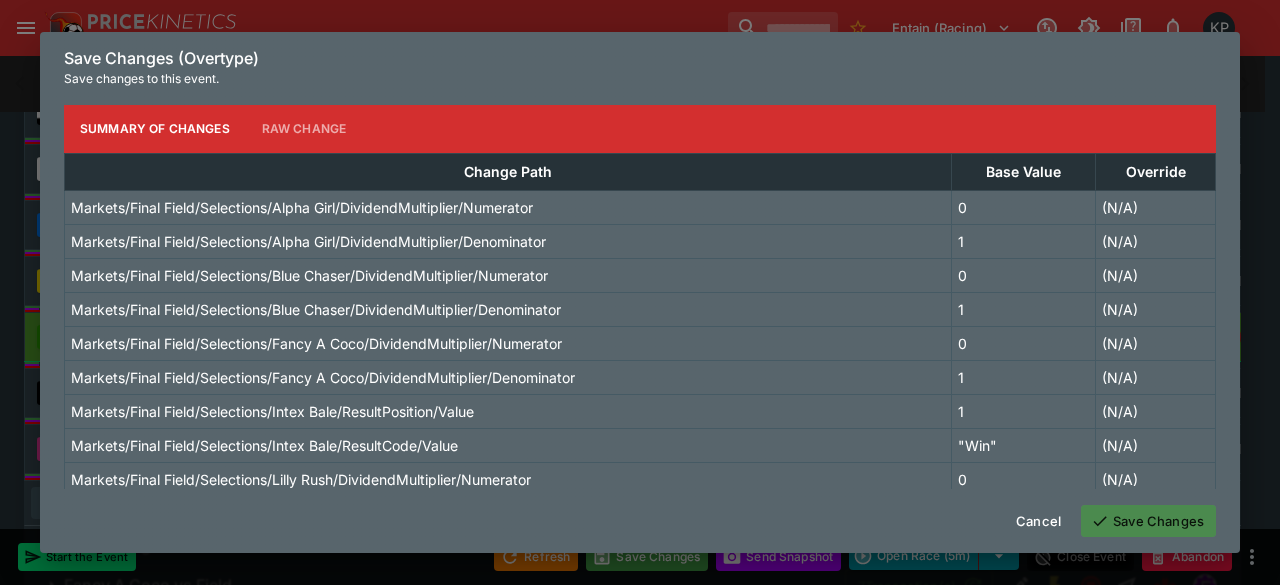 click on "Save Changes" at bounding box center [1148, 521] 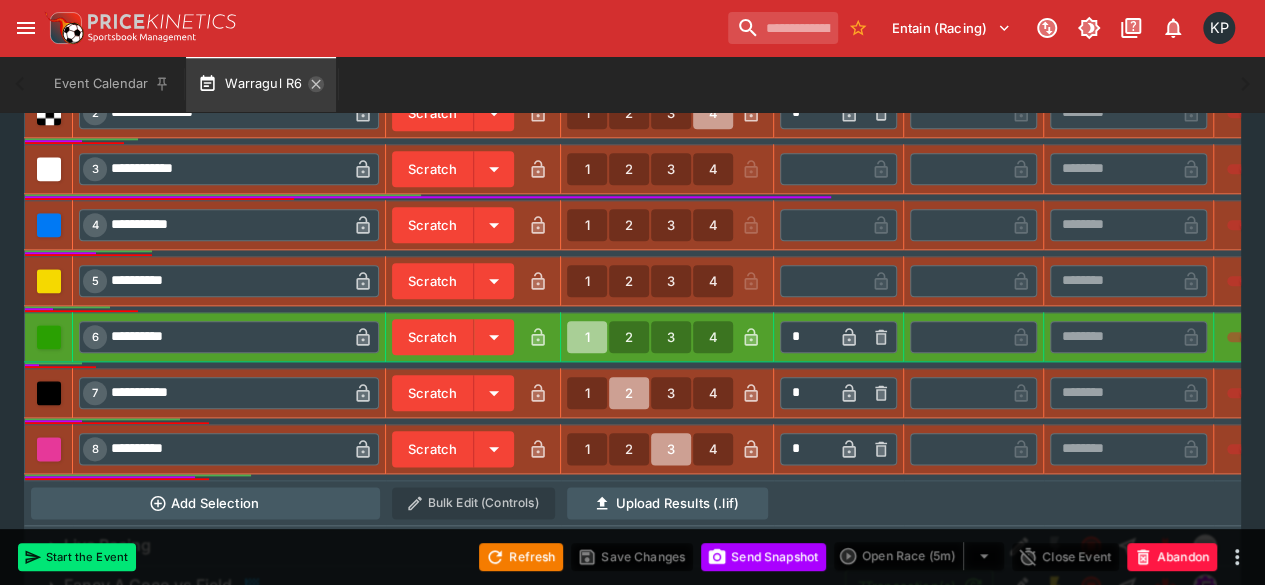 click 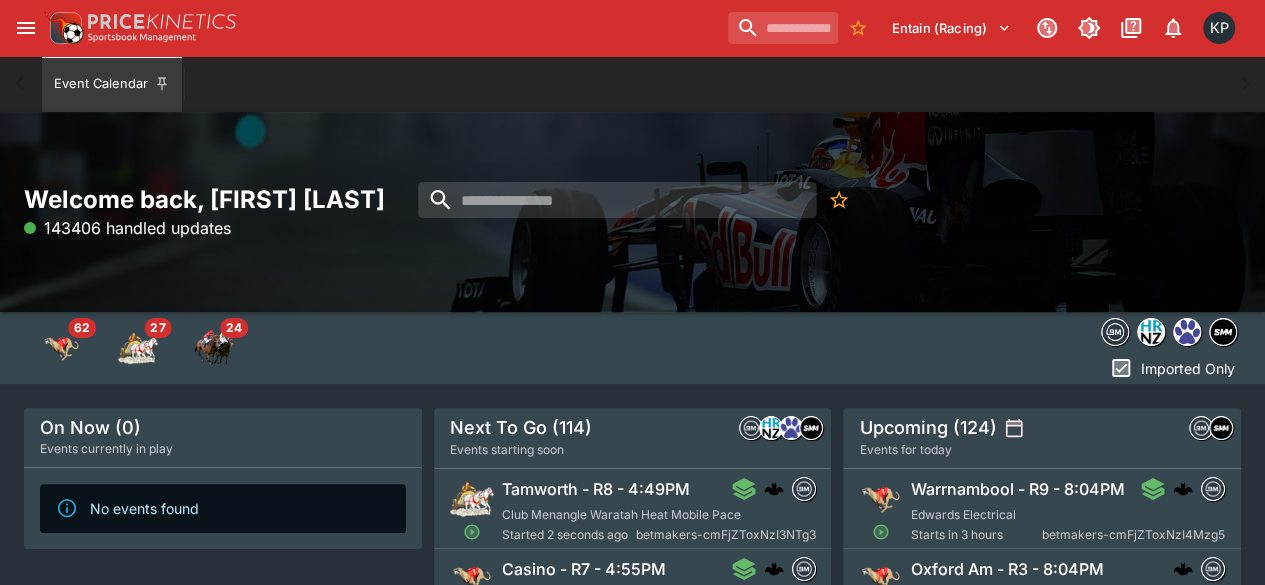 scroll, scrollTop: 90, scrollLeft: 0, axis: vertical 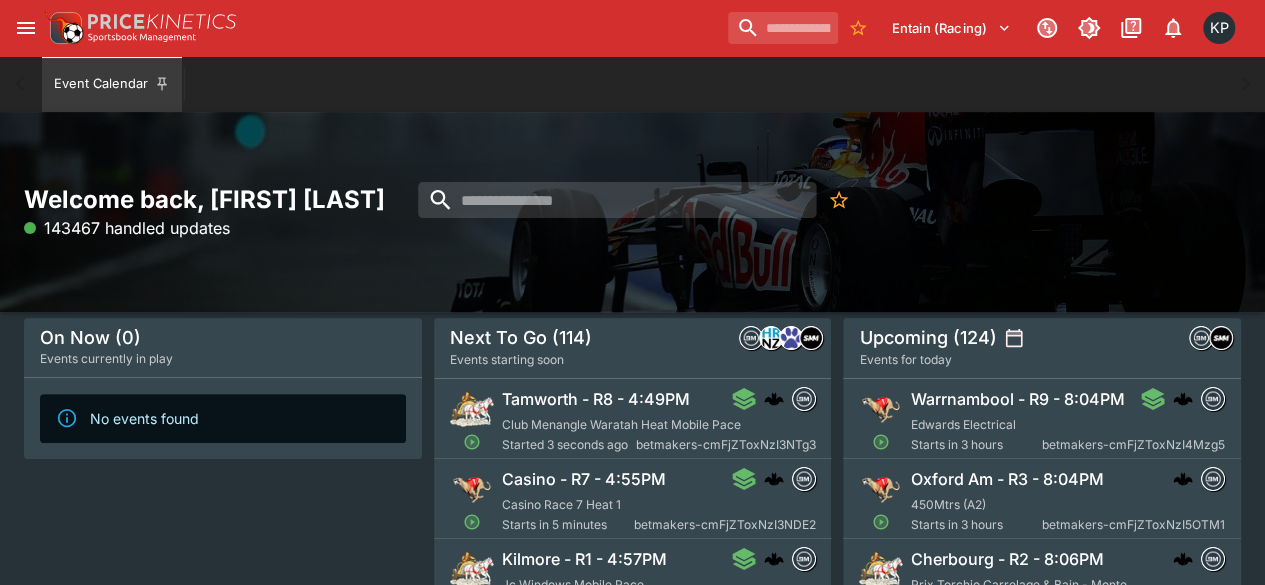 click on "Casino Race 7 Heat 1" at bounding box center [561, 504] 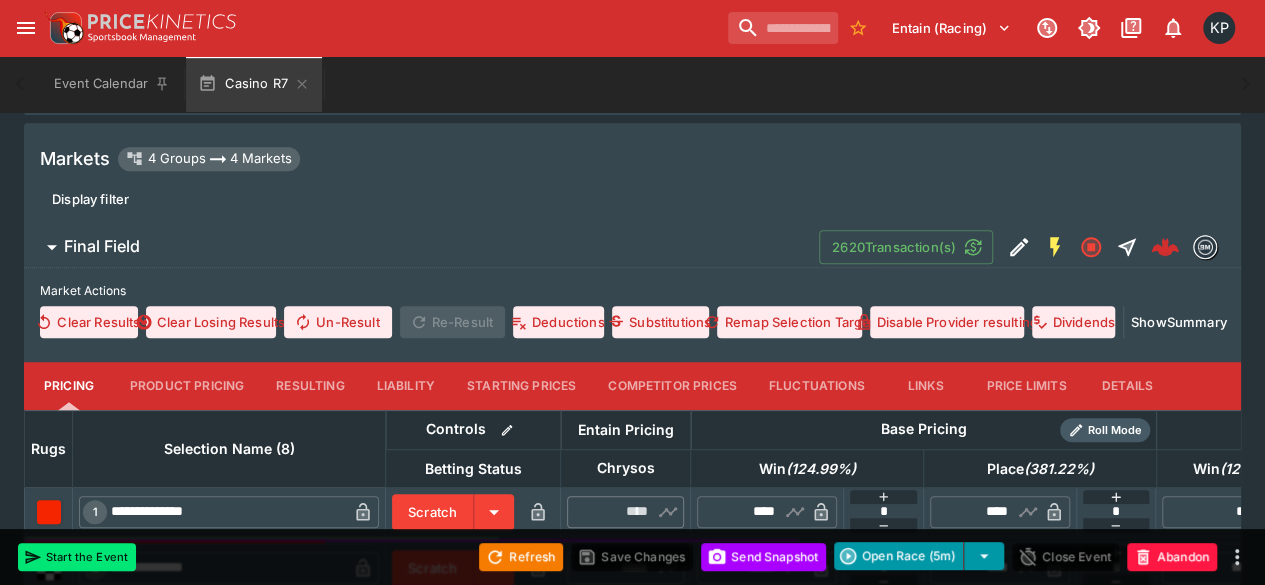 scroll, scrollTop: 502, scrollLeft: 0, axis: vertical 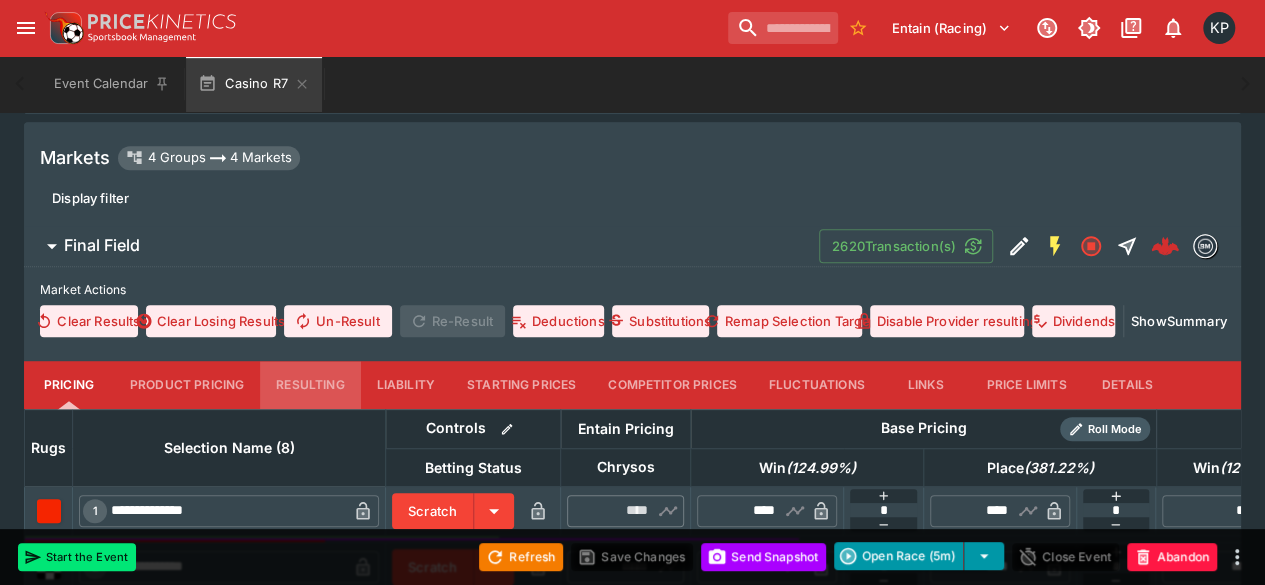 click on "Resulting" at bounding box center (310, 385) 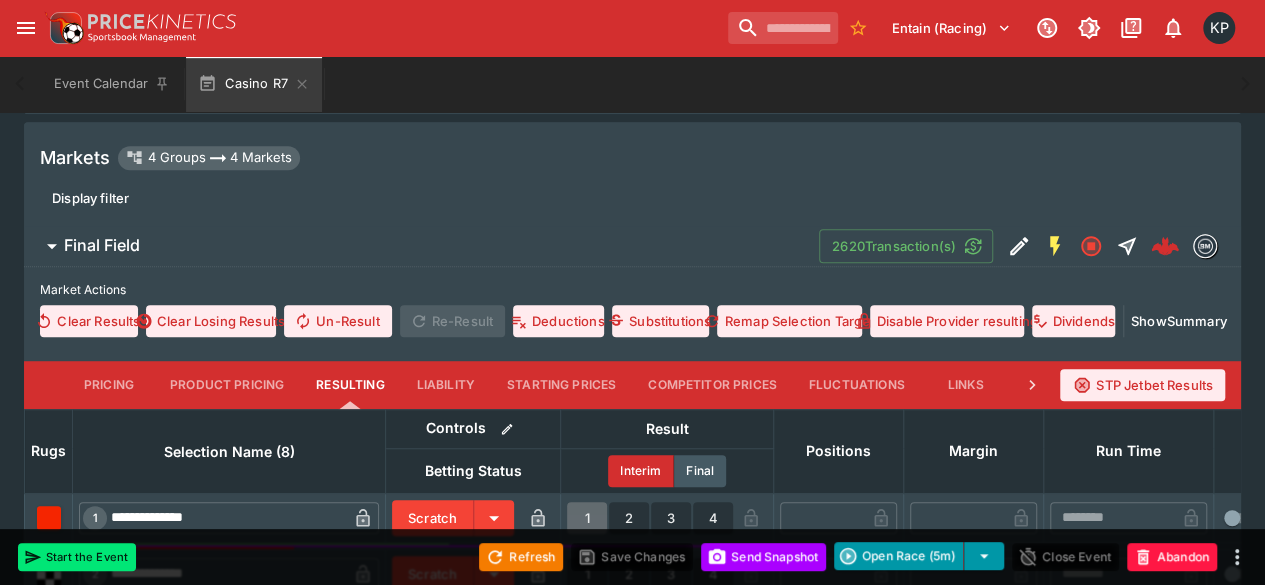 click on "1" at bounding box center (587, 518) 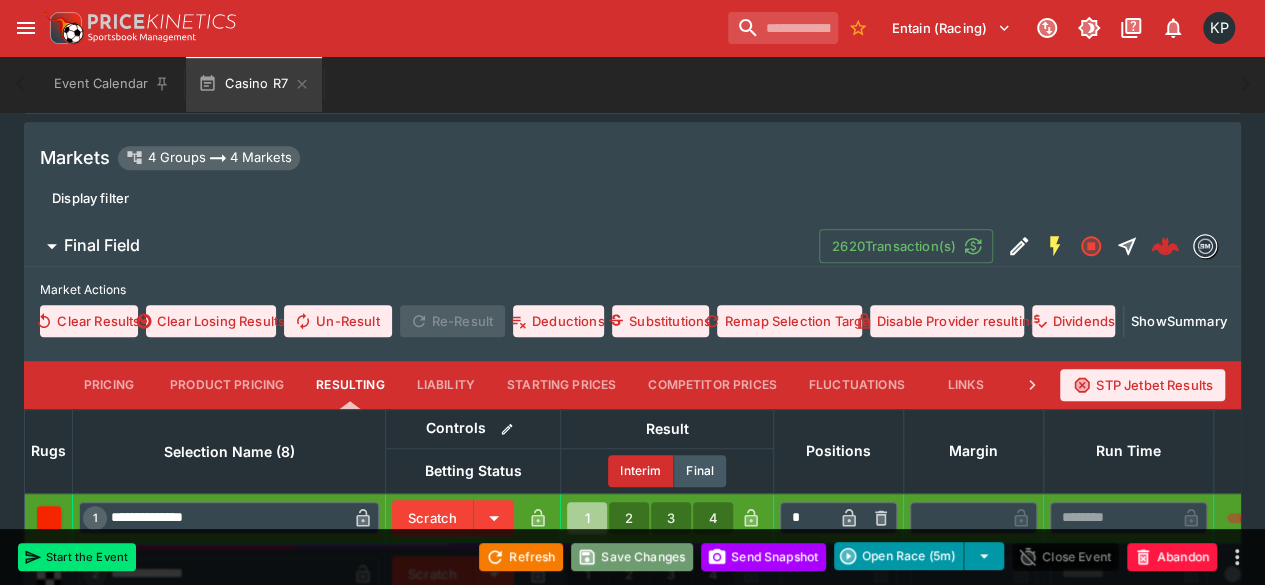 click on "Save Changes" at bounding box center [632, 557] 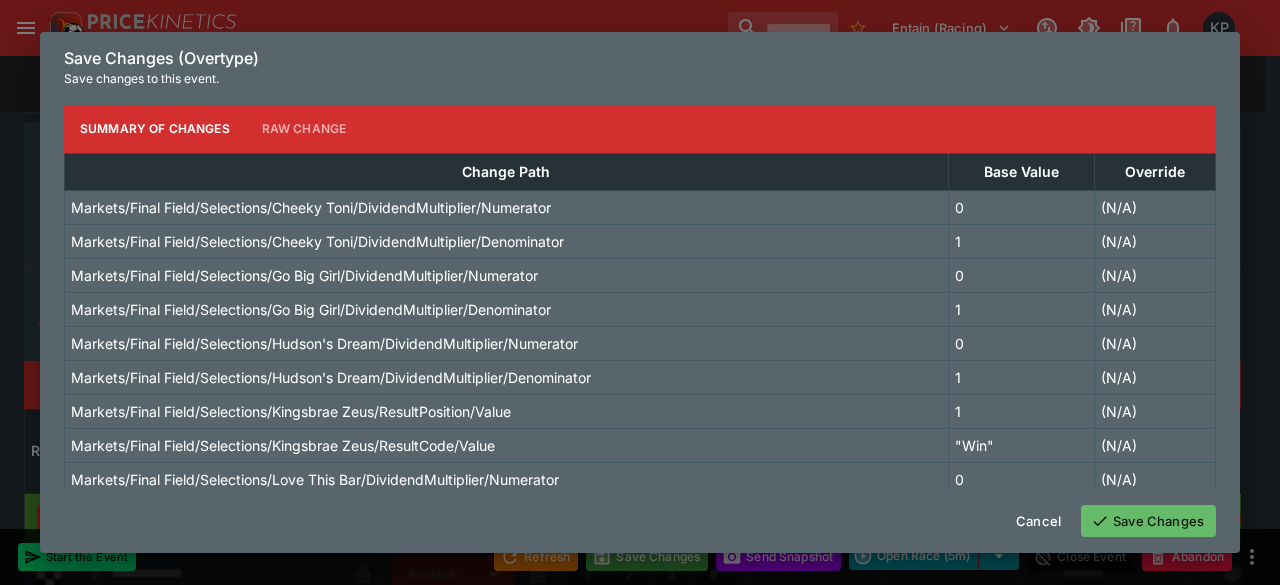 click on "Save Changes" at bounding box center [1148, 521] 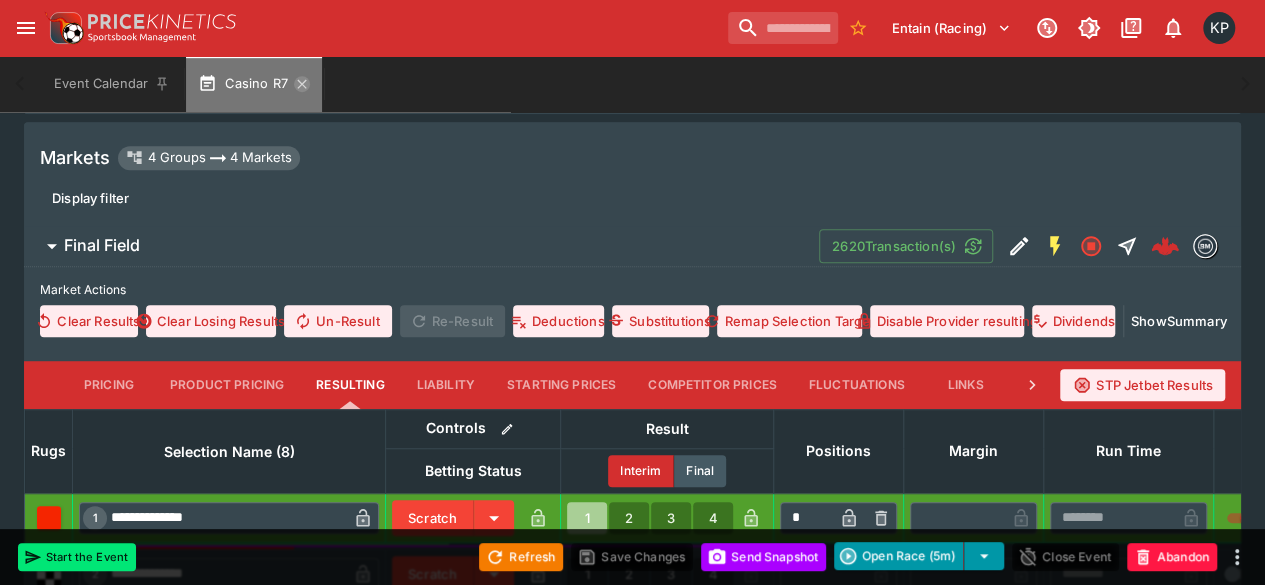 click 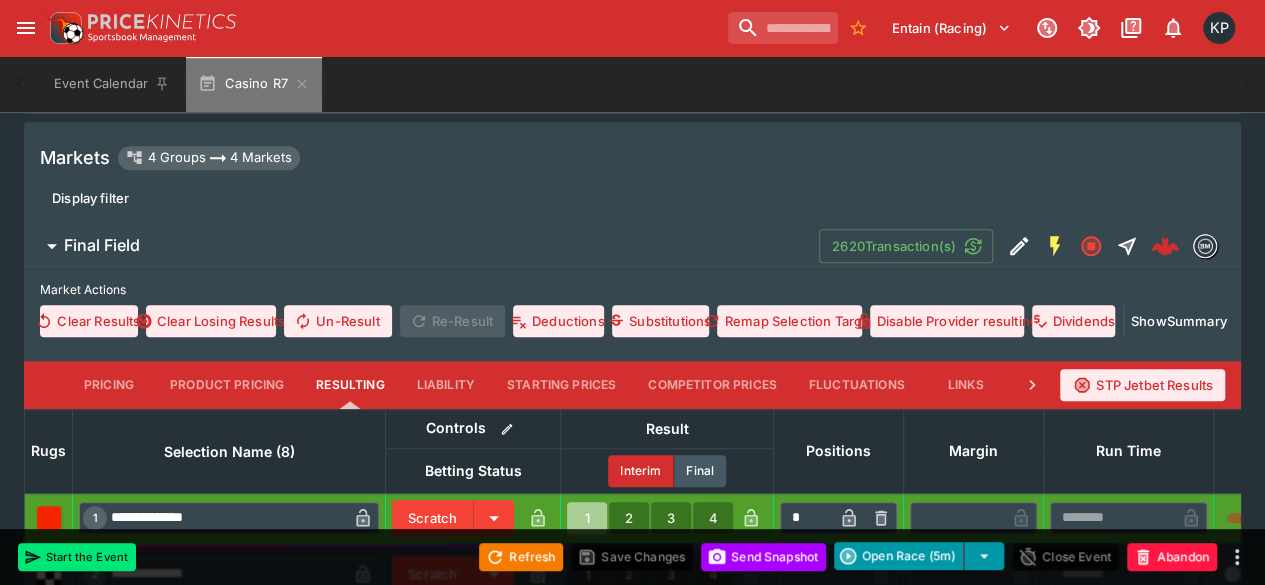 scroll, scrollTop: 0, scrollLeft: 0, axis: both 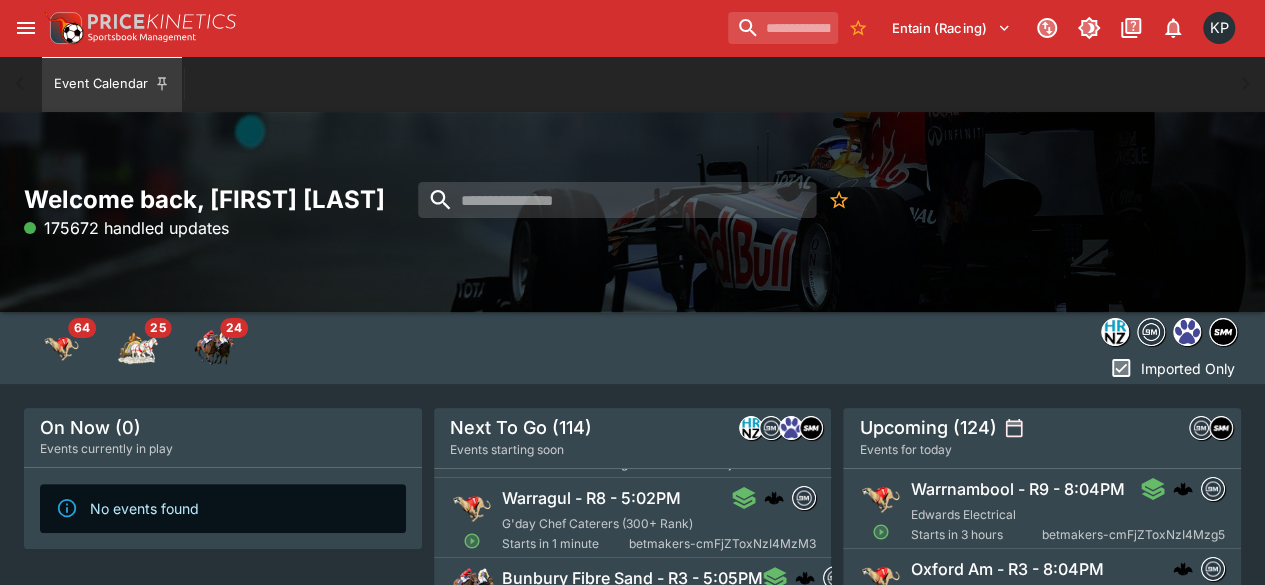 click on "G'day Chef Caterers (300+ Rank)" at bounding box center [597, 523] 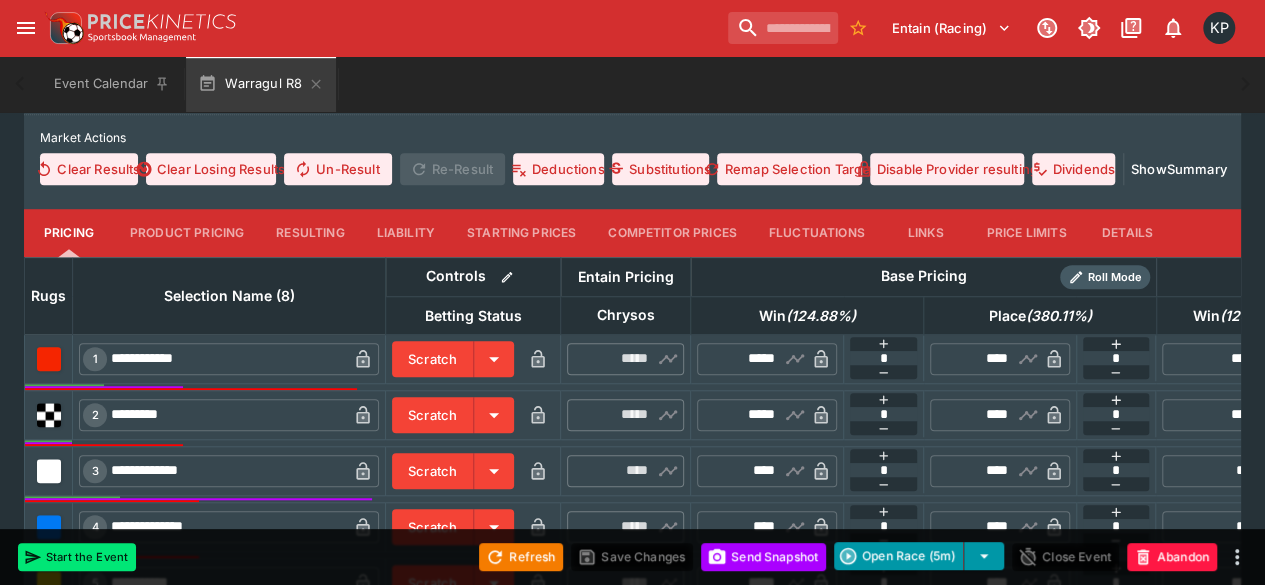 scroll, scrollTop: 656, scrollLeft: 0, axis: vertical 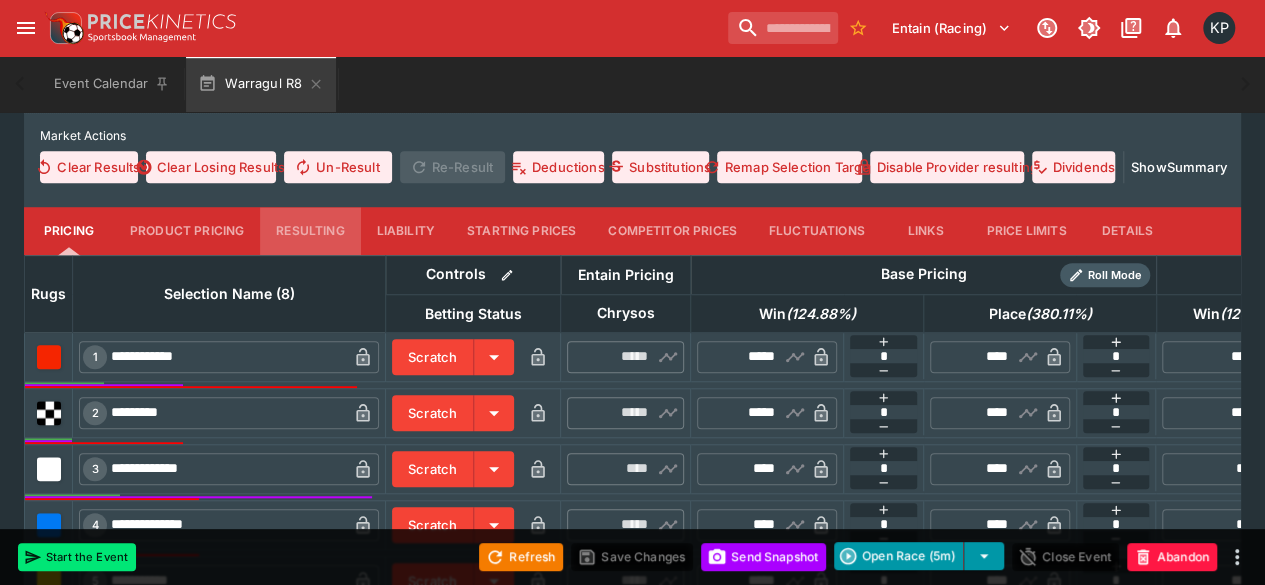 click on "Resulting" at bounding box center [310, 231] 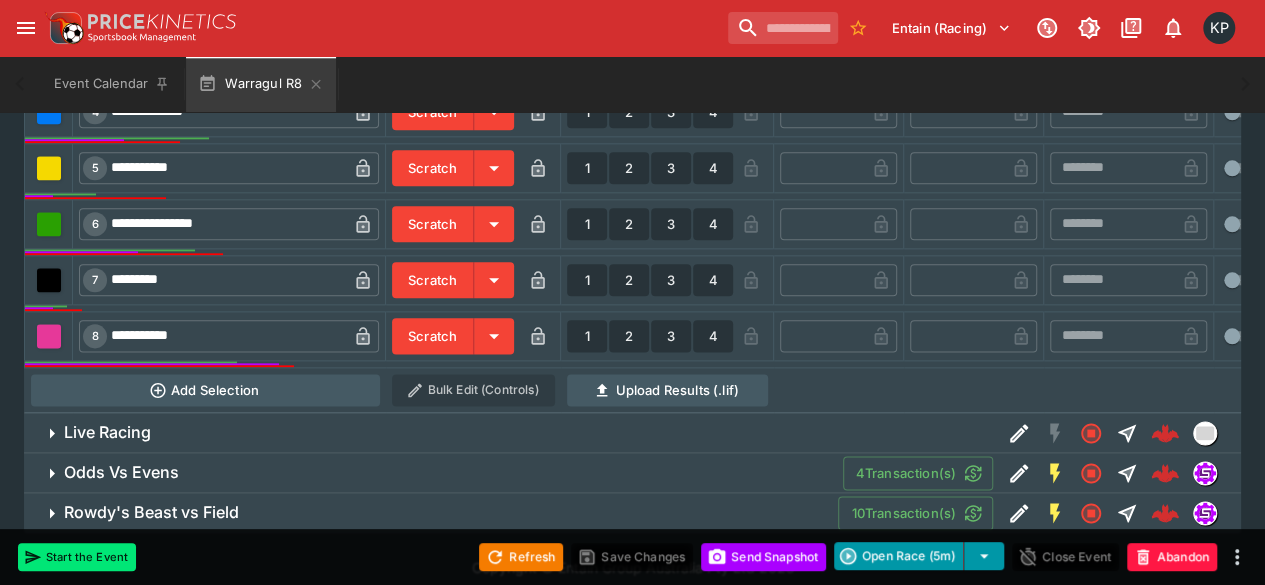 scroll, scrollTop: 1077, scrollLeft: 0, axis: vertical 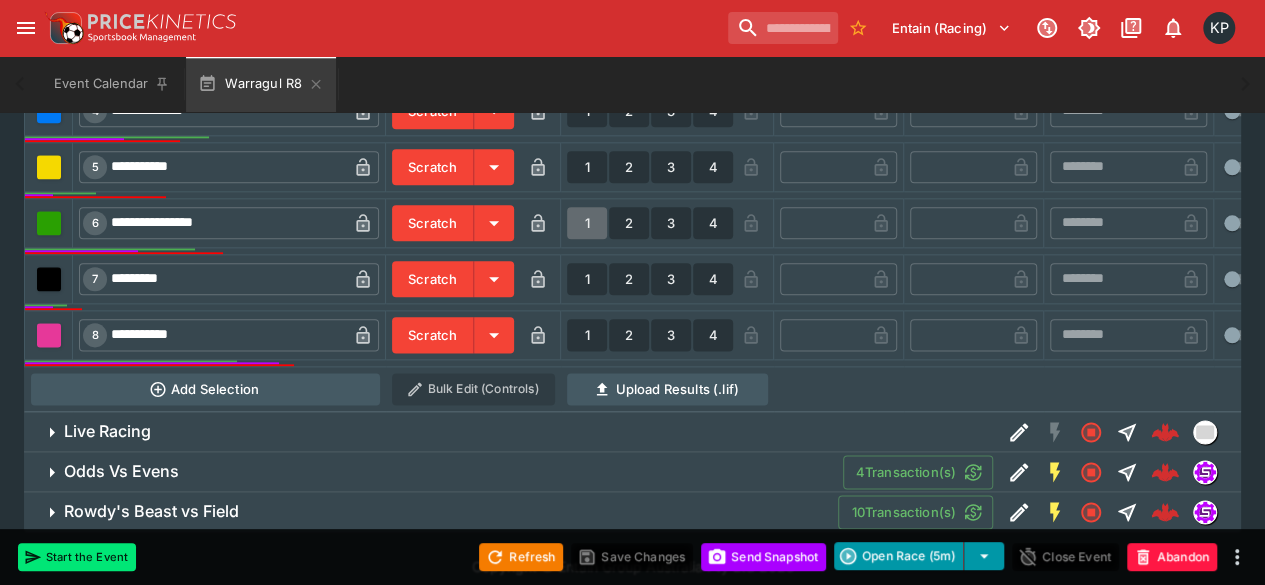 click on "1" at bounding box center [587, 223] 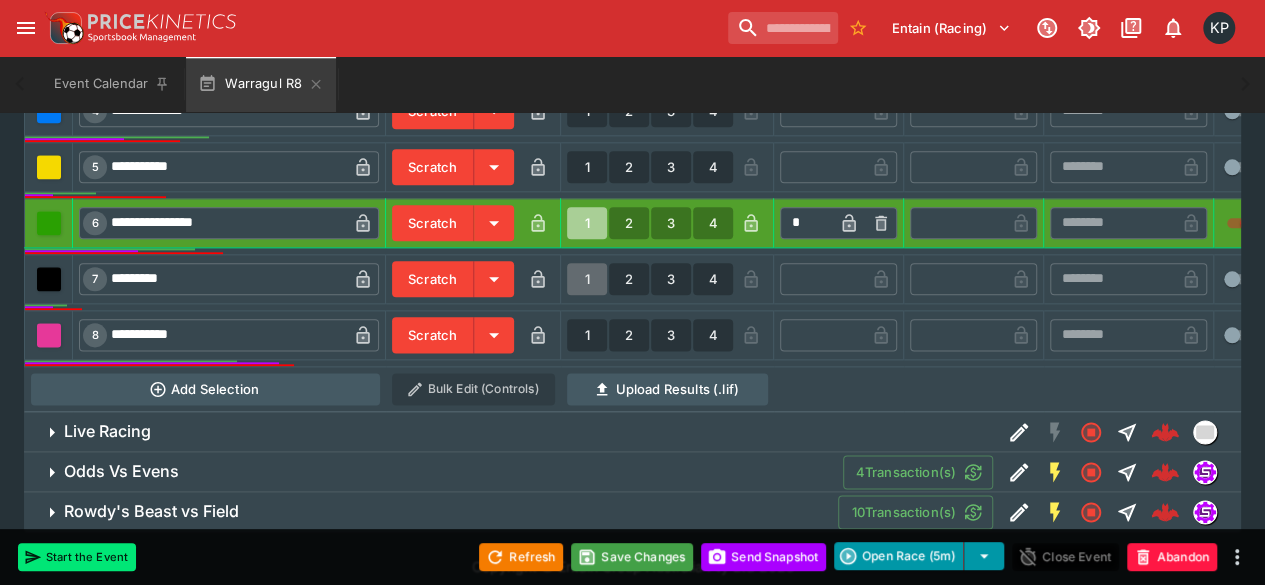 click on "1" at bounding box center (587, 279) 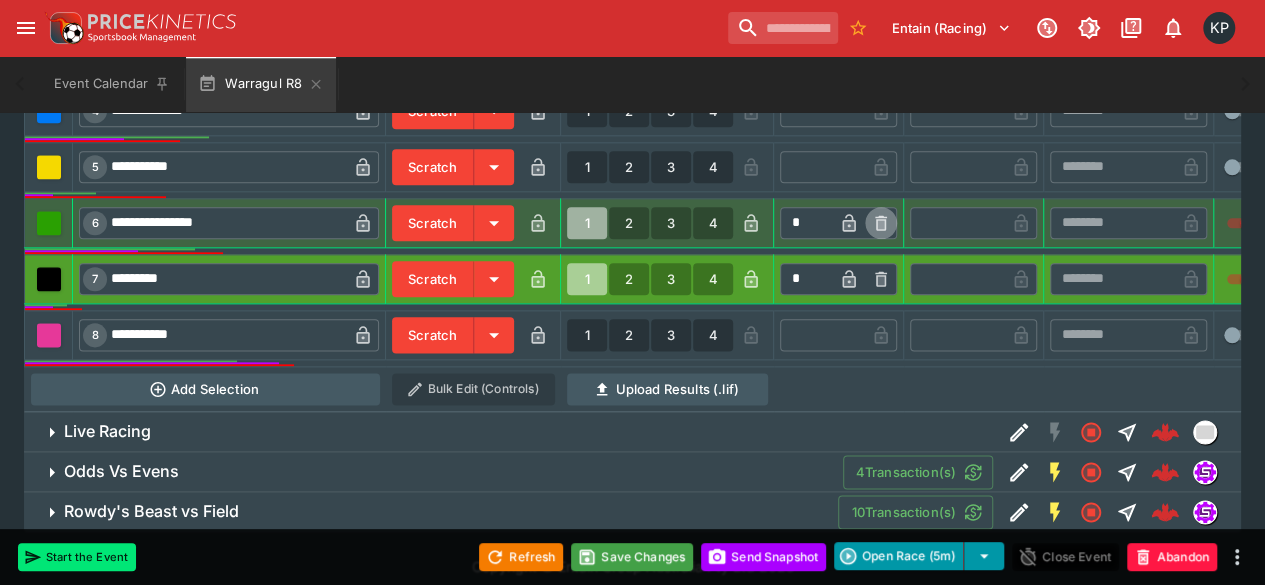 click 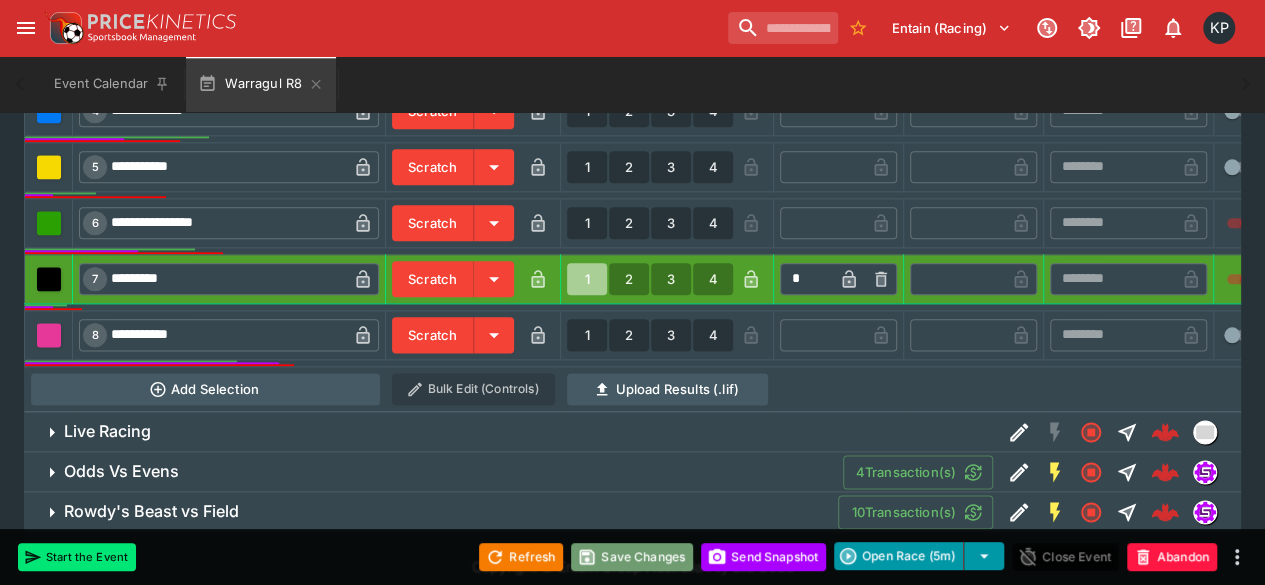 click on "Save Changes" at bounding box center [632, 557] 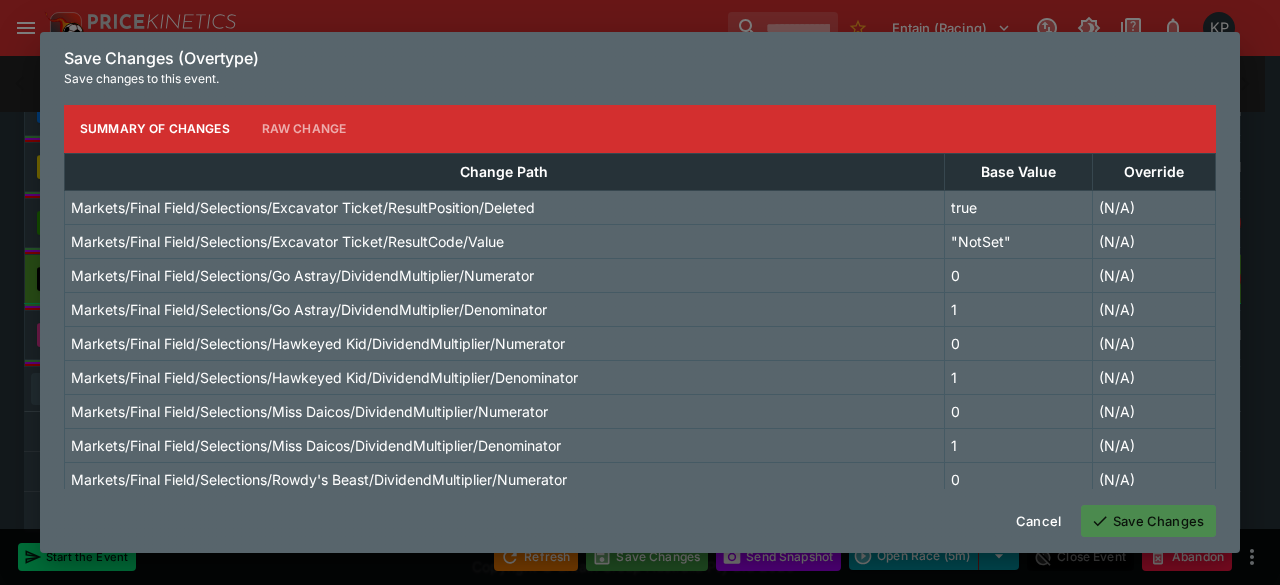 click on "Save Changes" at bounding box center (1148, 521) 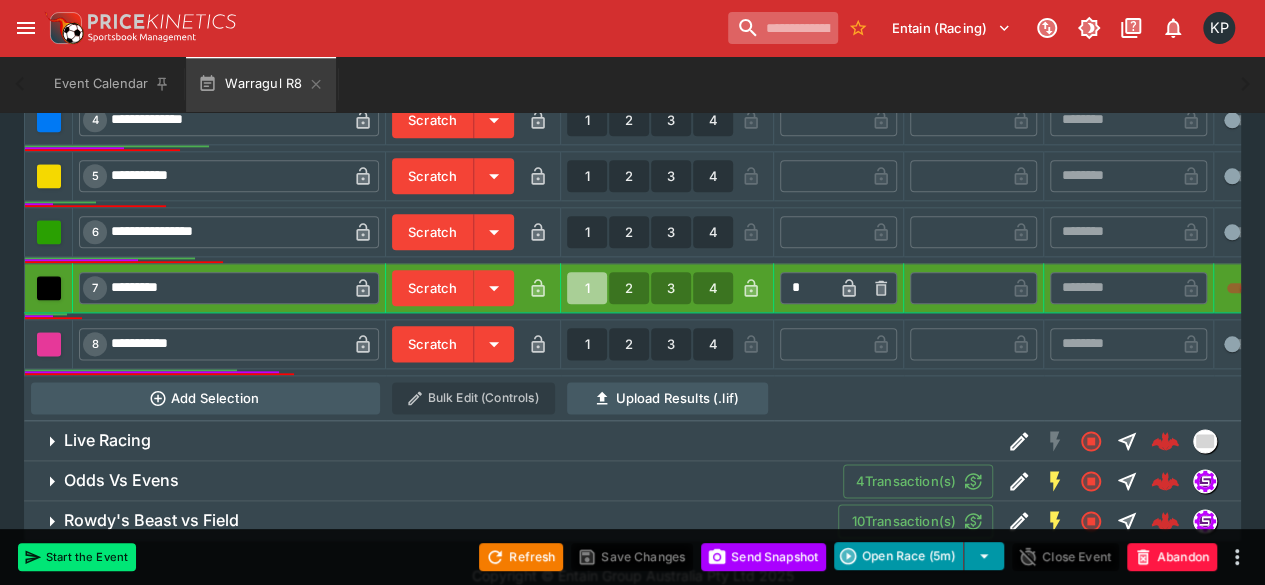 scroll, scrollTop: 1077, scrollLeft: 0, axis: vertical 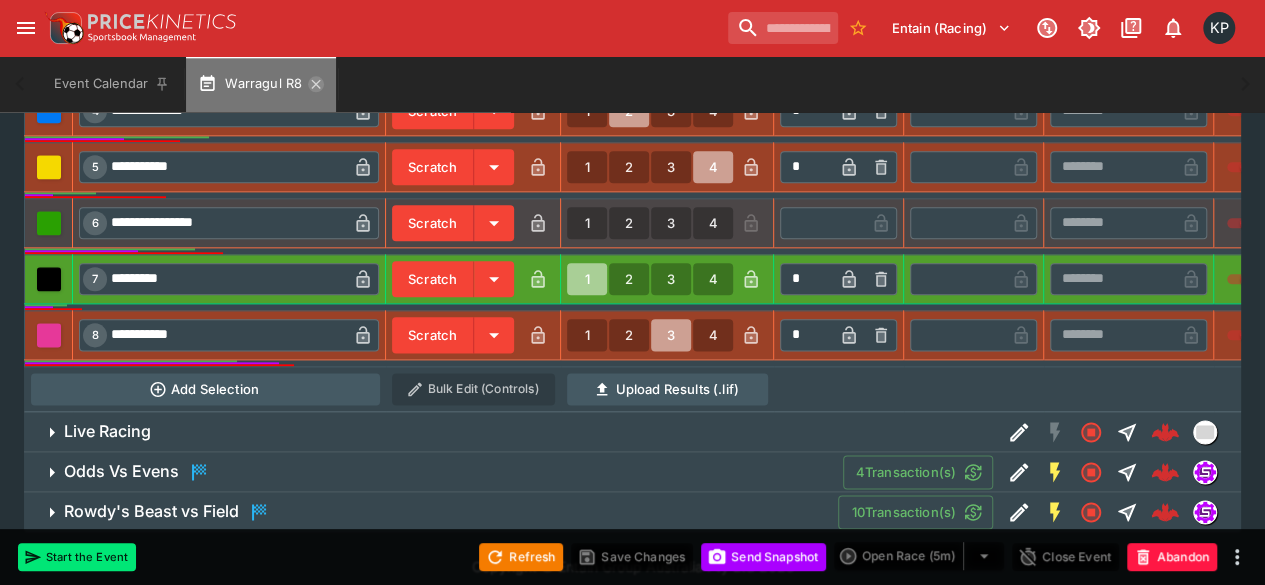 click 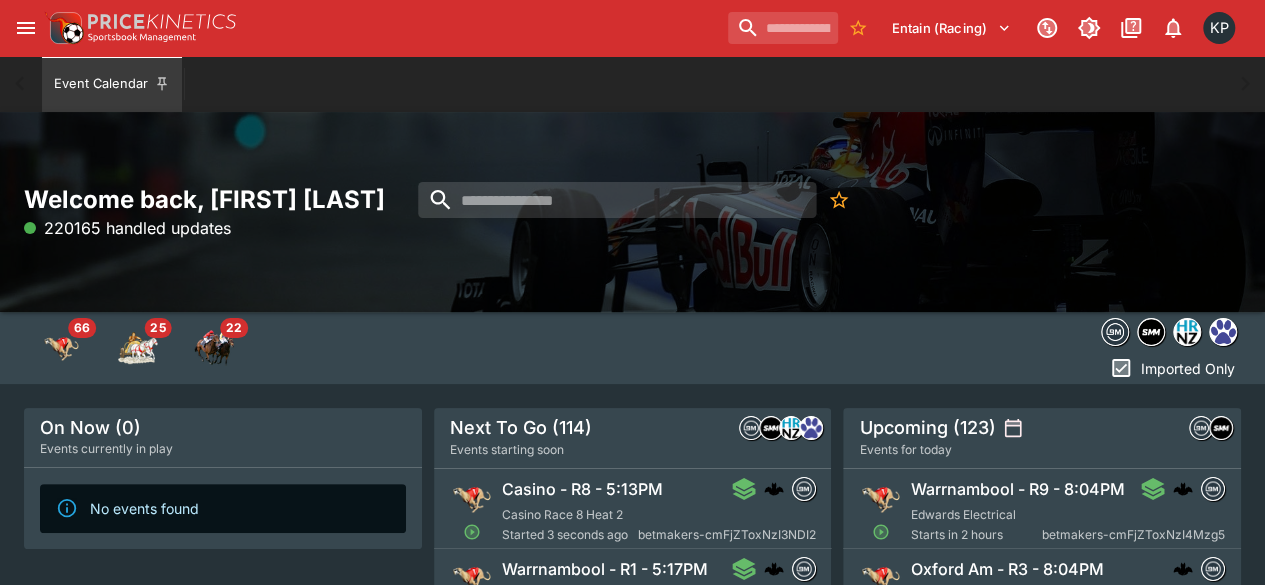 click on "Casino - R8 - 5:13PM Casino Race 8 Heat 2 Started 3 seconds ago betmakers-cmFjZToxNzI3NDI2" at bounding box center (659, 511) 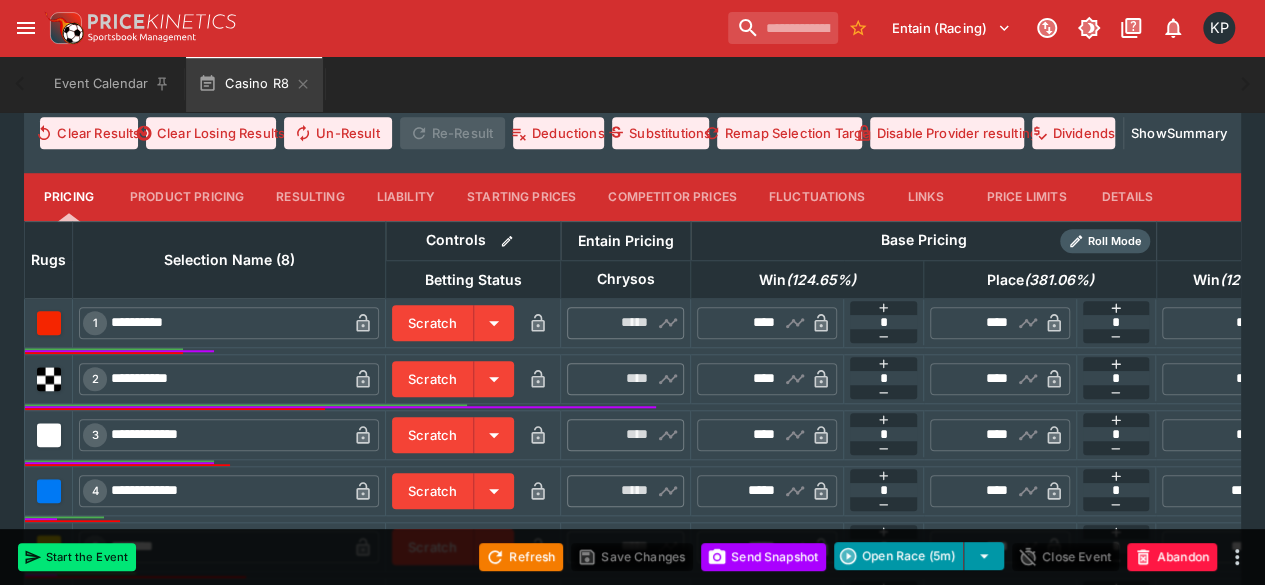 scroll, scrollTop: 686, scrollLeft: 0, axis: vertical 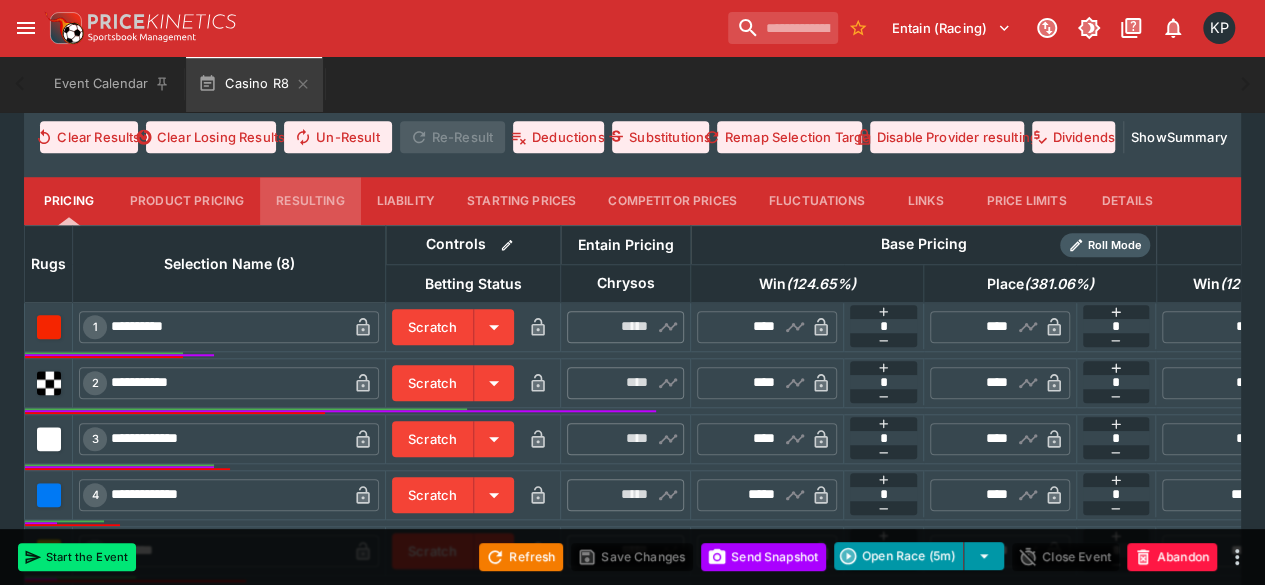 click on "Resulting" at bounding box center [310, 201] 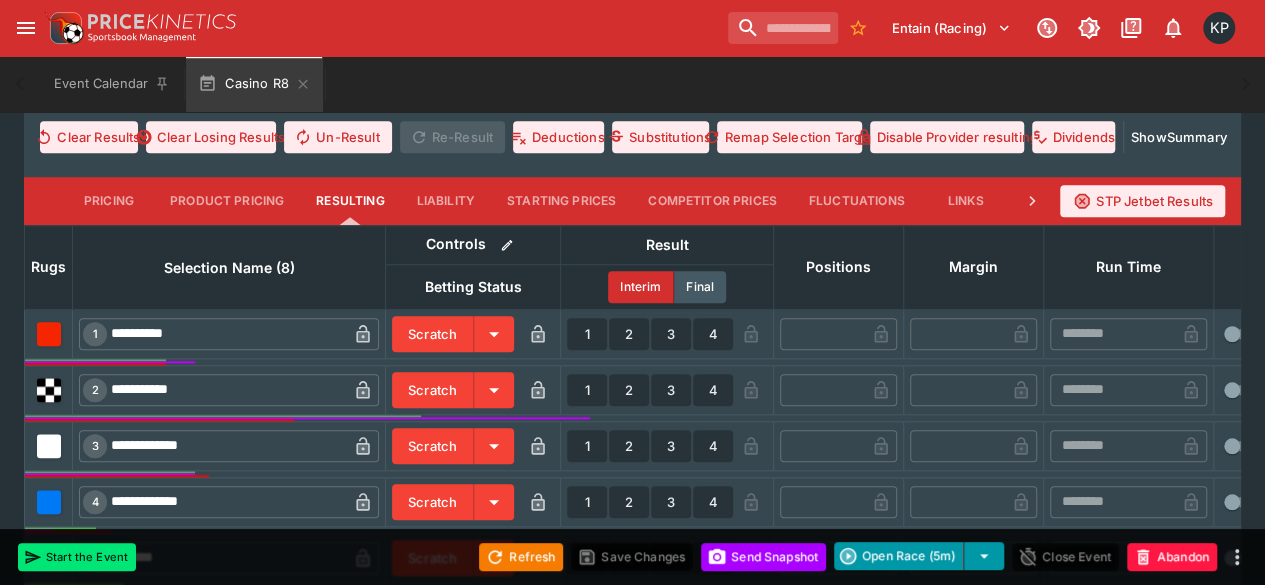 scroll, scrollTop: 1032, scrollLeft: 0, axis: vertical 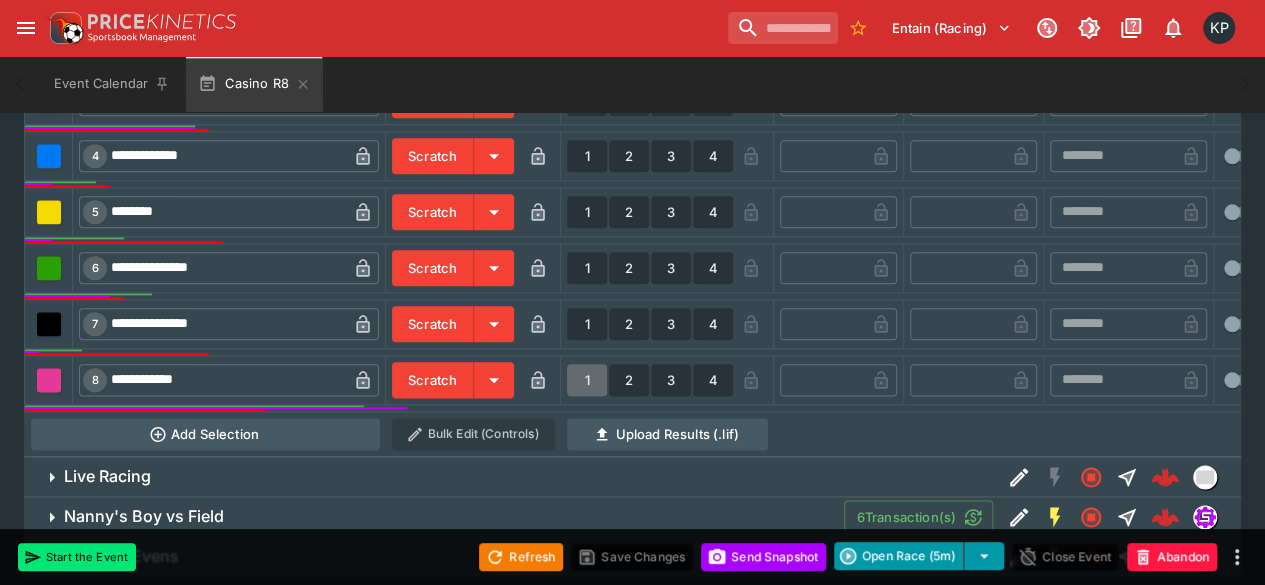 click on "1" at bounding box center (587, 380) 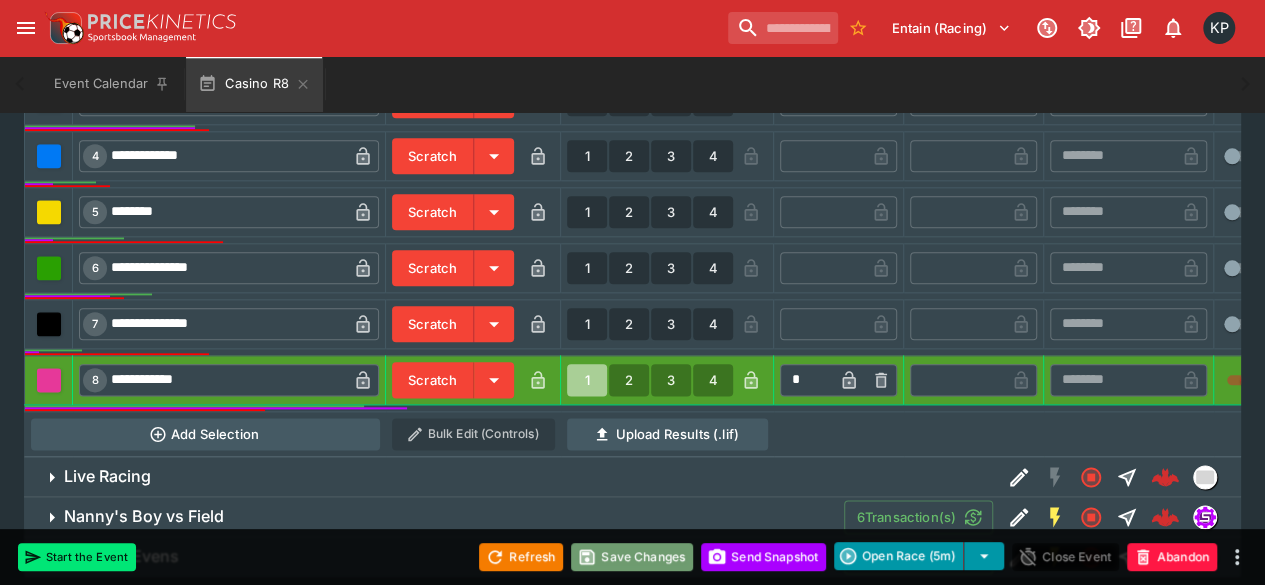 click on "Save Changes" at bounding box center [632, 557] 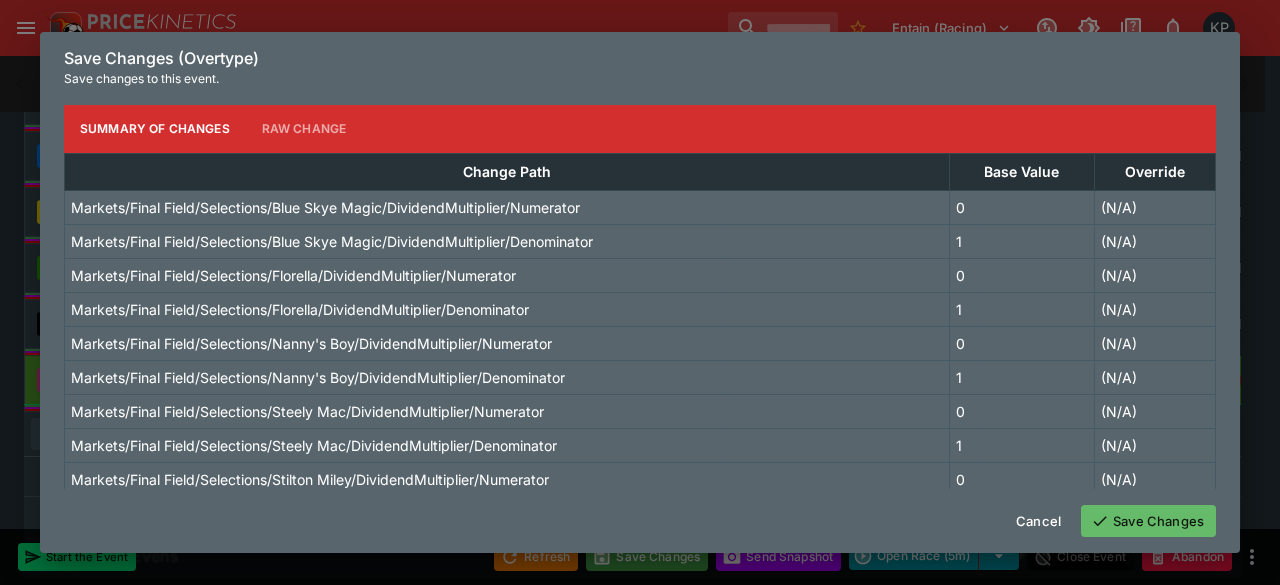 click on "Save Changes" at bounding box center (1148, 521) 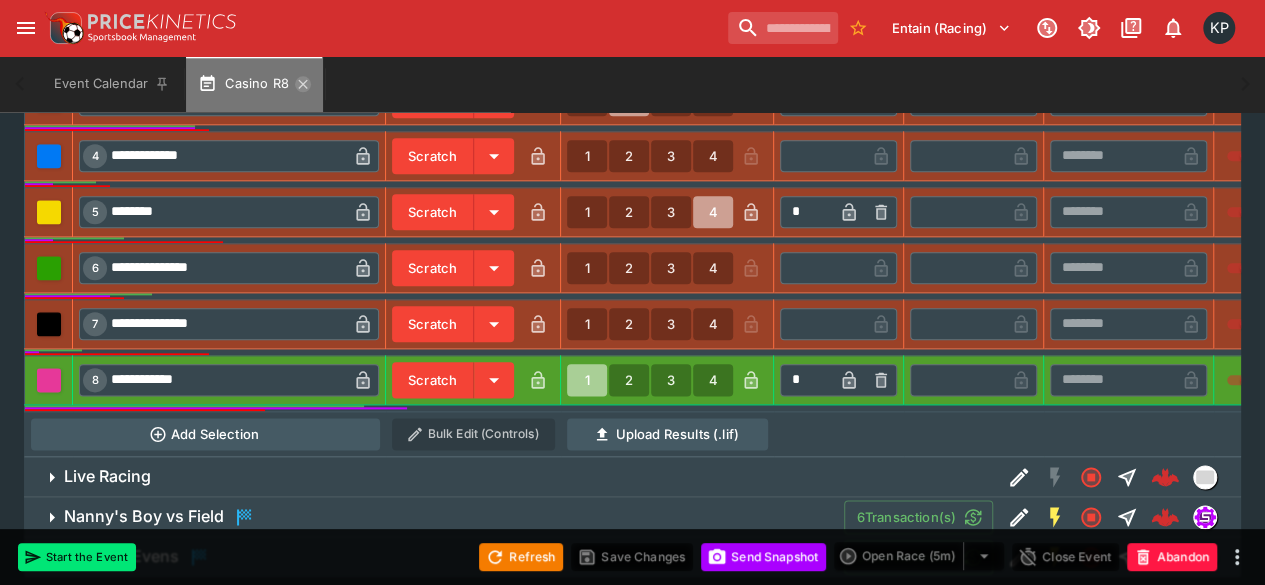 click 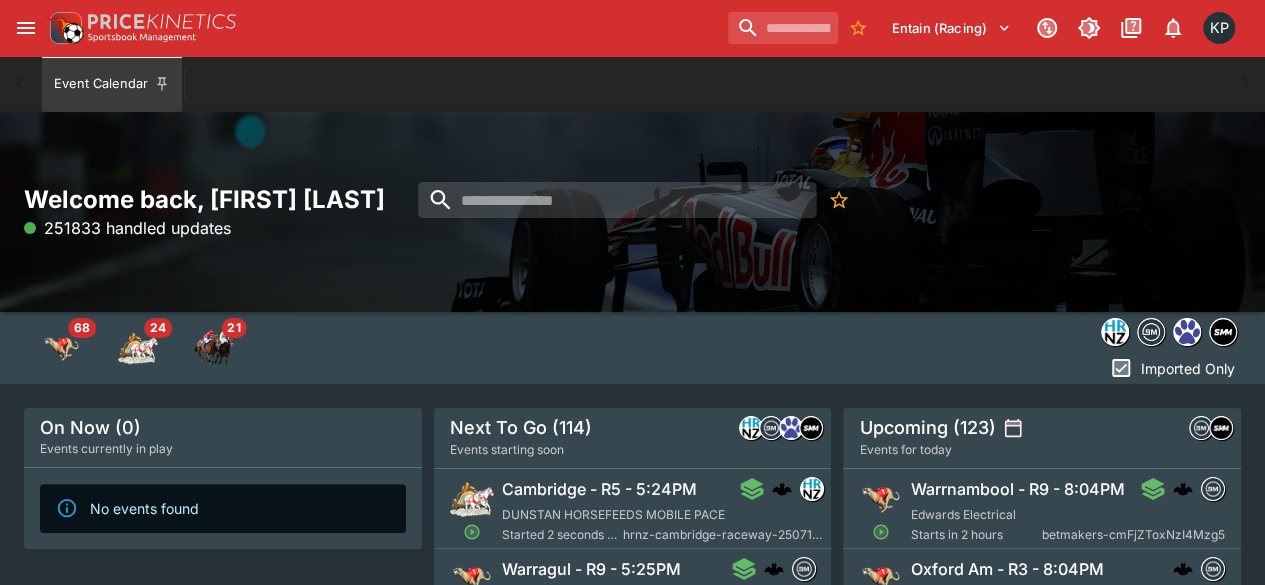 scroll, scrollTop: 57, scrollLeft: 0, axis: vertical 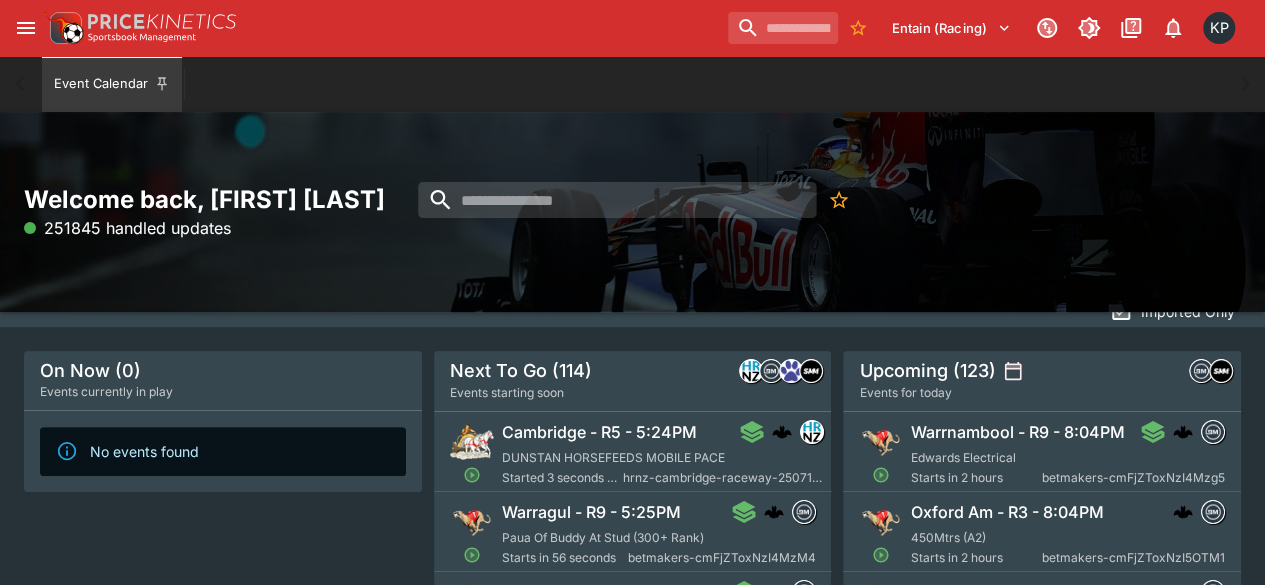 click on "Warragul - R9 - 5:25PM Paua Of Buddy At Stud (300+ Rank) Starts in 56 seconds betmakers-cmFjZToxNzI4MzM4" at bounding box center [659, 534] 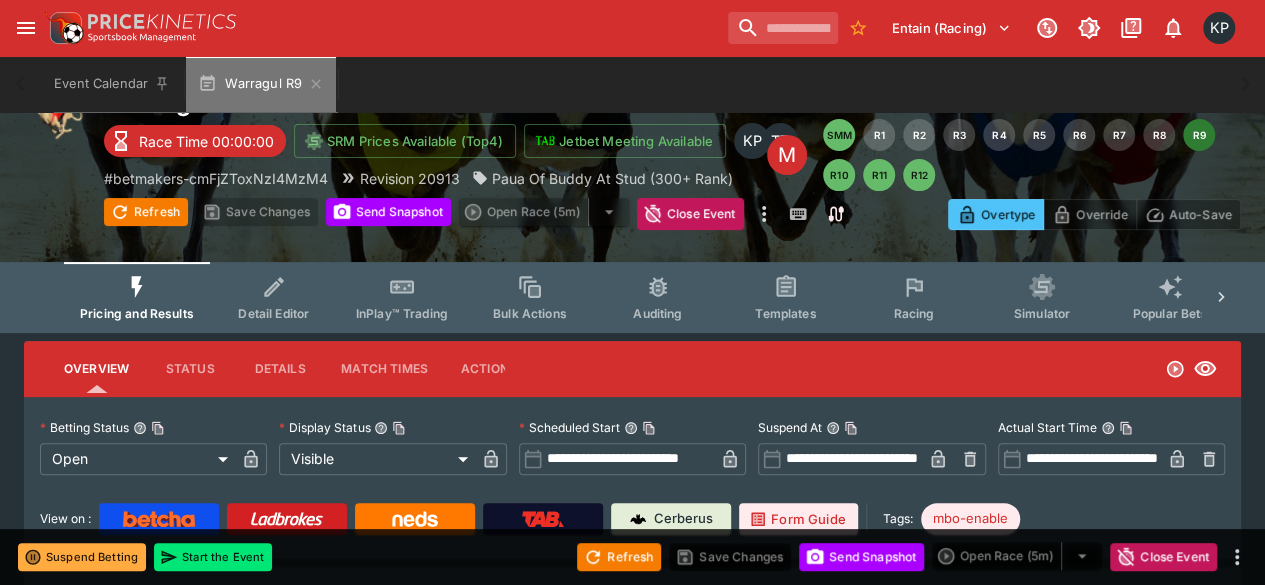 drag, startPoint x: 316, startPoint y: 79, endPoint x: 539, endPoint y: 177, distance: 243.58366 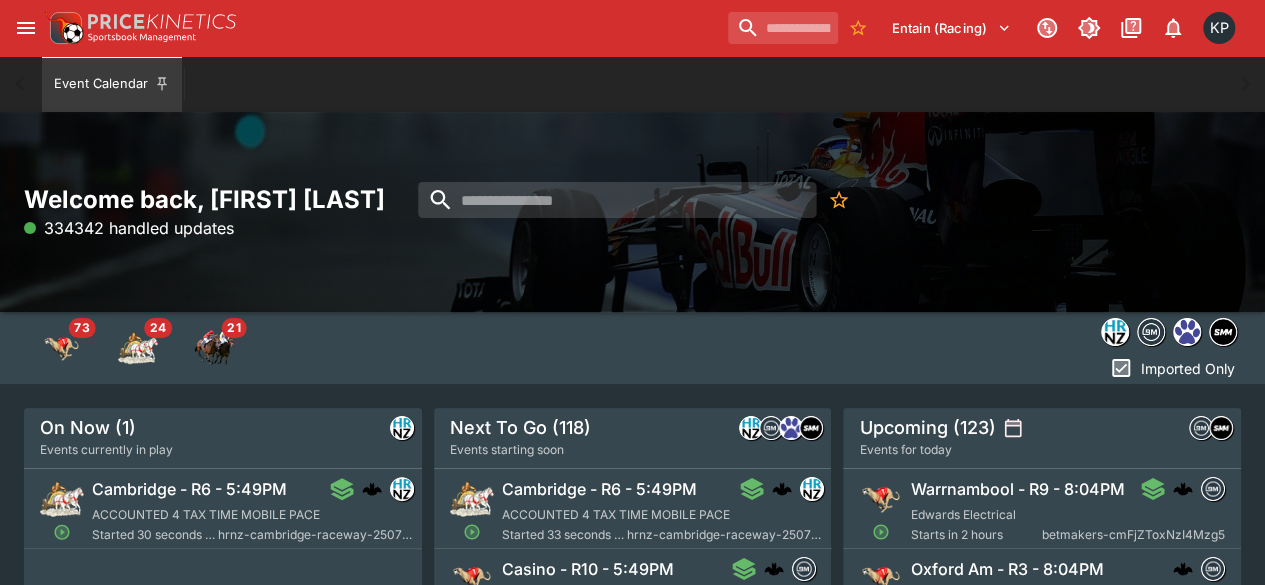 scroll, scrollTop: 102, scrollLeft: 0, axis: vertical 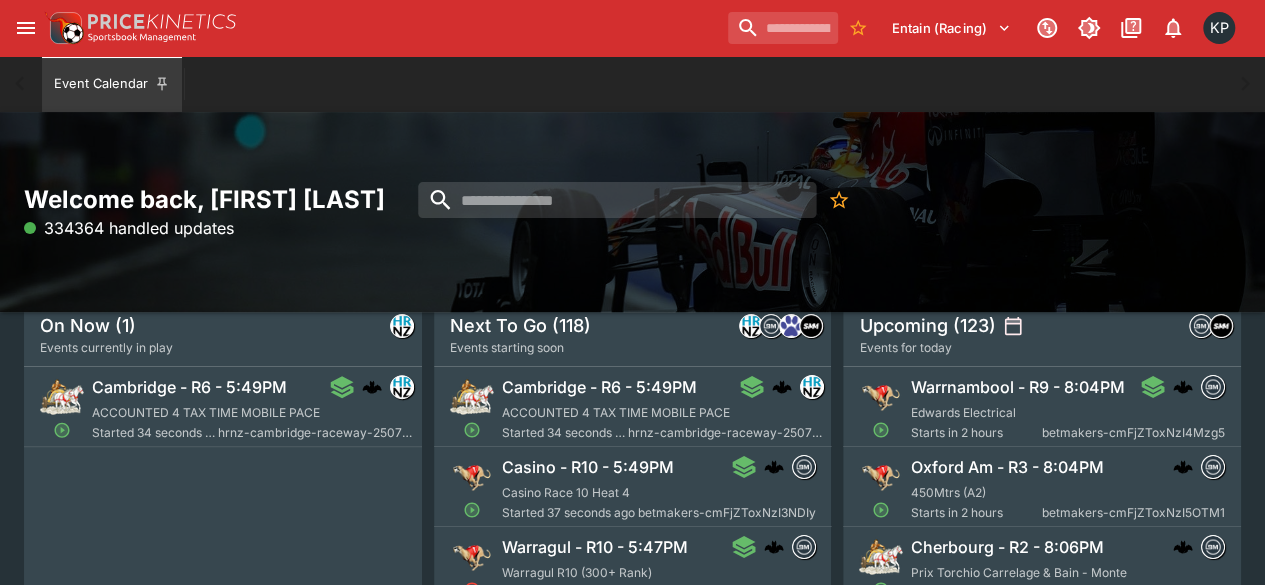 click on "Casino - R10 - 5:49PM Casino Race 10 Heat 4 Started 37 seconds ago betmakers-cmFjZToxNzI3NDIy" at bounding box center [659, 489] 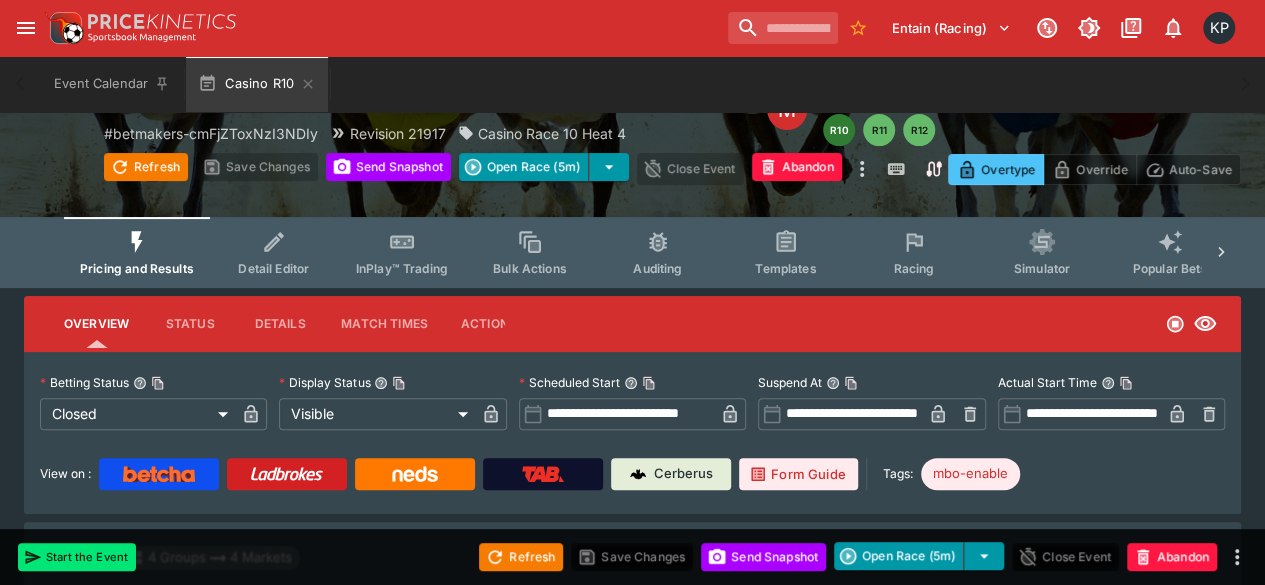 scroll, scrollTop: 0, scrollLeft: 0, axis: both 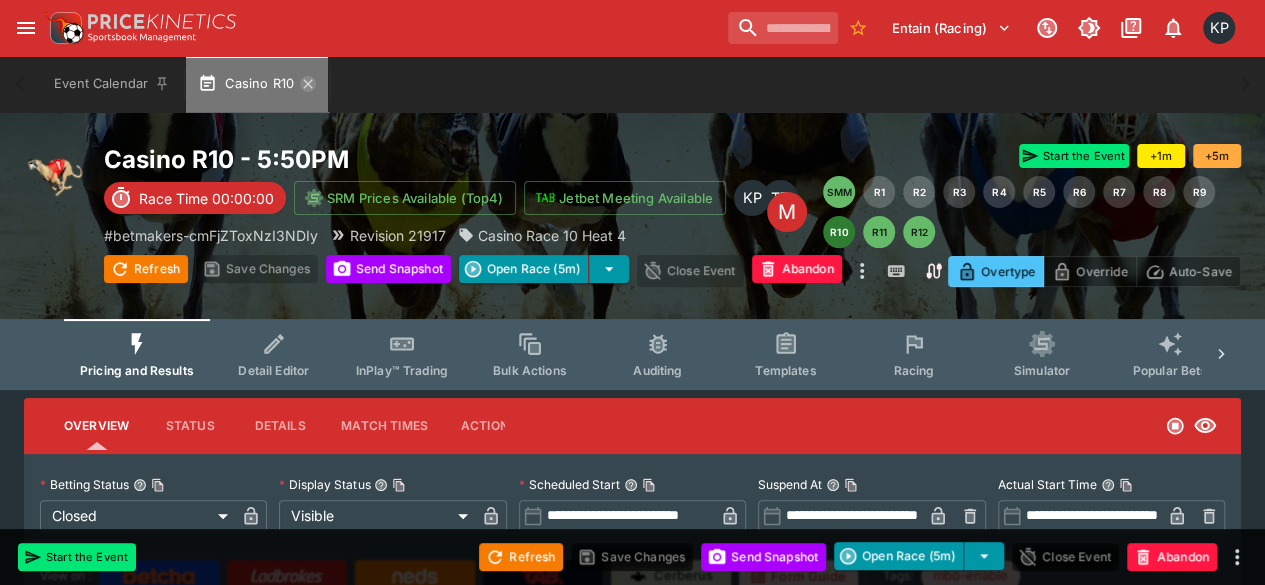 click 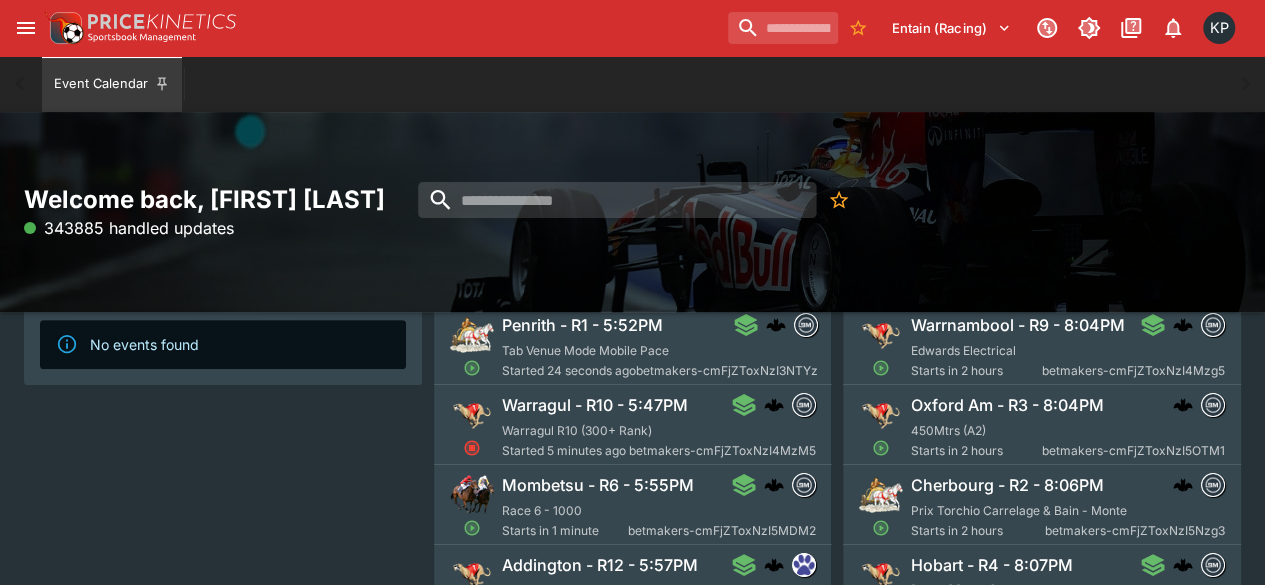 click on "Warragul R10 (300+ Rank)" at bounding box center [577, 430] 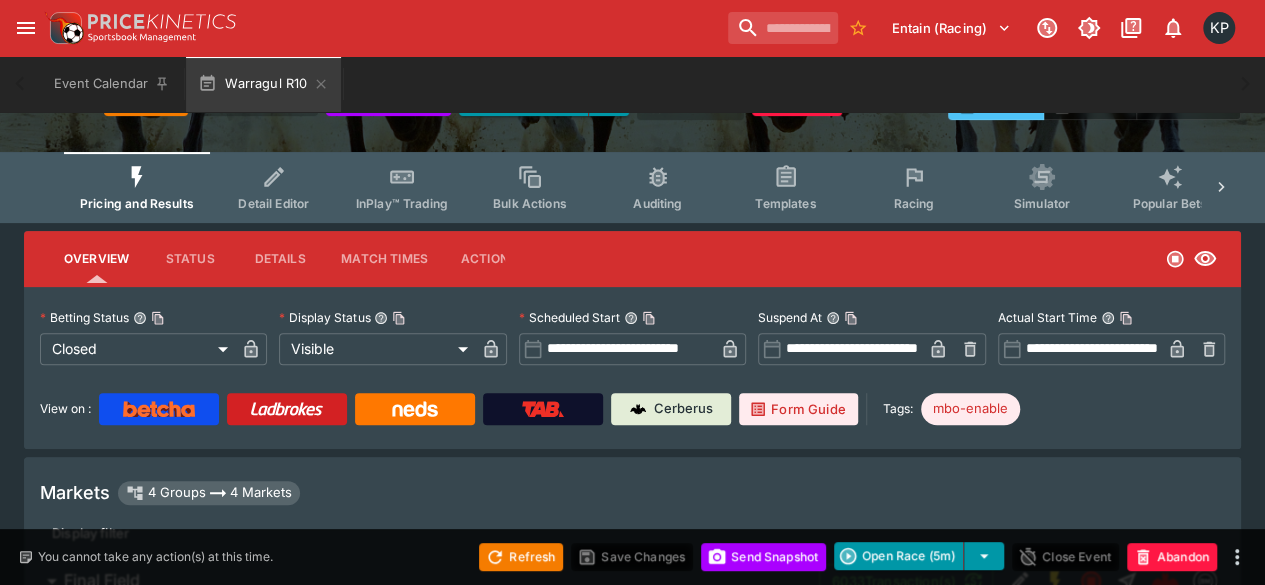 scroll, scrollTop: 80, scrollLeft: 0, axis: vertical 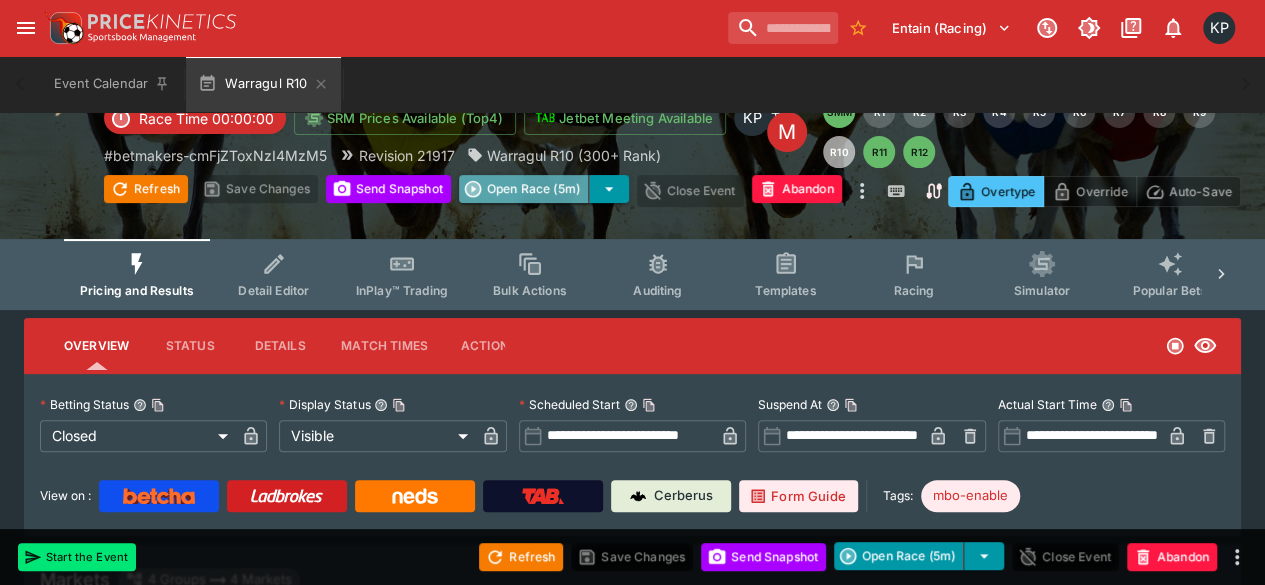 click on "Open Race (5m)" at bounding box center (524, 189) 